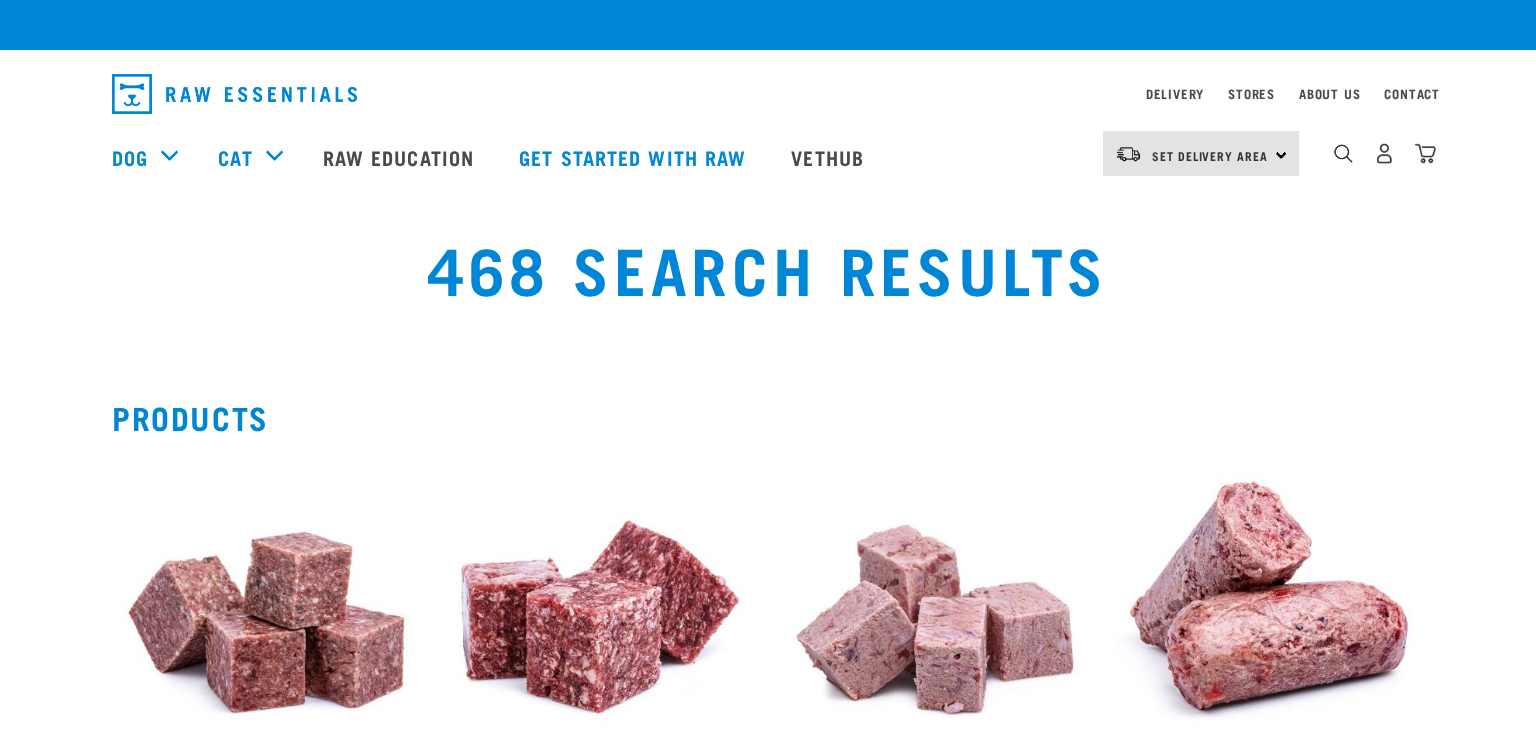 scroll, scrollTop: 0, scrollLeft: 0, axis: both 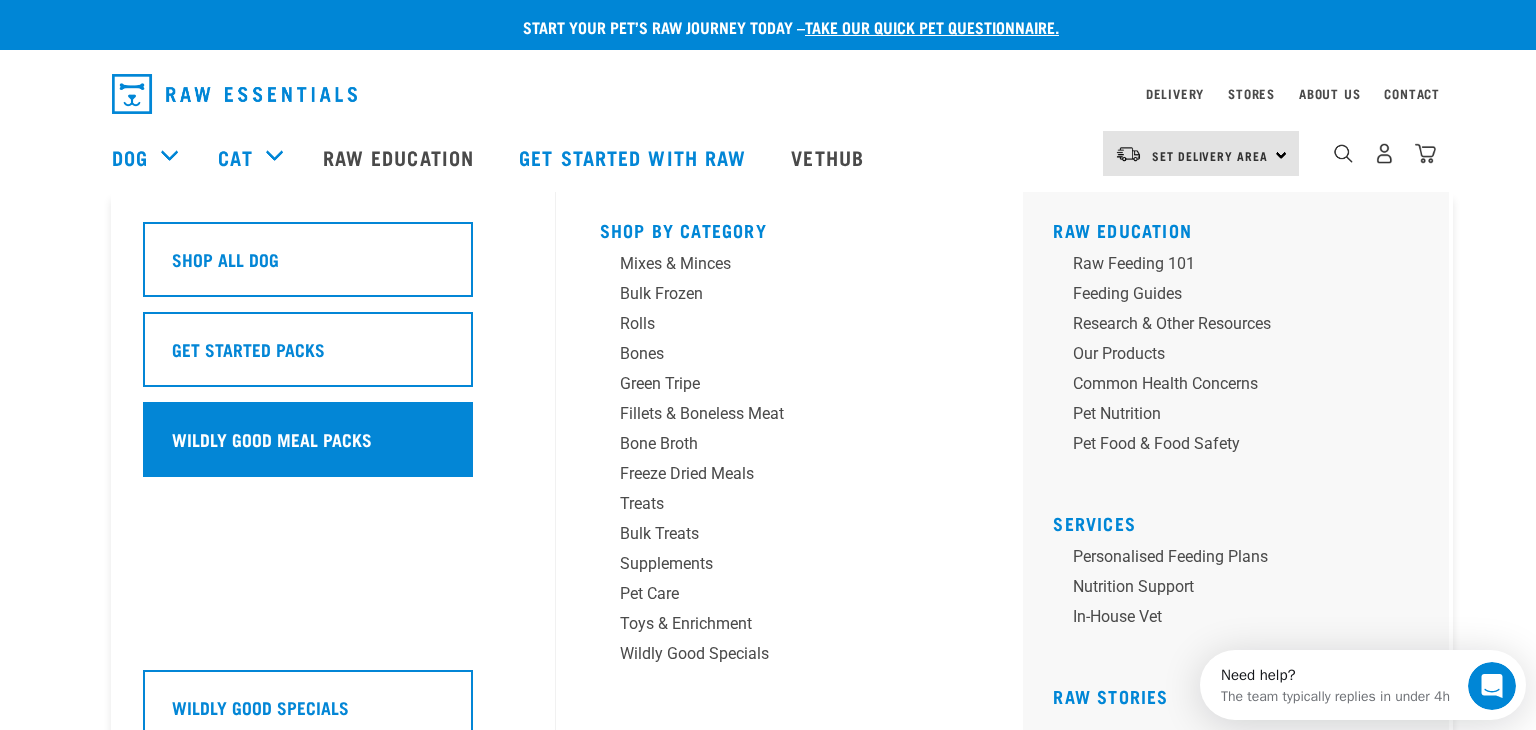 click on "Wildly Good Meal Packs" at bounding box center (308, 439) 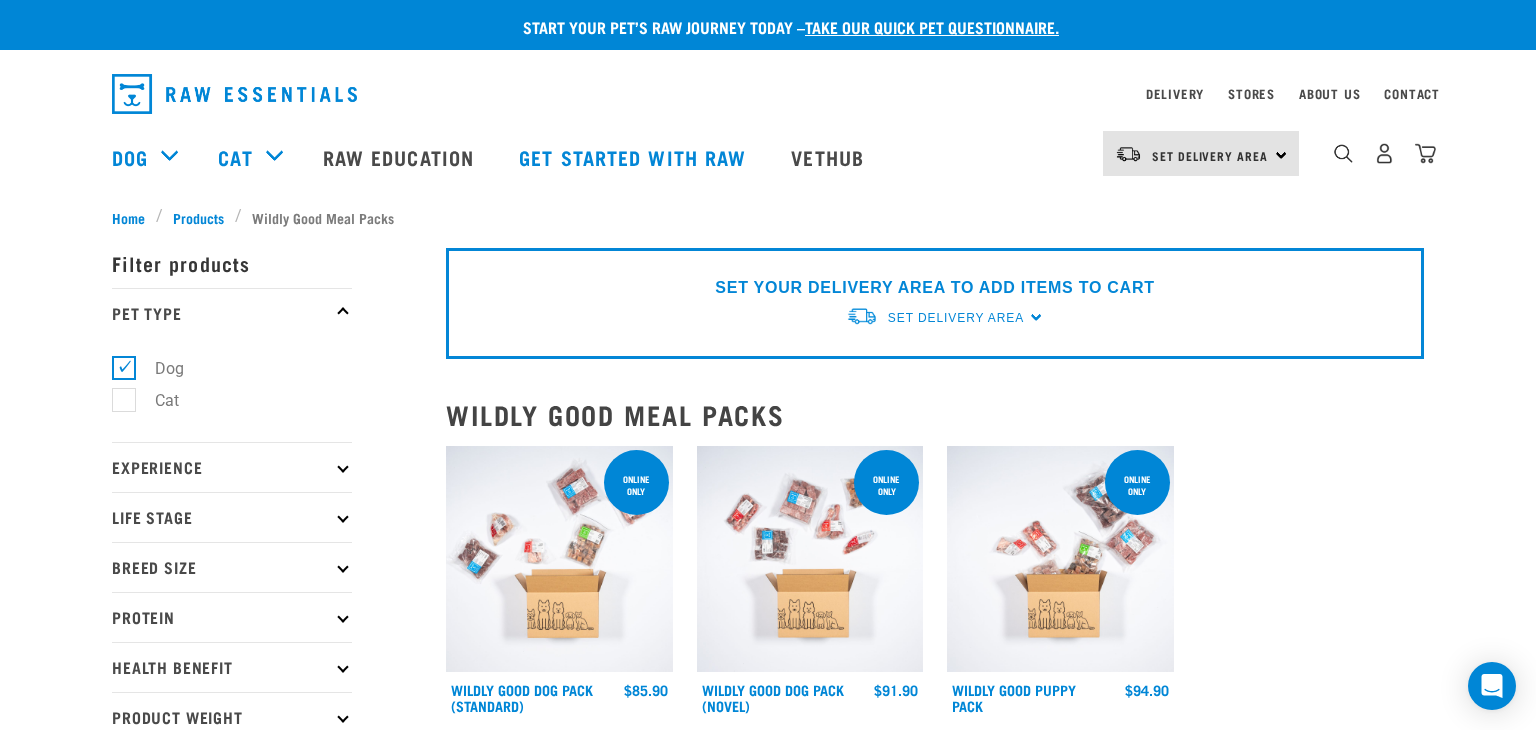 scroll, scrollTop: 0, scrollLeft: 0, axis: both 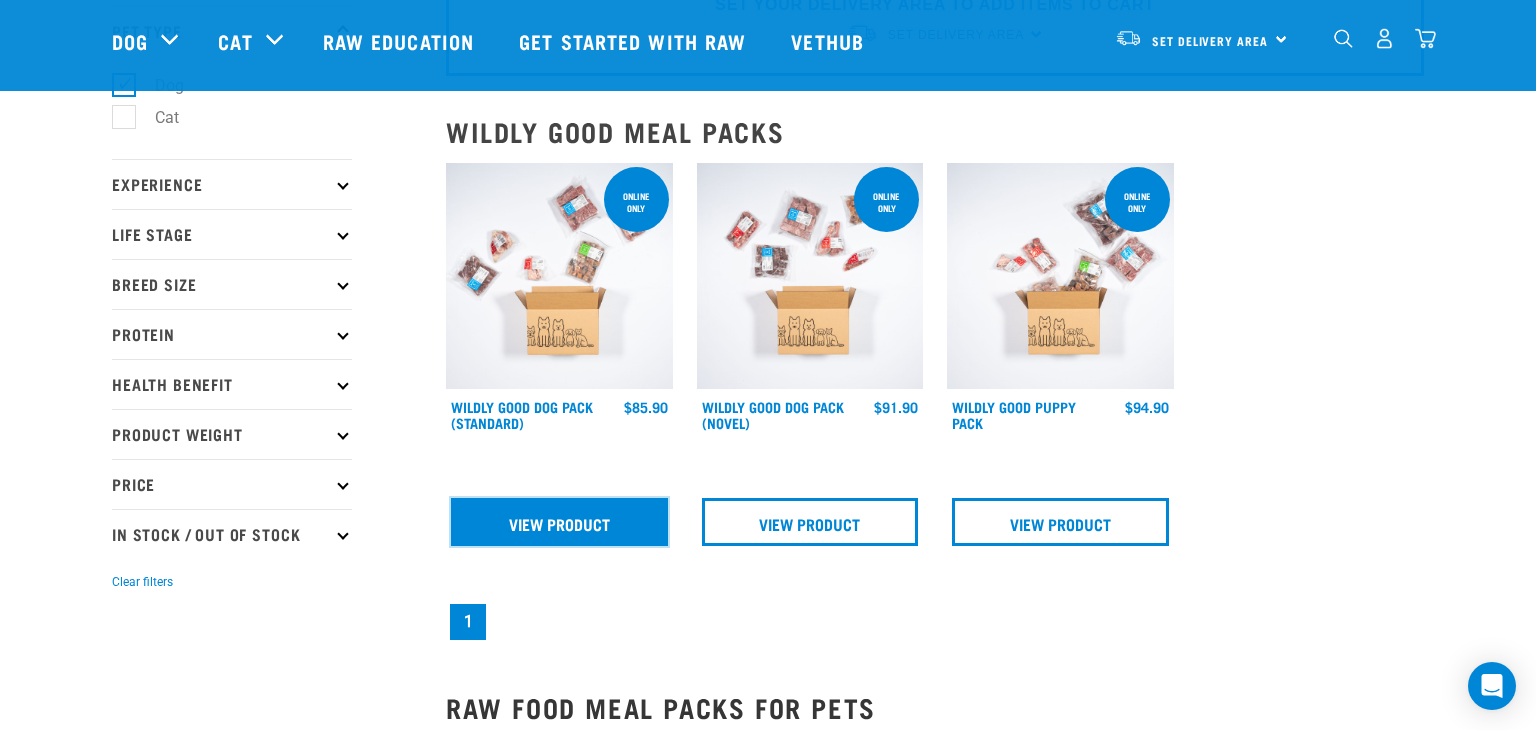 click on "View Product" at bounding box center (559, 522) 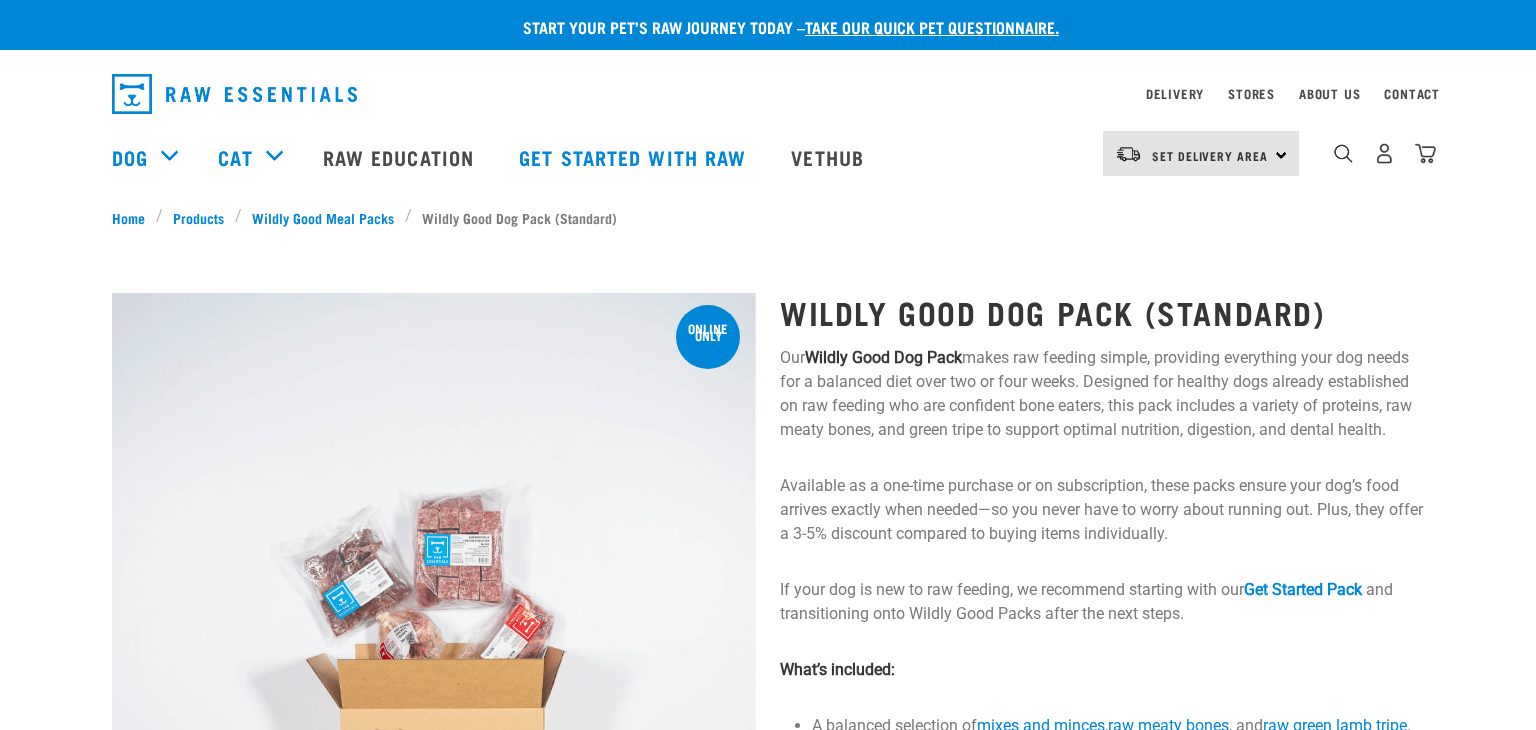 scroll, scrollTop: 0, scrollLeft: 0, axis: both 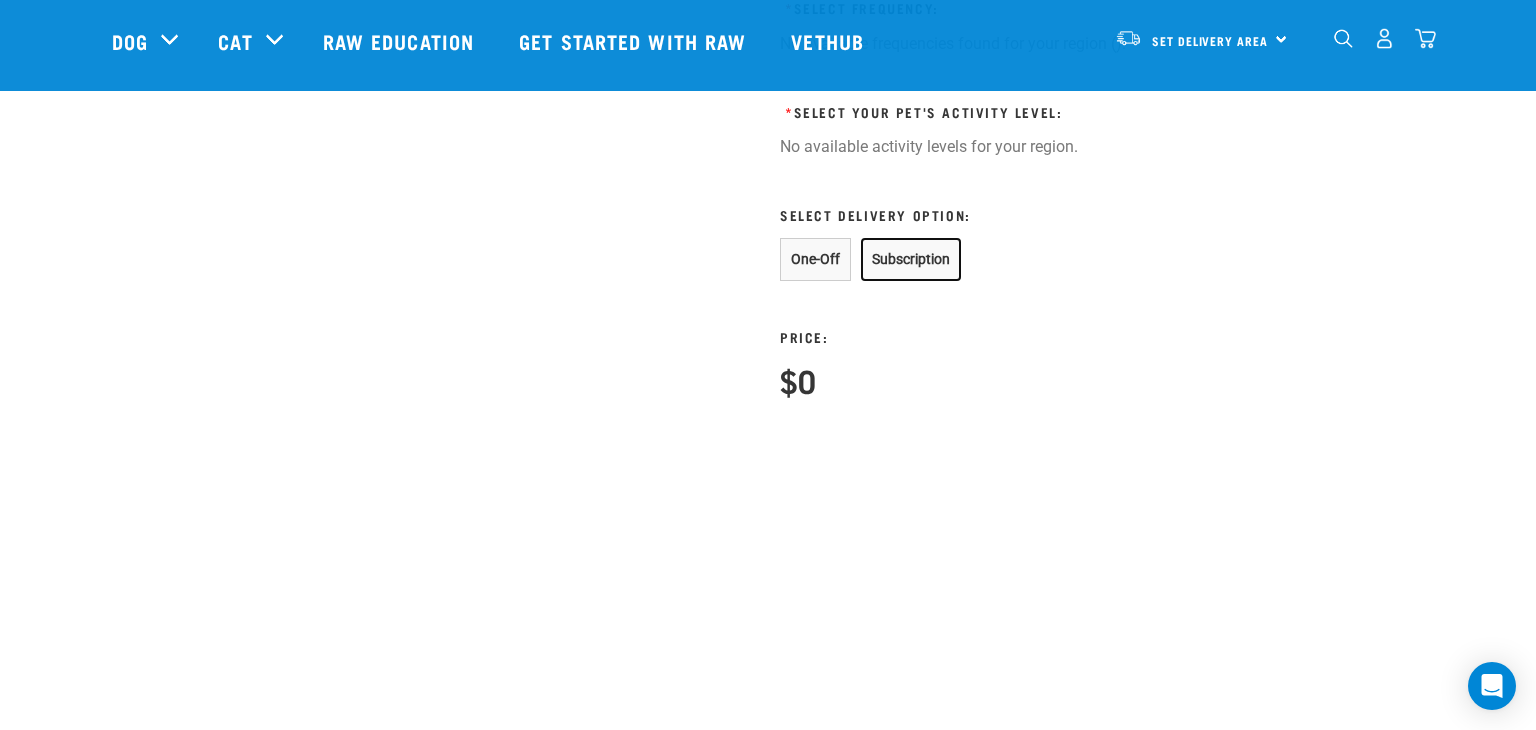 click on "Subscription" at bounding box center [911, 259] 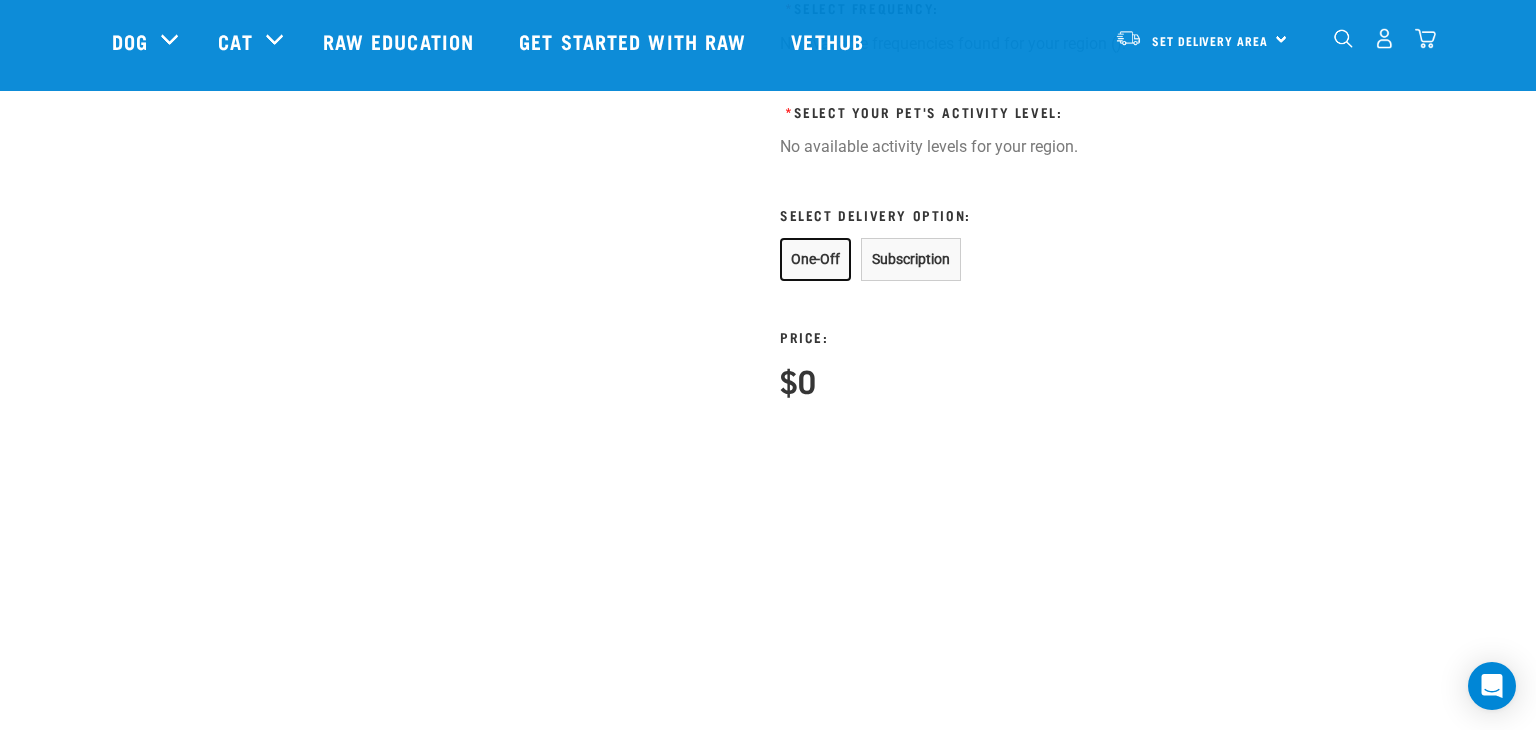 click on "One-Off" at bounding box center [815, 259] 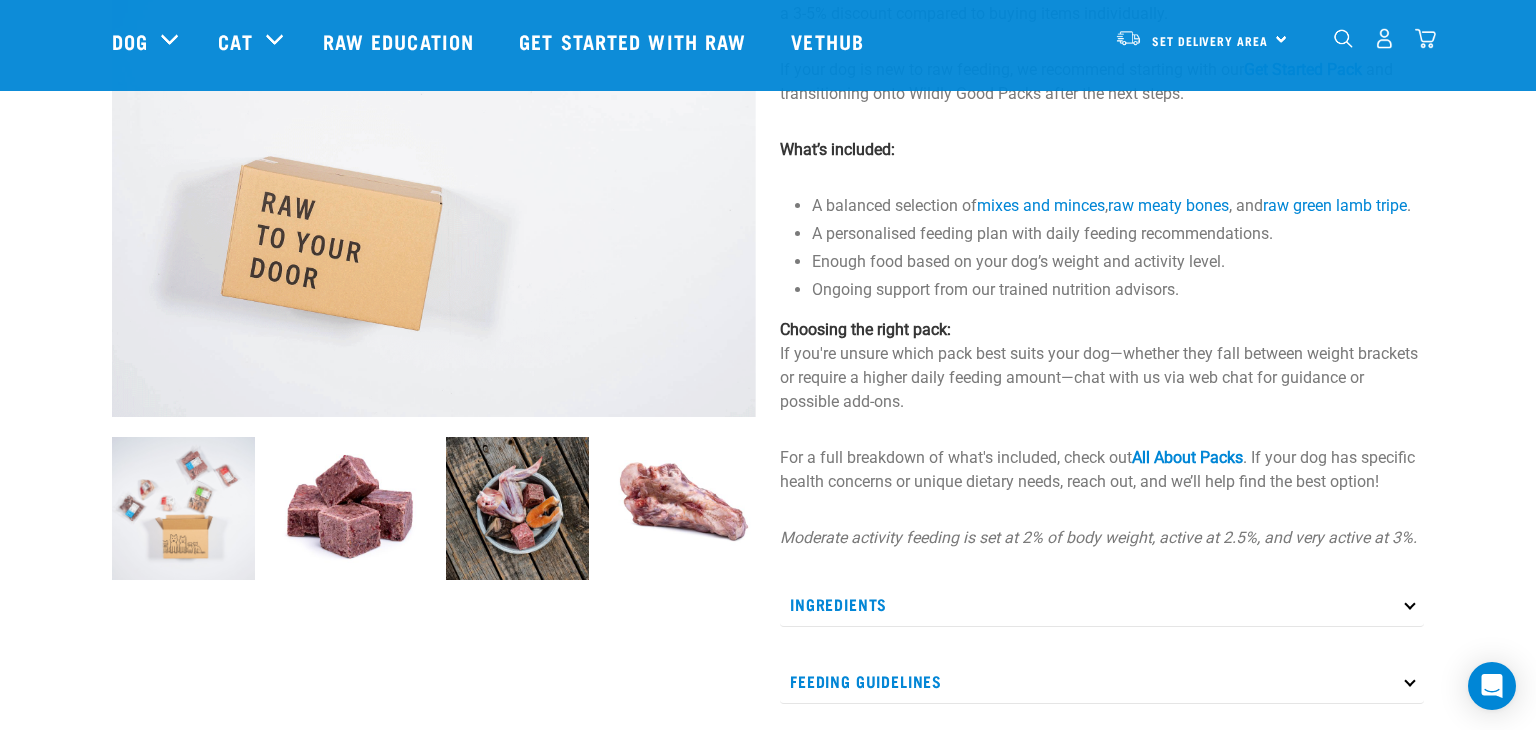 scroll, scrollTop: 0, scrollLeft: 0, axis: both 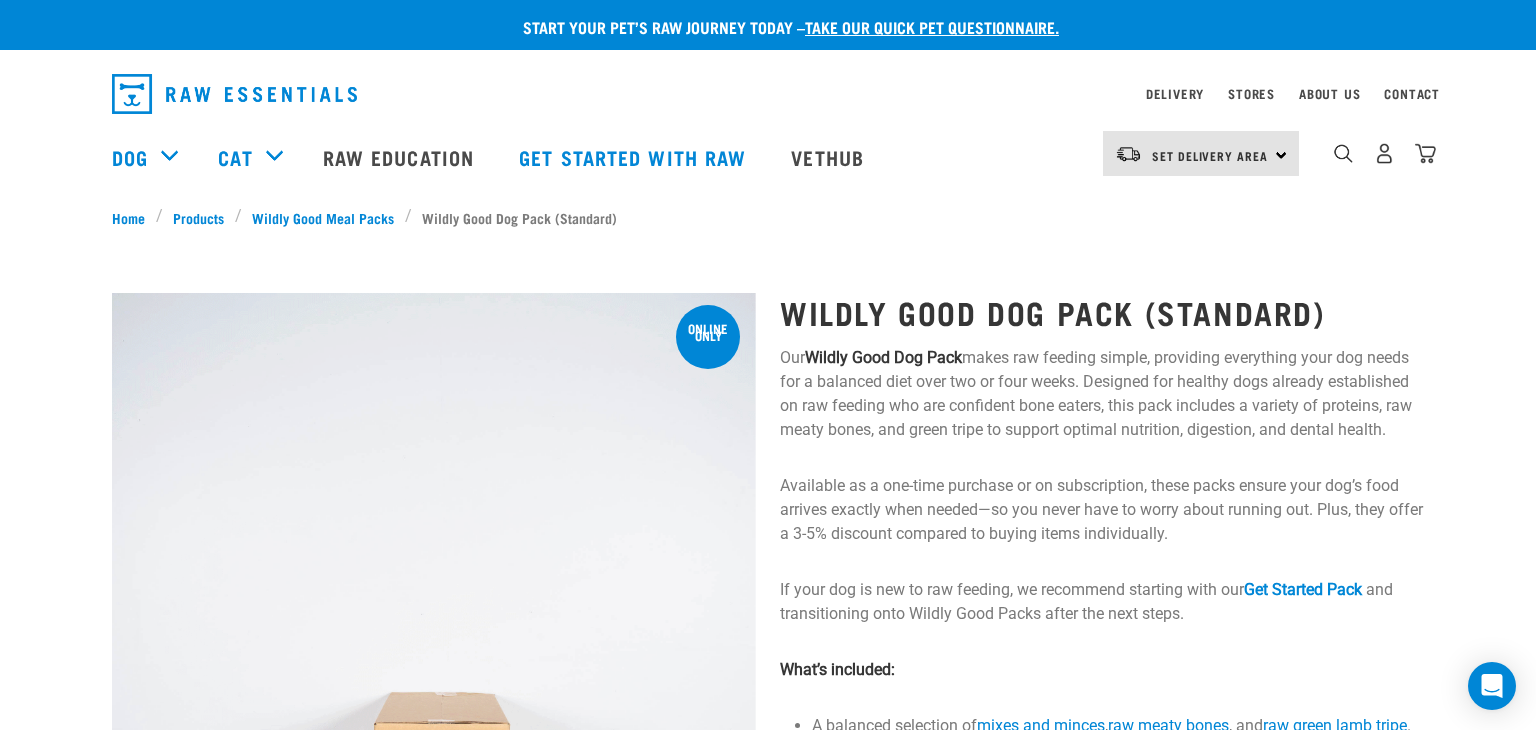 click on "Wildly Good Dog Pack (Standard)
Our  Wildly Good Dog Pack  makes raw feeding simple, providing everything your dog needs for a balanced diet over two or four weeks. Designed for healthy dogs already established on raw feeding who are confident bone eaters, this pack includes a variety of proteins, raw meaty bones, and green tripe to support optimal nutrition, digestion, and dental health.
Available as a one-time purchase or on subscription, these packs ensure your dog’s food arrives exactly when needed—so you never have to worry about running out. Plus, they offer a 3-5% discount compared to buying items individually.
If your dog is new to raw feeding, we recommend starting with our  Get Started Pack   and transitioning onto Wildly Good Packs after the next steps.
What’s included:
A balanced selection of  mixes and minces ,  raw meaty bones , and  raw green lamb tripe .
A personalised feeding plan with daily feeding recommendations.
Ingredients" at bounding box center [1102, 1092] 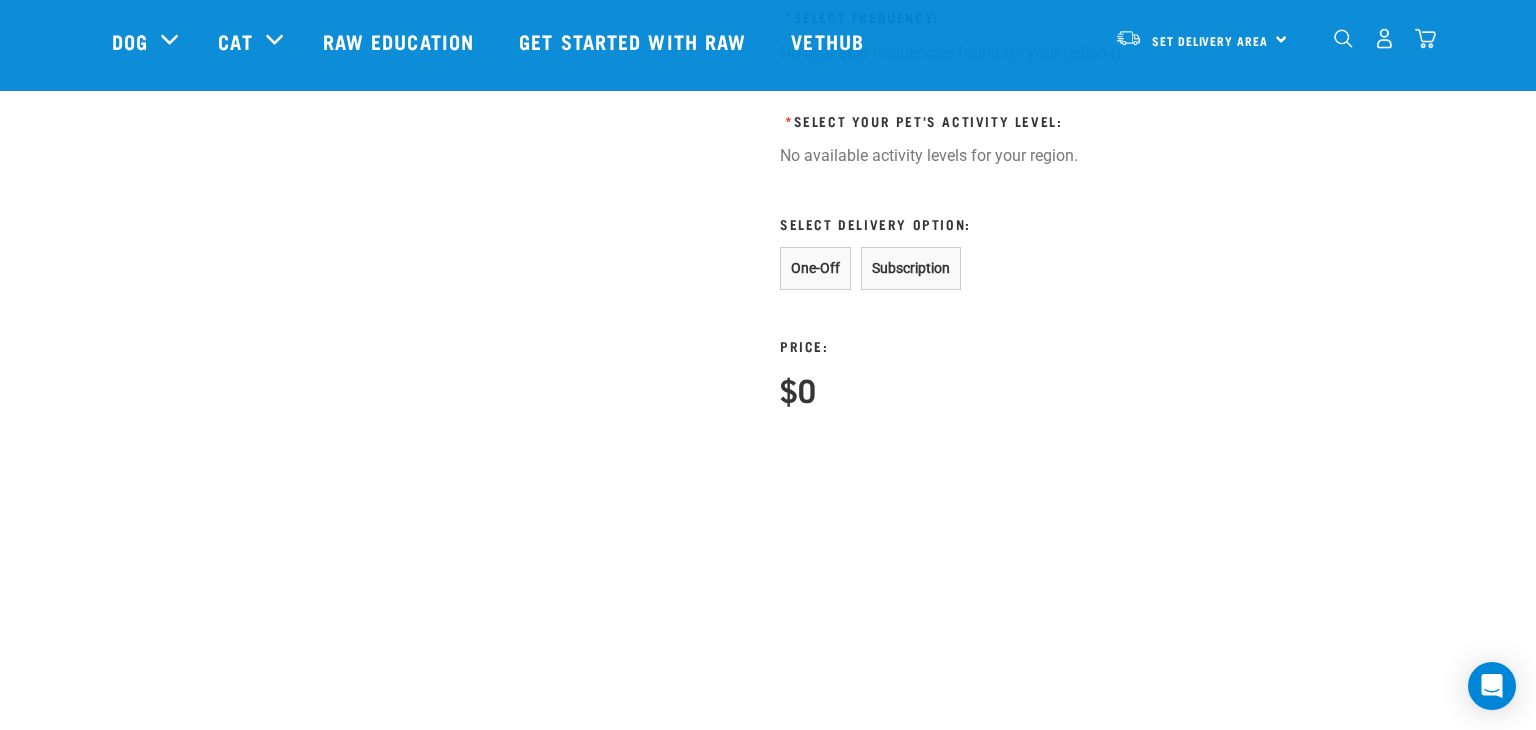 scroll, scrollTop: 1326, scrollLeft: 0, axis: vertical 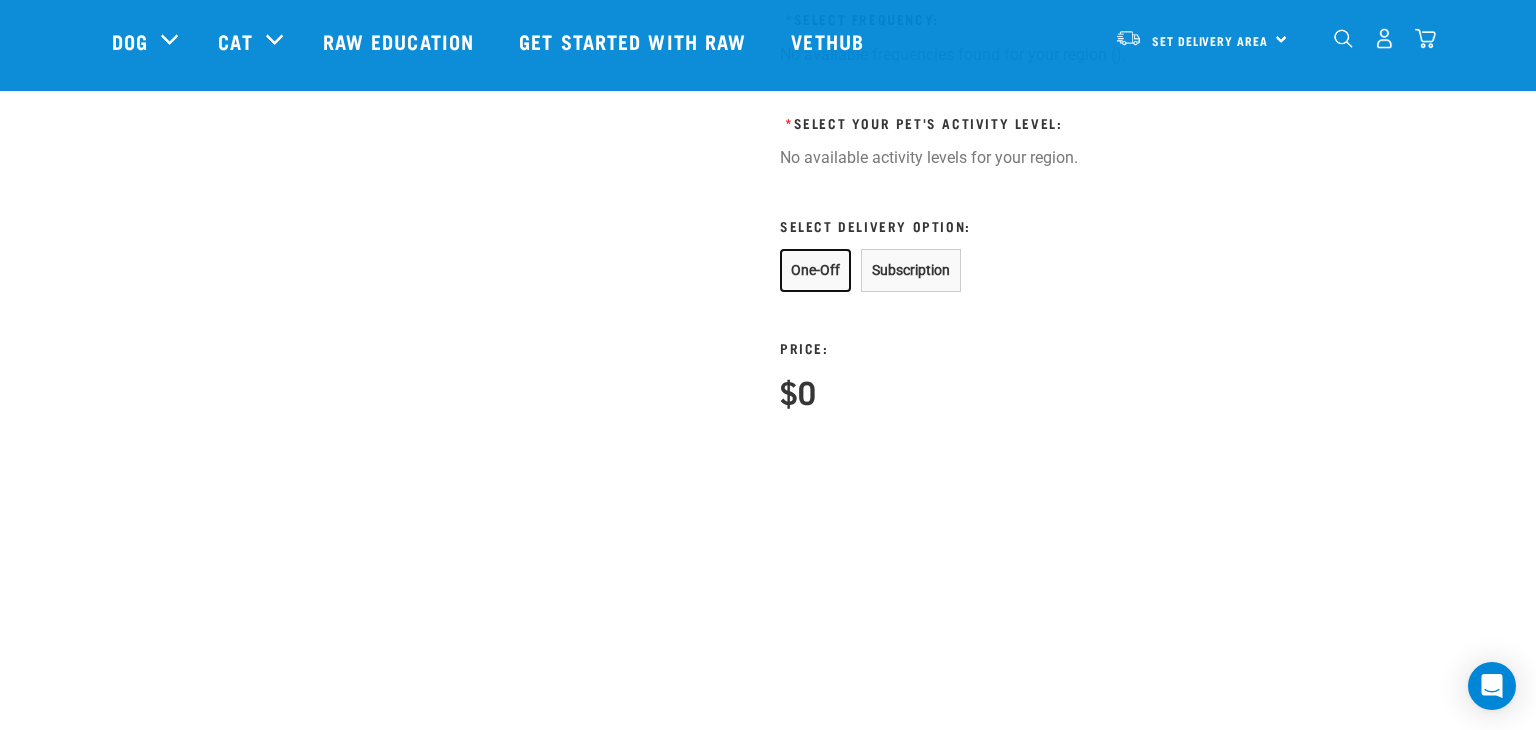 click on "One-Off" at bounding box center (815, 270) 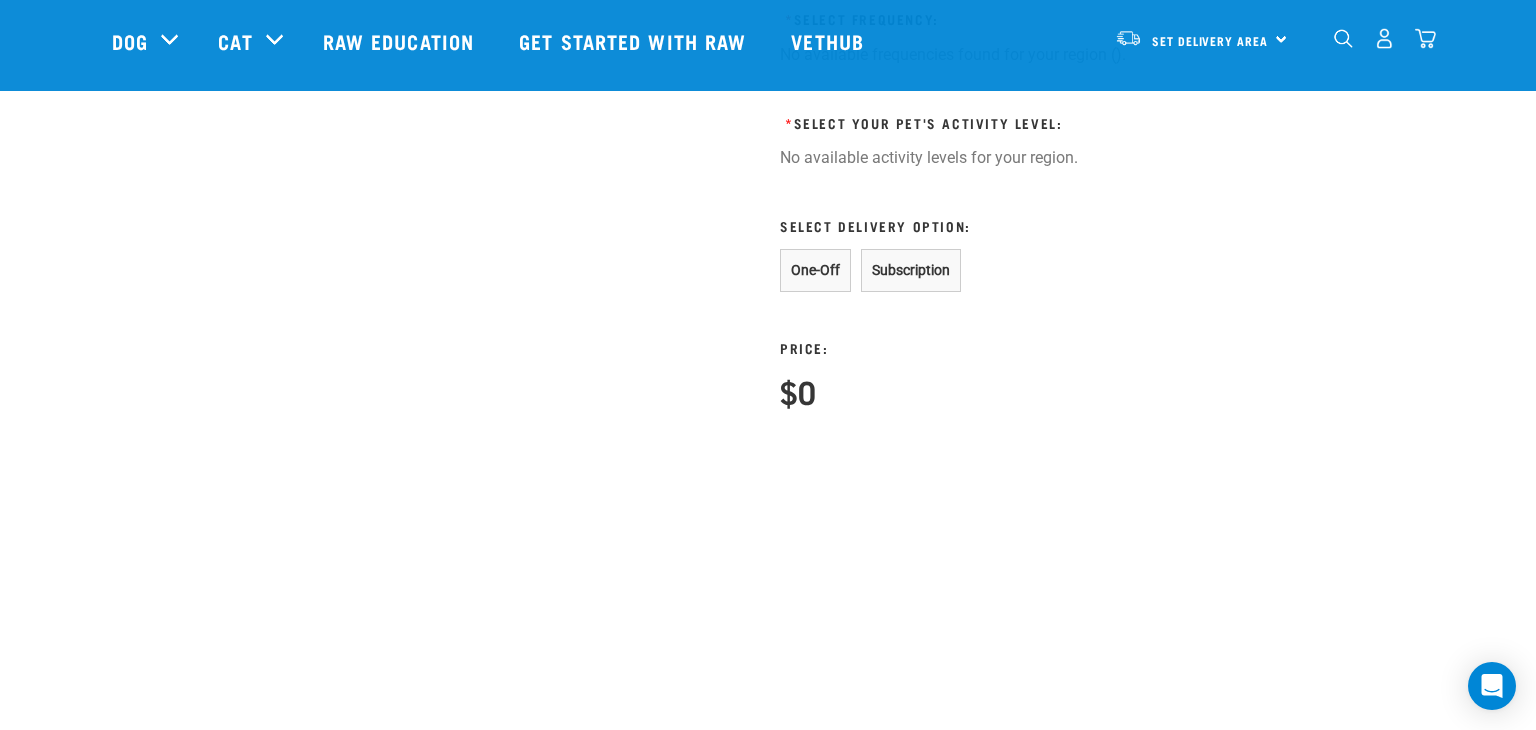click on "*  Select Your Pet's Activity Level:" at bounding box center [1005, 122] 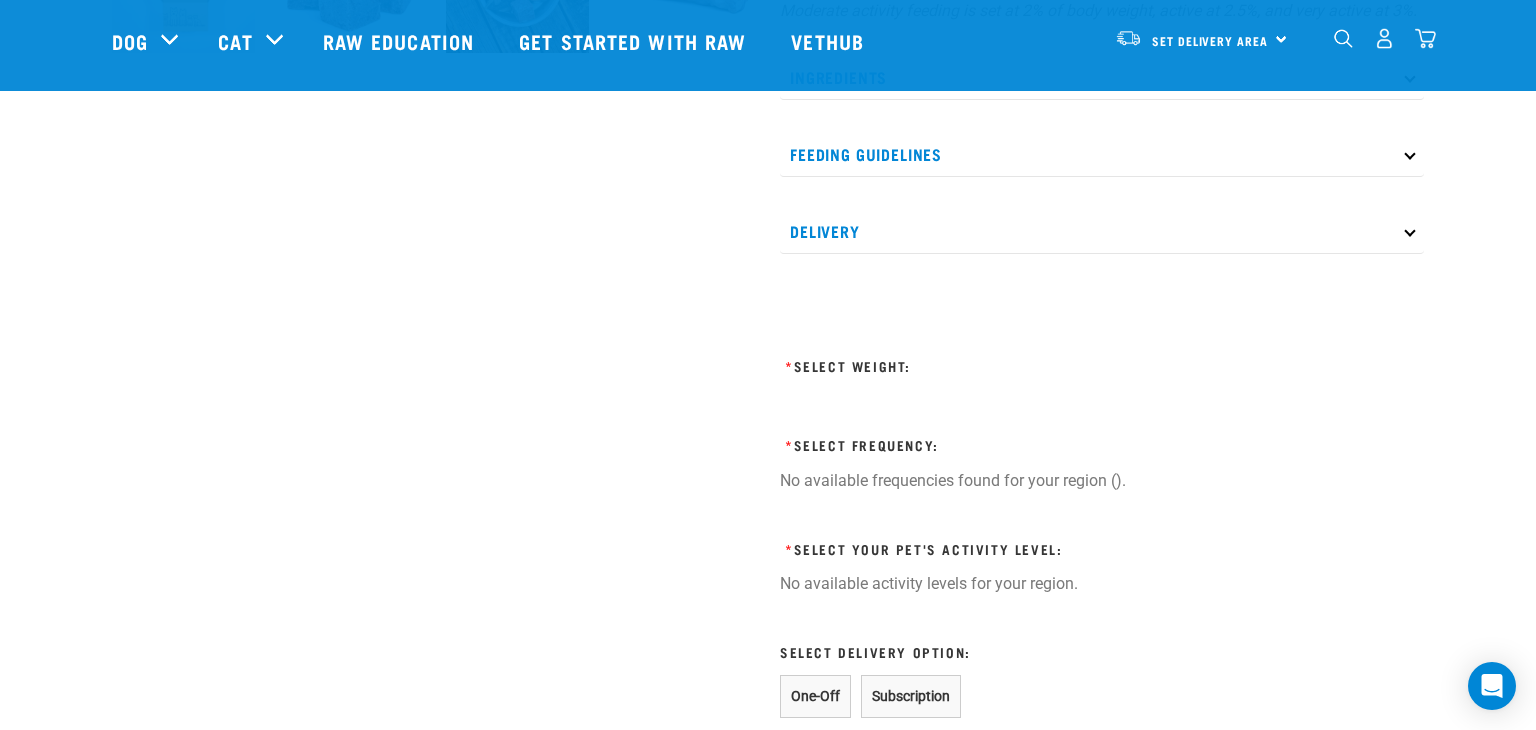 scroll, scrollTop: 892, scrollLeft: 0, axis: vertical 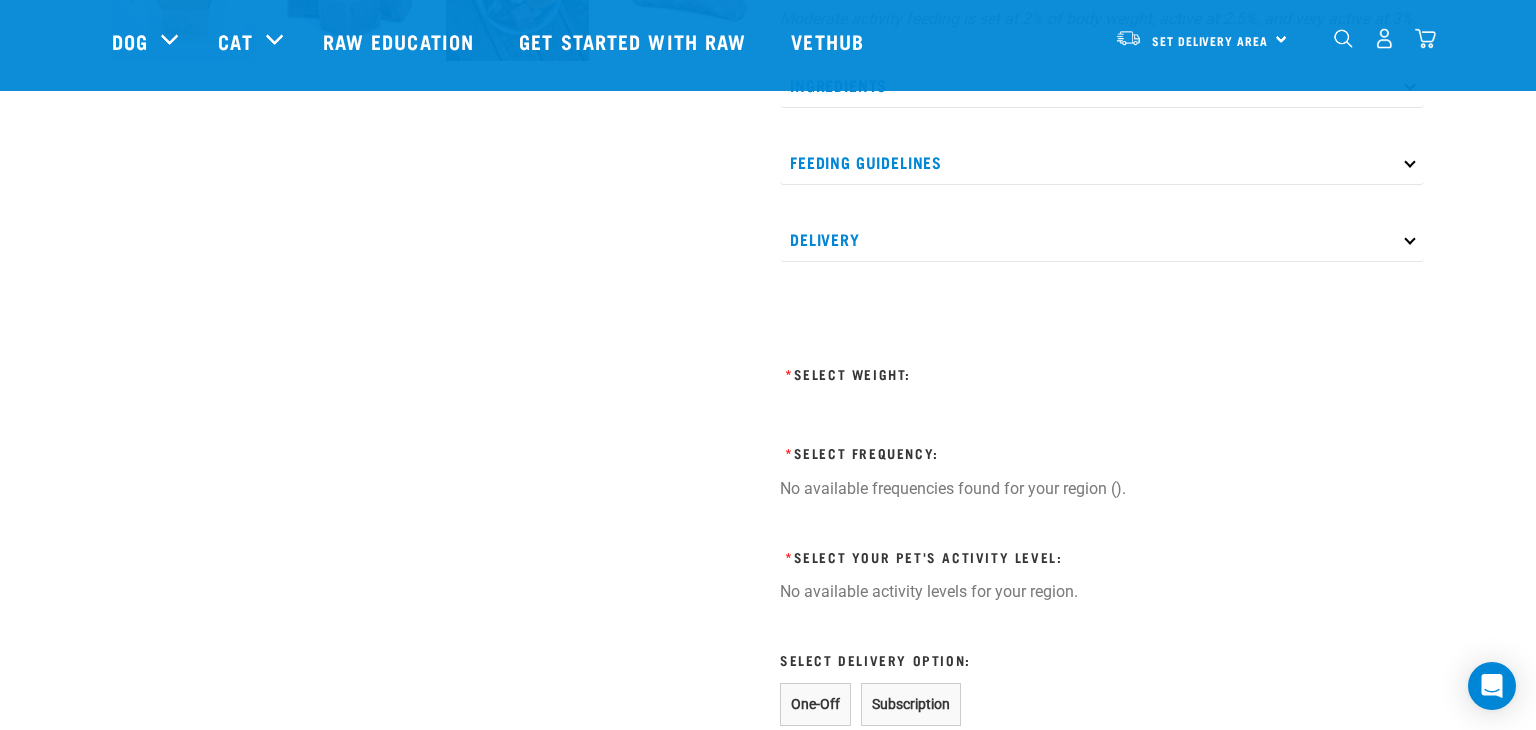 click on "*  Select Weight:" at bounding box center (1005, 373) 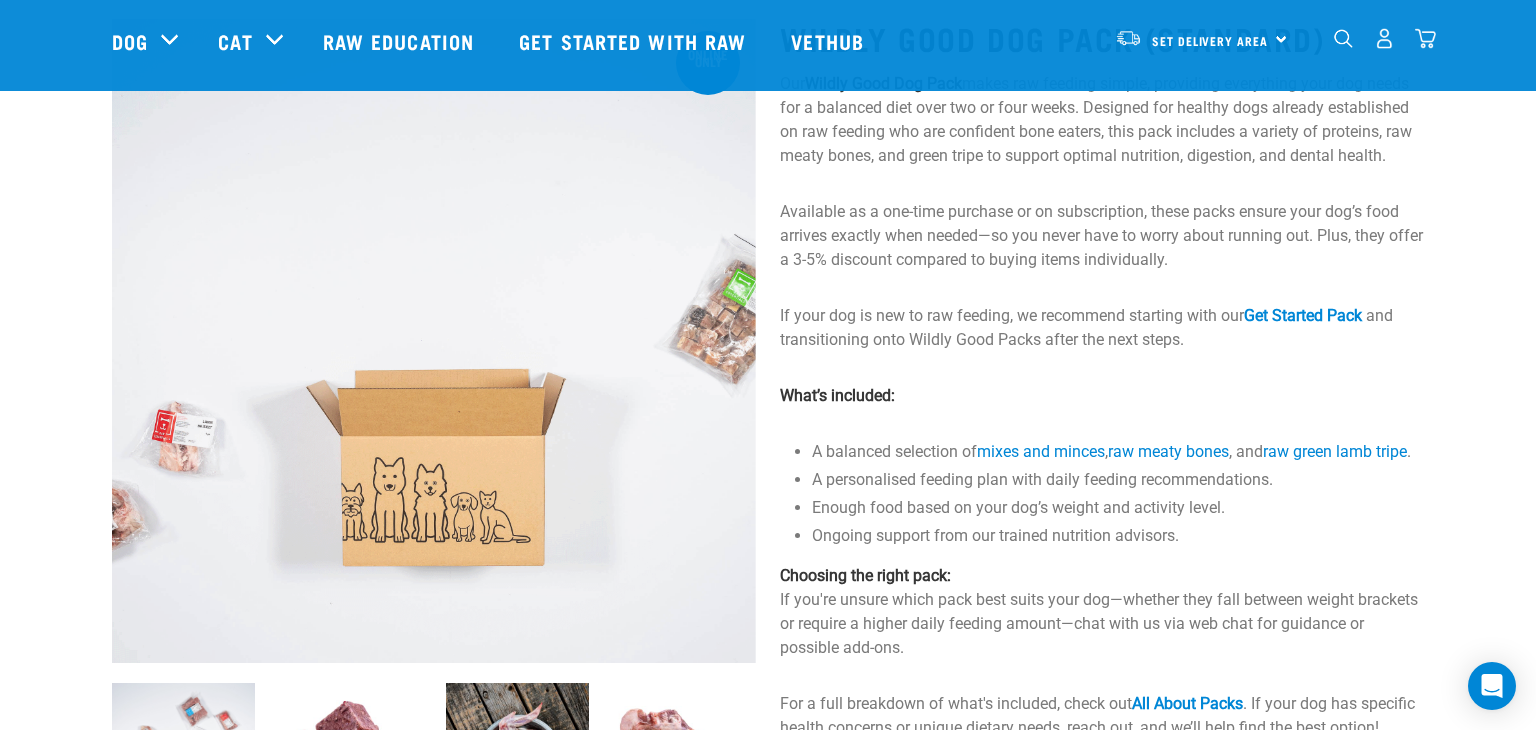 scroll, scrollTop: 0, scrollLeft: 0, axis: both 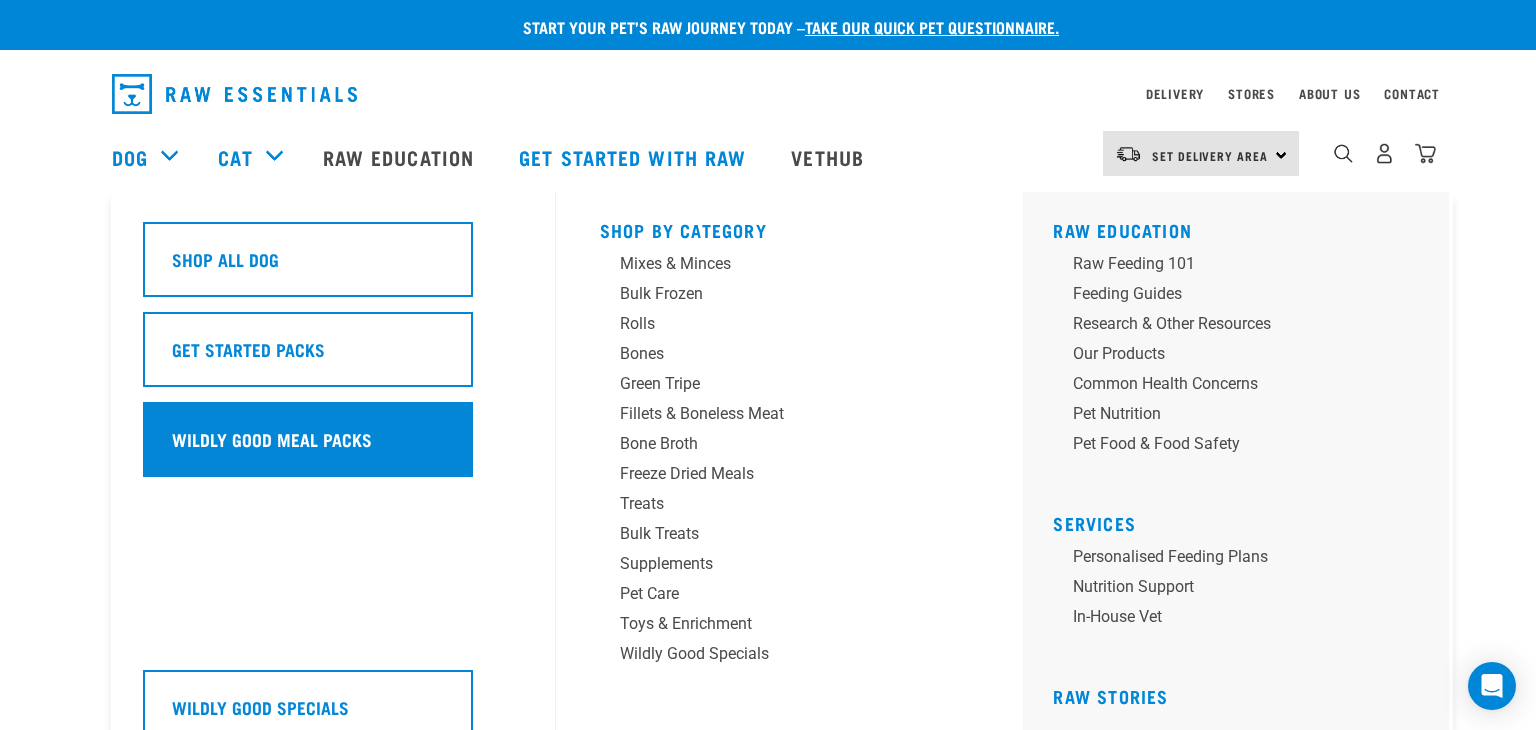 click on "Wildly Good Meal Packs" at bounding box center (308, 439) 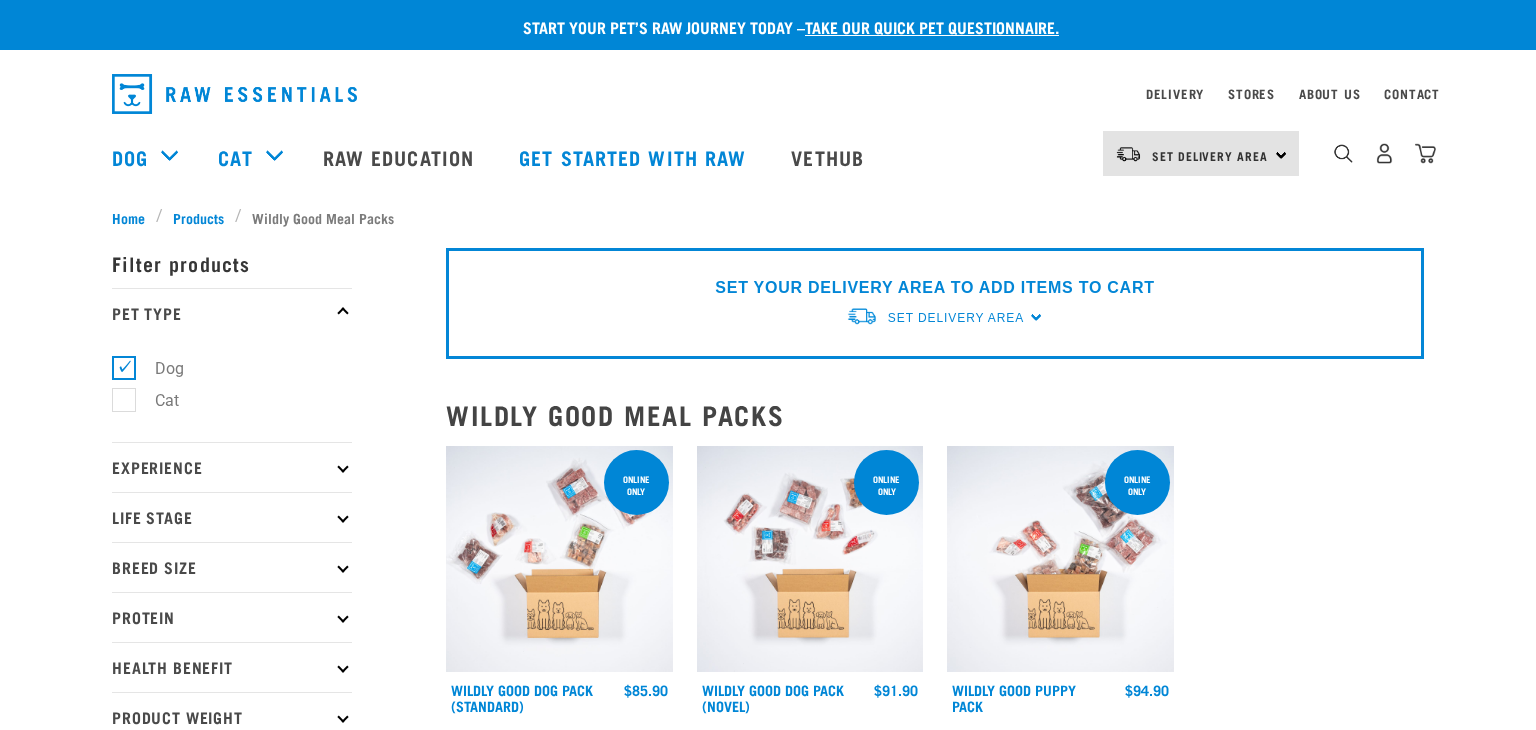 scroll, scrollTop: 0, scrollLeft: 0, axis: both 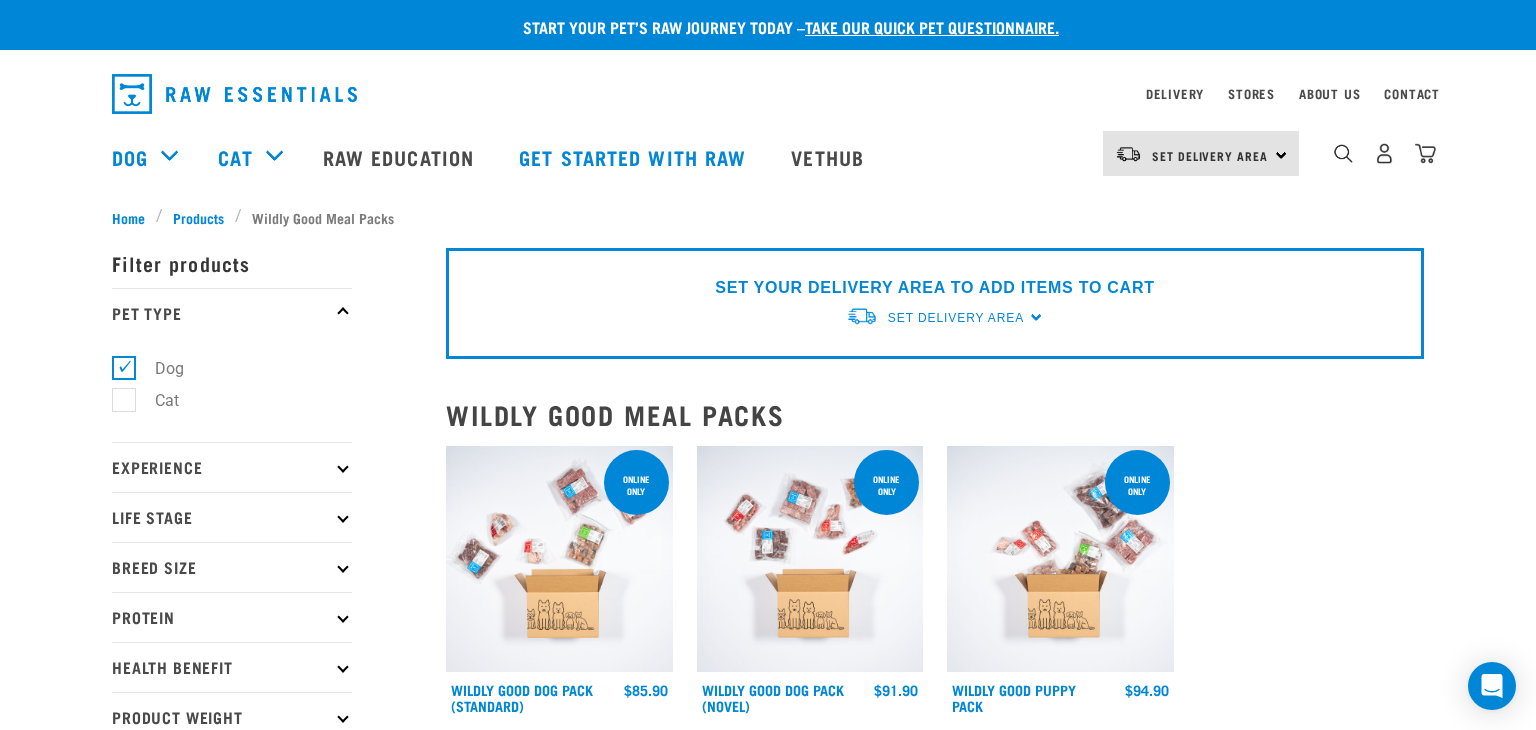 click on "Experience" at bounding box center (232, 467) 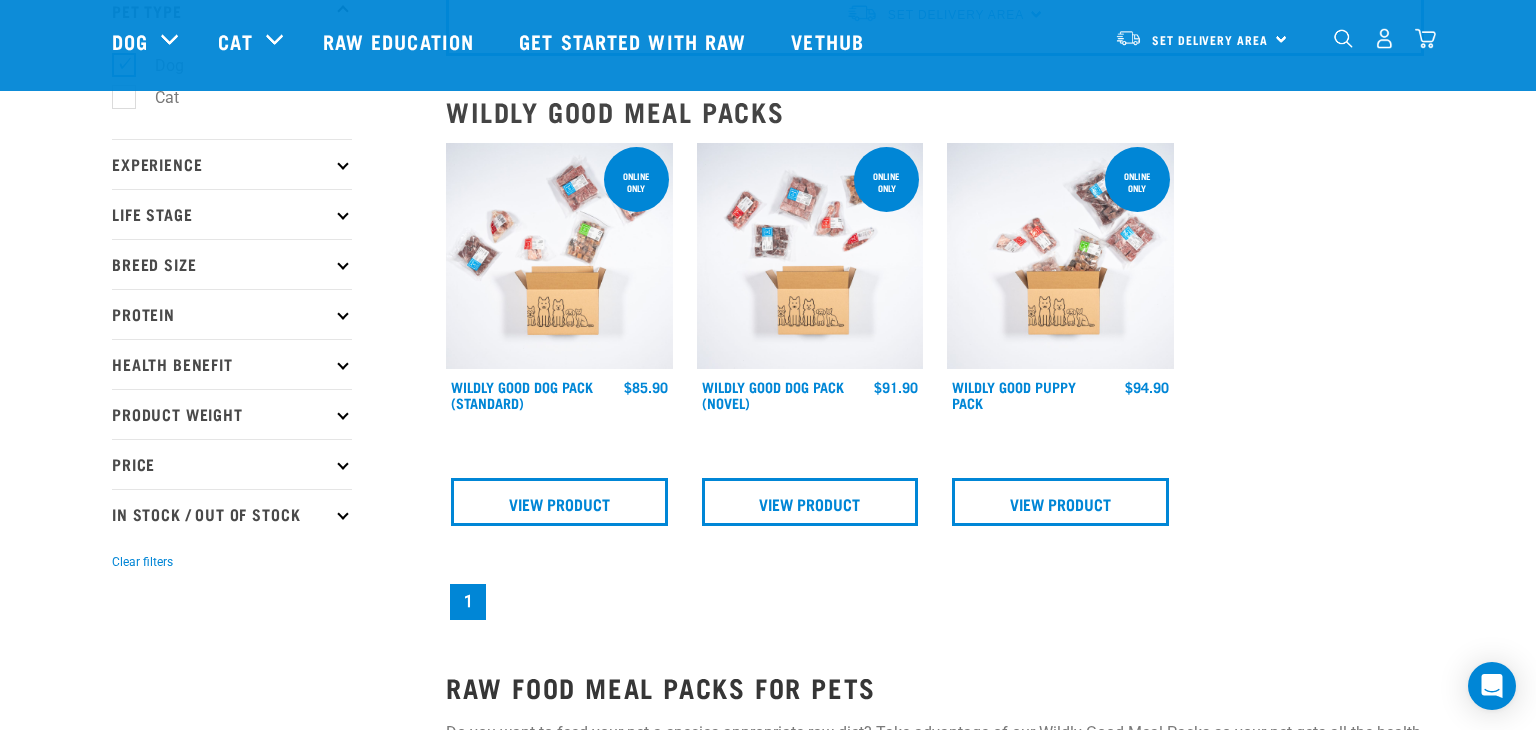 scroll, scrollTop: 157, scrollLeft: 0, axis: vertical 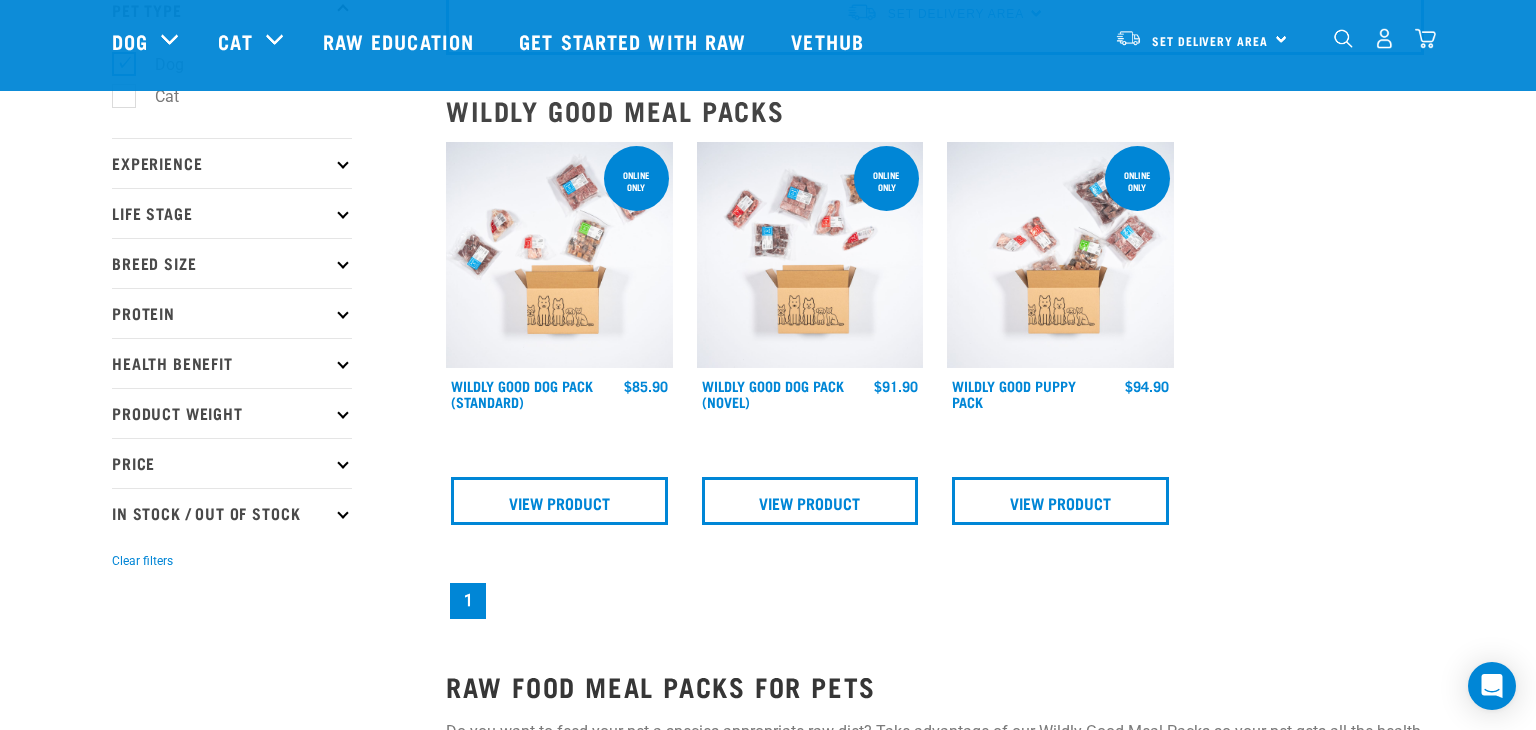 click on "Online Only" at bounding box center [636, 181] 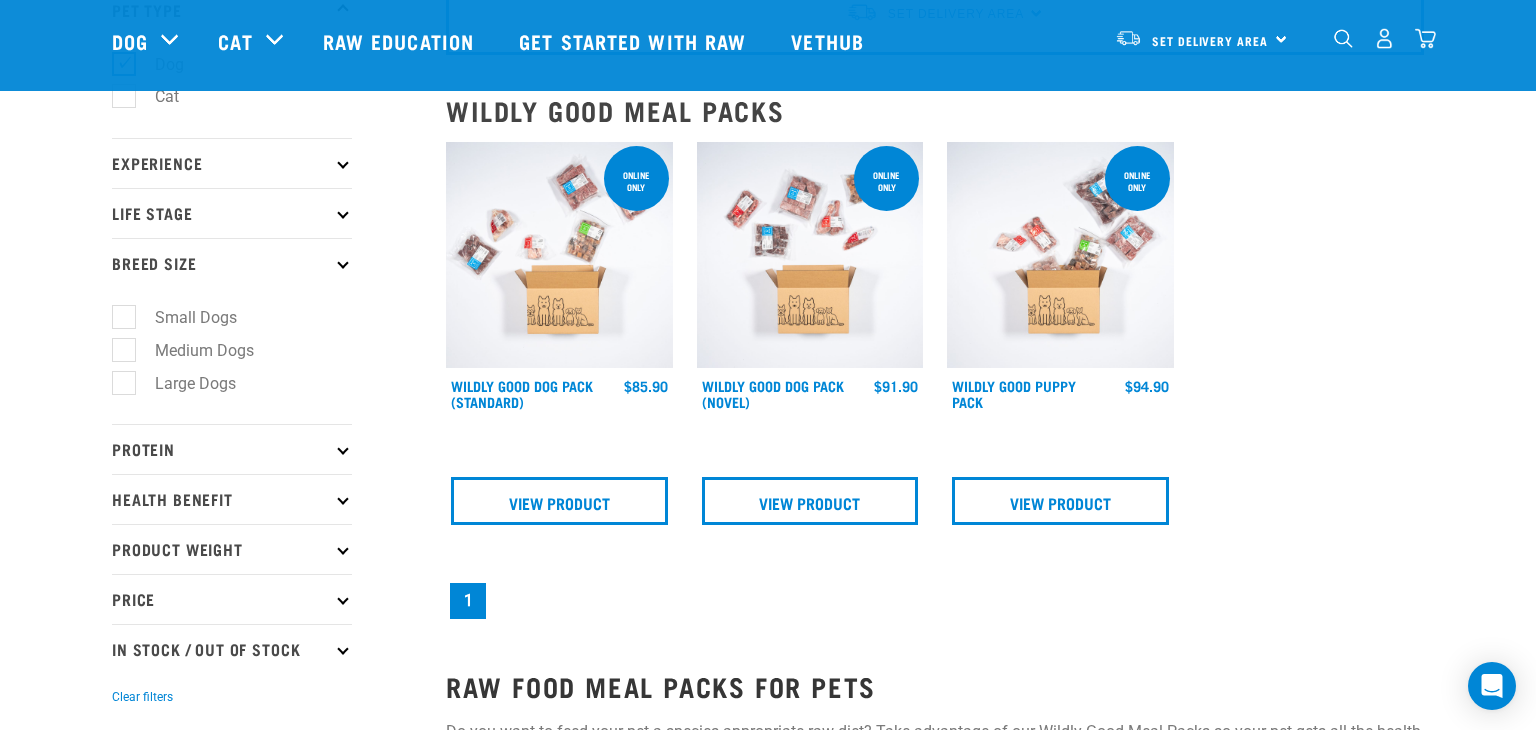 click on "Medium Dogs" at bounding box center [192, 350] 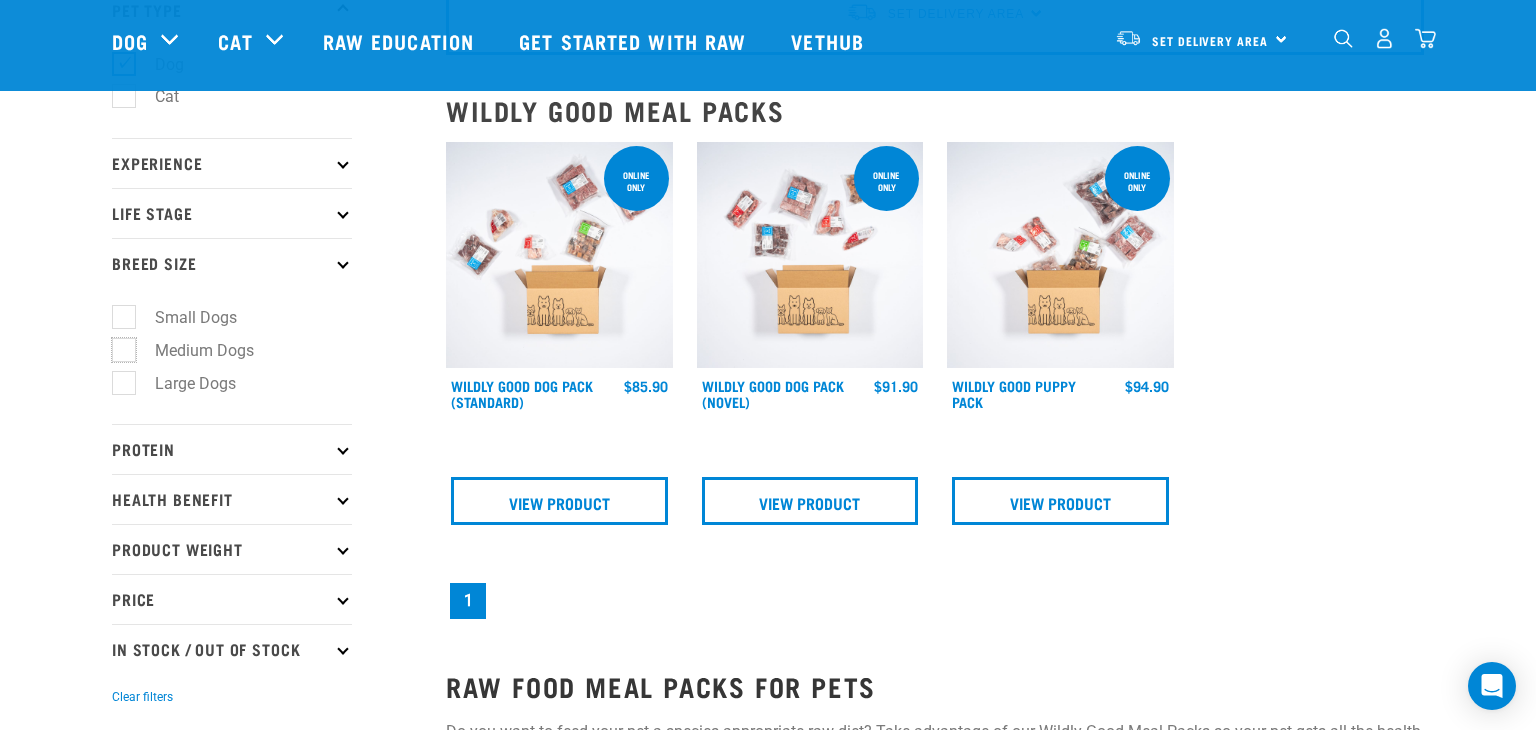 click on "Medium Dogs" at bounding box center (118, 346) 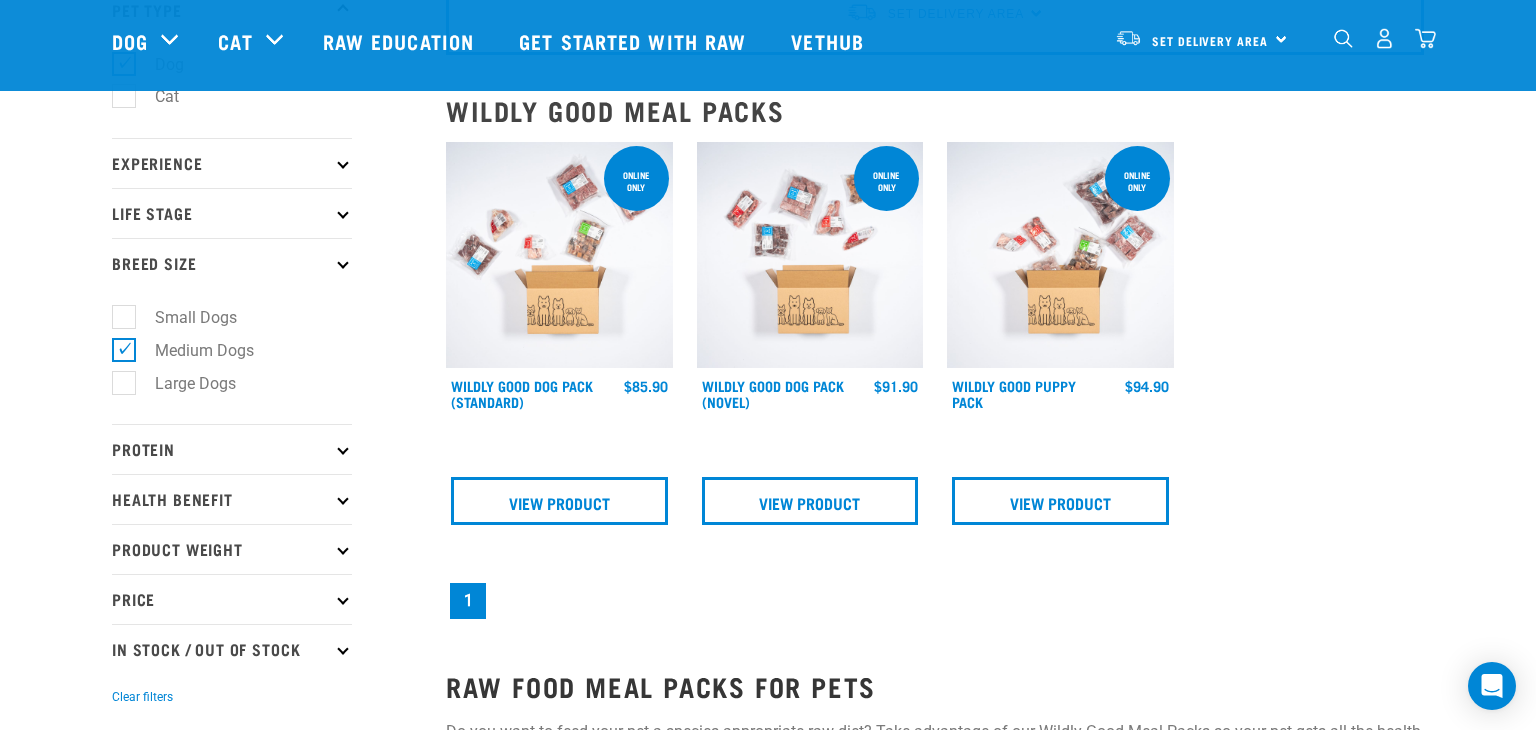 click on "Life Stage" at bounding box center [232, 213] 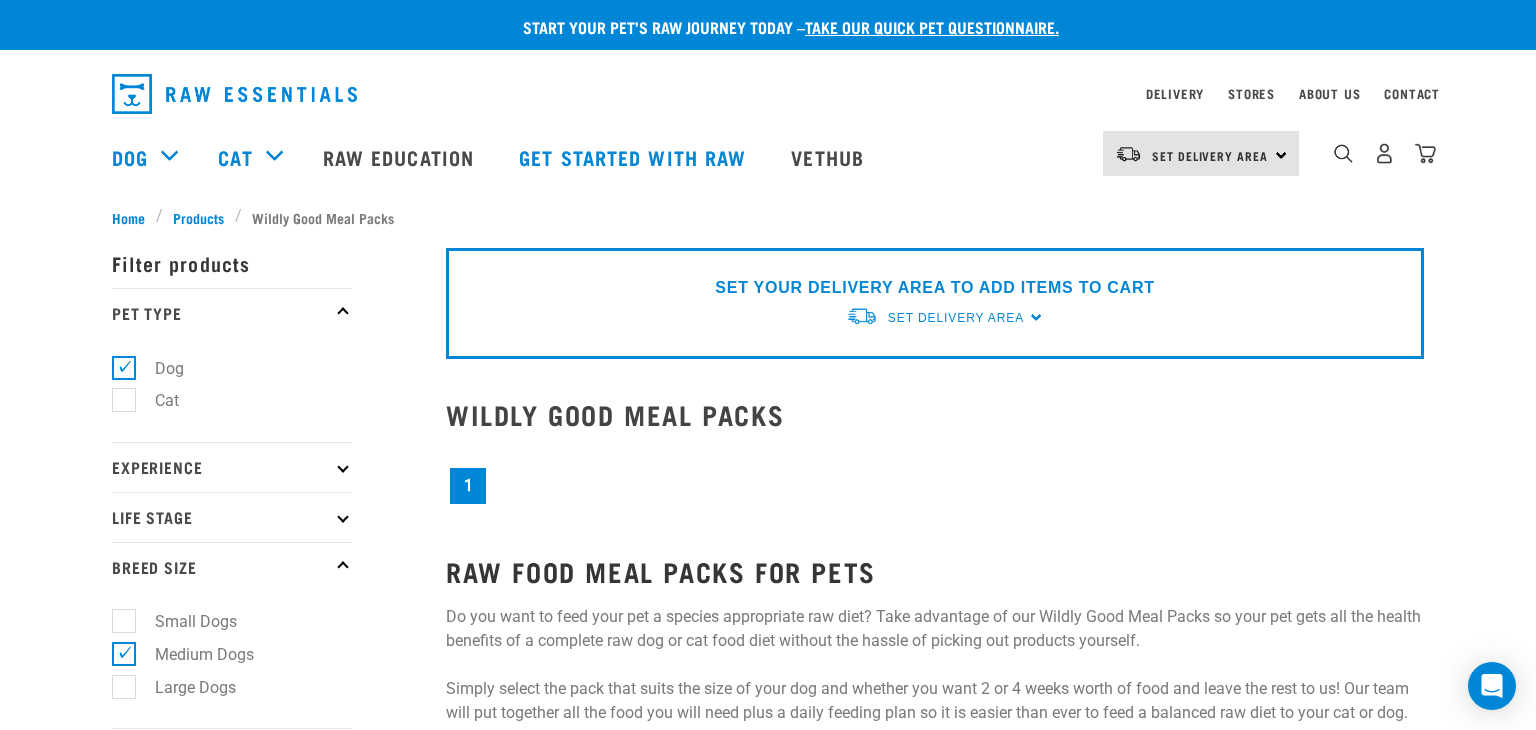 scroll, scrollTop: 0, scrollLeft: 0, axis: both 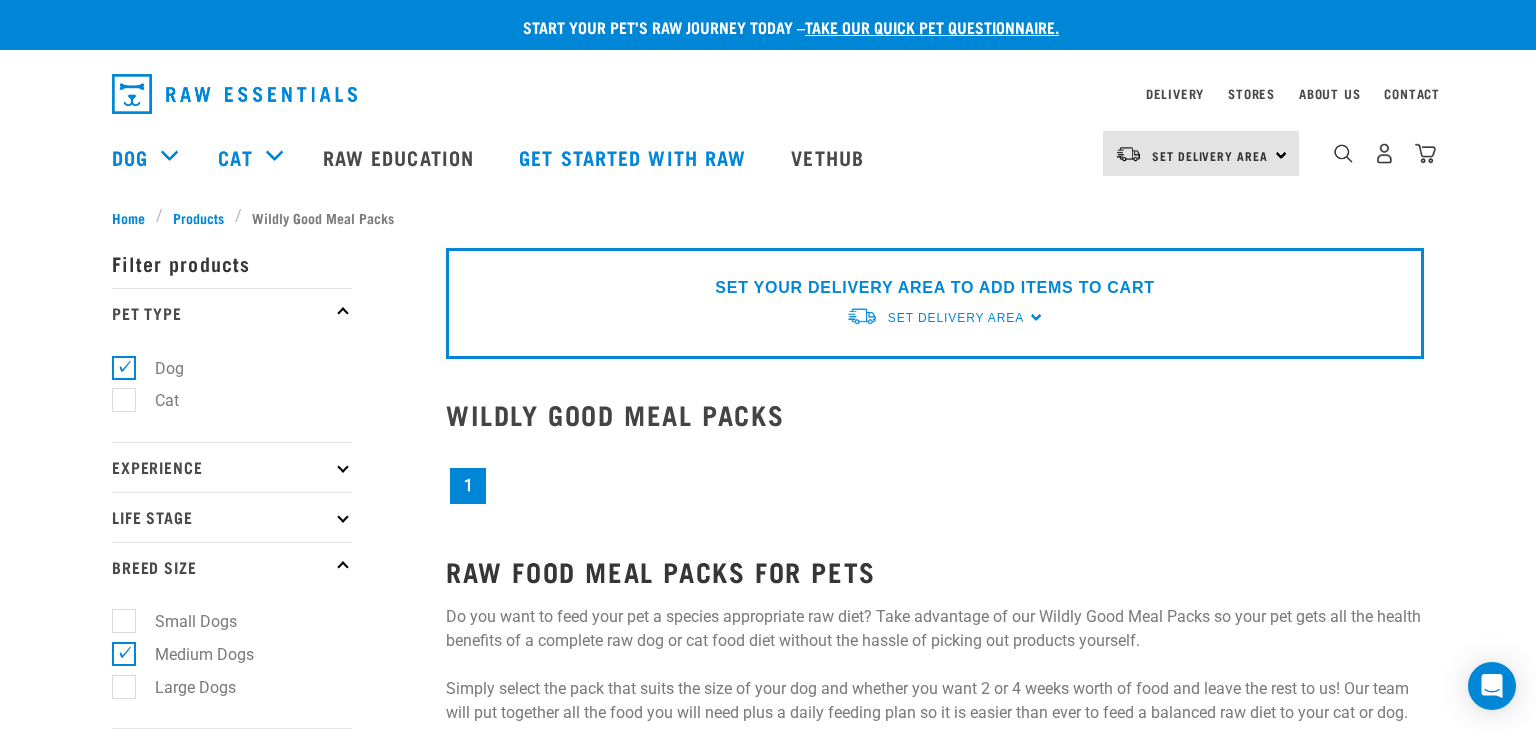 click at bounding box center (342, 466) 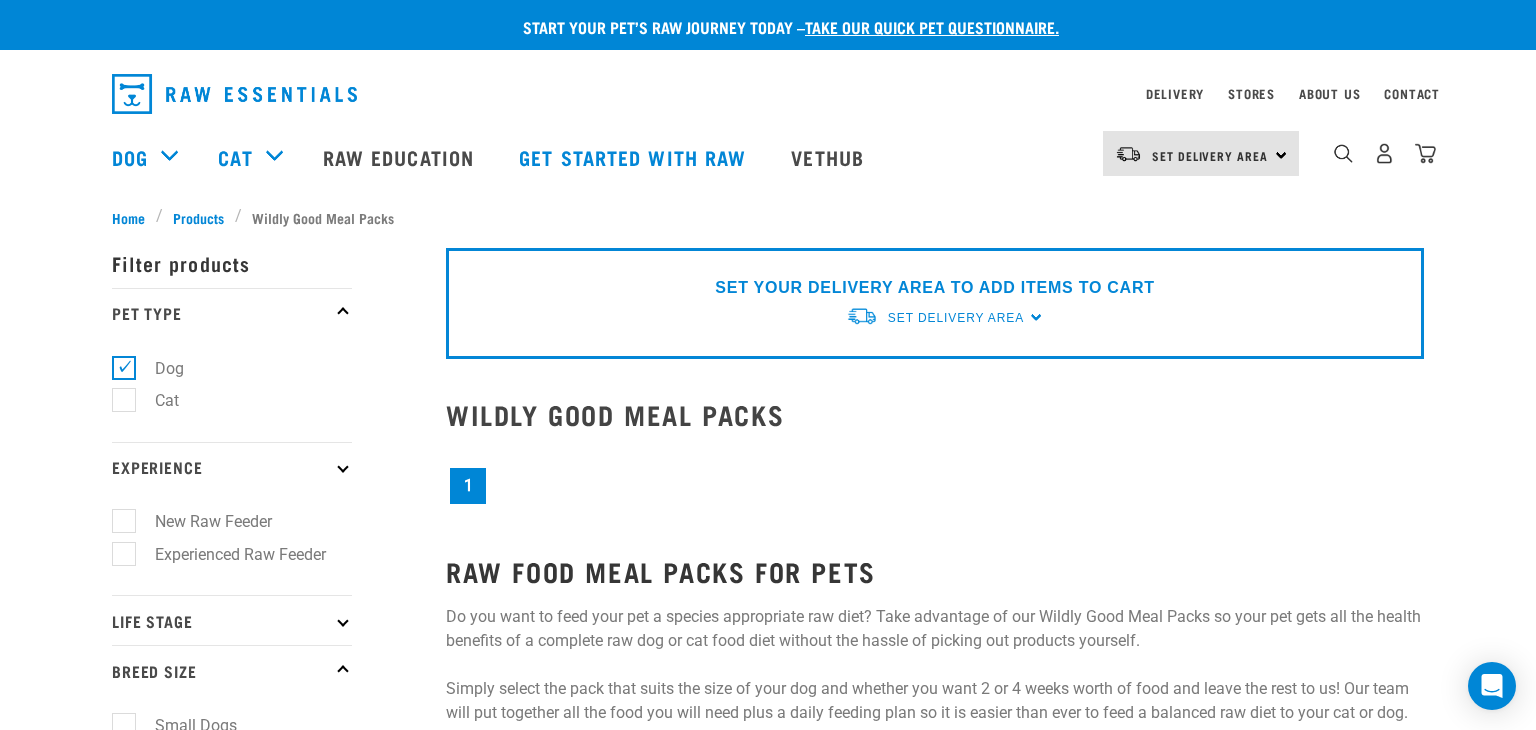 click on "Experienced Raw Feeder" at bounding box center [228, 554] 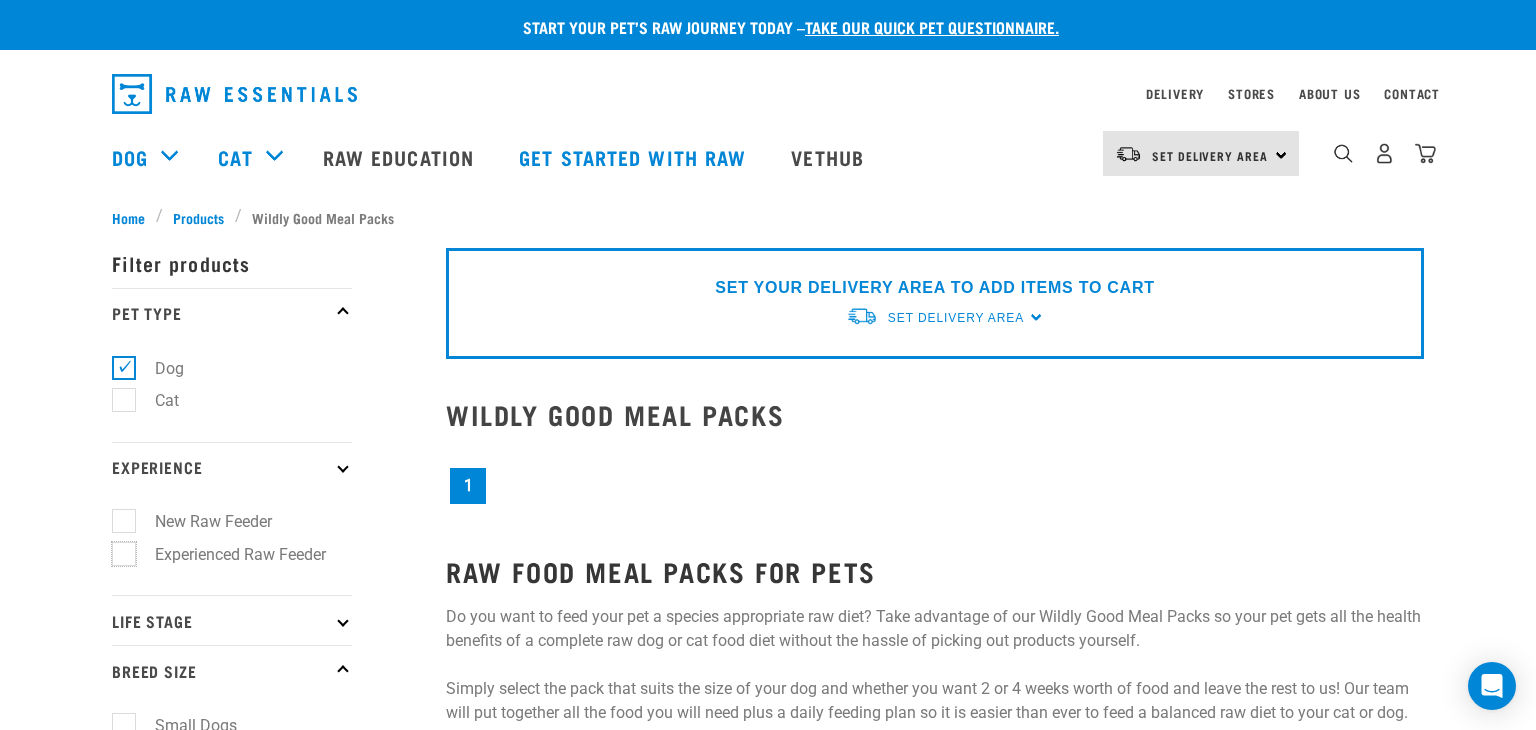 click on "Experienced Raw Feeder" at bounding box center [118, 550] 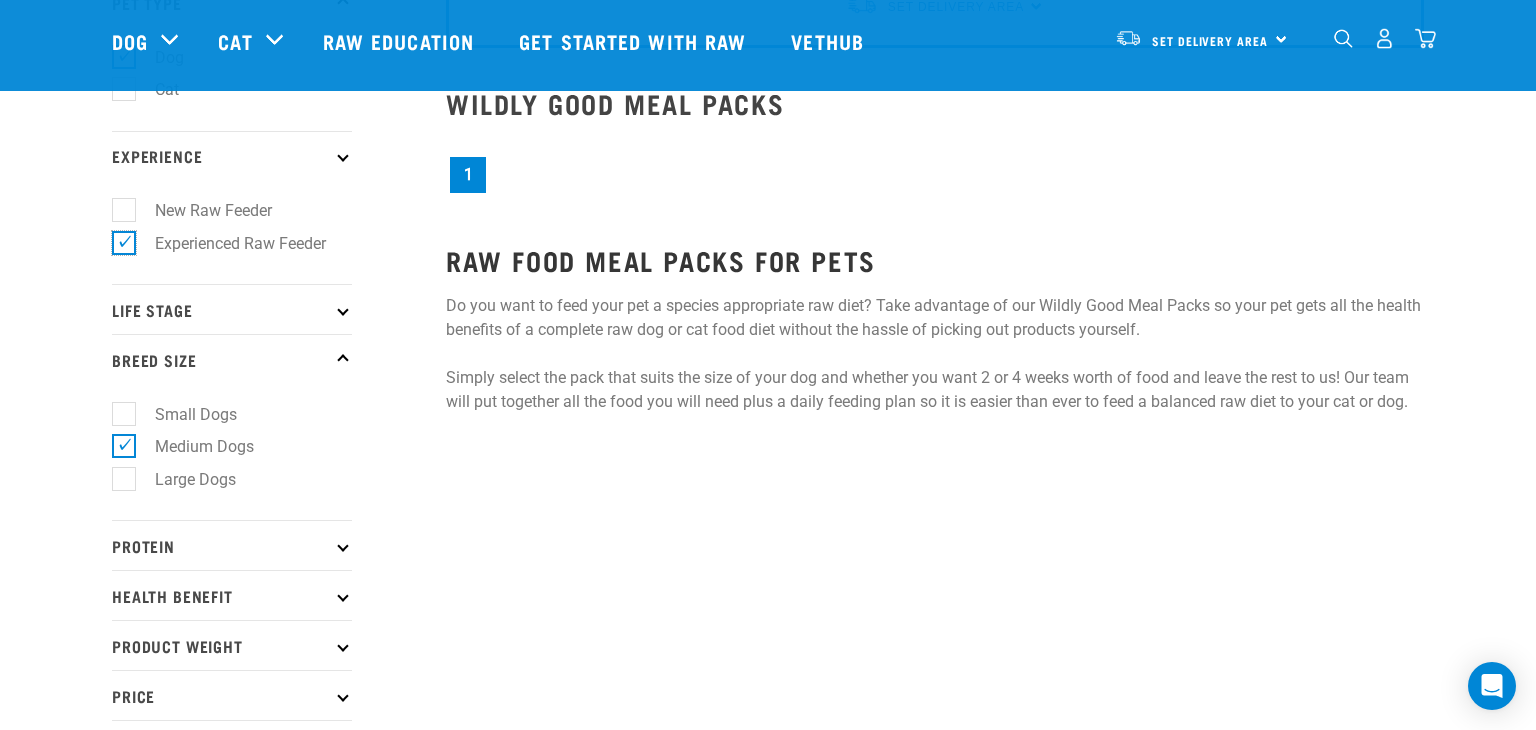 scroll, scrollTop: 169, scrollLeft: 0, axis: vertical 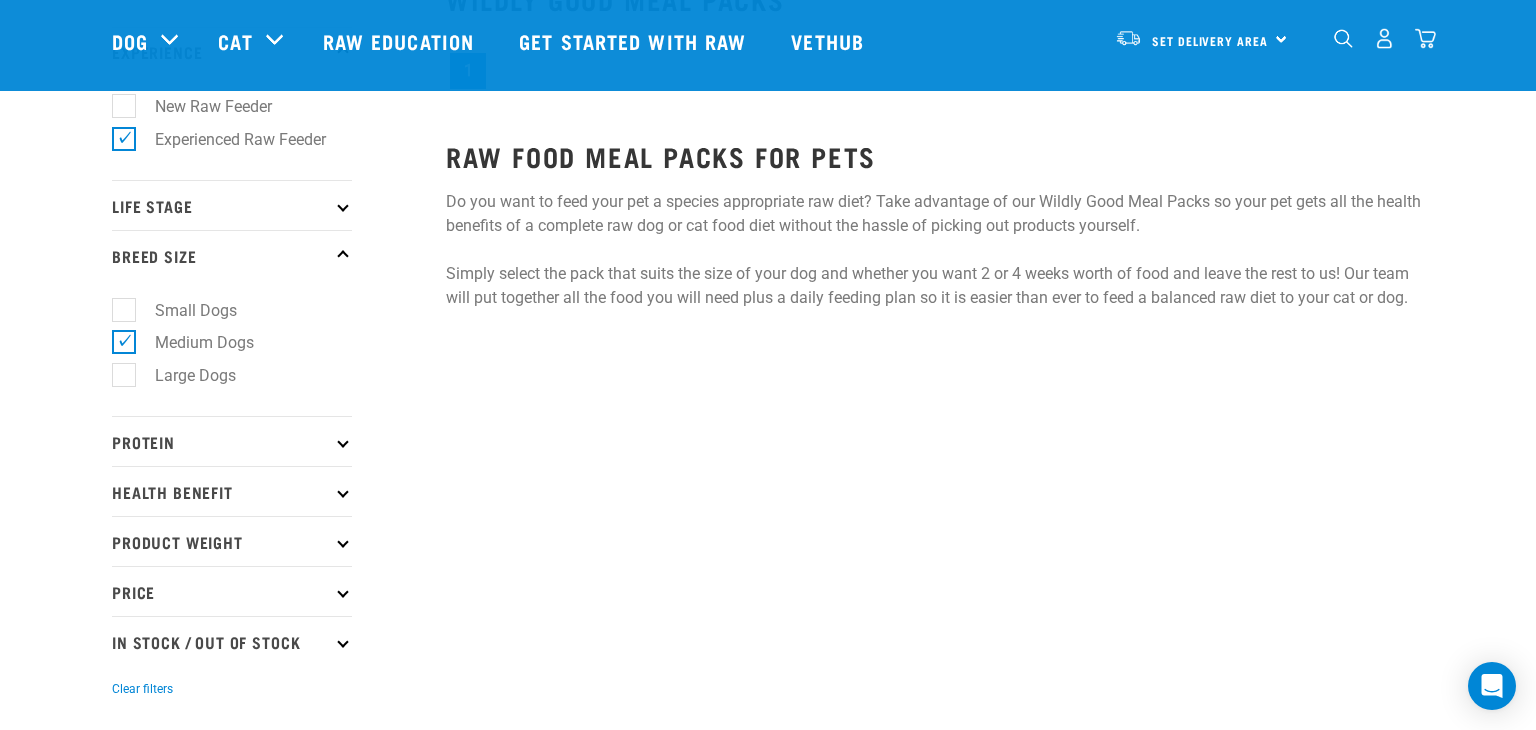 click on "Protein" at bounding box center [232, 441] 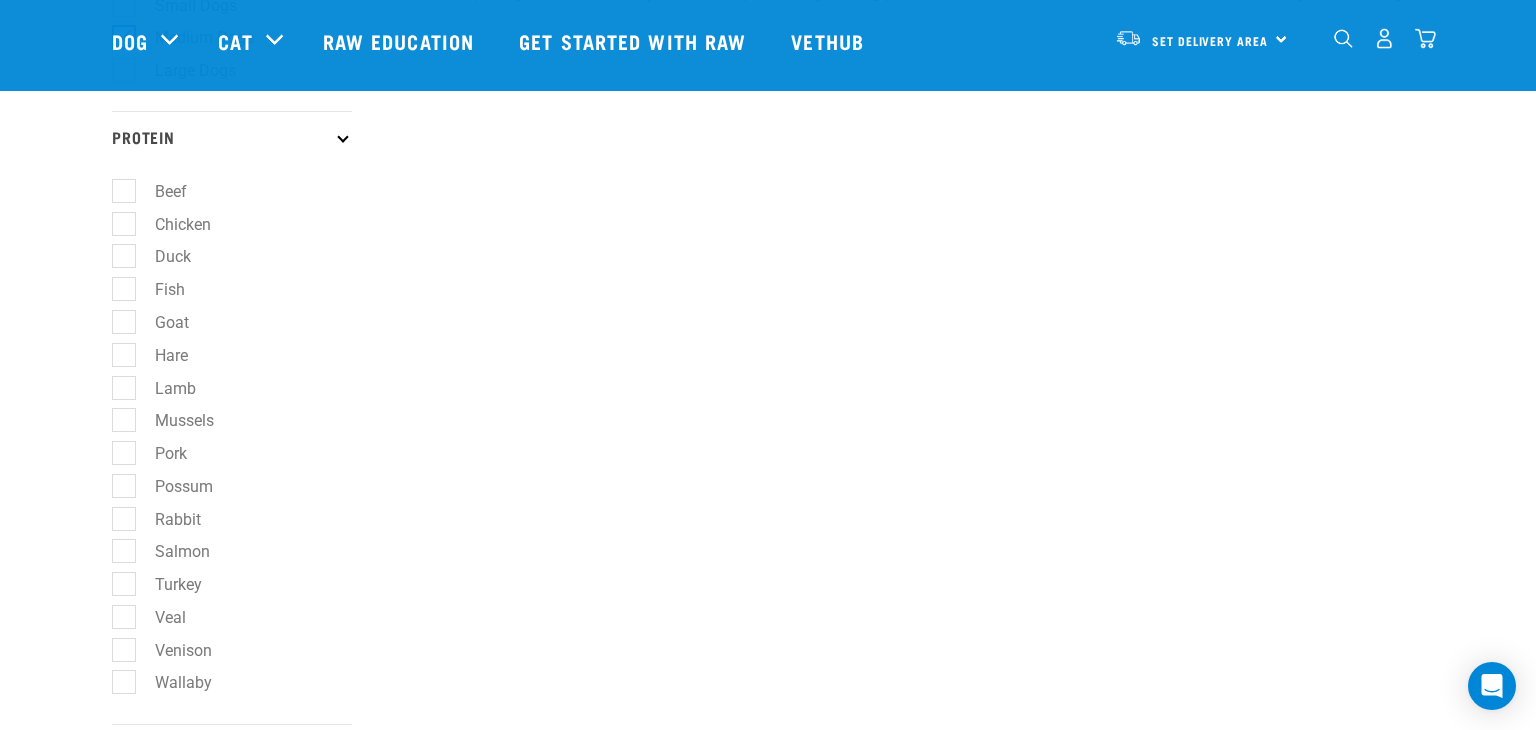 scroll, scrollTop: 578, scrollLeft: 0, axis: vertical 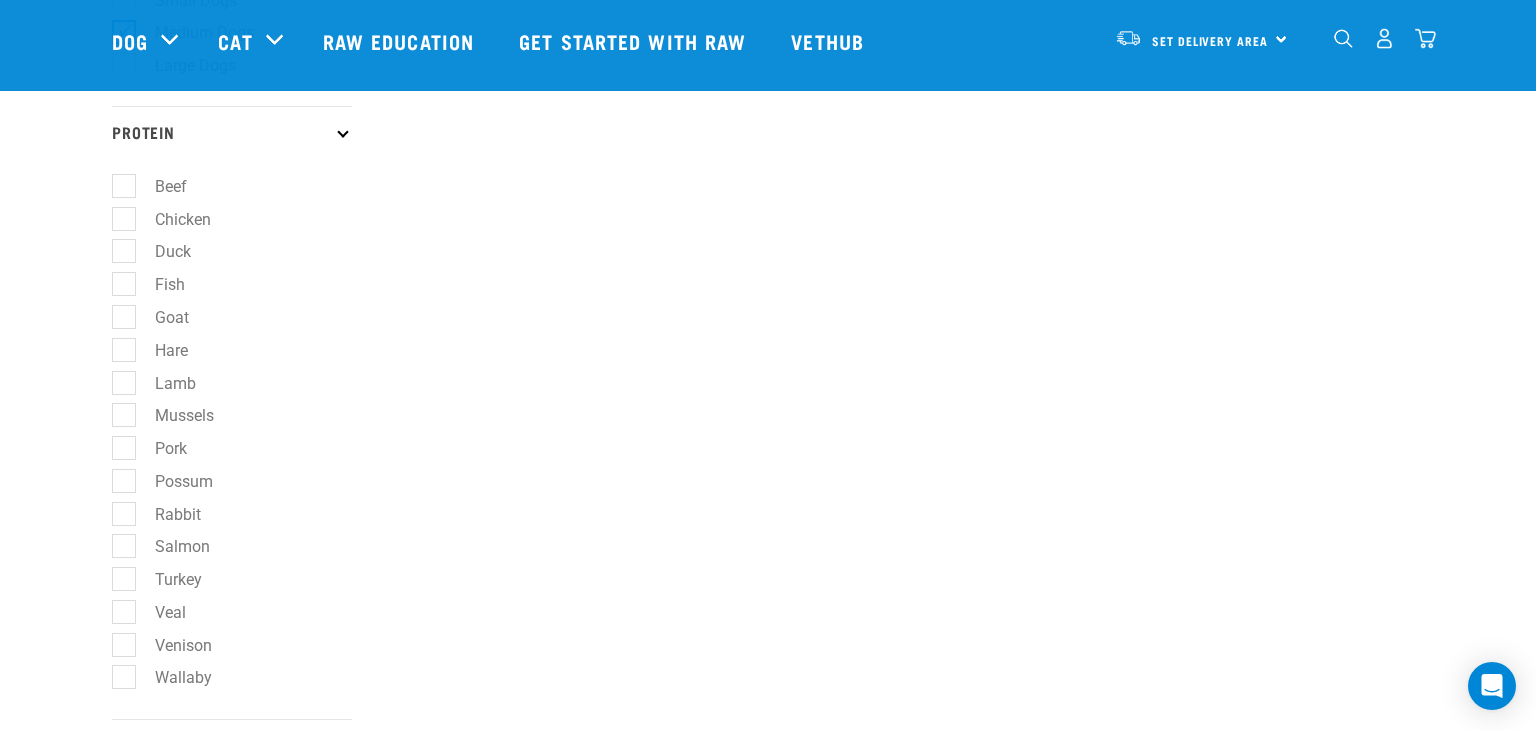 click on "Venison" at bounding box center [171, 645] 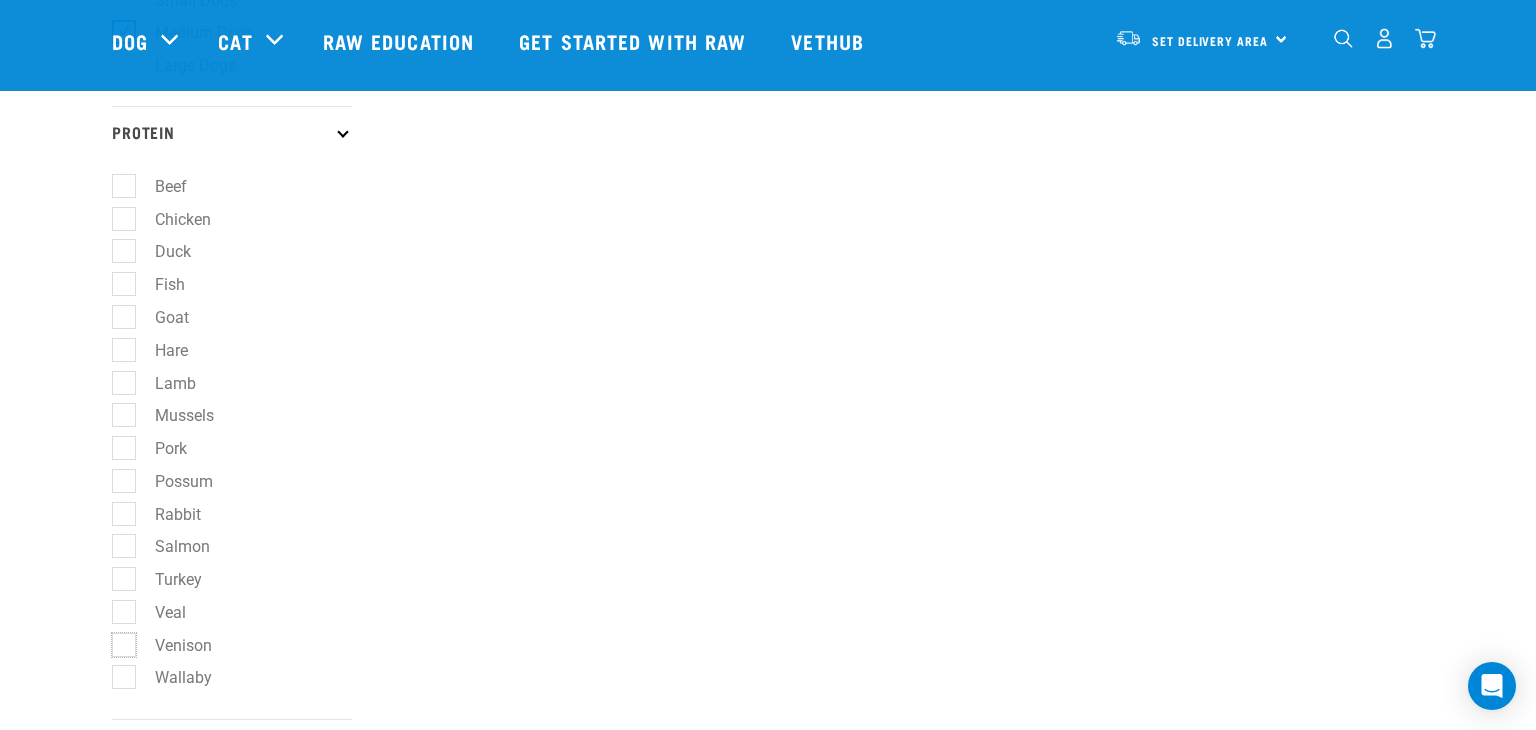 click on "Venison" at bounding box center (118, 641) 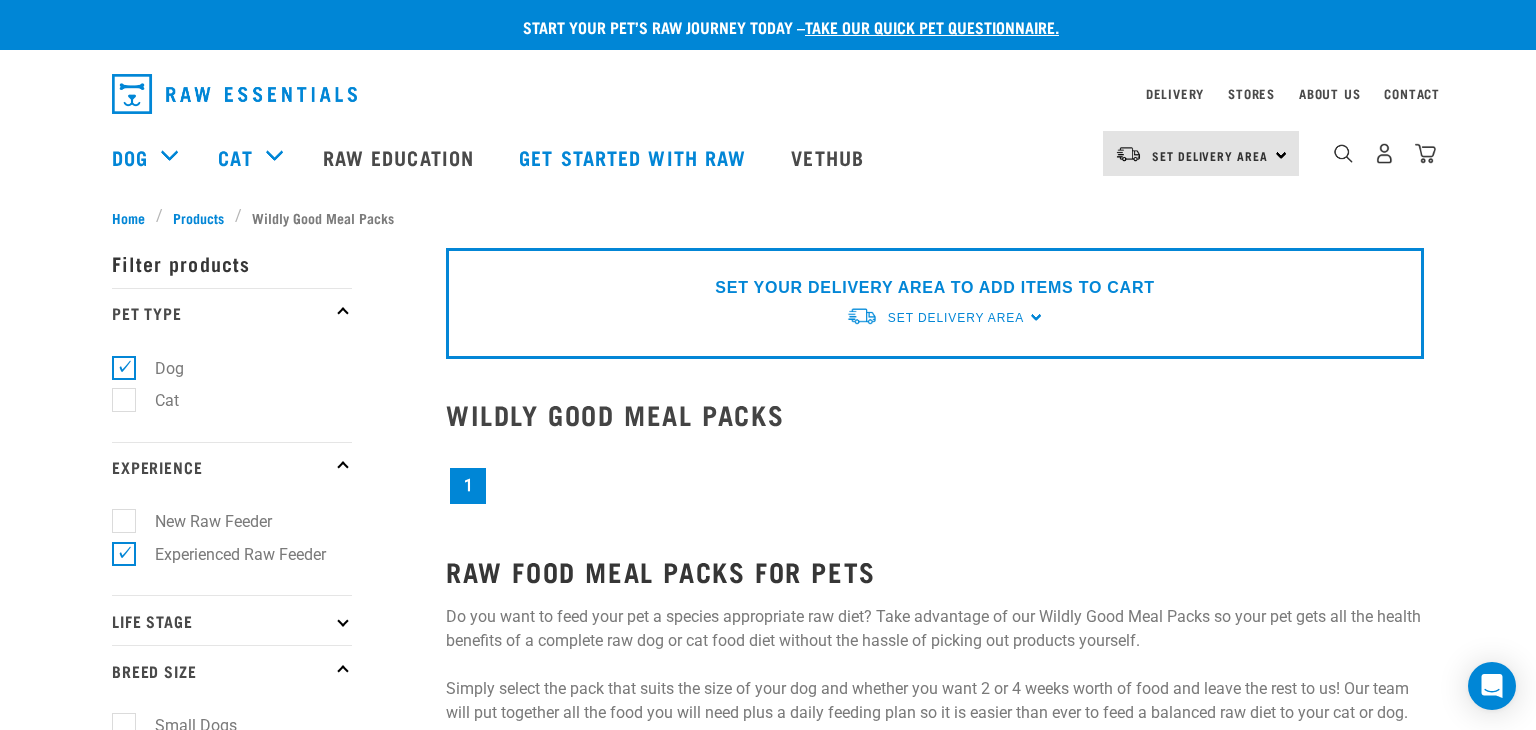 scroll, scrollTop: 0, scrollLeft: 0, axis: both 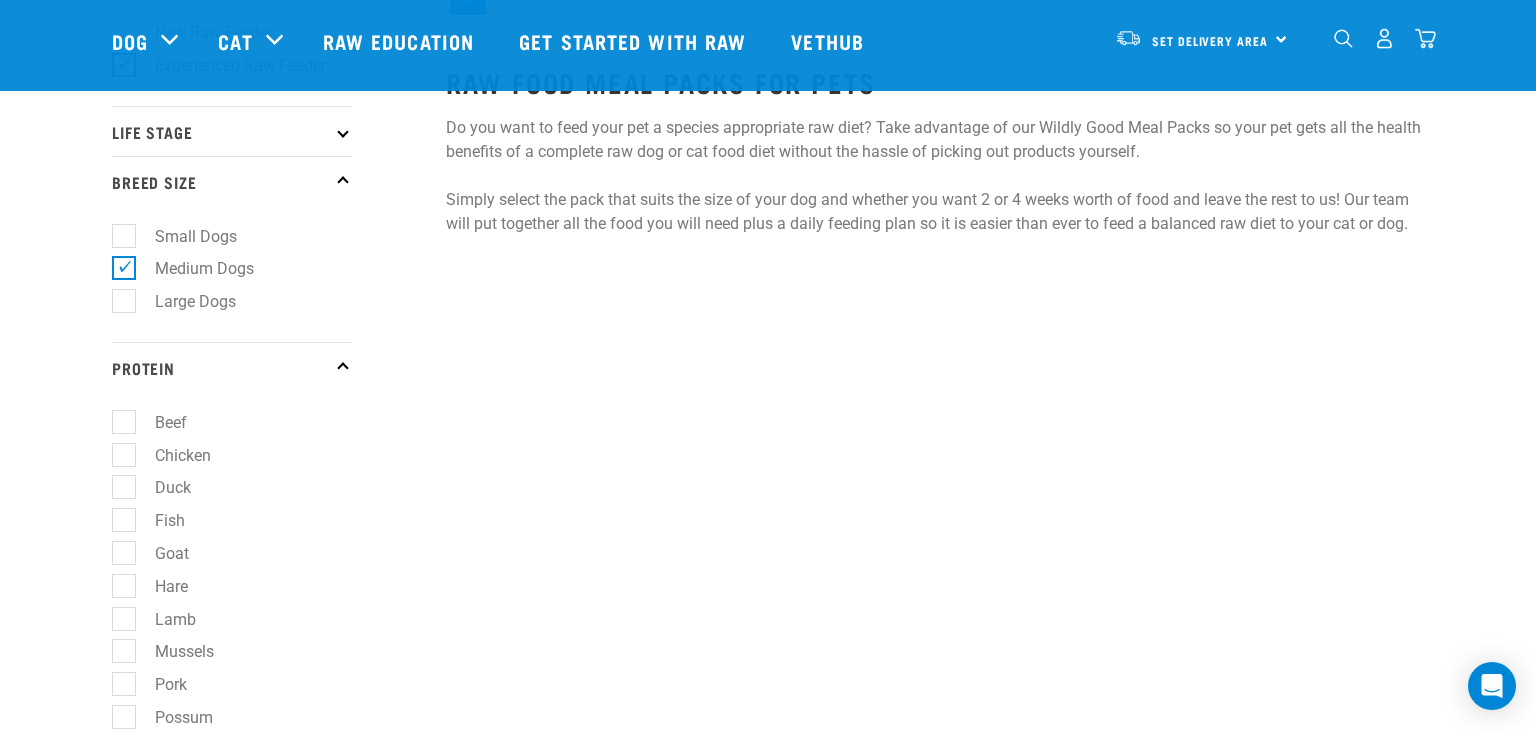 click on "Beef" at bounding box center [159, 422] 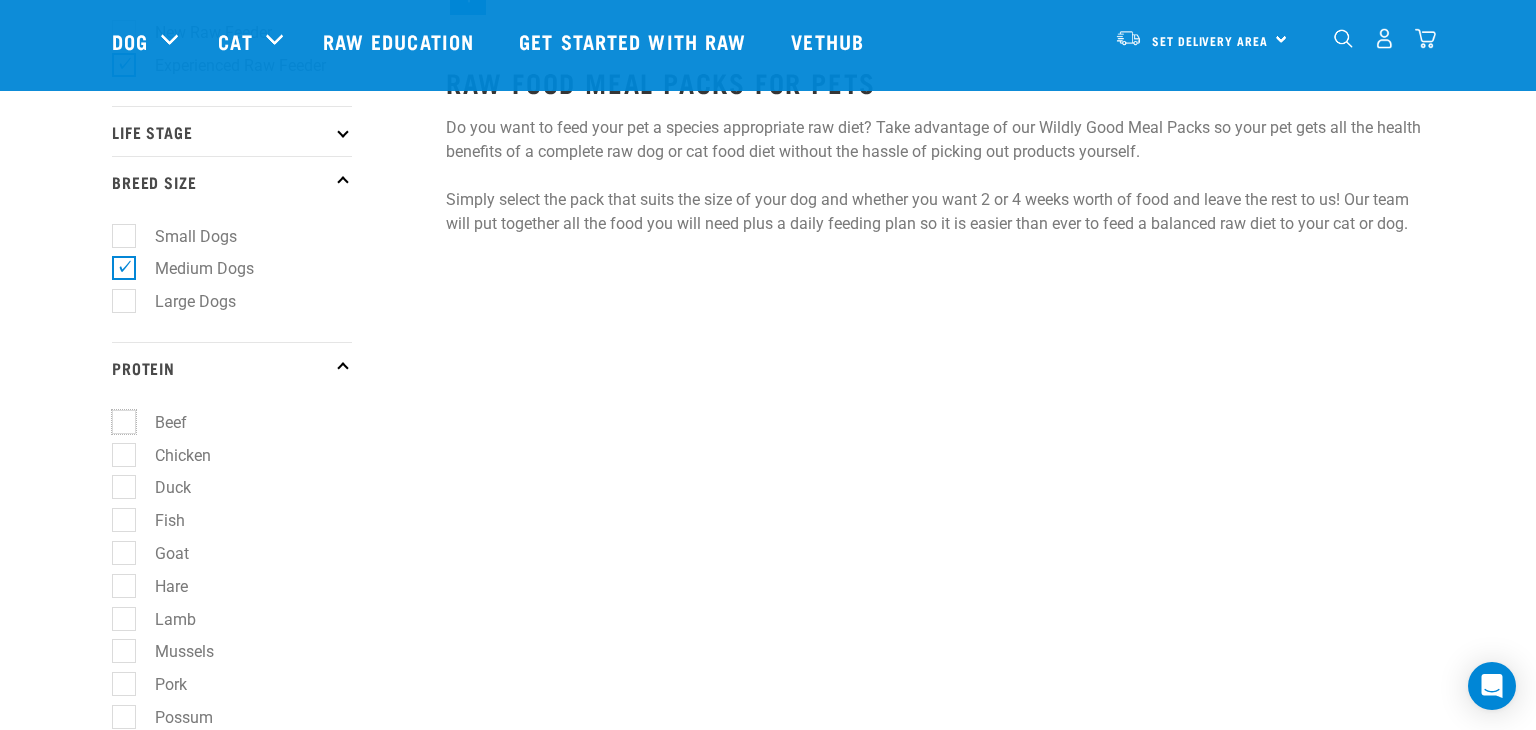 click on "Beef" at bounding box center [118, 418] 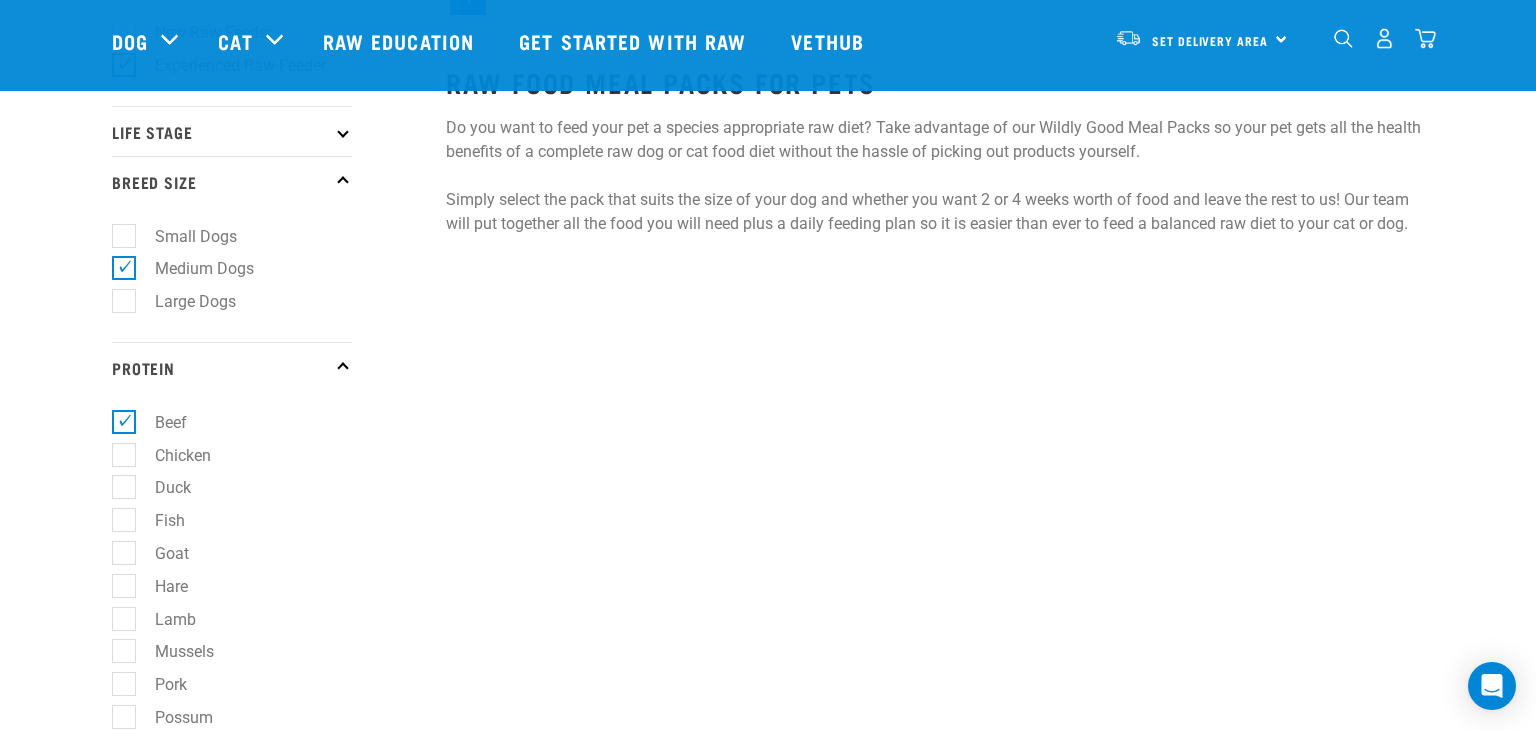 click on "Chicken" at bounding box center (171, 455) 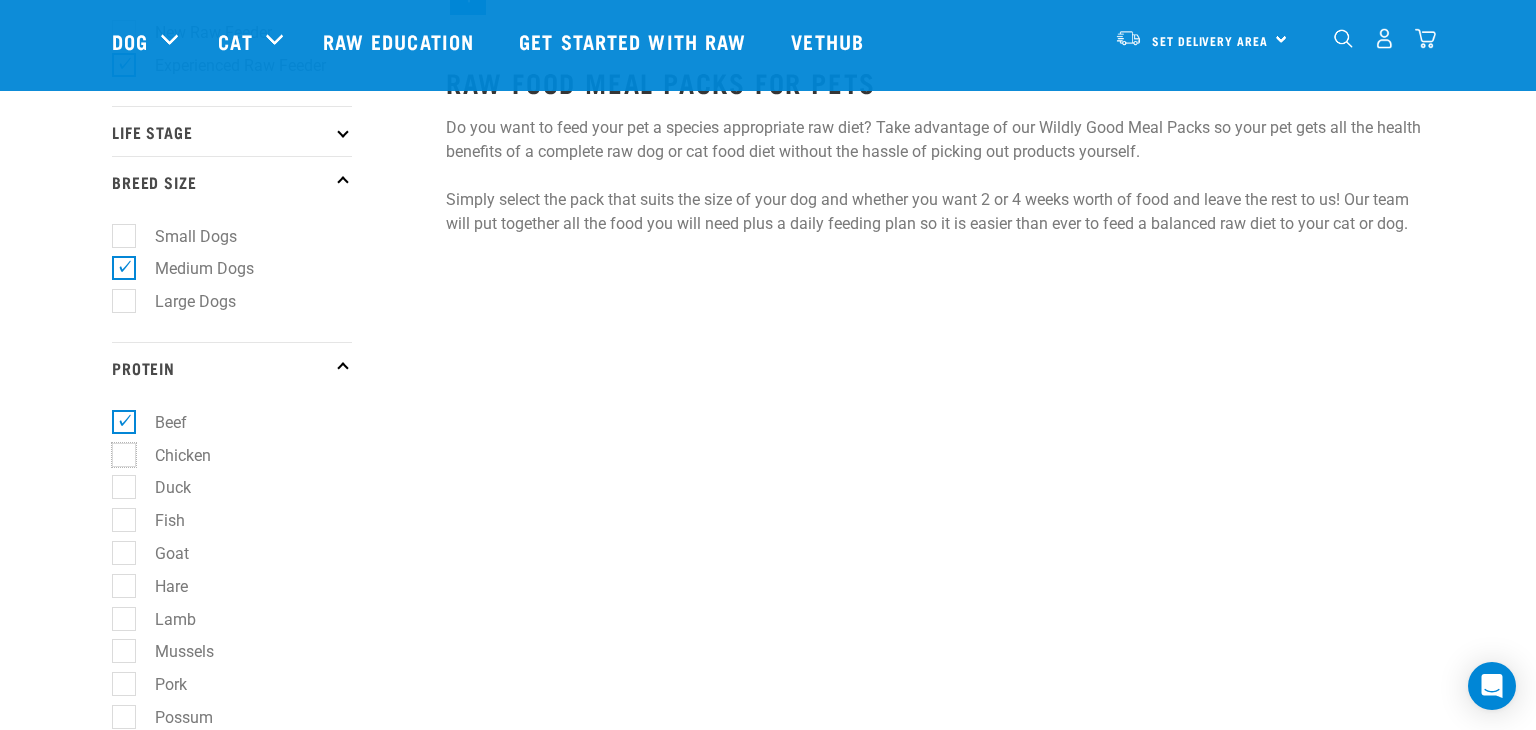 click on "Chicken" at bounding box center (118, 451) 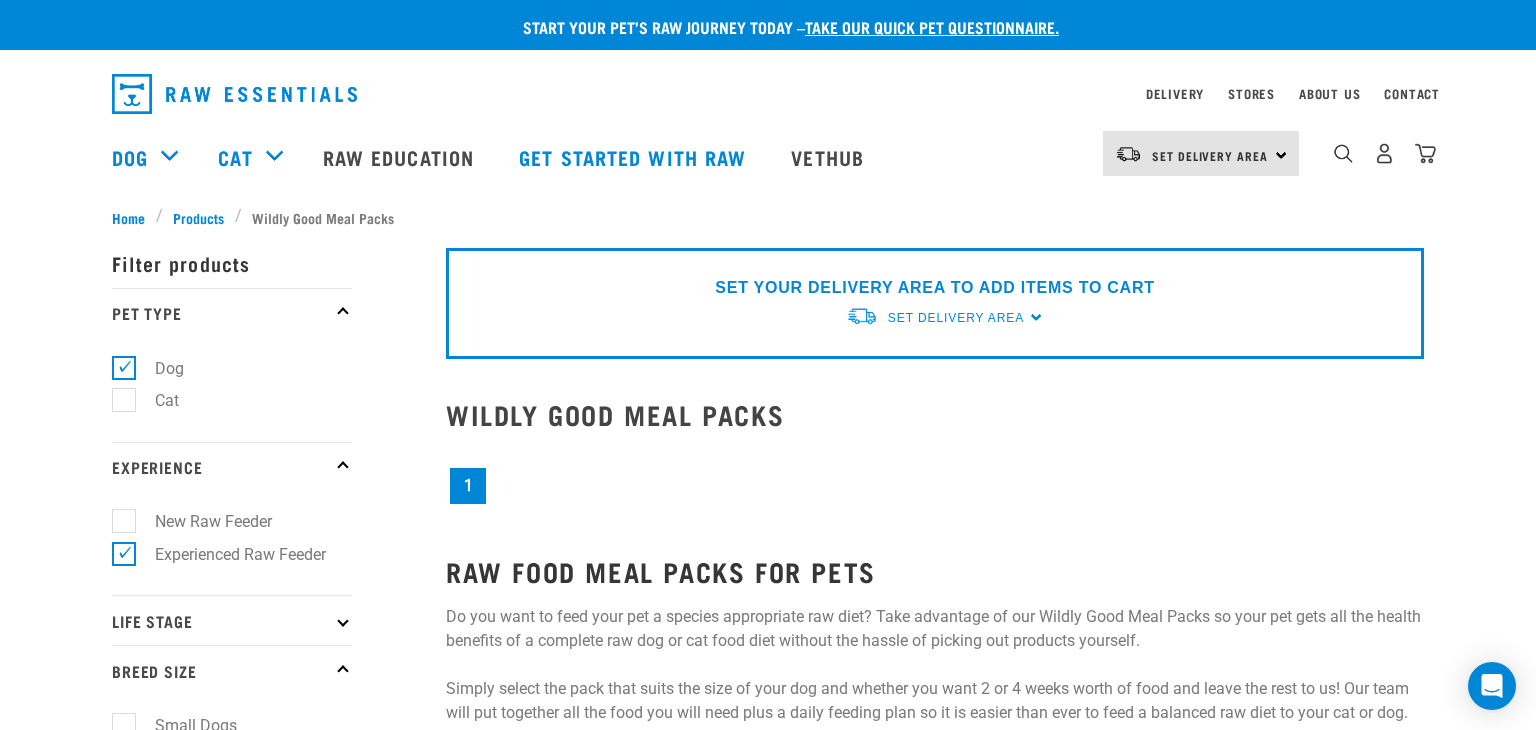 scroll, scrollTop: 0, scrollLeft: 0, axis: both 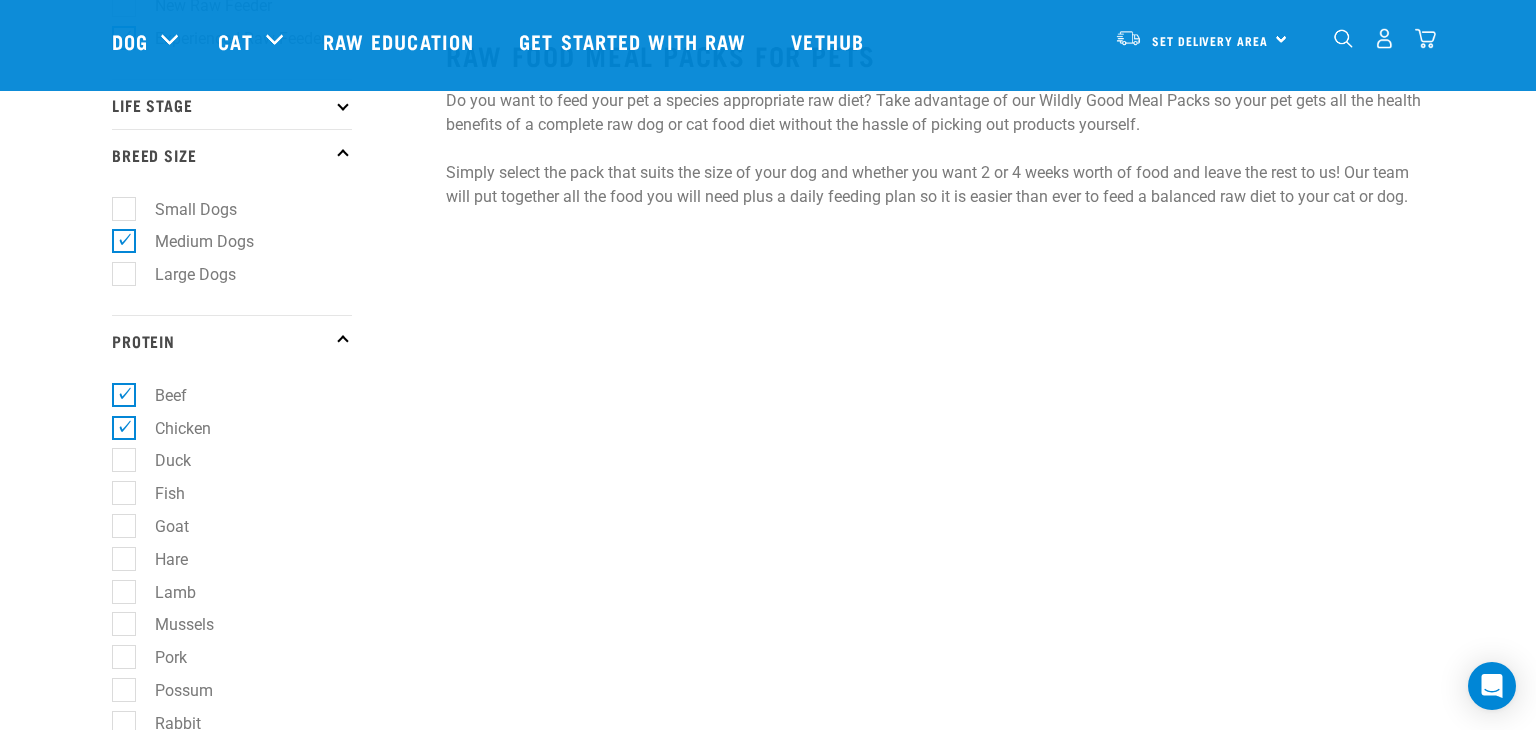 click on "Lamb" at bounding box center [163, 592] 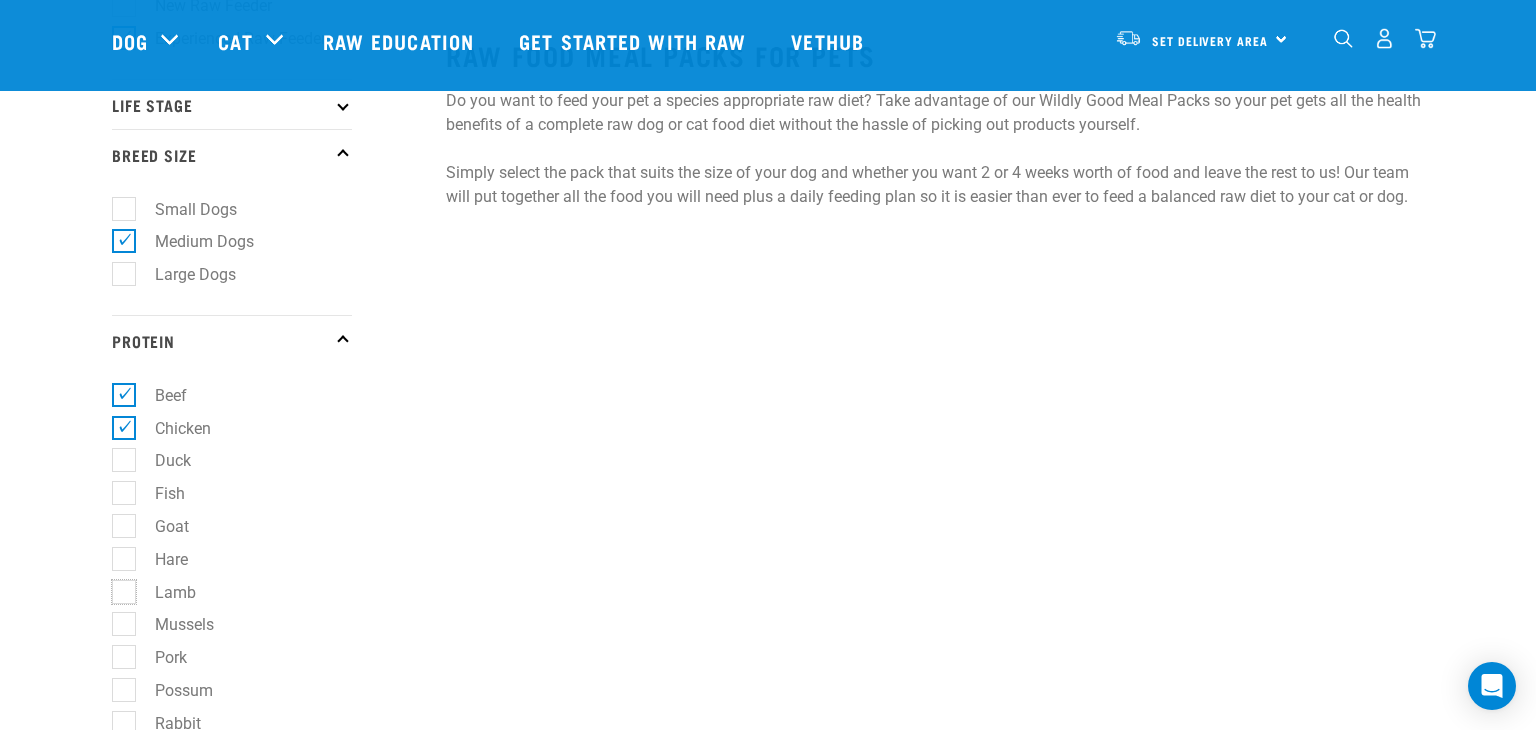 click on "Lamb" at bounding box center [118, 588] 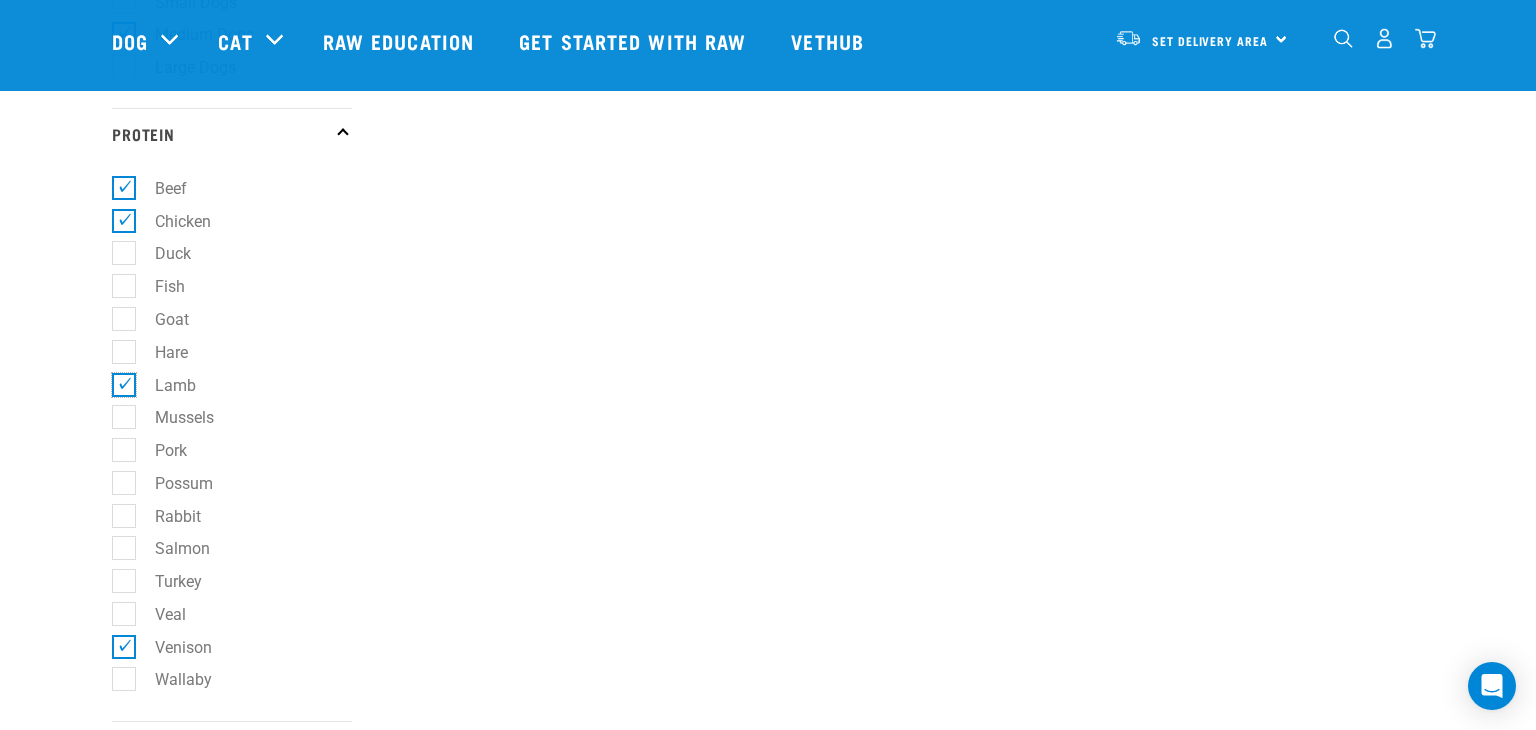 scroll, scrollTop: 581, scrollLeft: 0, axis: vertical 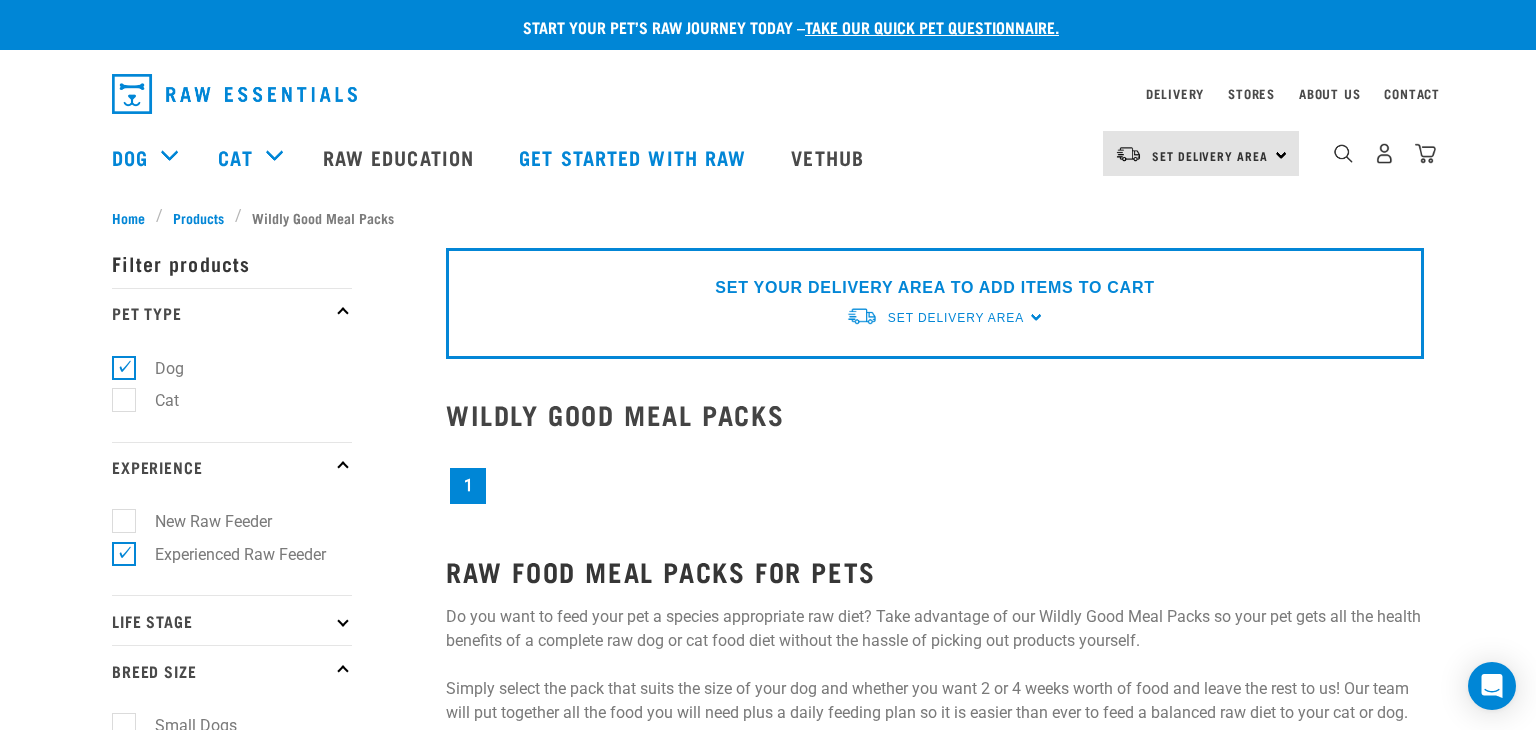 click on "Life Stage" at bounding box center (232, 620) 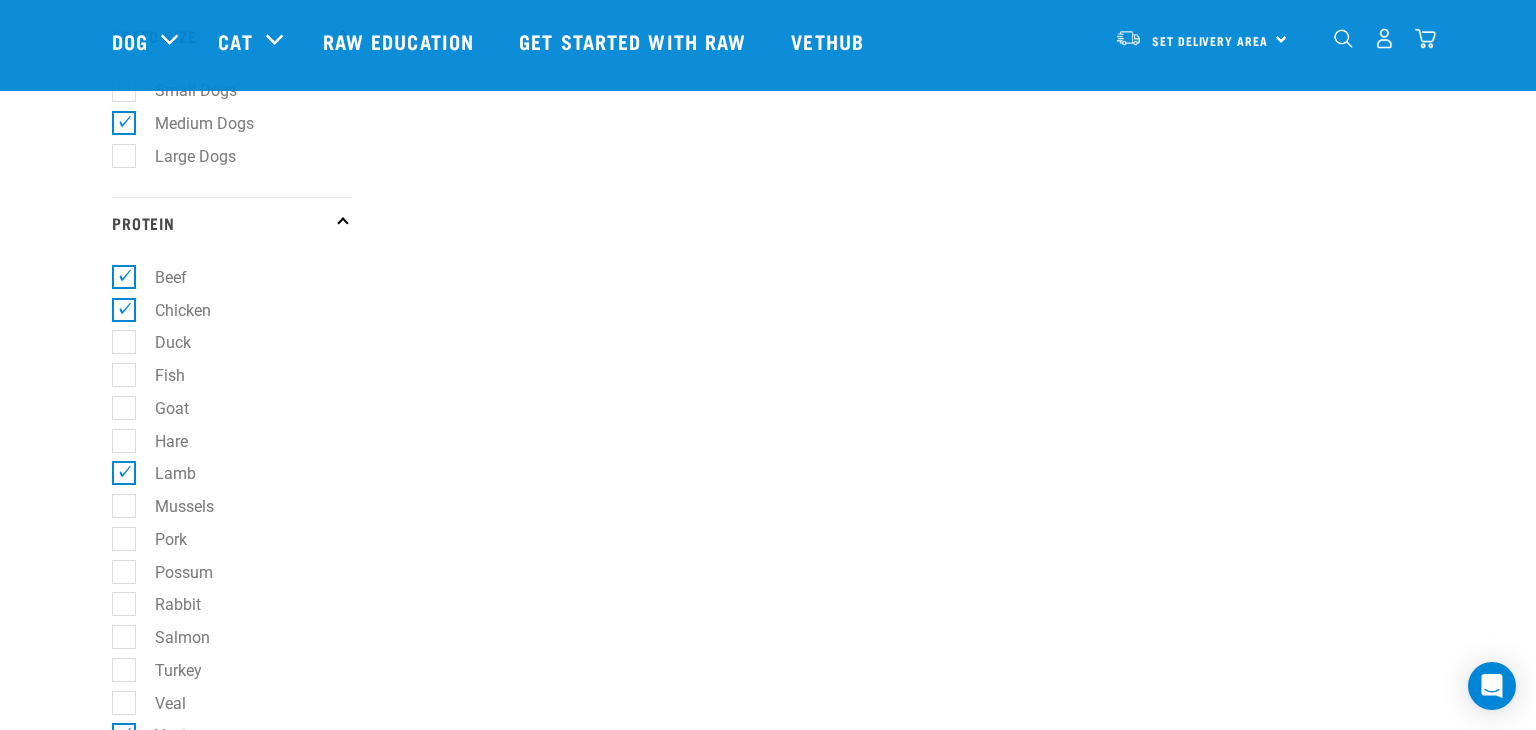 scroll, scrollTop: 695, scrollLeft: 0, axis: vertical 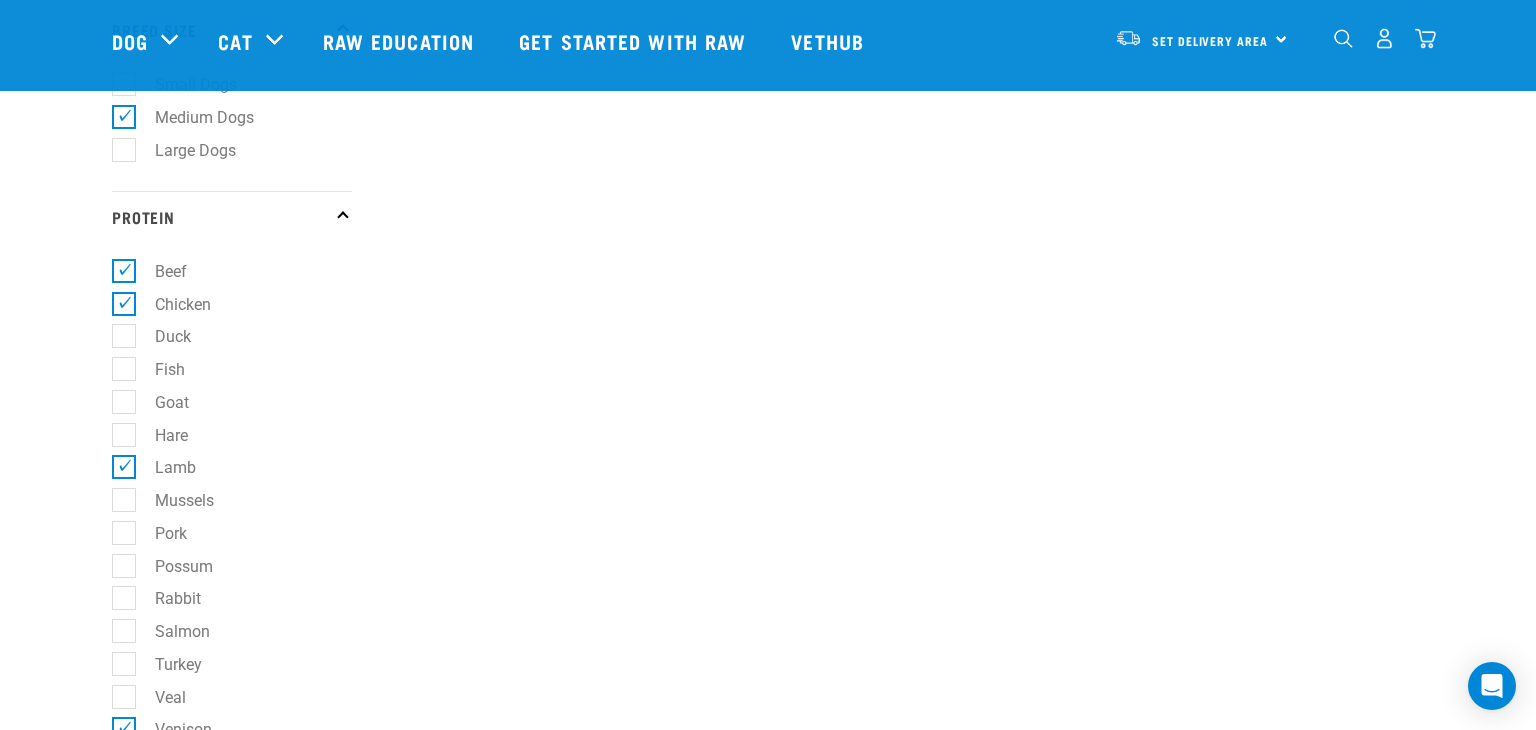 click on "Possum" at bounding box center (172, 566) 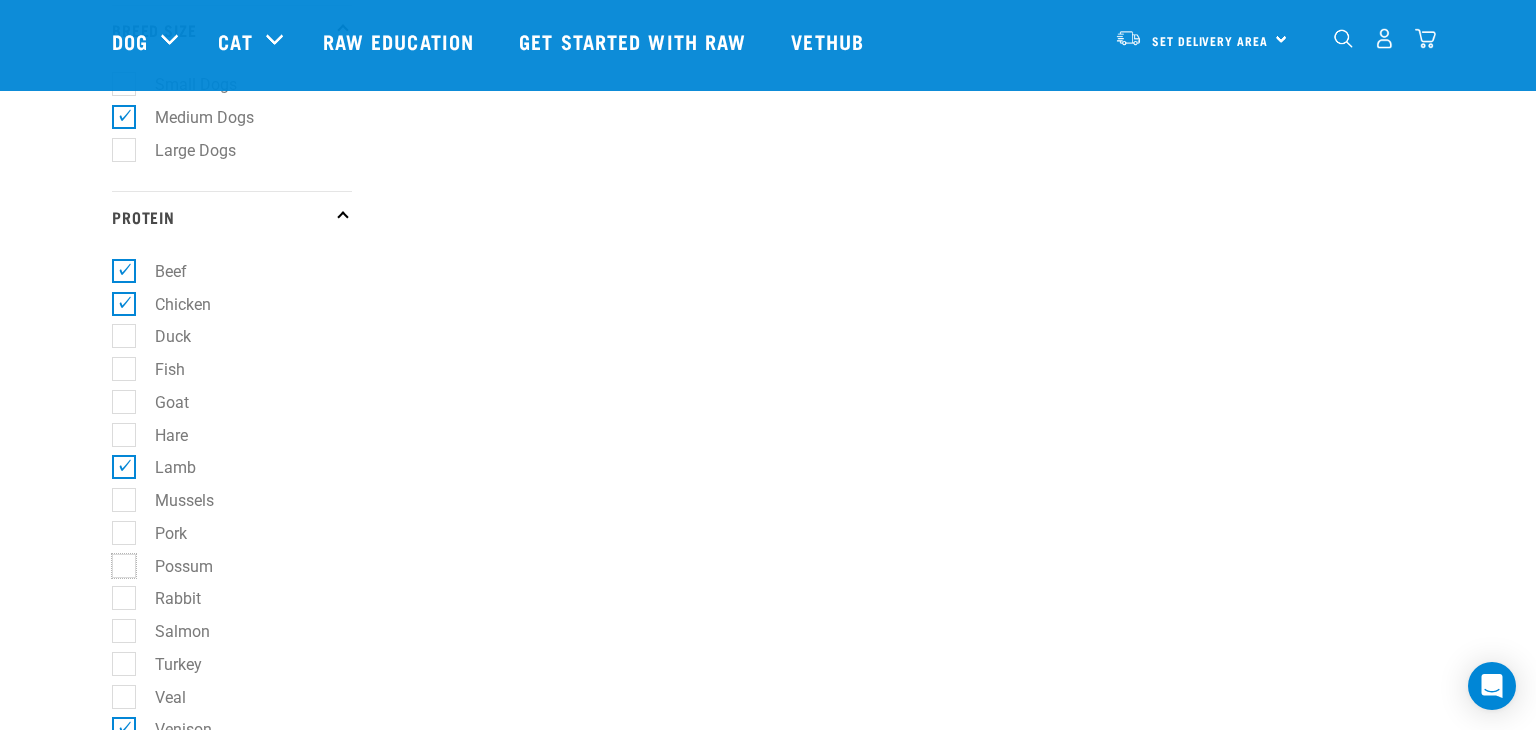 click on "Possum" at bounding box center [118, 562] 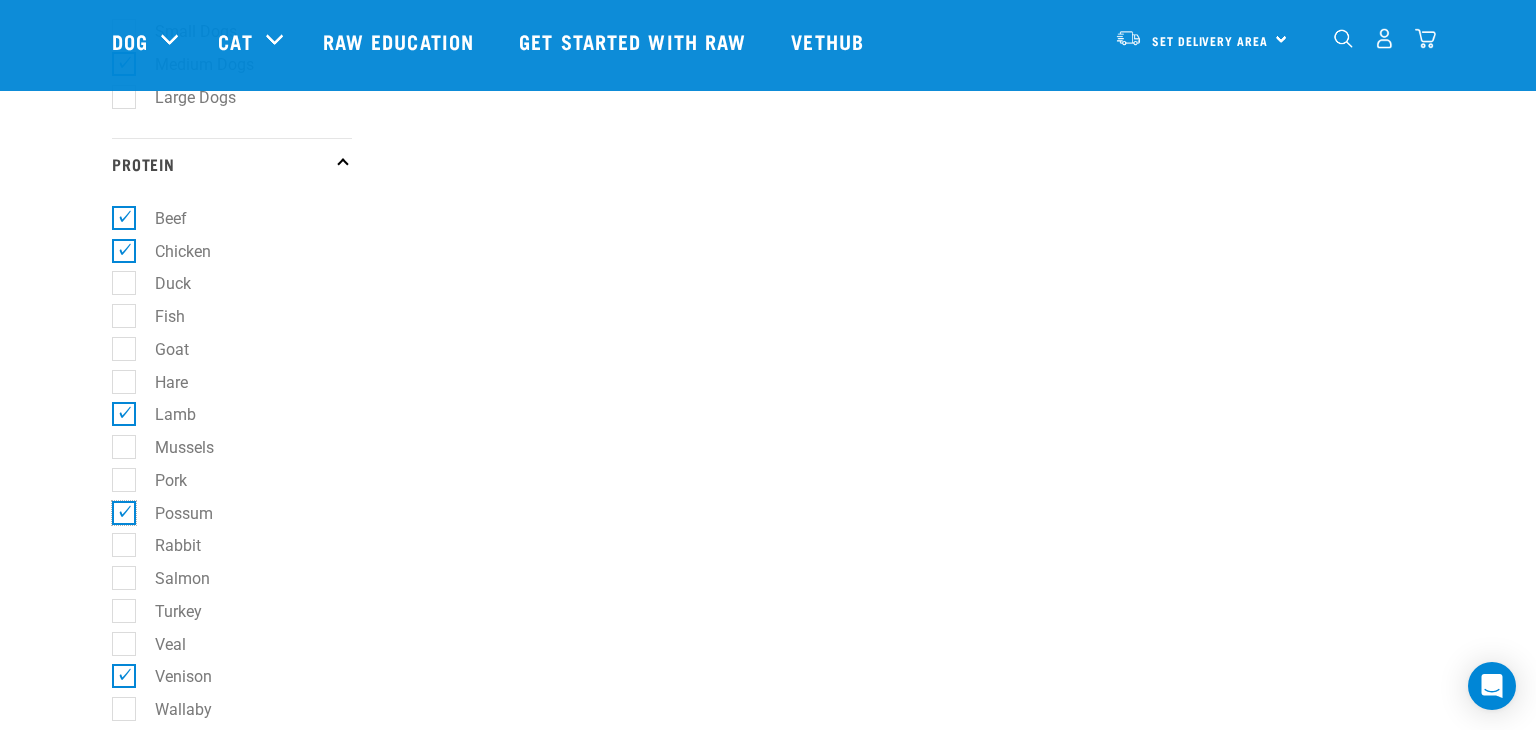 scroll, scrollTop: 749, scrollLeft: 0, axis: vertical 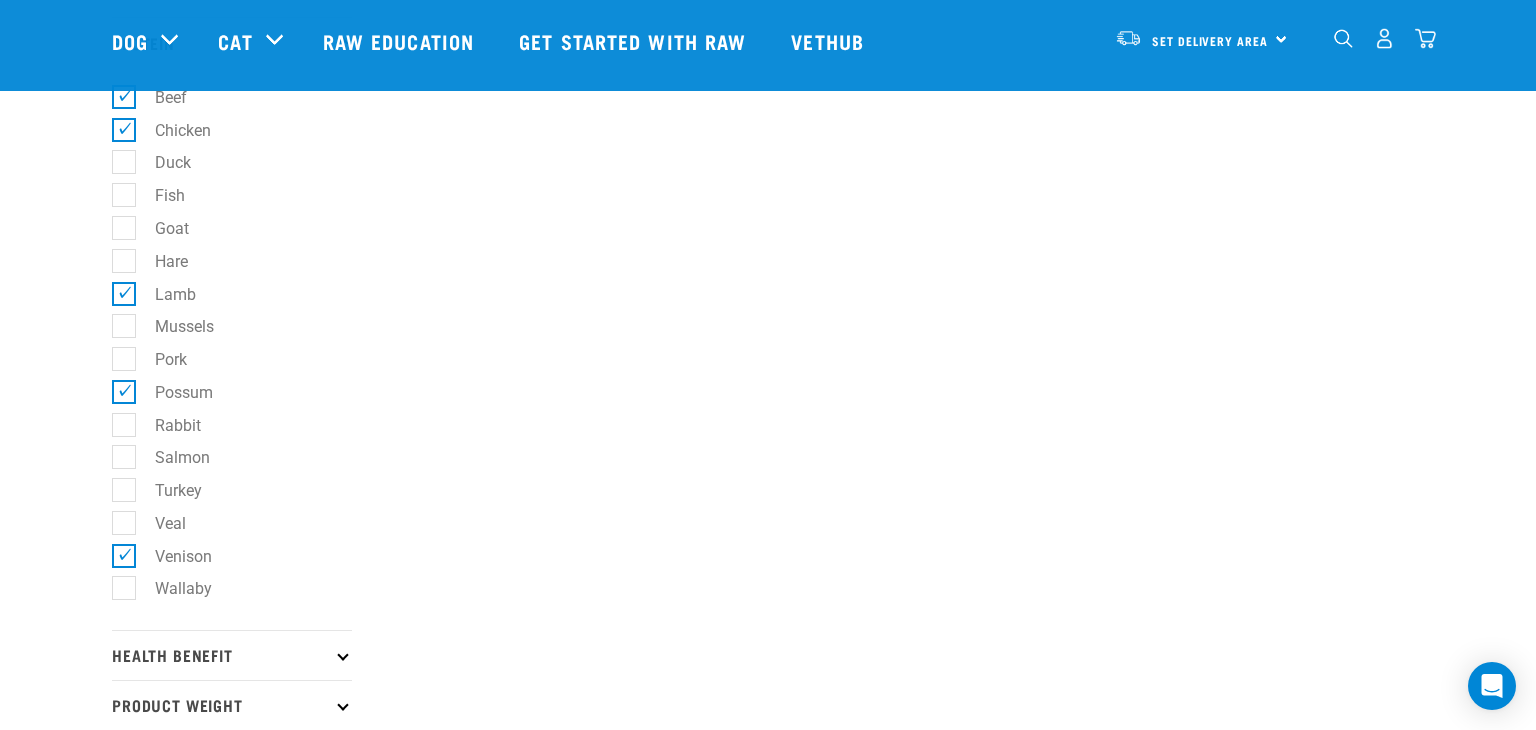 click on "Rabbit" at bounding box center (166, 425) 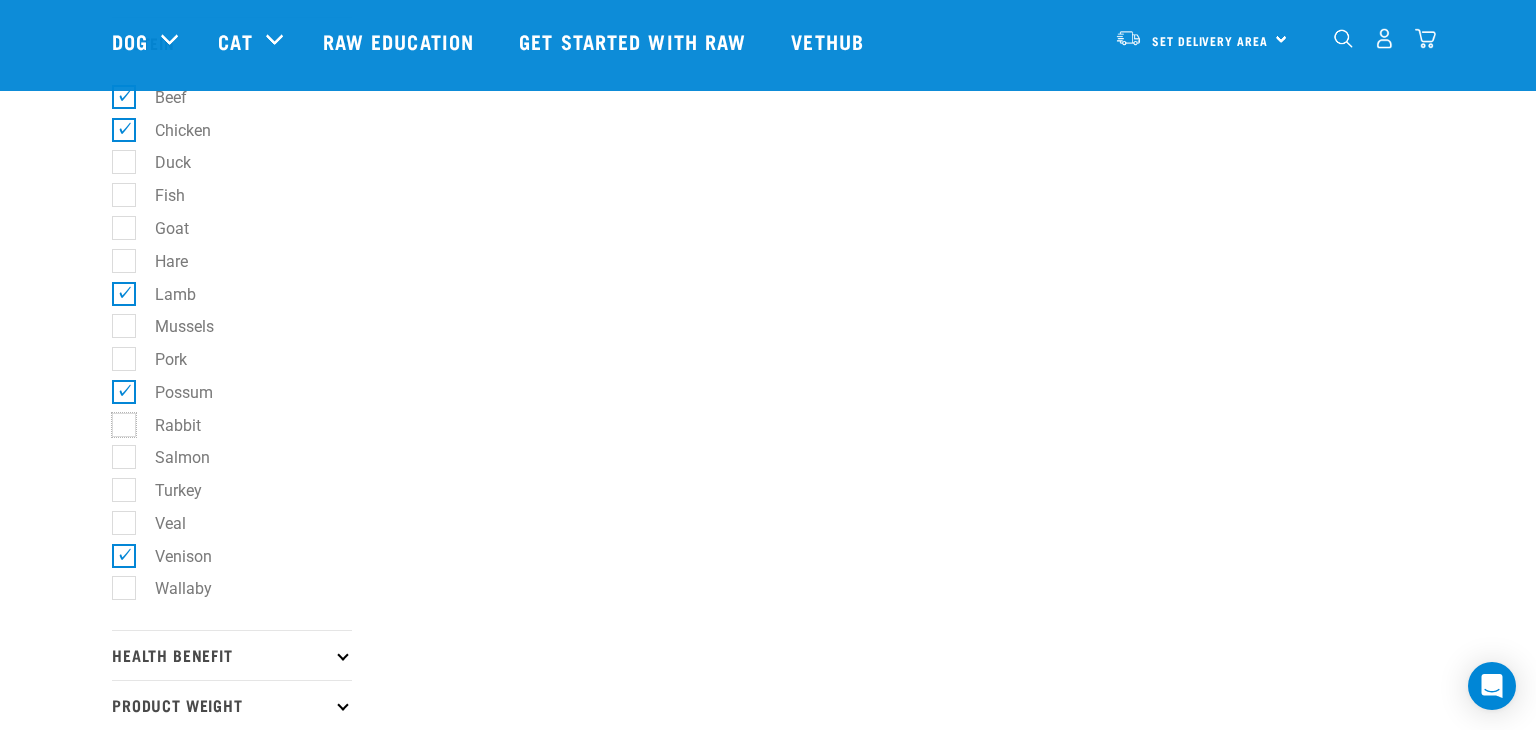 click on "Rabbit" at bounding box center (118, 421) 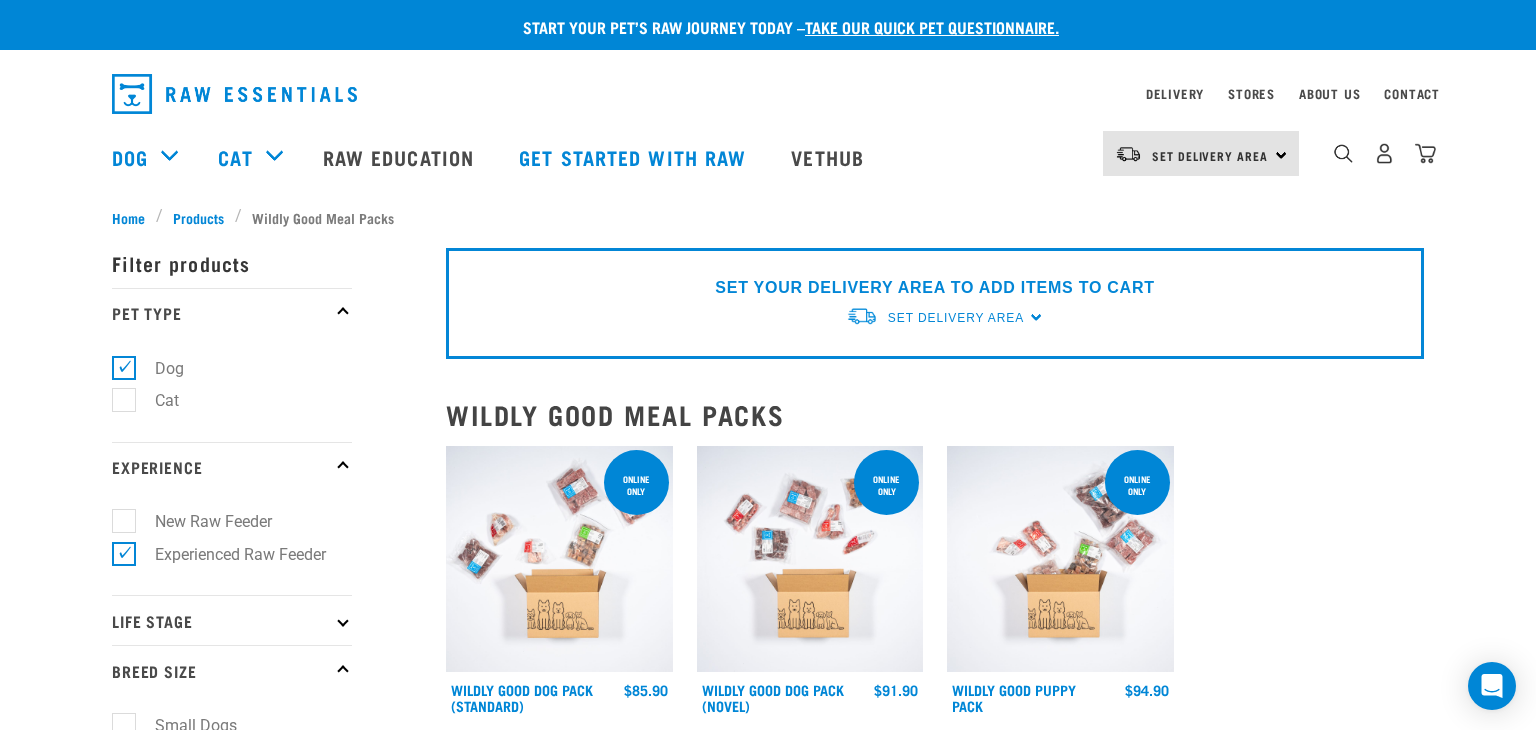 scroll, scrollTop: 0, scrollLeft: 0, axis: both 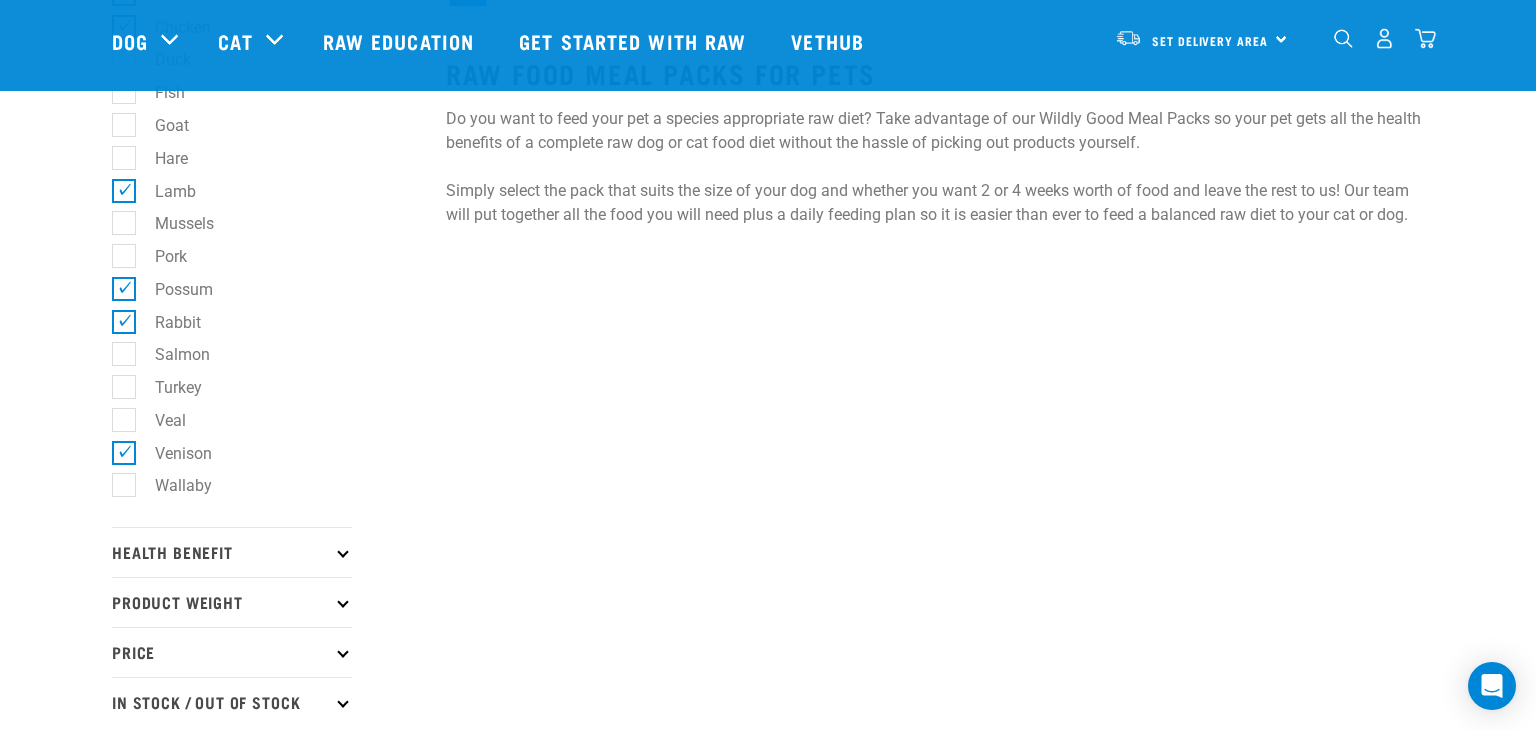click on "Health Benefit" at bounding box center (232, 552) 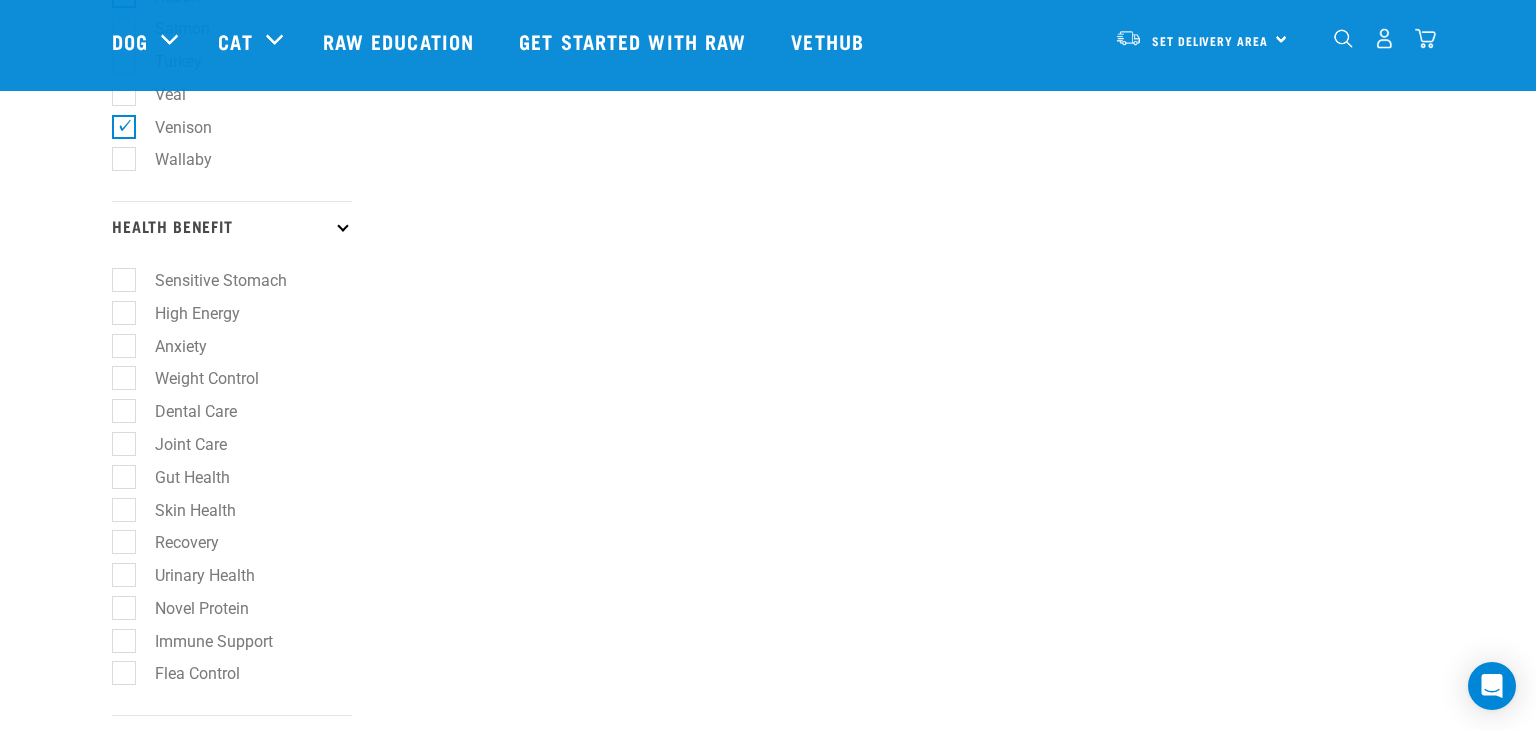 scroll, scrollTop: 1098, scrollLeft: 0, axis: vertical 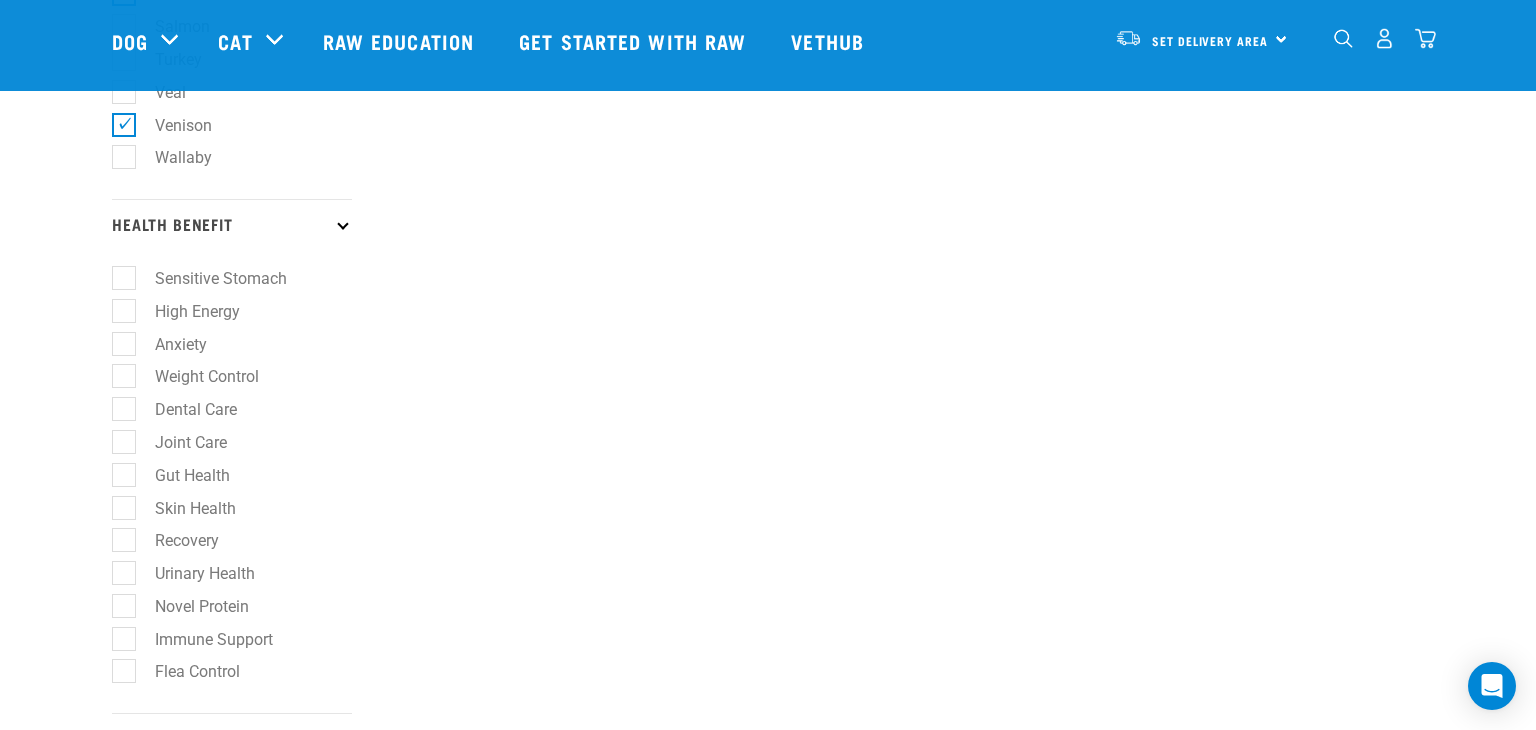 click on "Skin Health" at bounding box center [183, 508] 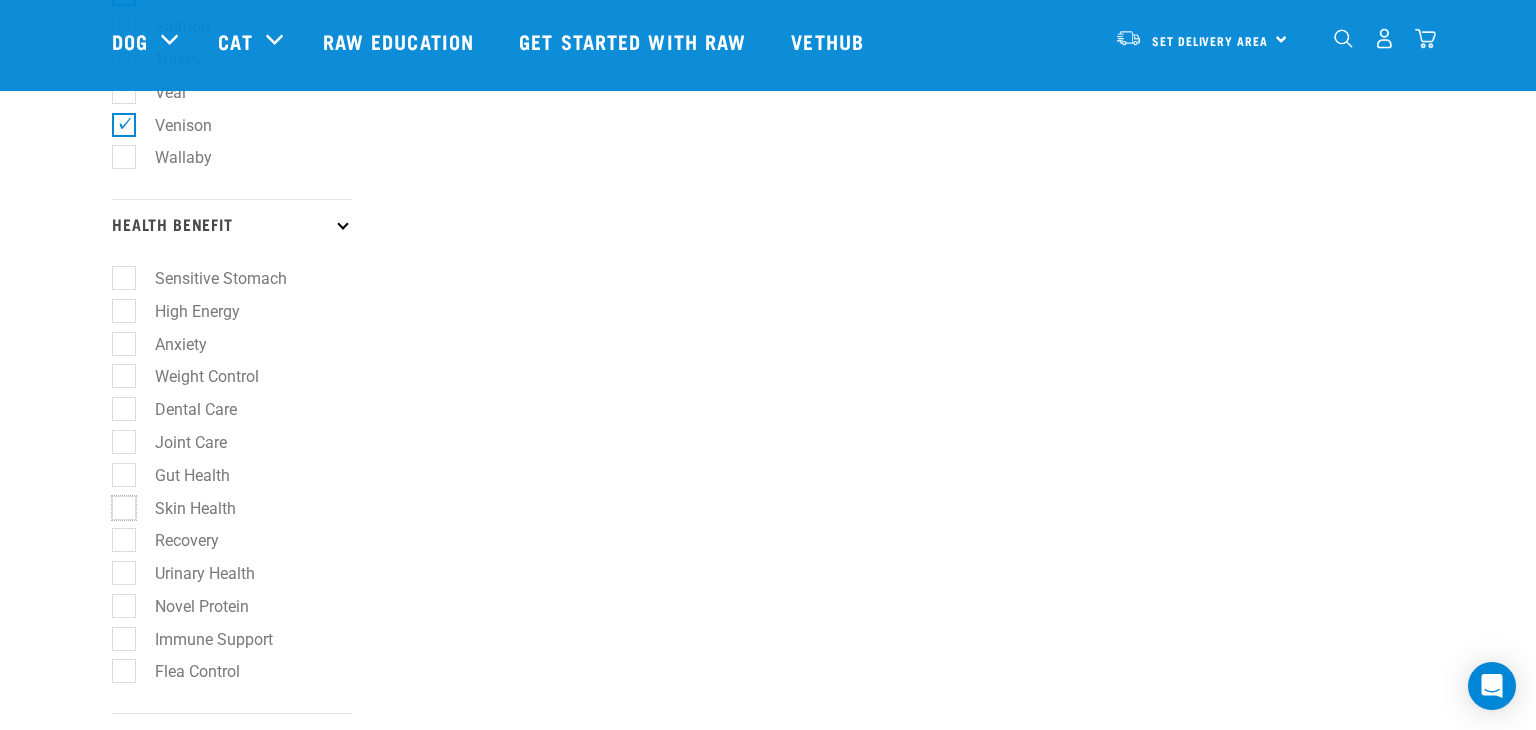 click on "Skin Health" at bounding box center (118, 504) 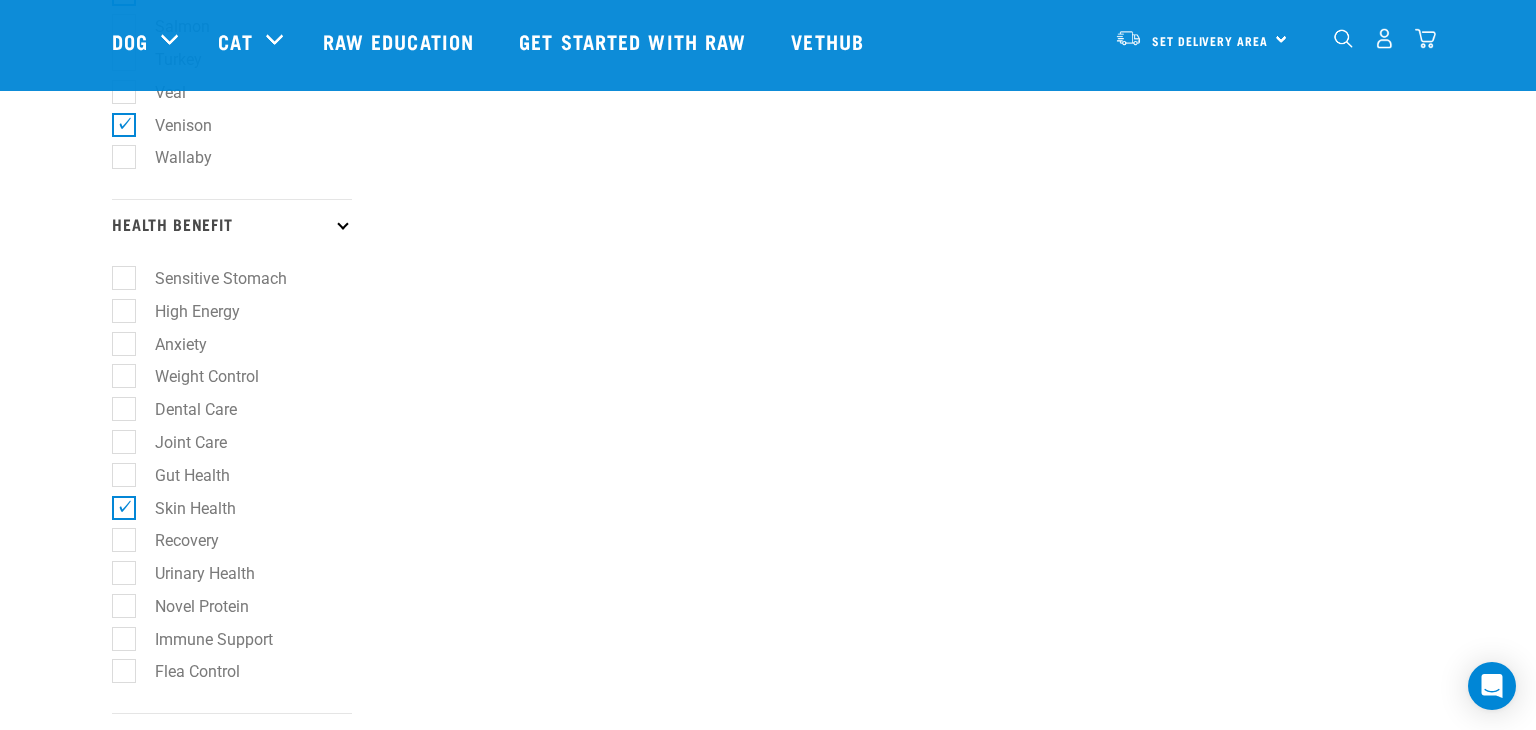 click on "Skin Health" at bounding box center (183, 508) 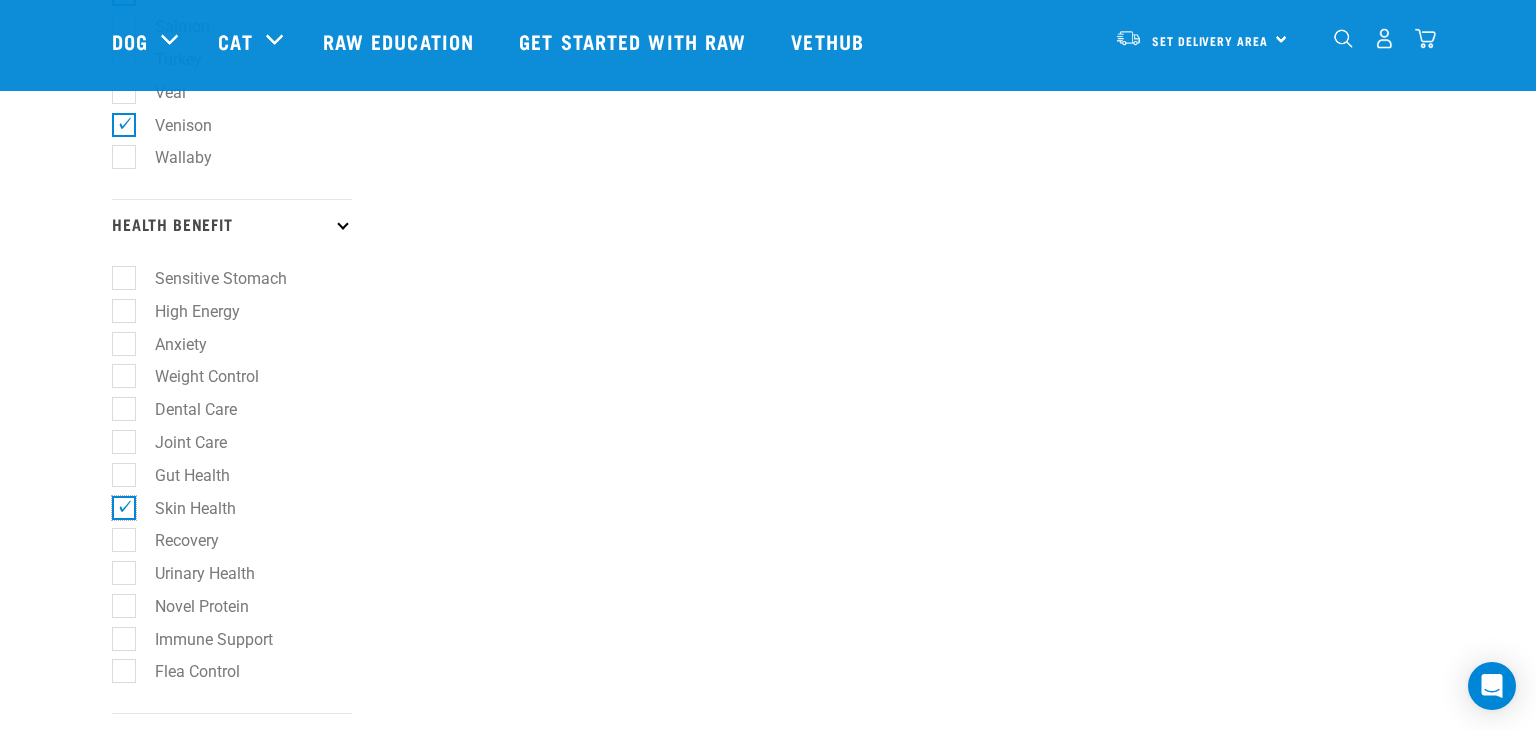 click on "Skin Health" at bounding box center [118, 504] 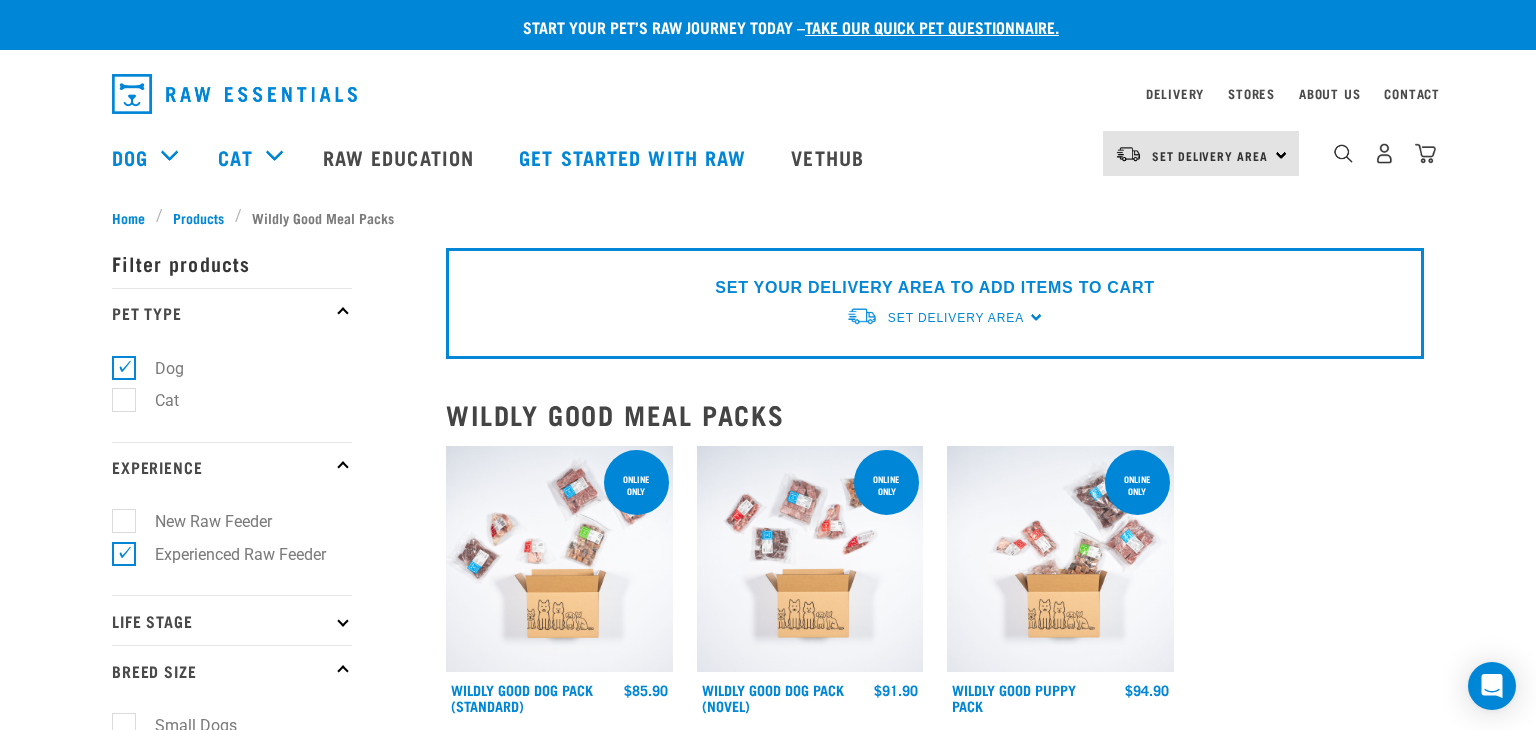 scroll, scrollTop: 0, scrollLeft: 0, axis: both 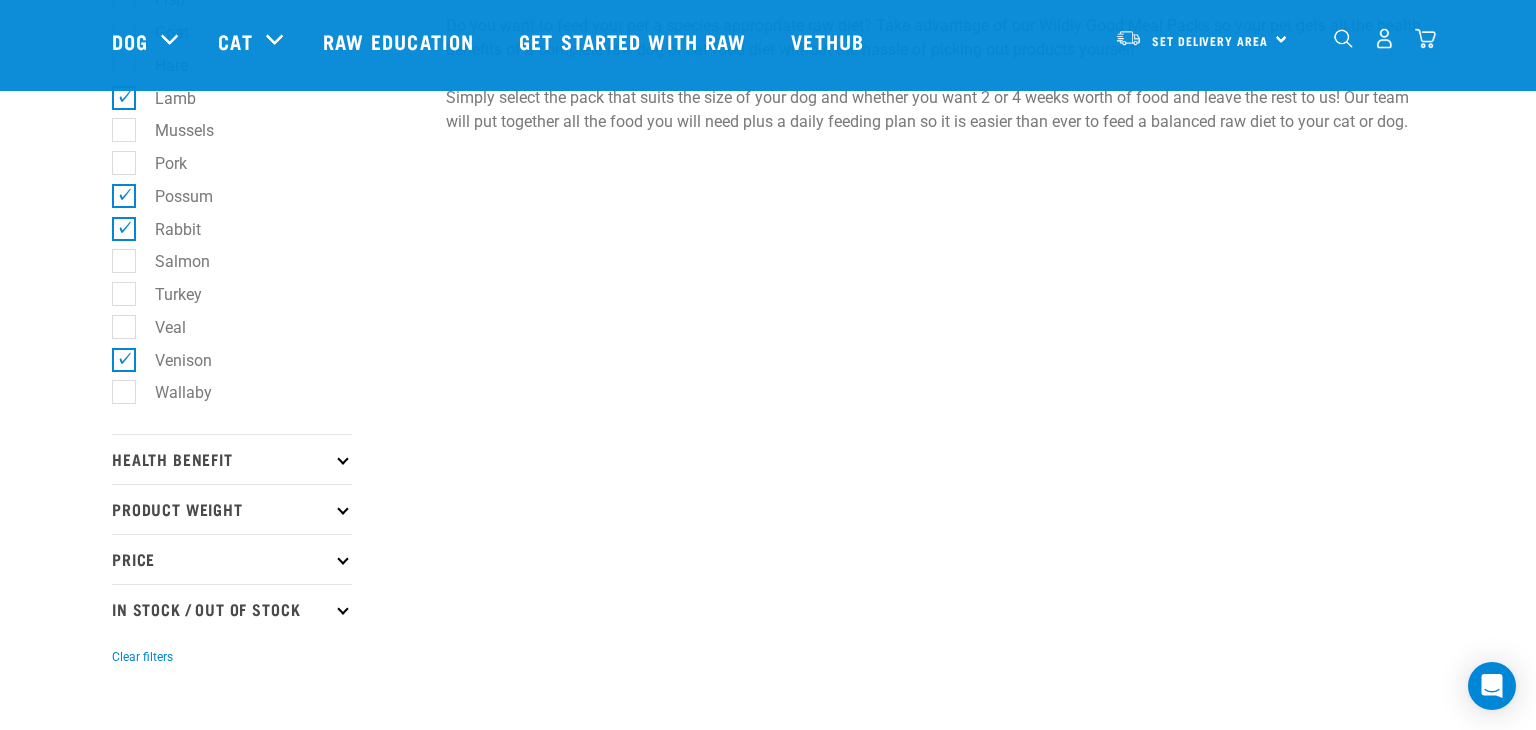 click on "Health Benefit" at bounding box center [232, 459] 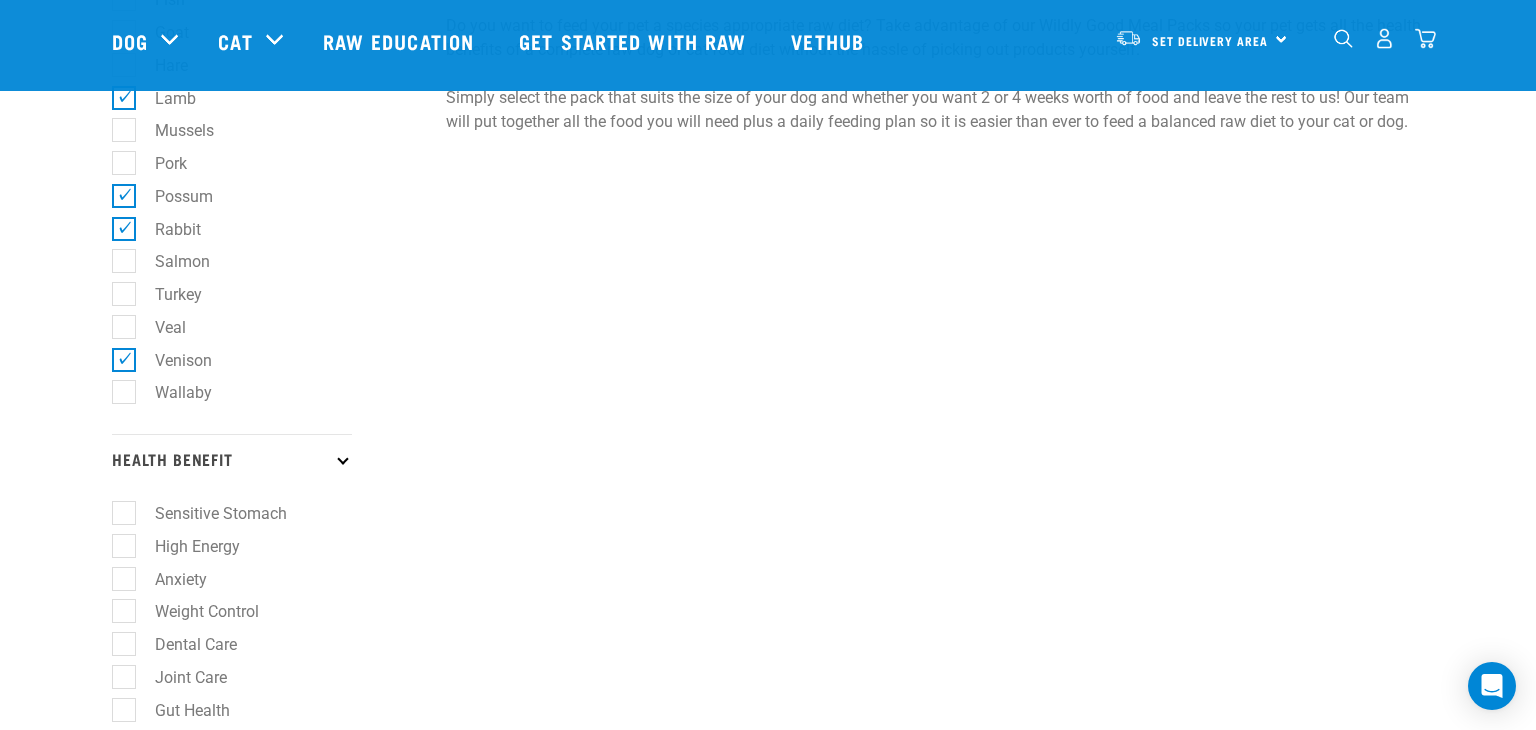click on "Anxiety" at bounding box center [169, 579] 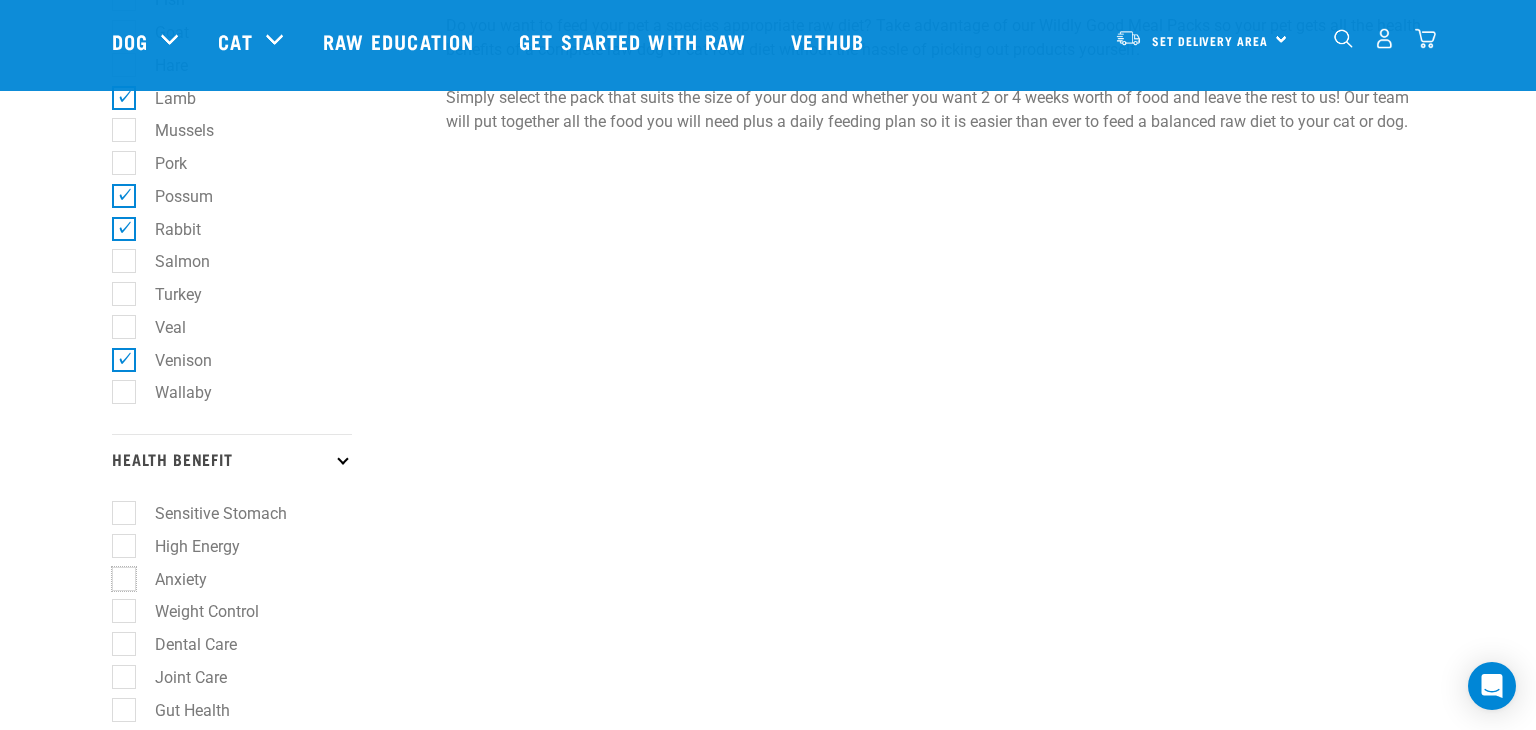 click on "Anxiety" at bounding box center [118, 575] 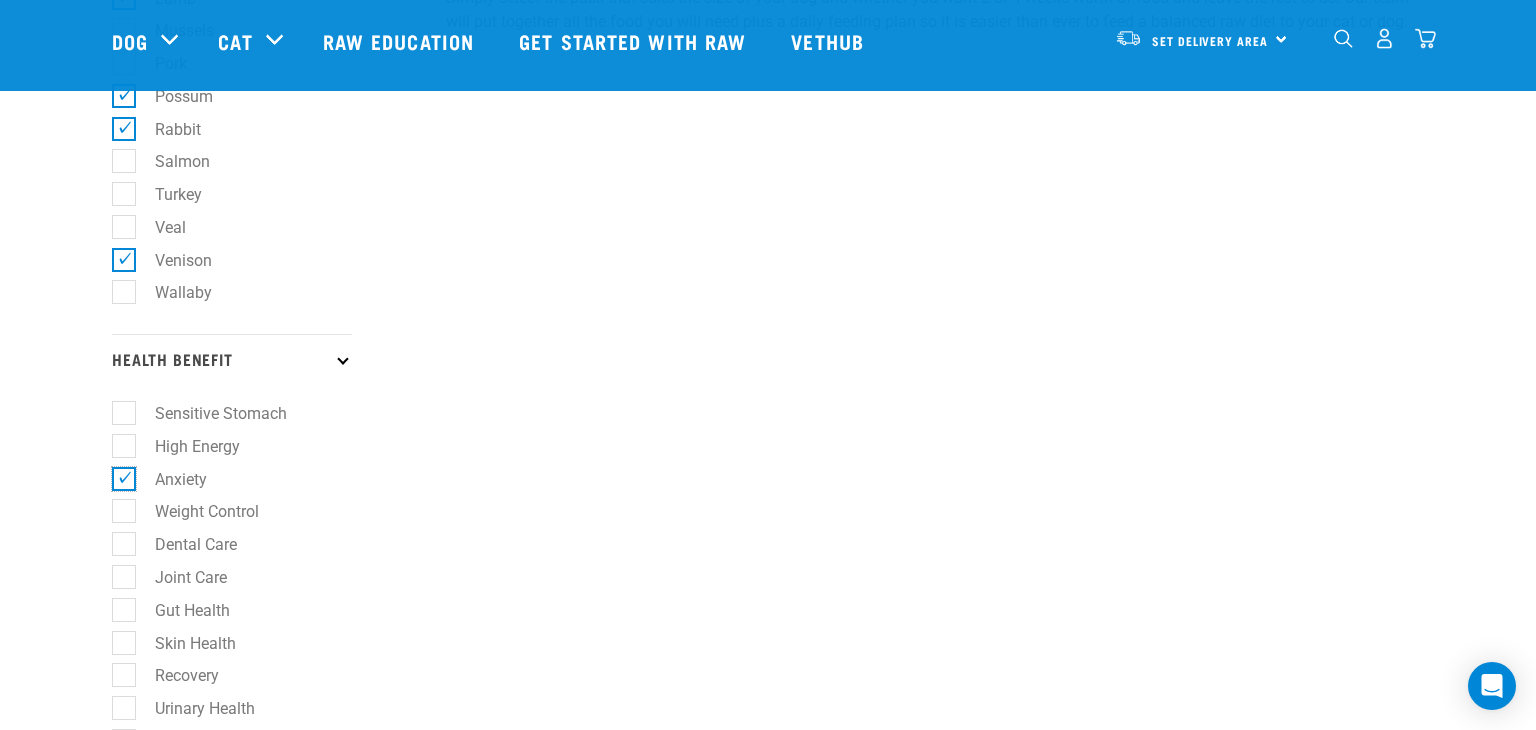 scroll, scrollTop: 966, scrollLeft: 0, axis: vertical 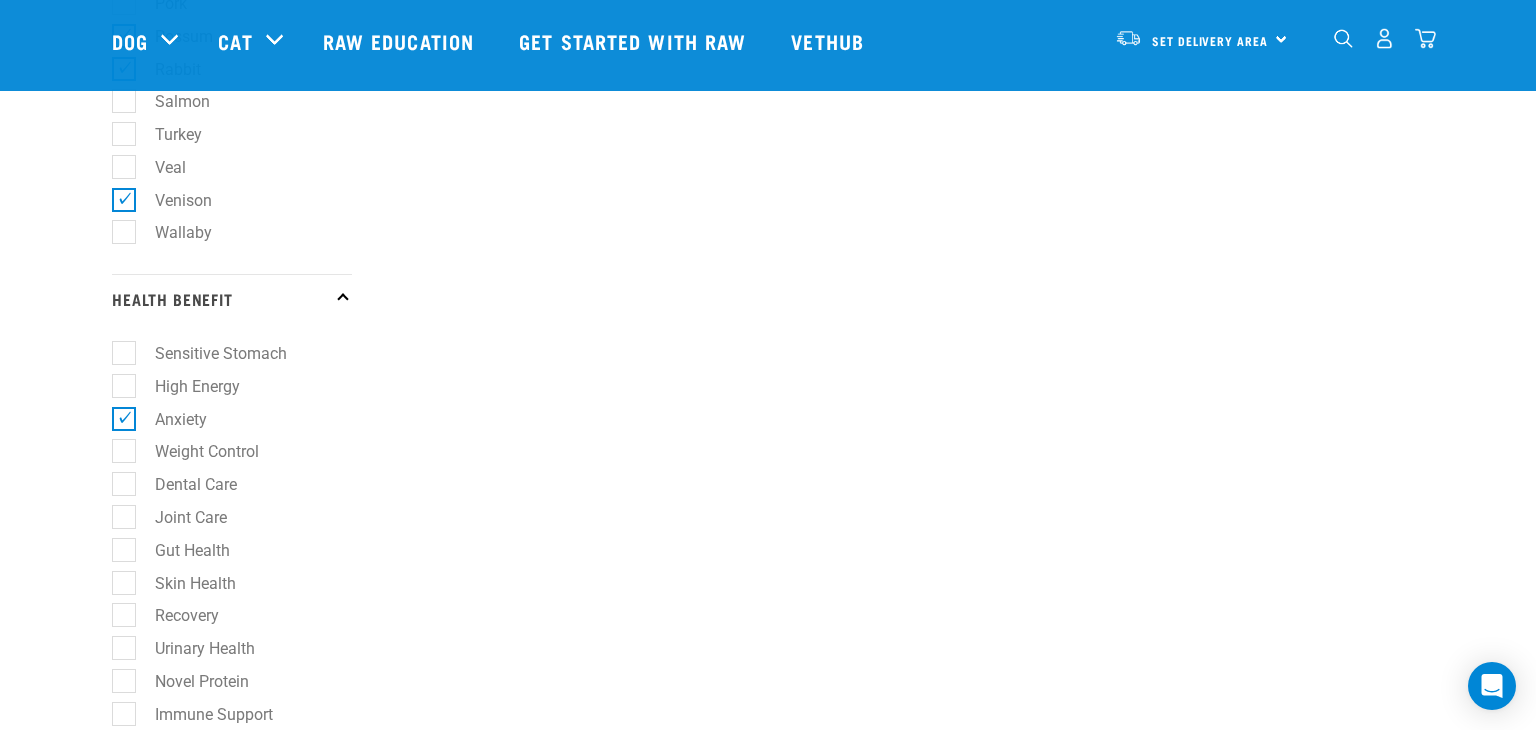 click on "Weight Control" at bounding box center (195, 451) 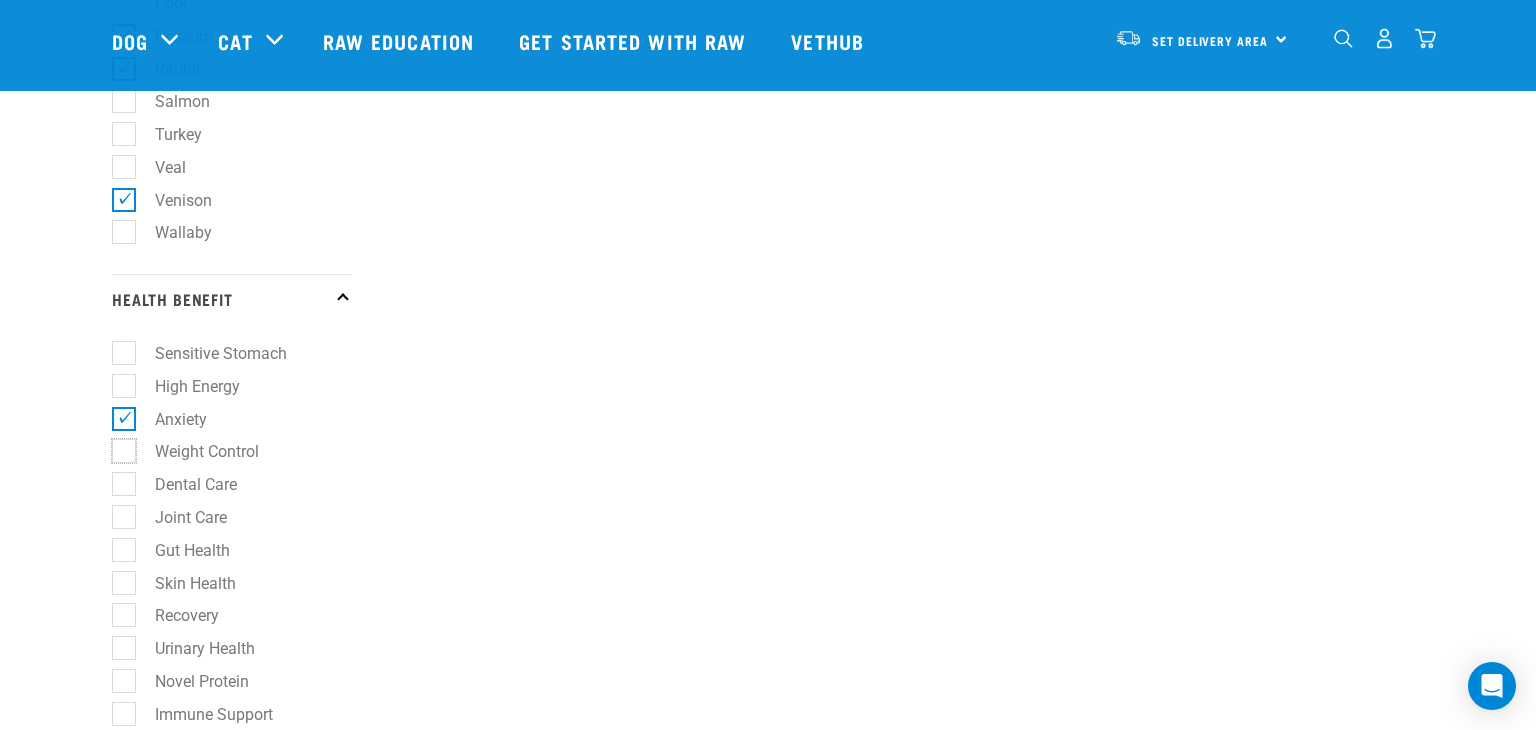 click on "Weight Control" at bounding box center [118, 448] 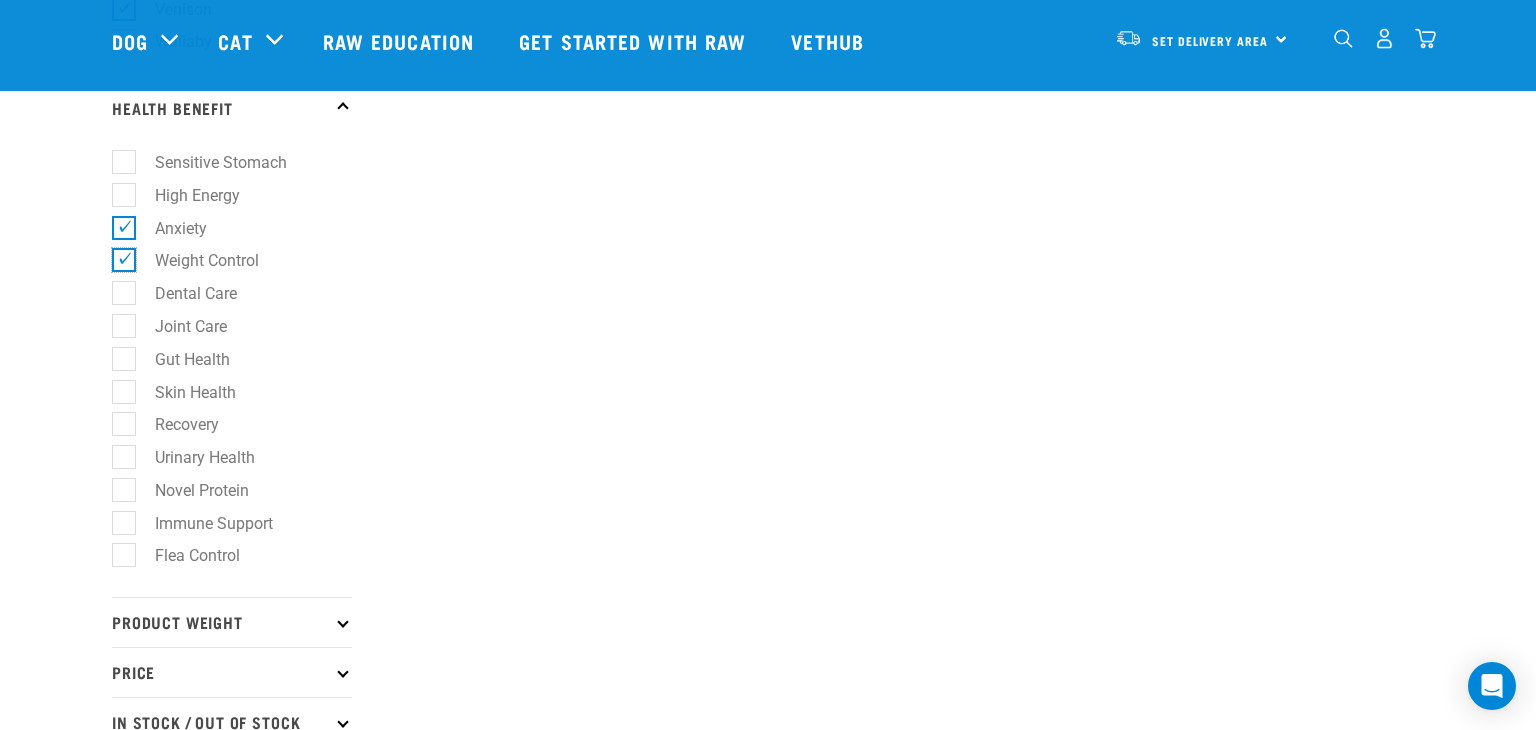 scroll, scrollTop: 1216, scrollLeft: 0, axis: vertical 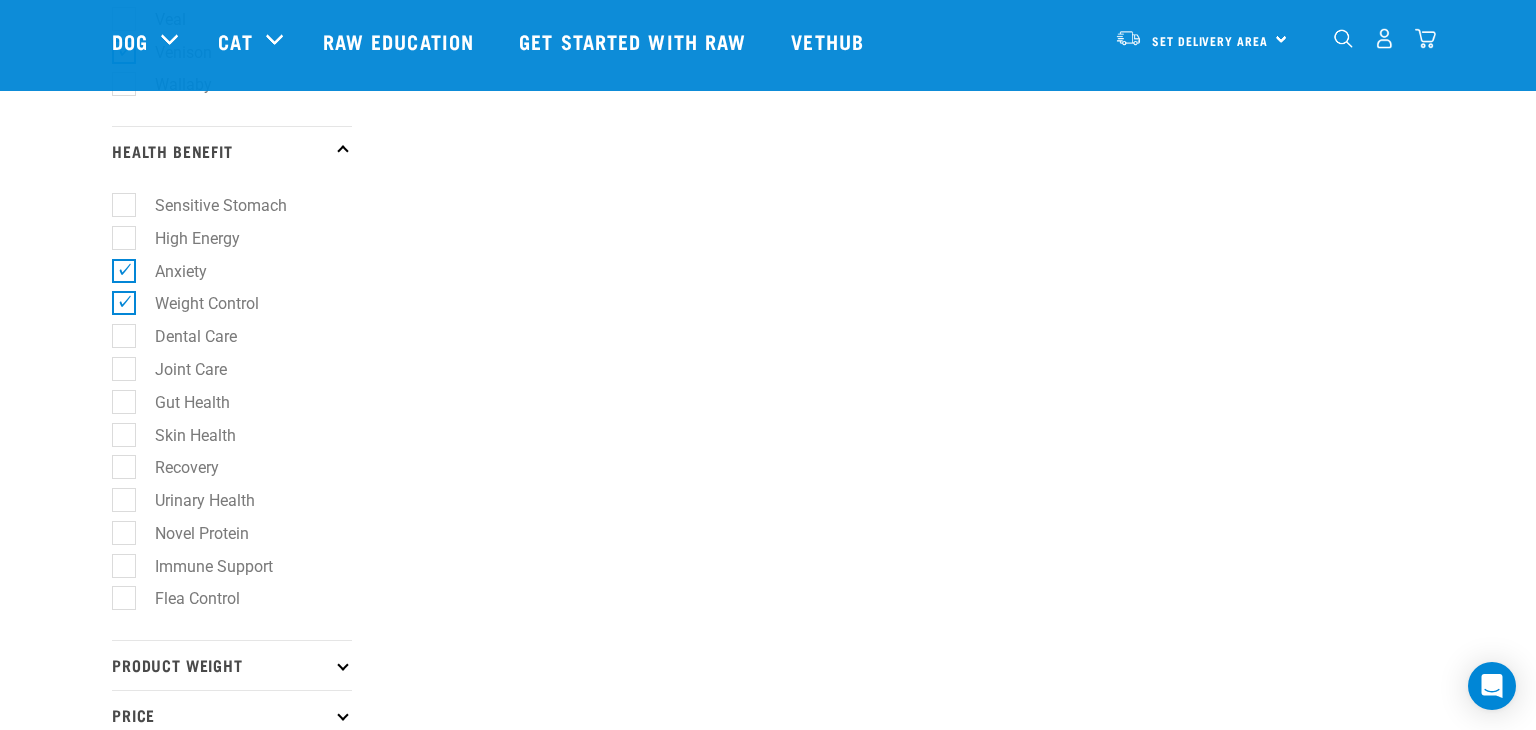 click on "Gut Health" at bounding box center (180, 402) 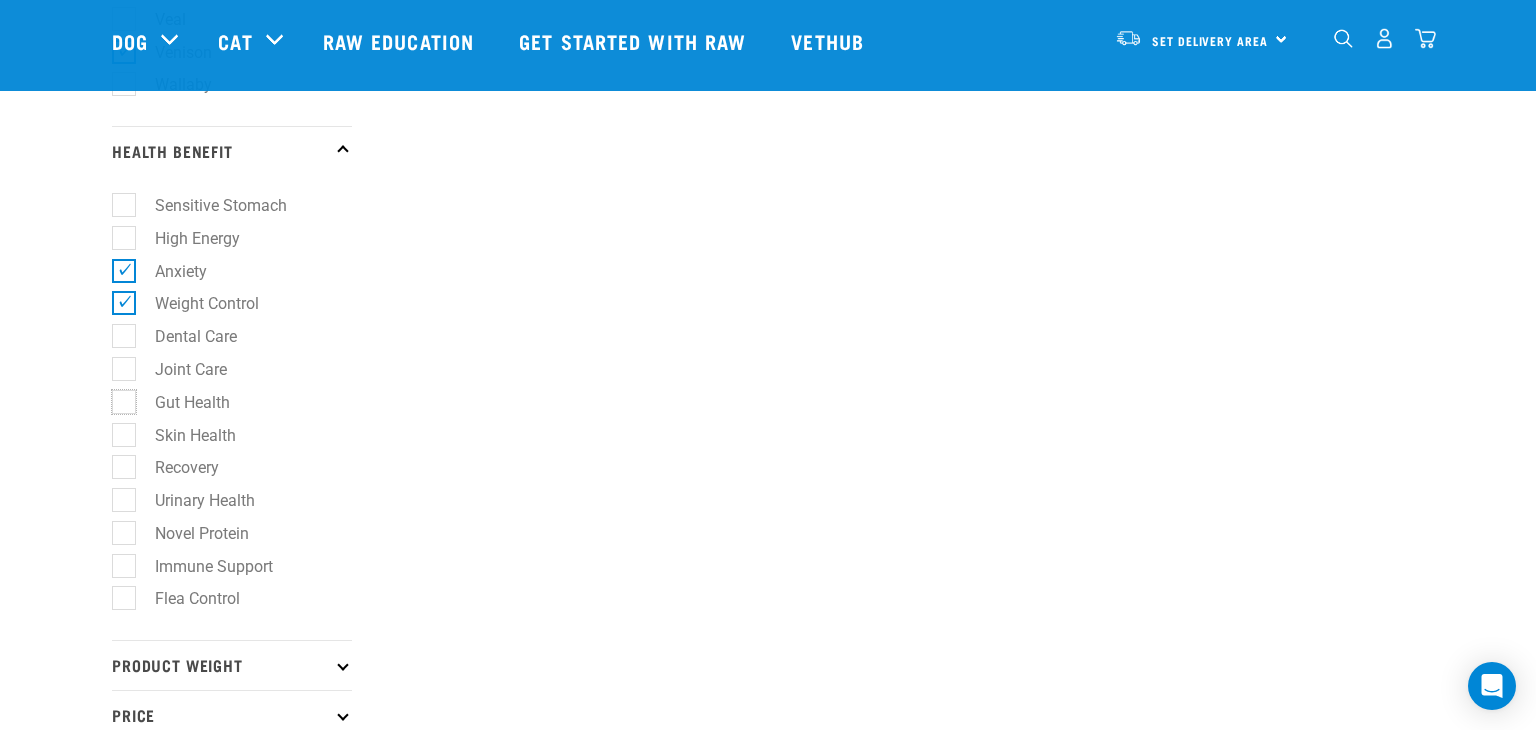 click on "Gut Health" at bounding box center (118, 398) 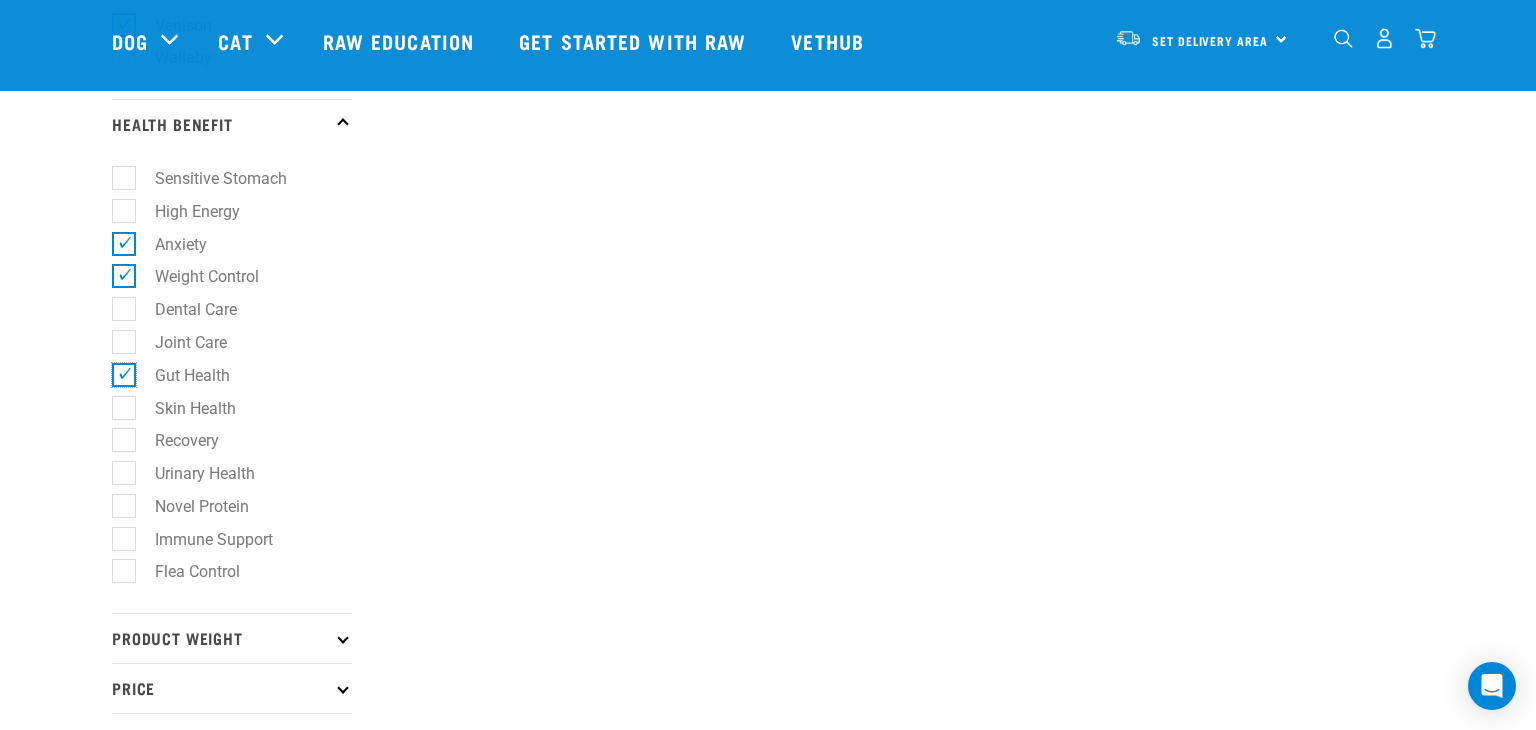 scroll, scrollTop: 1200, scrollLeft: 0, axis: vertical 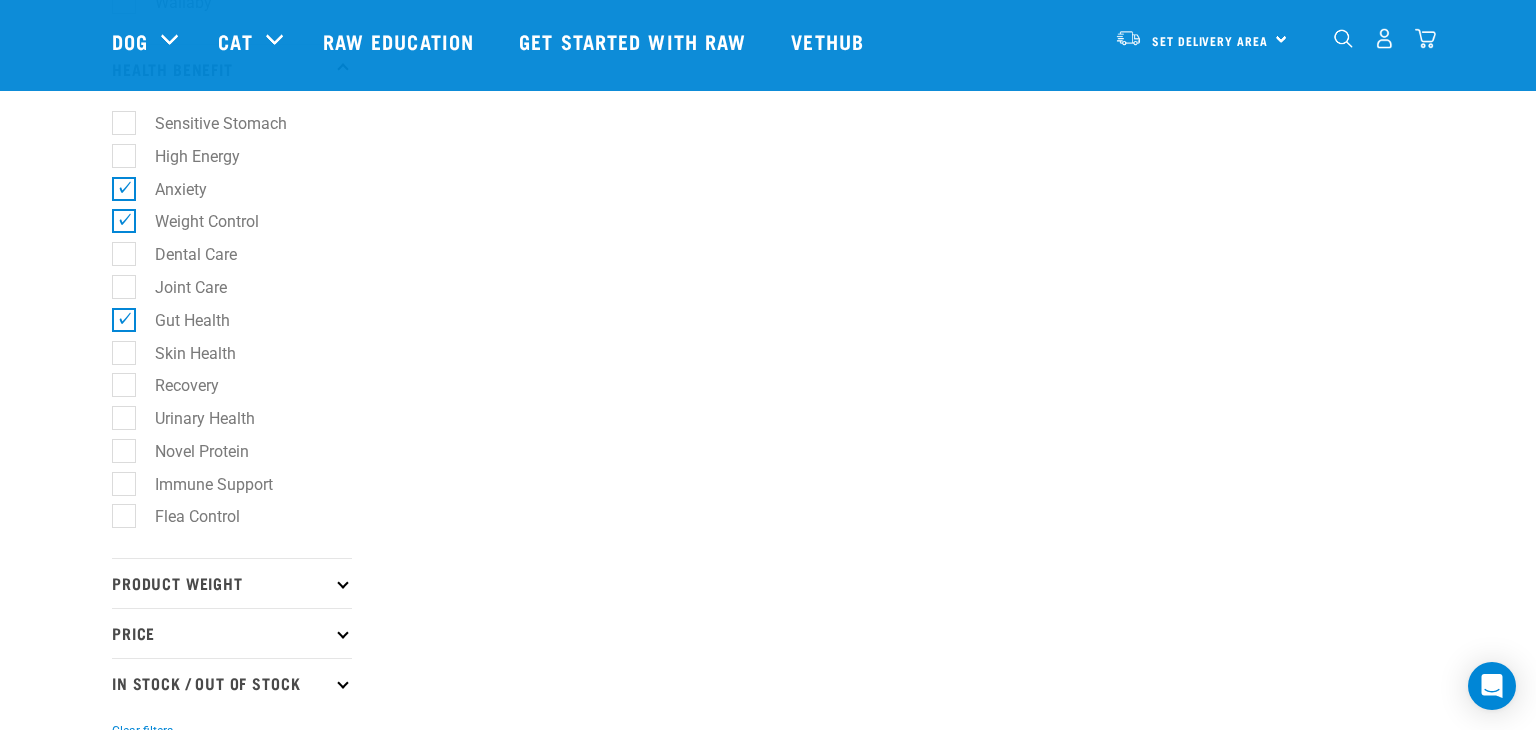 click on "Skin Health" at bounding box center (183, 353) 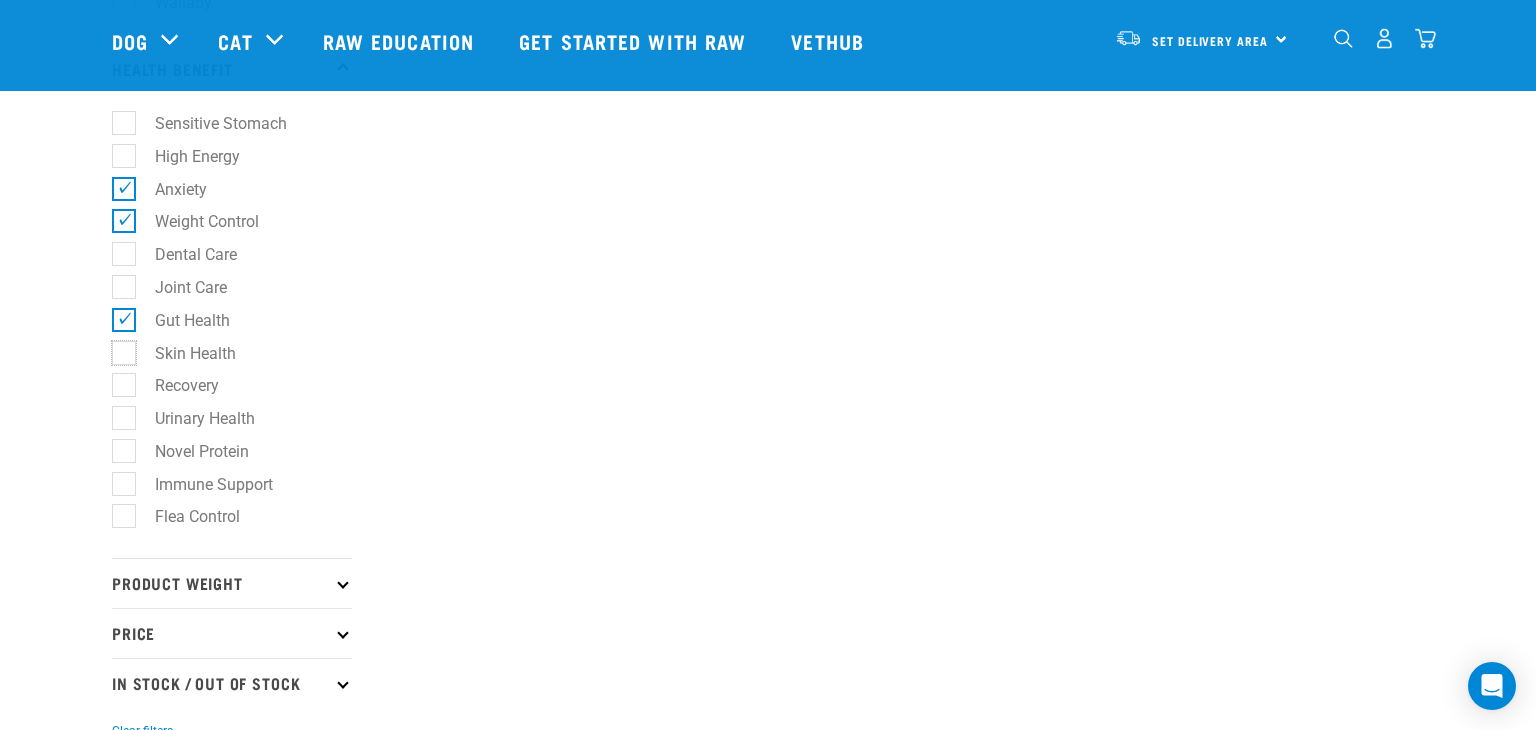 click on "Skin Health" at bounding box center [118, 349] 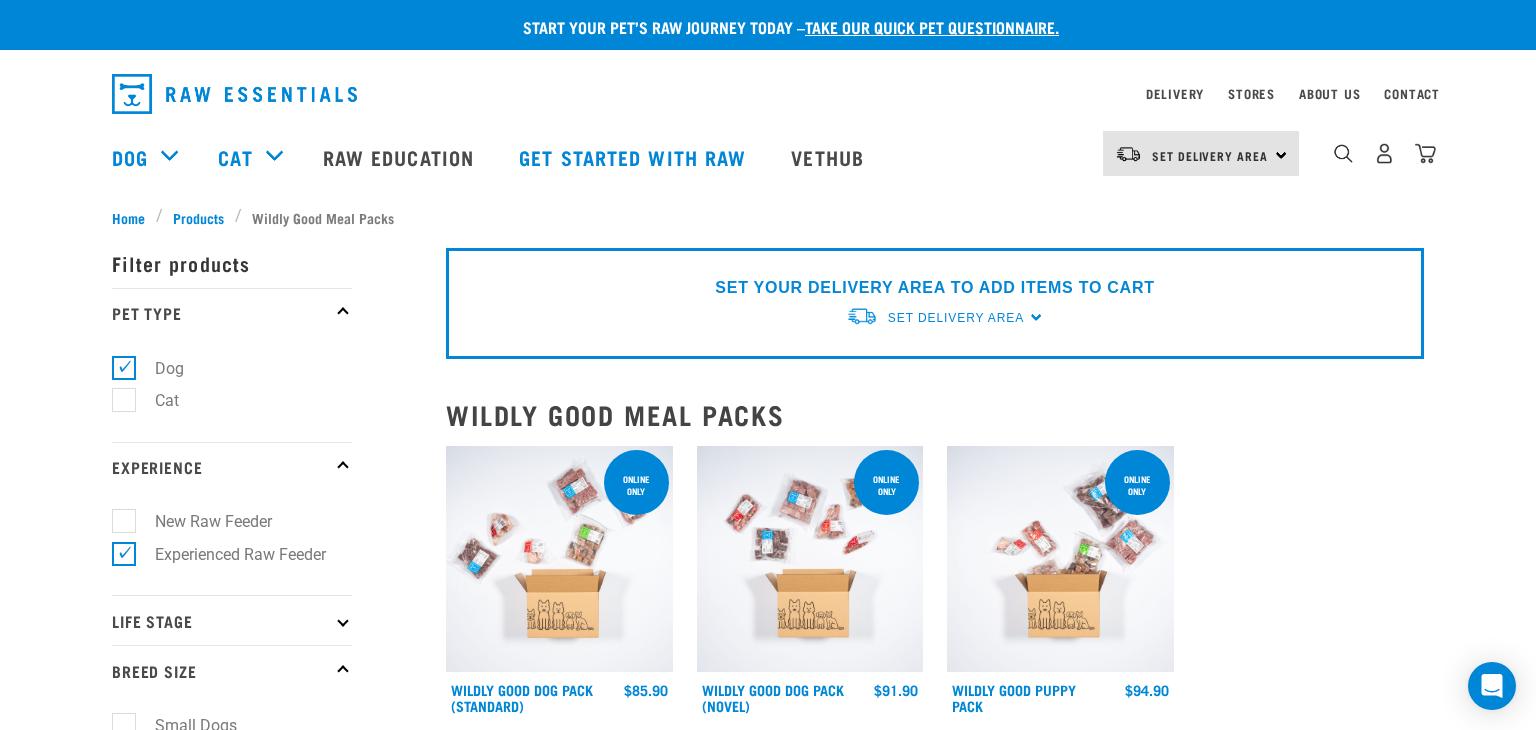 scroll, scrollTop: 0, scrollLeft: 0, axis: both 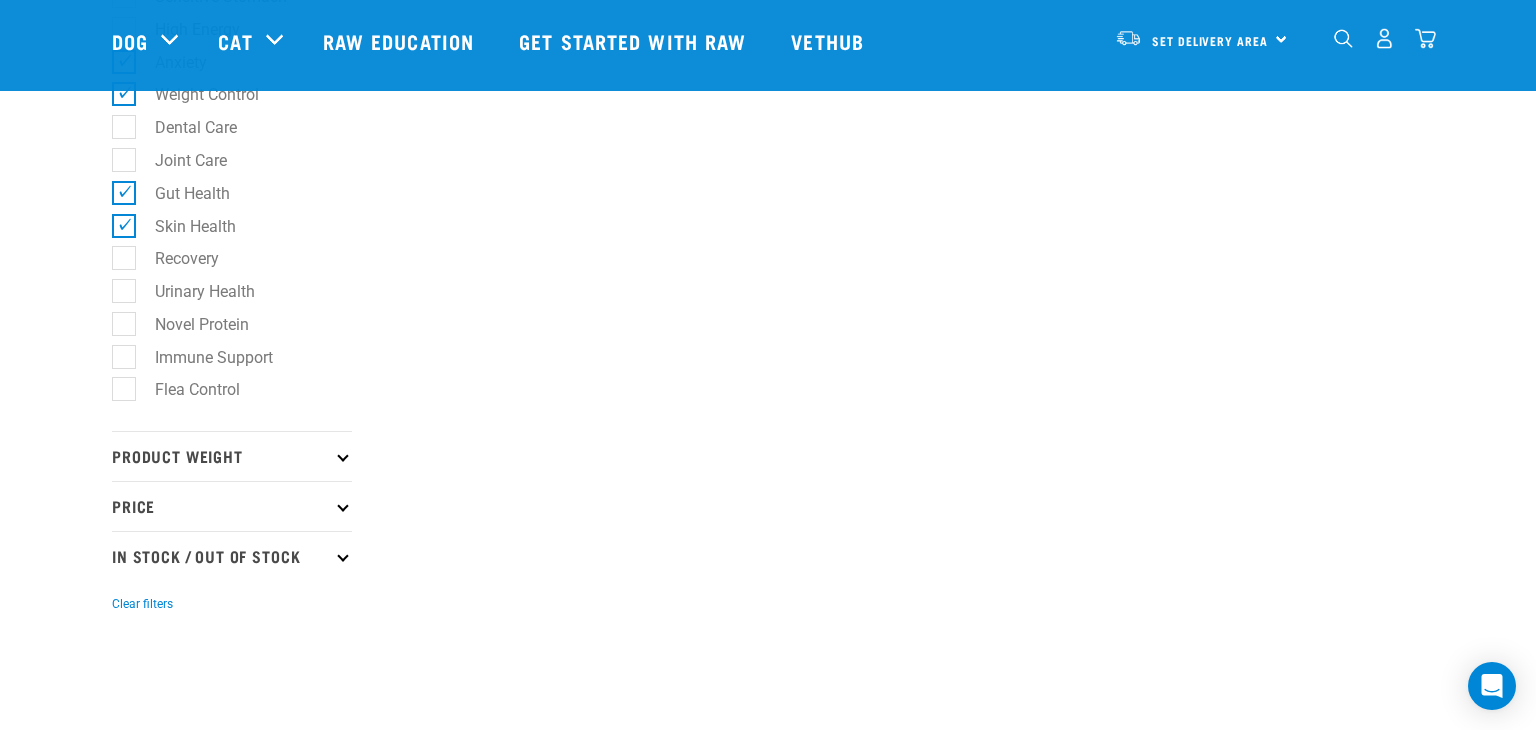 click on "Product Weight" at bounding box center (232, 456) 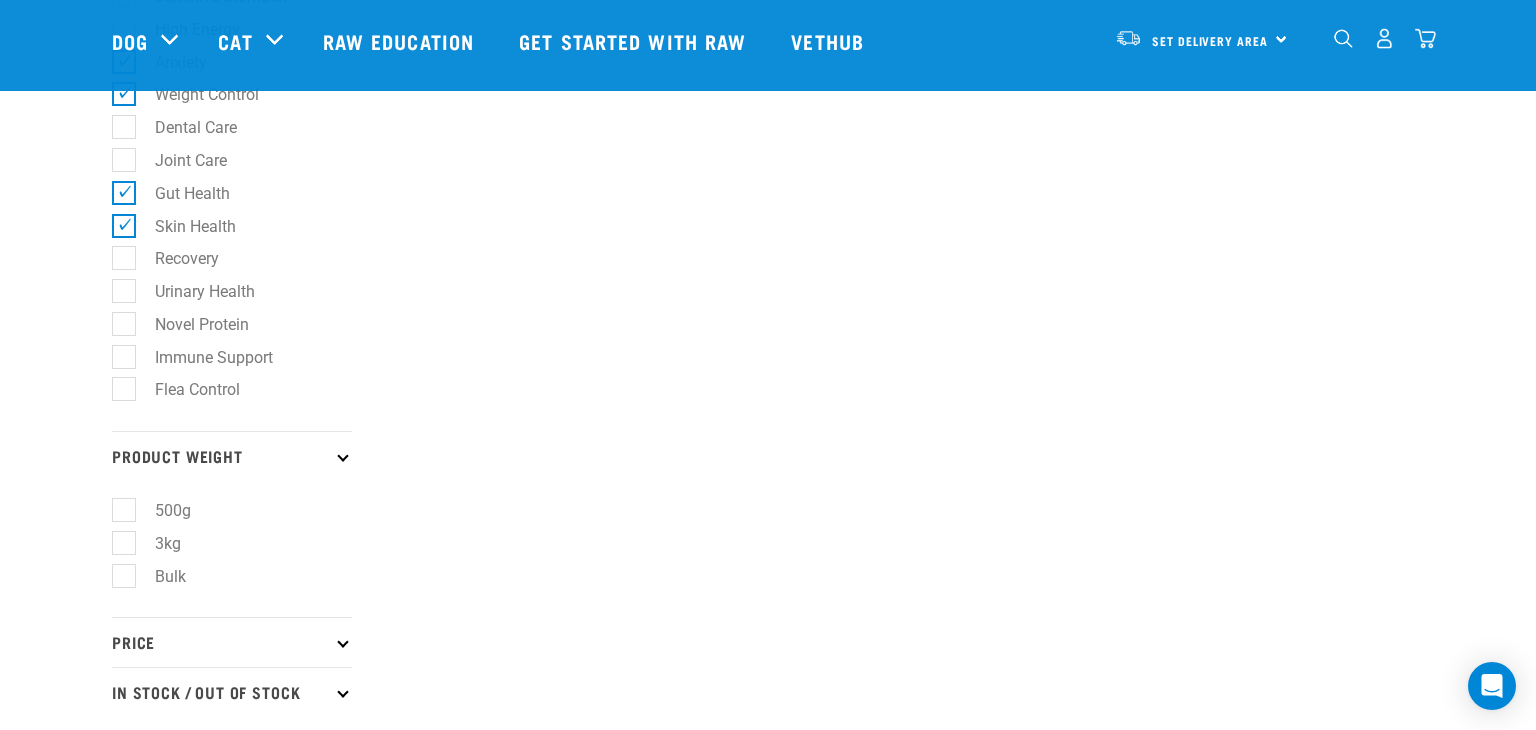 click on "Bulk" at bounding box center [158, 576] 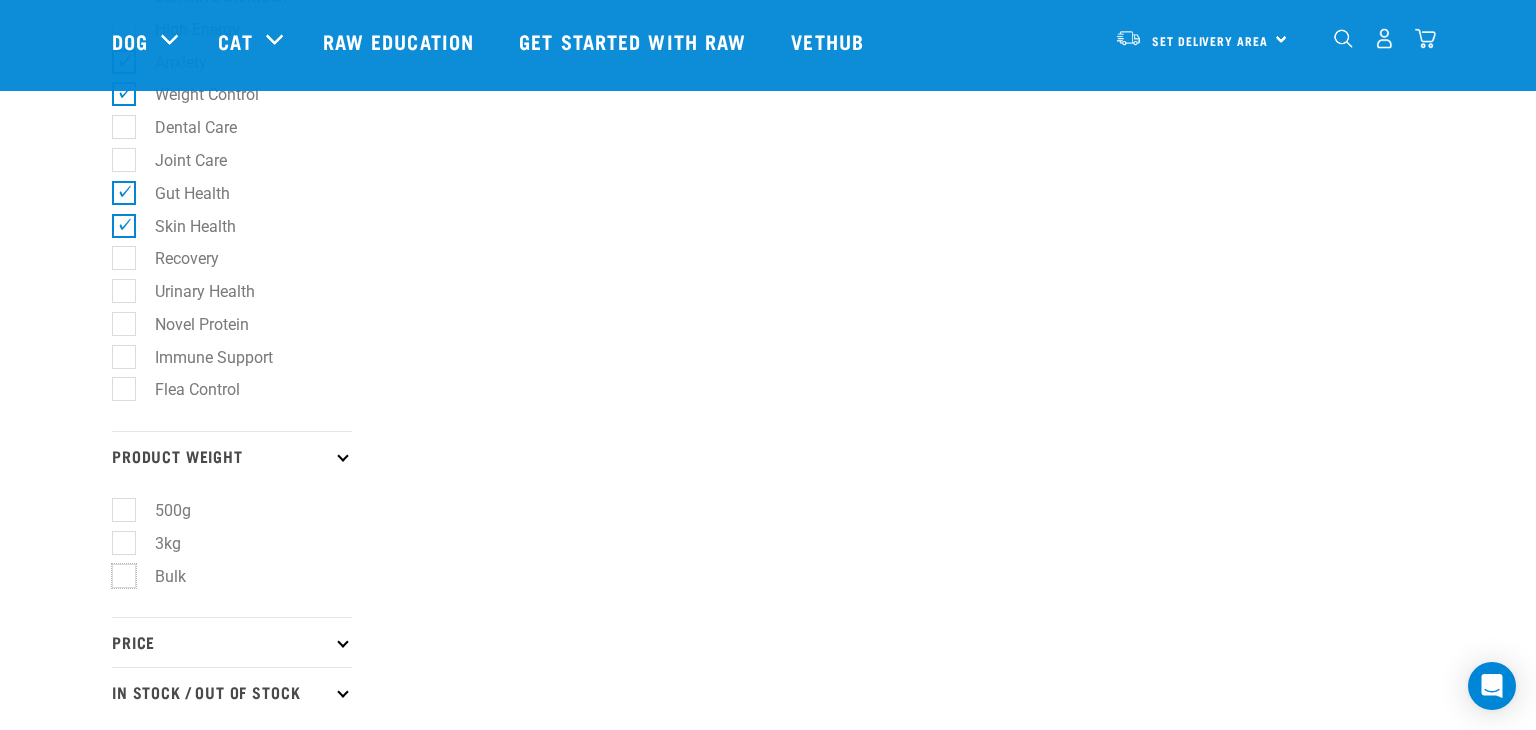 click on "Bulk" at bounding box center [118, 572] 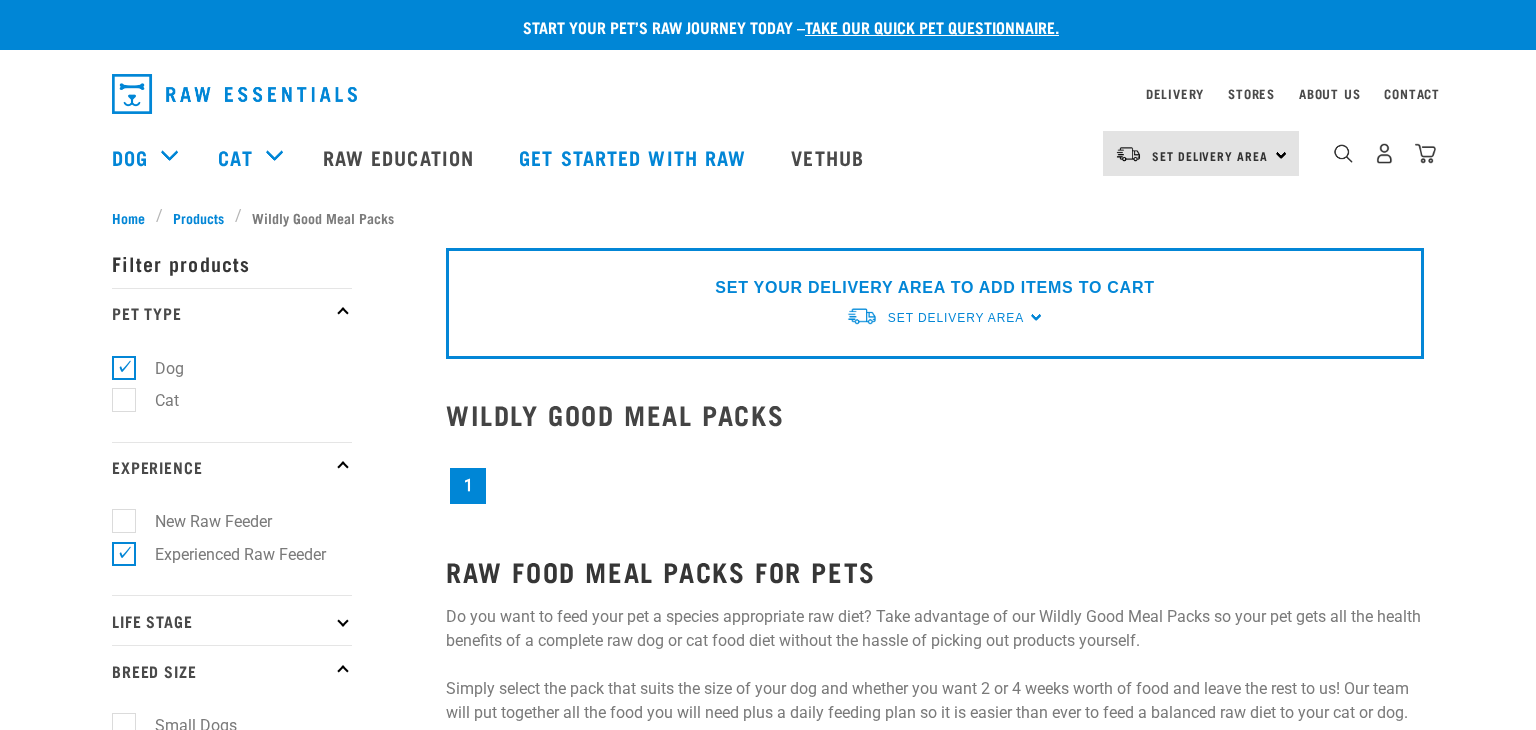 scroll, scrollTop: 0, scrollLeft: 0, axis: both 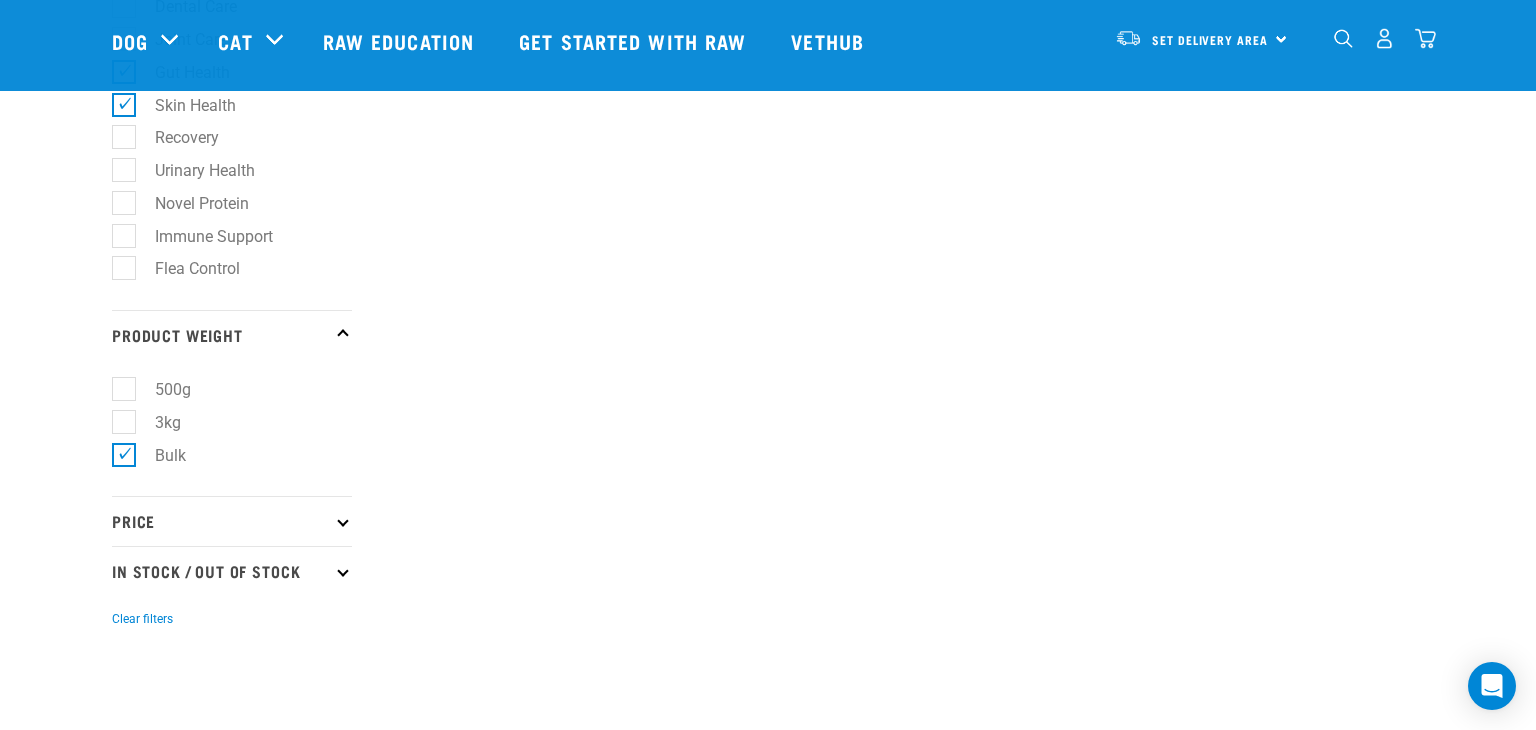 click on "Price" at bounding box center (232, 521) 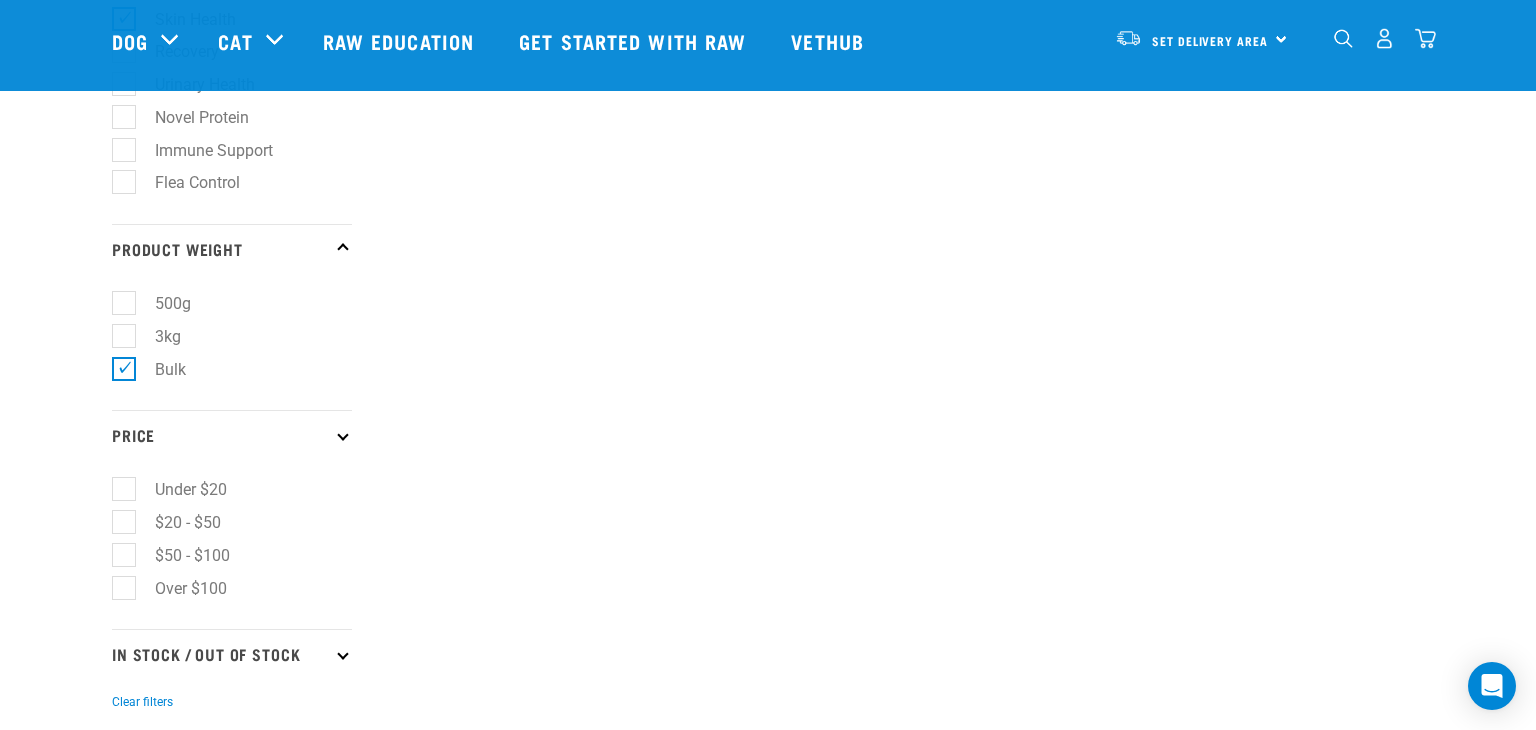 scroll, scrollTop: 1616, scrollLeft: 0, axis: vertical 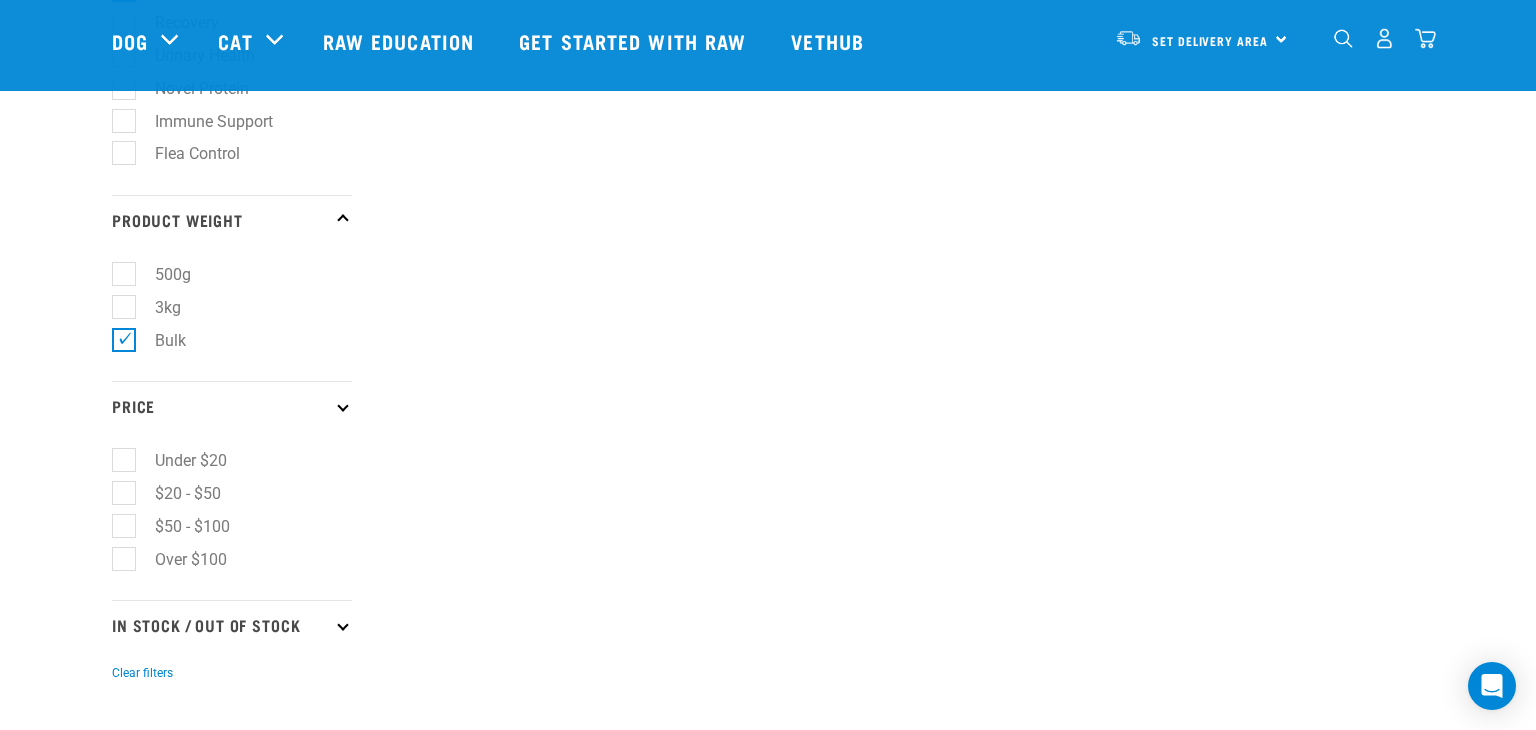click on "In Stock / Out Of Stock" at bounding box center (232, 625) 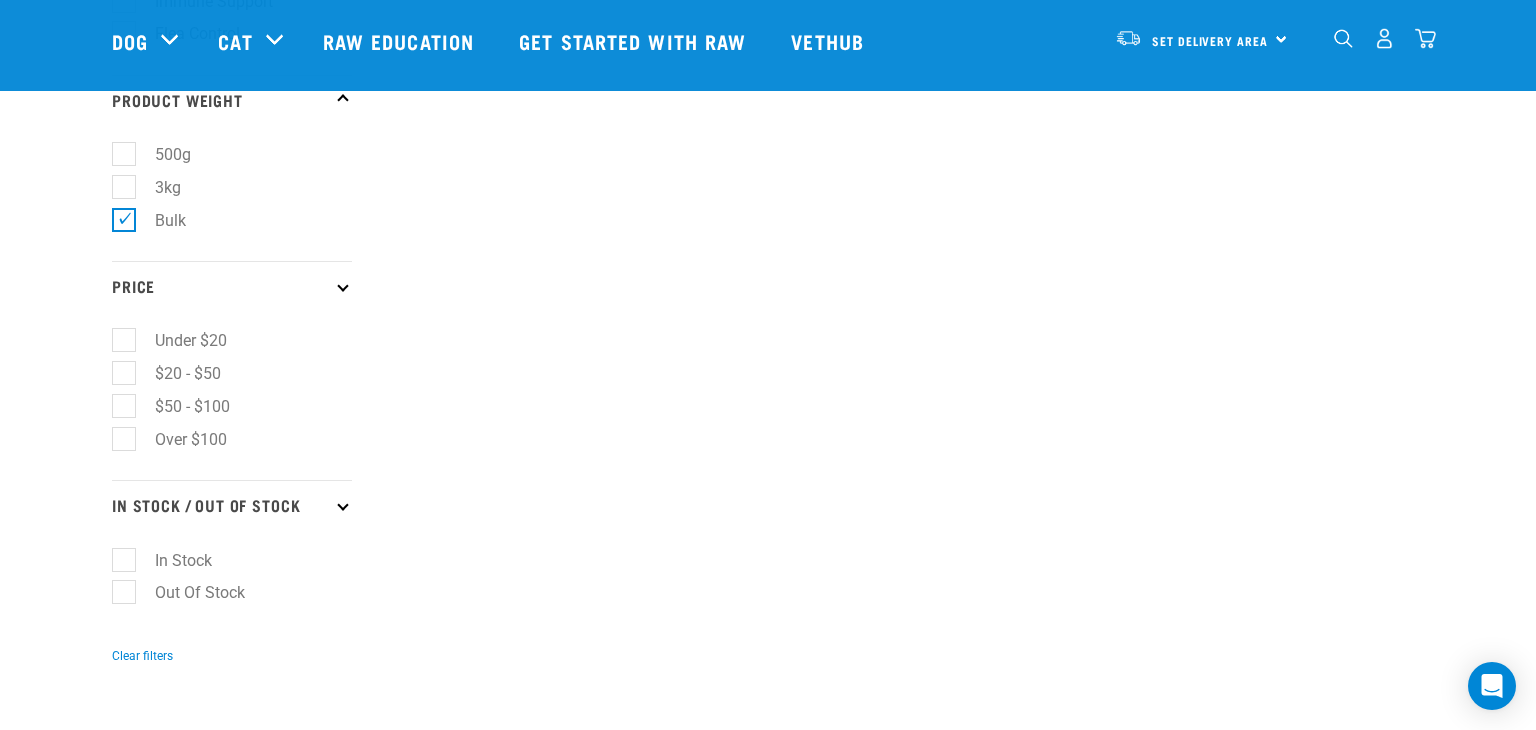 scroll, scrollTop: 1738, scrollLeft: 0, axis: vertical 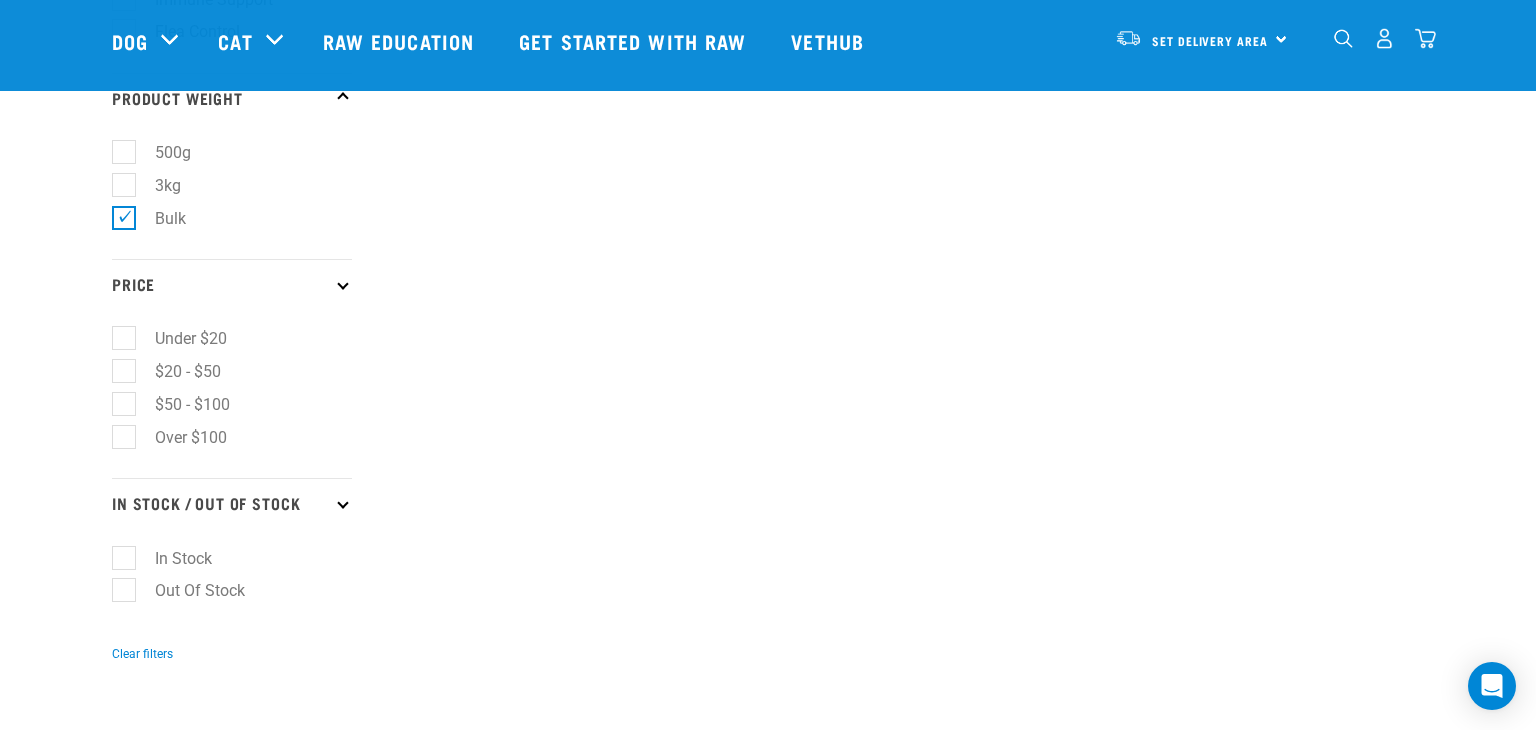 click on "In Stock" at bounding box center [171, 558] 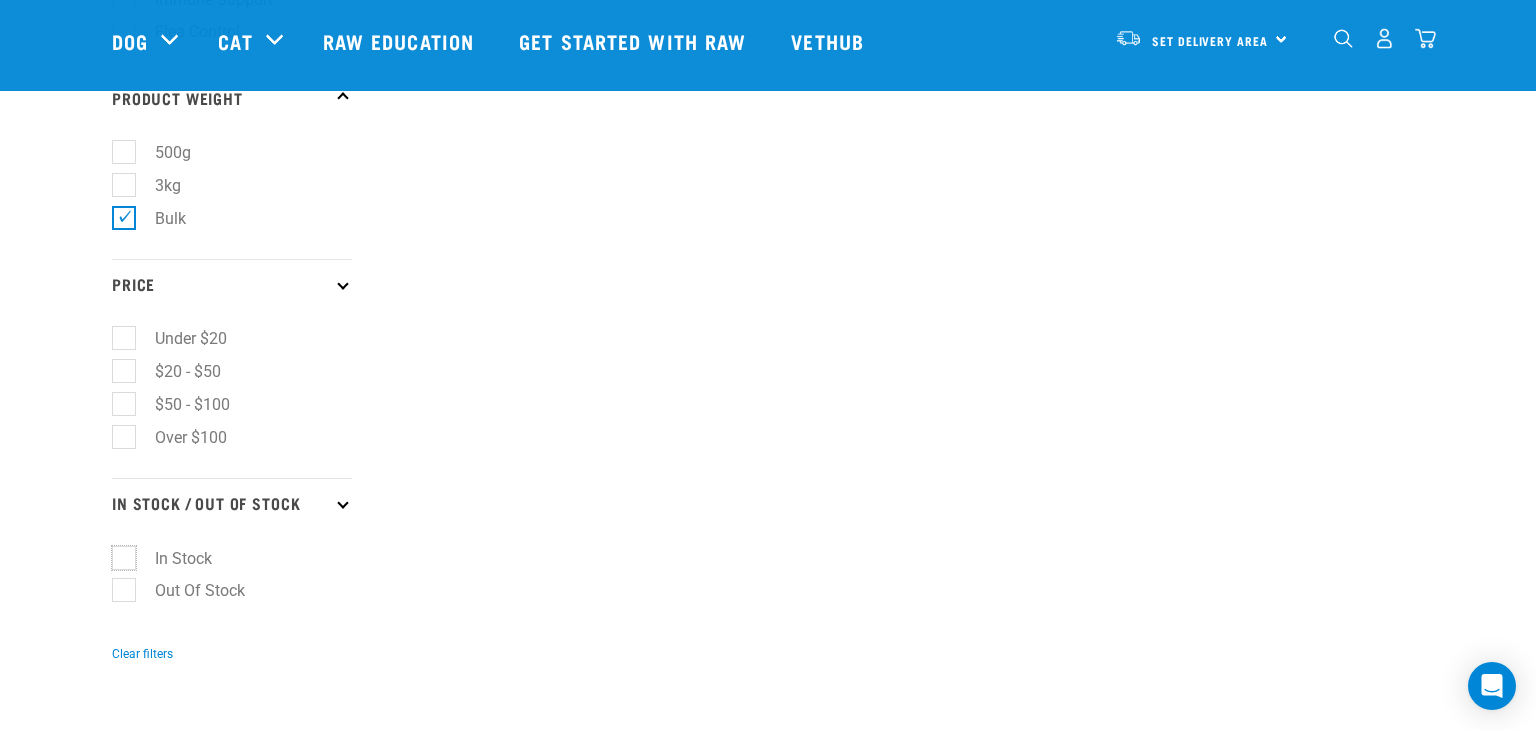 click on "In Stock" at bounding box center [118, 554] 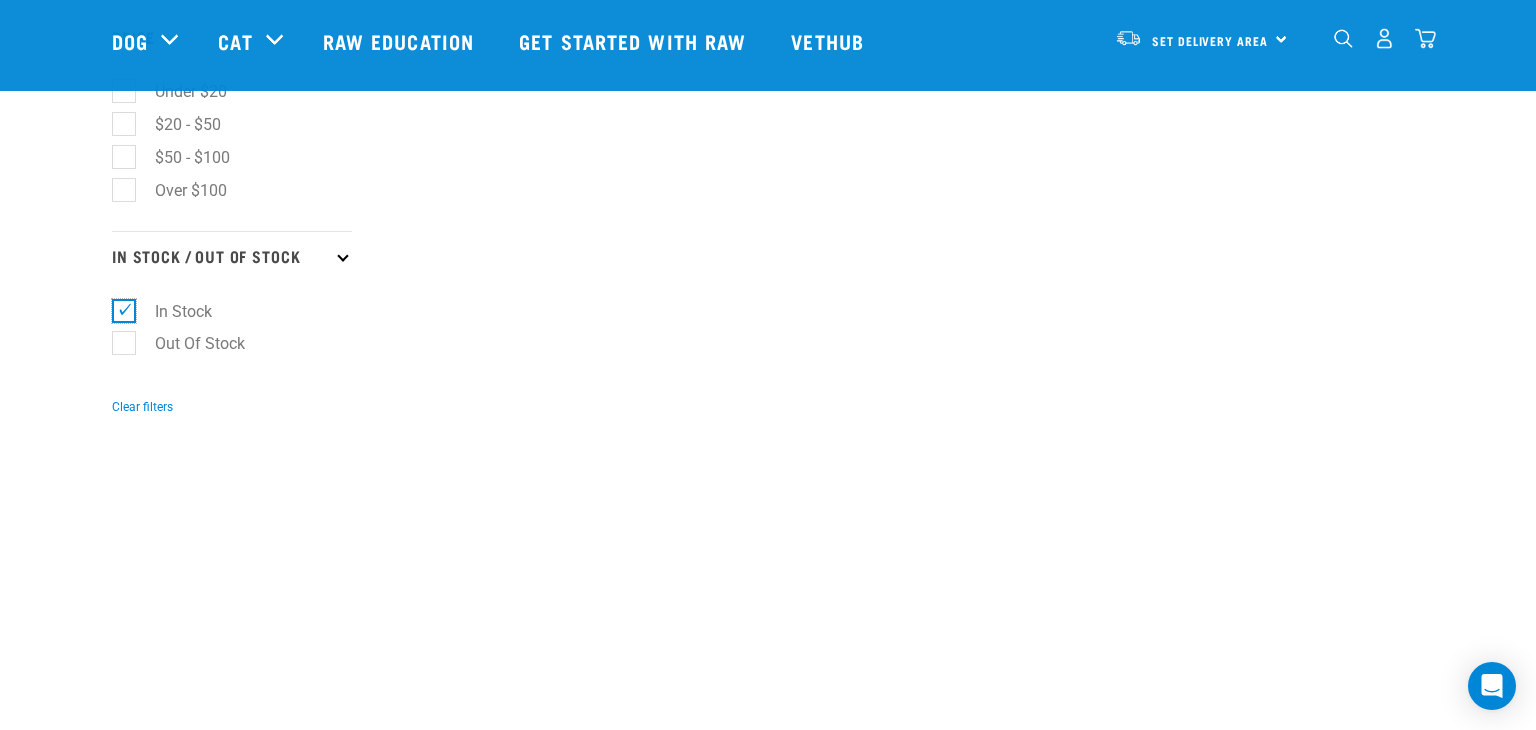 scroll, scrollTop: 1988, scrollLeft: 0, axis: vertical 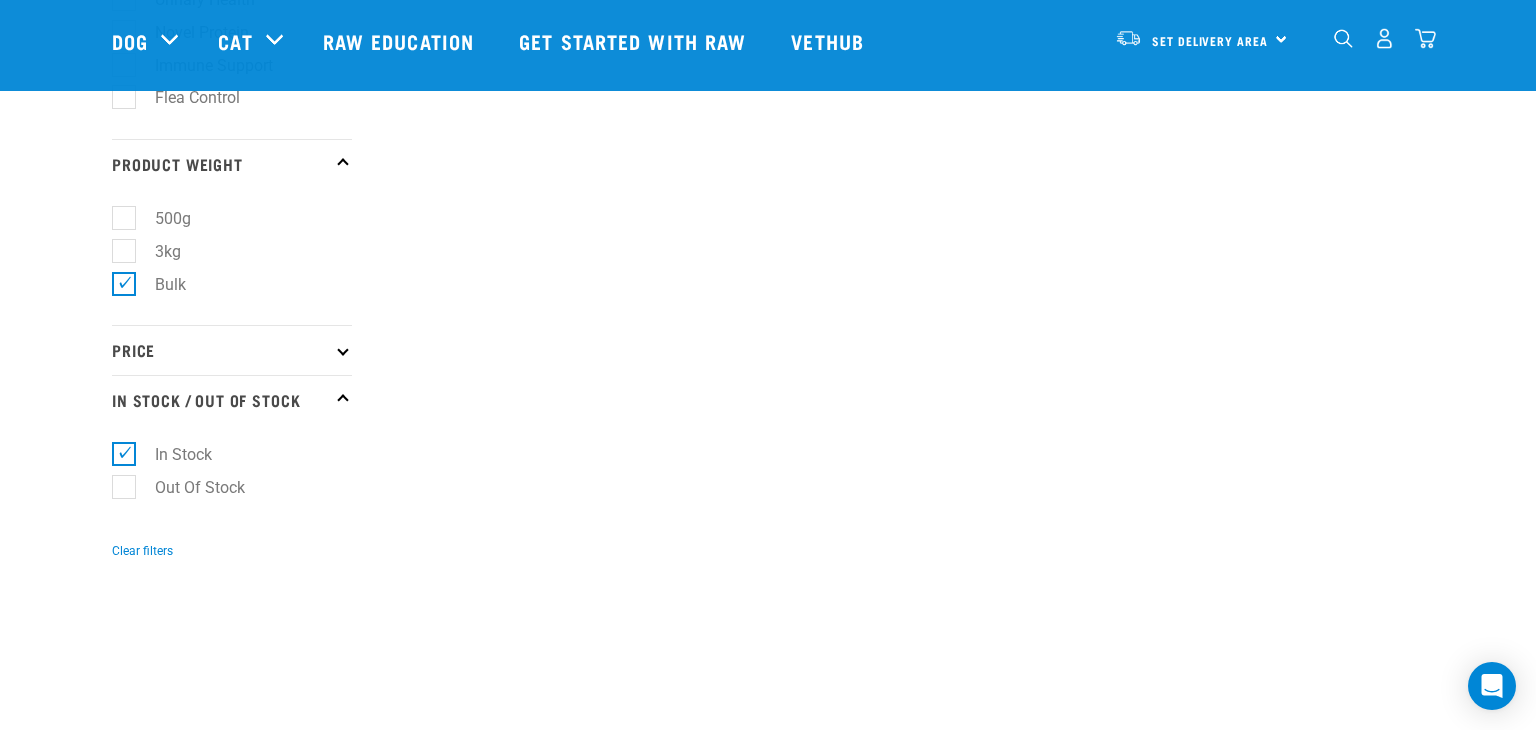 click on "Price" at bounding box center (232, 350) 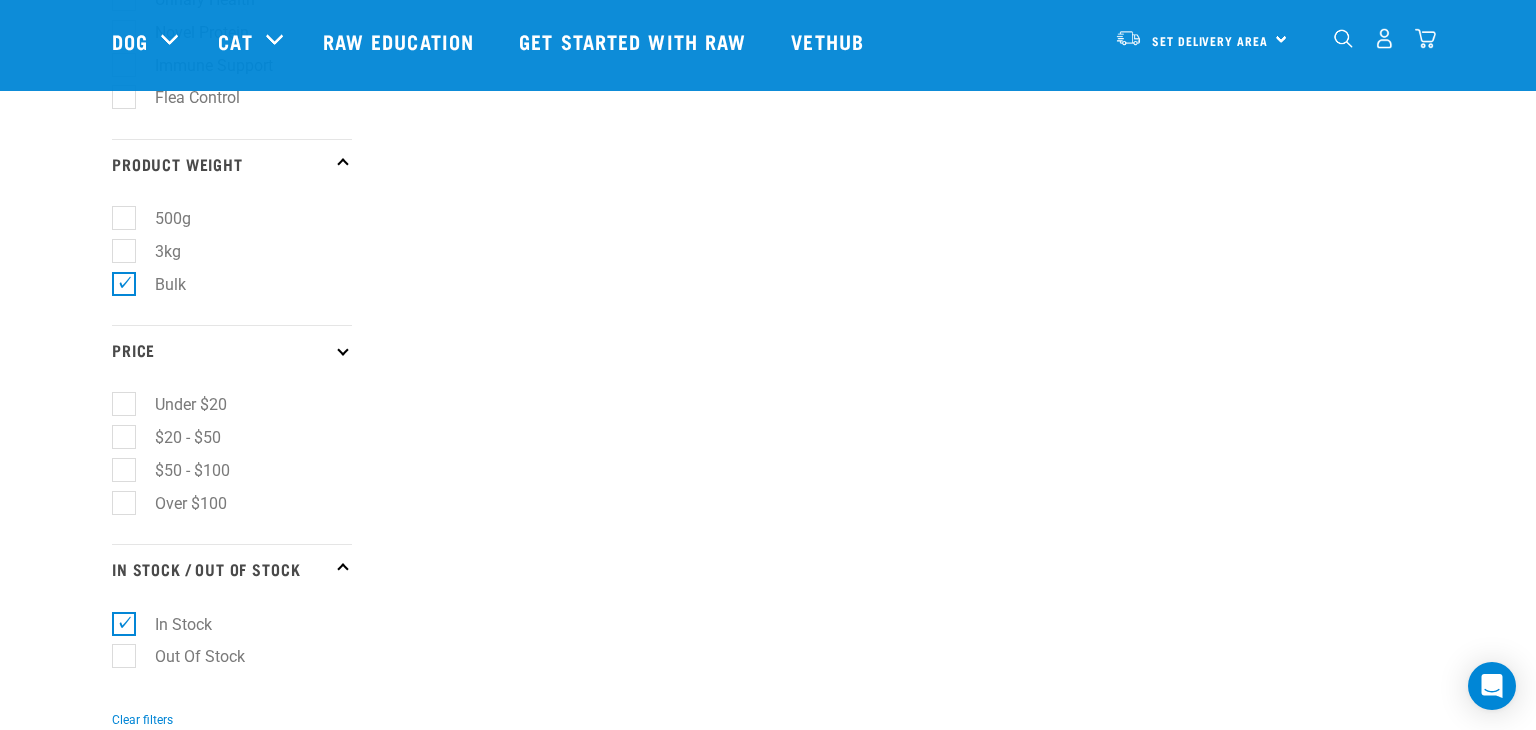click on "Over $100" at bounding box center (179, 503) 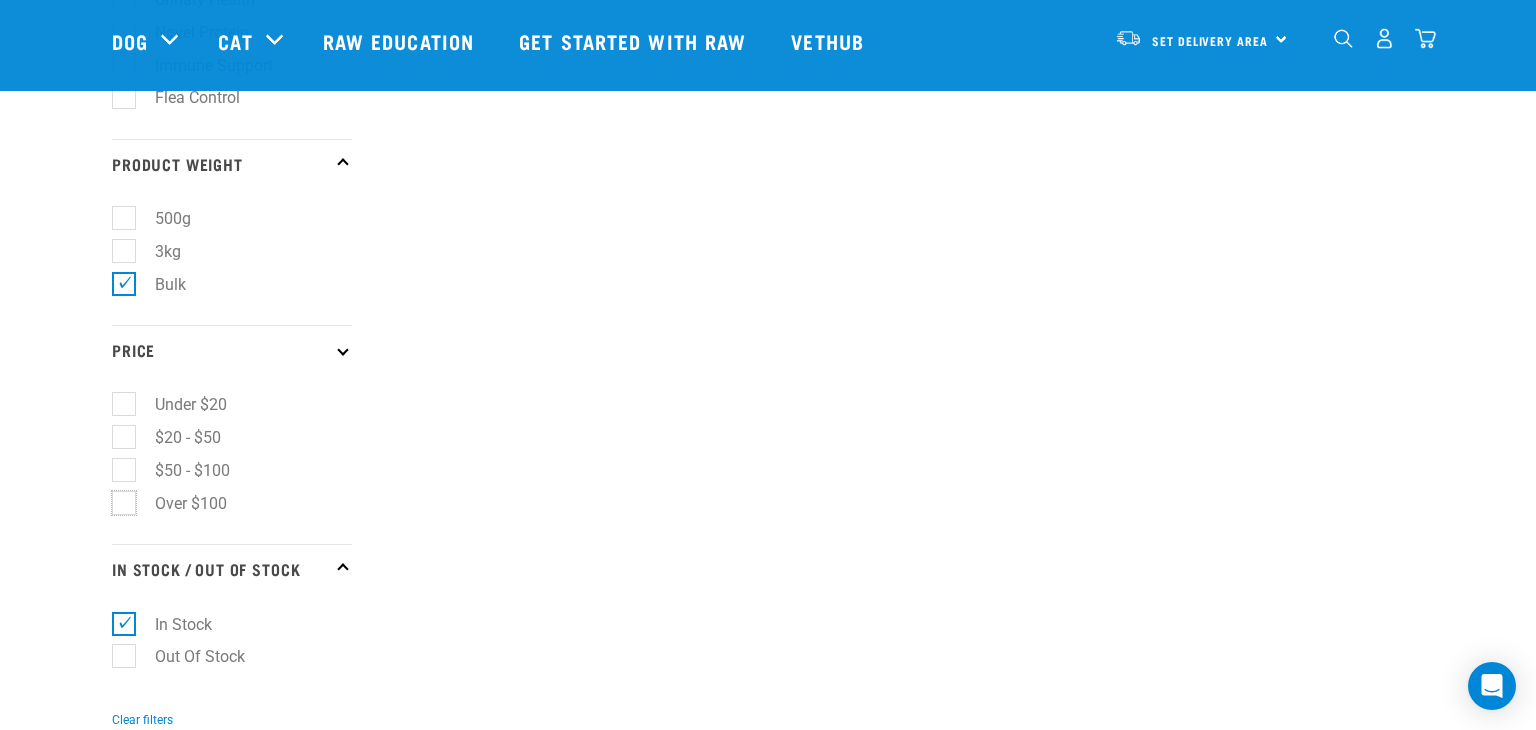 click on "Over $100" at bounding box center (118, 499) 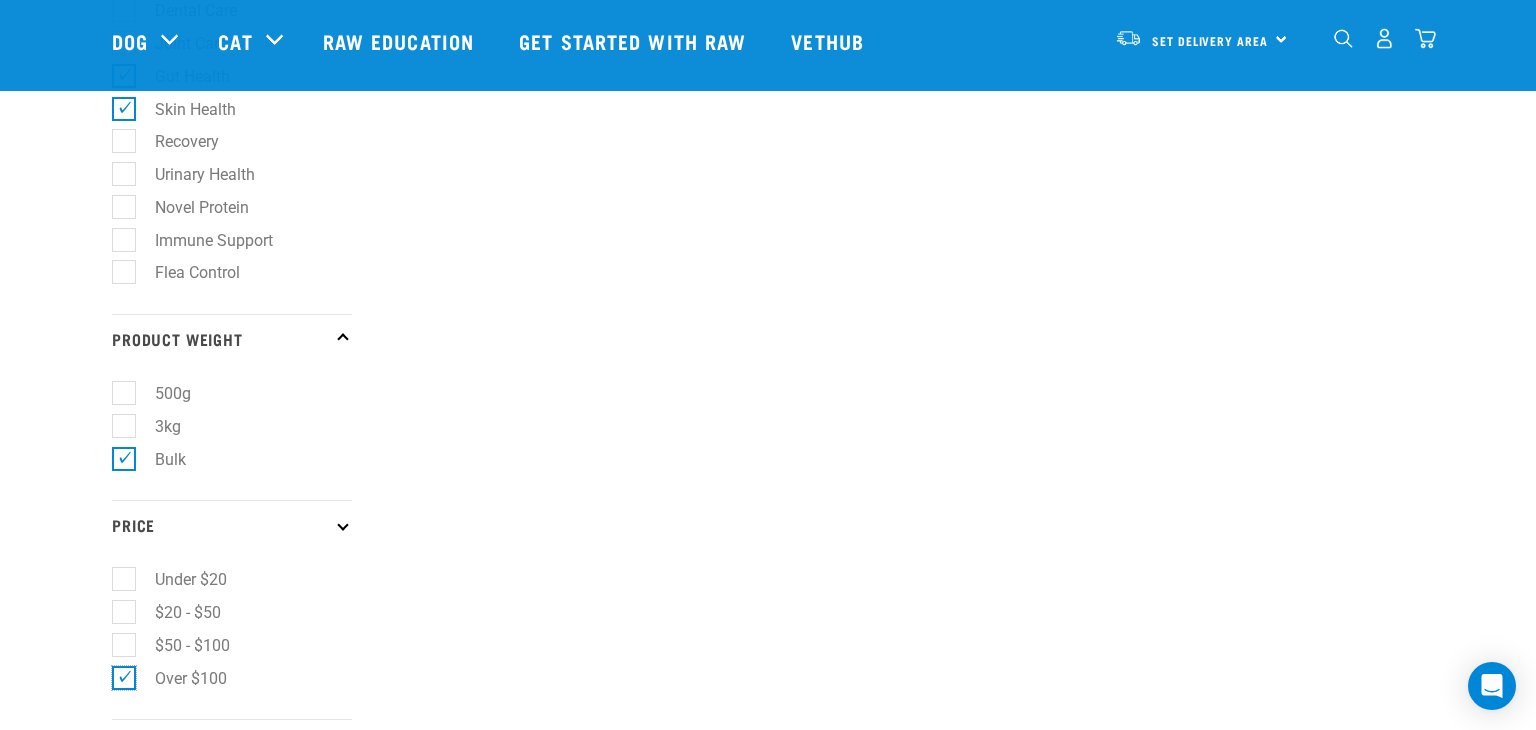 scroll, scrollTop: 1496, scrollLeft: 0, axis: vertical 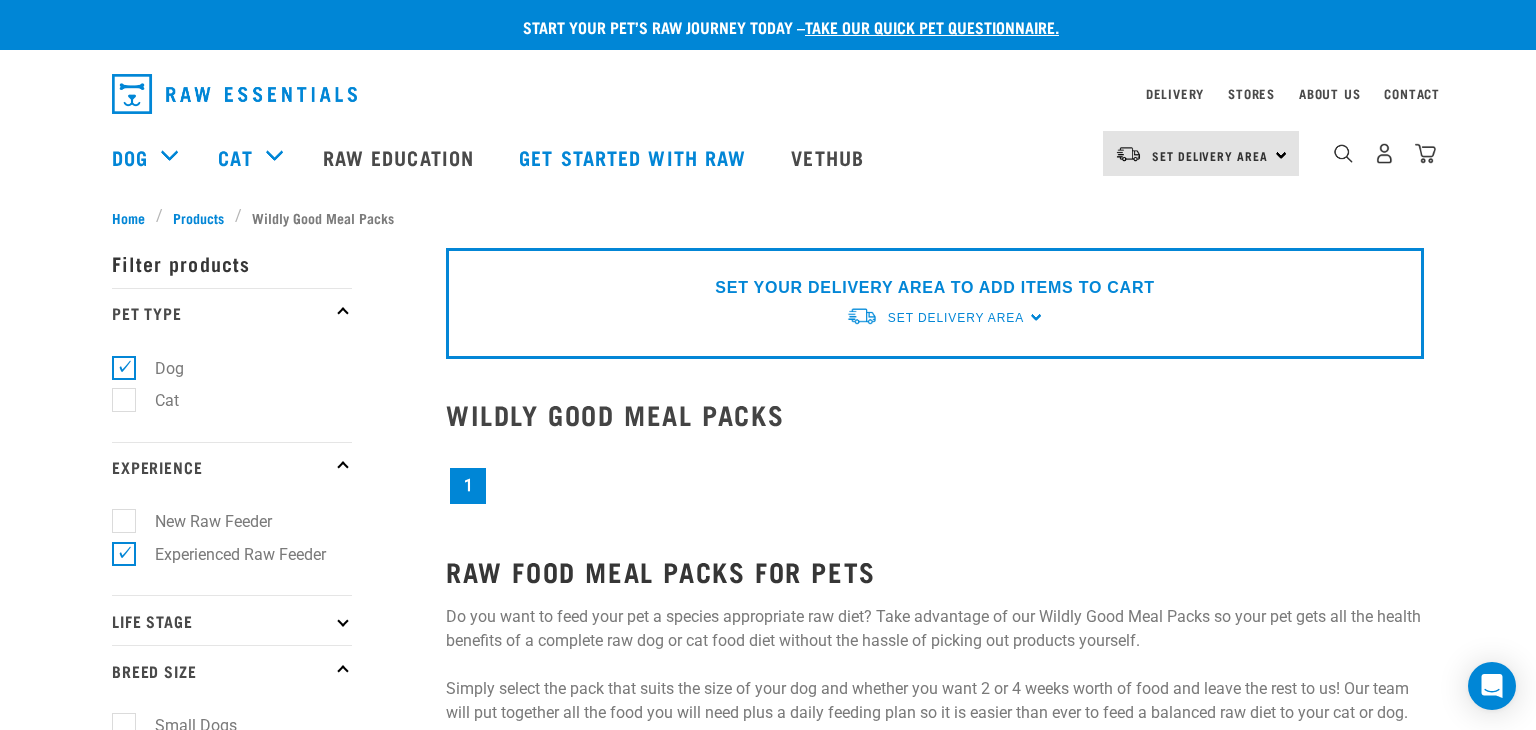 click on "1" at bounding box center [468, 486] 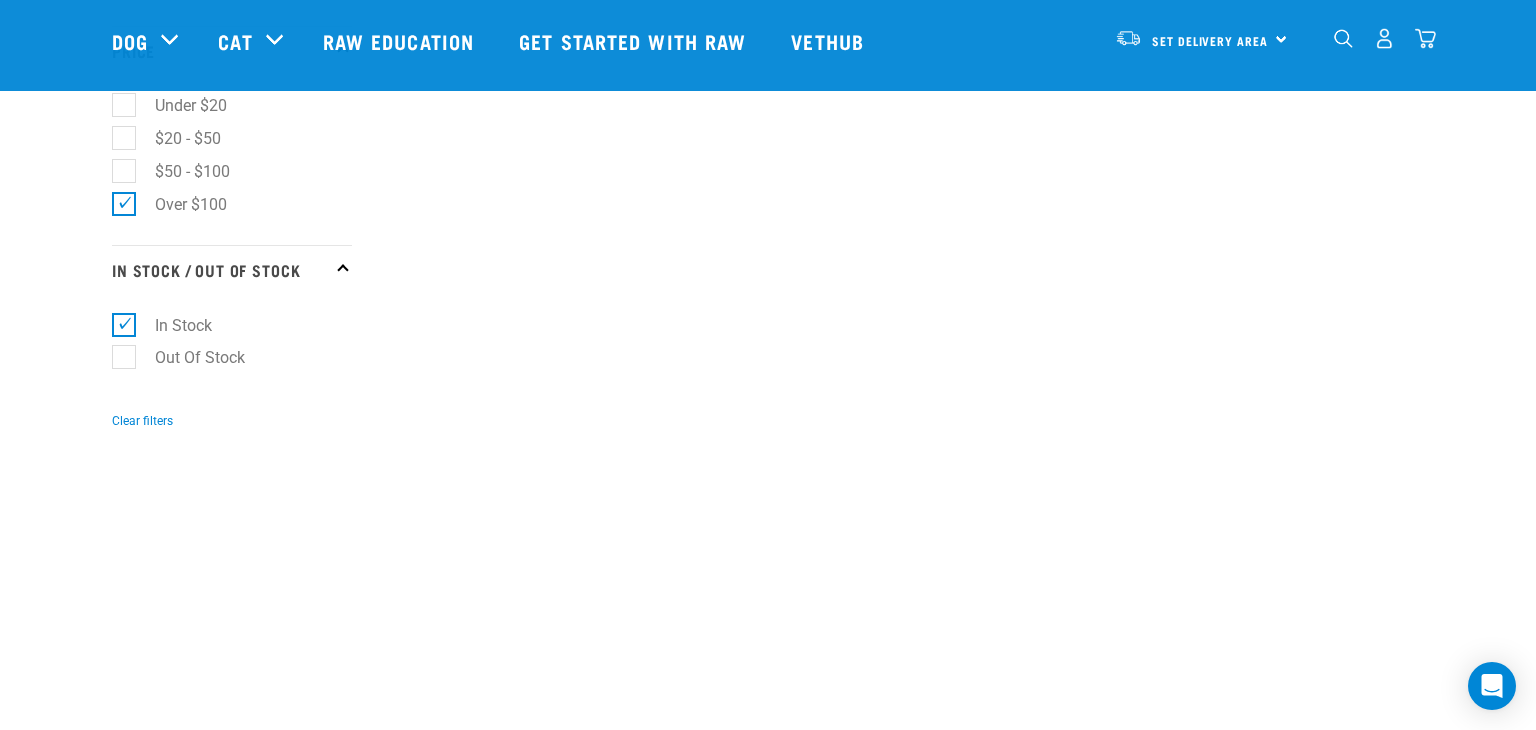 scroll, scrollTop: 1966, scrollLeft: 0, axis: vertical 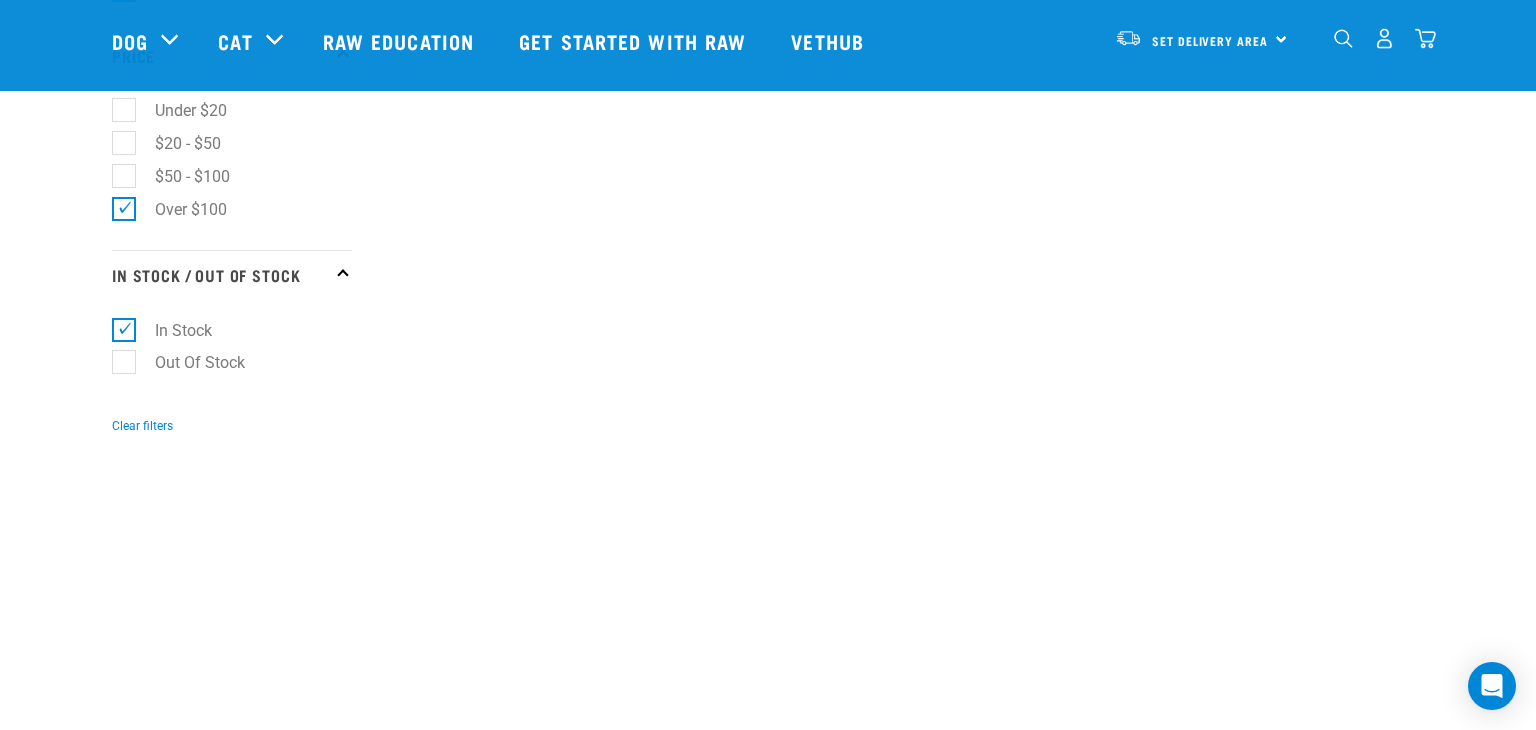 click on "In Stock" at bounding box center (171, 330) 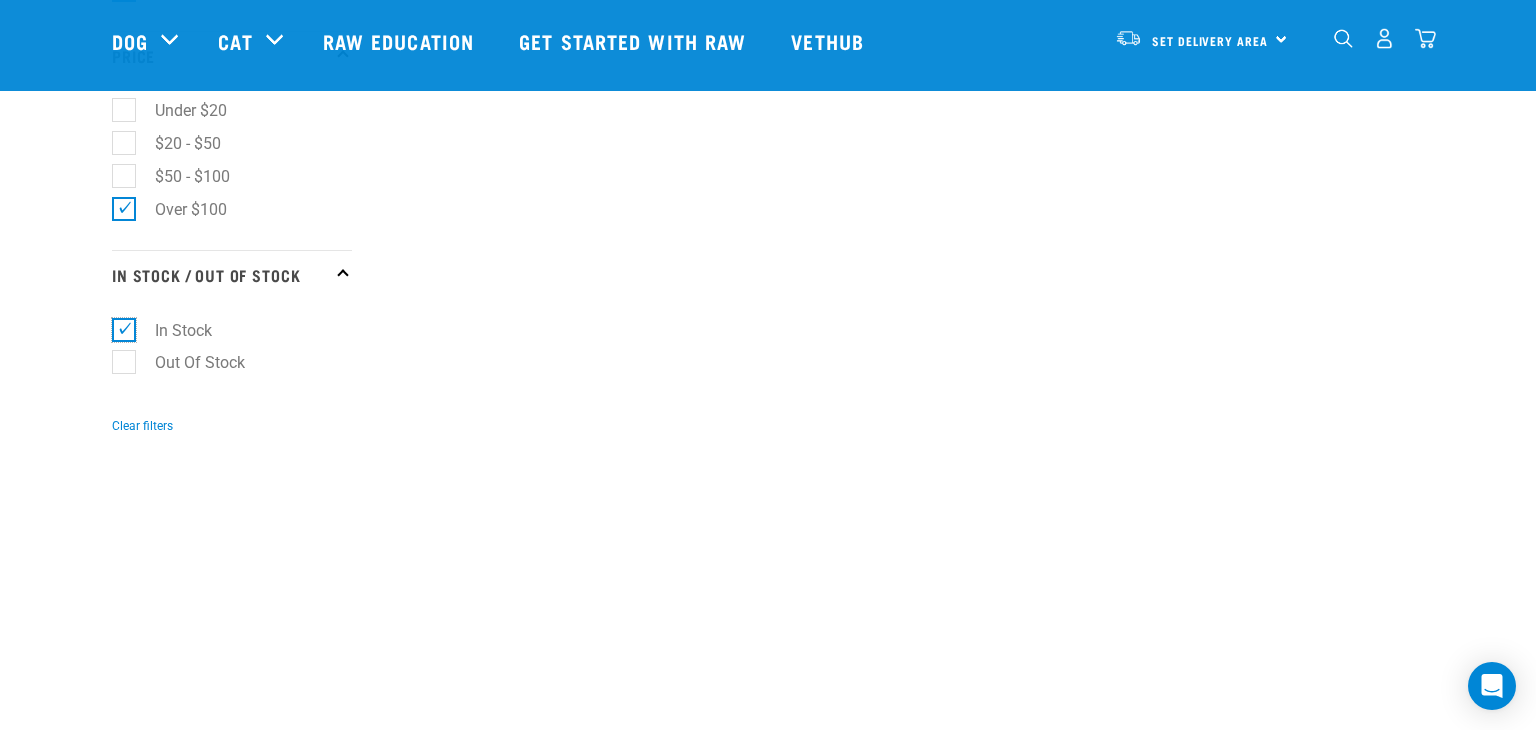 click on "In Stock" at bounding box center [118, 326] 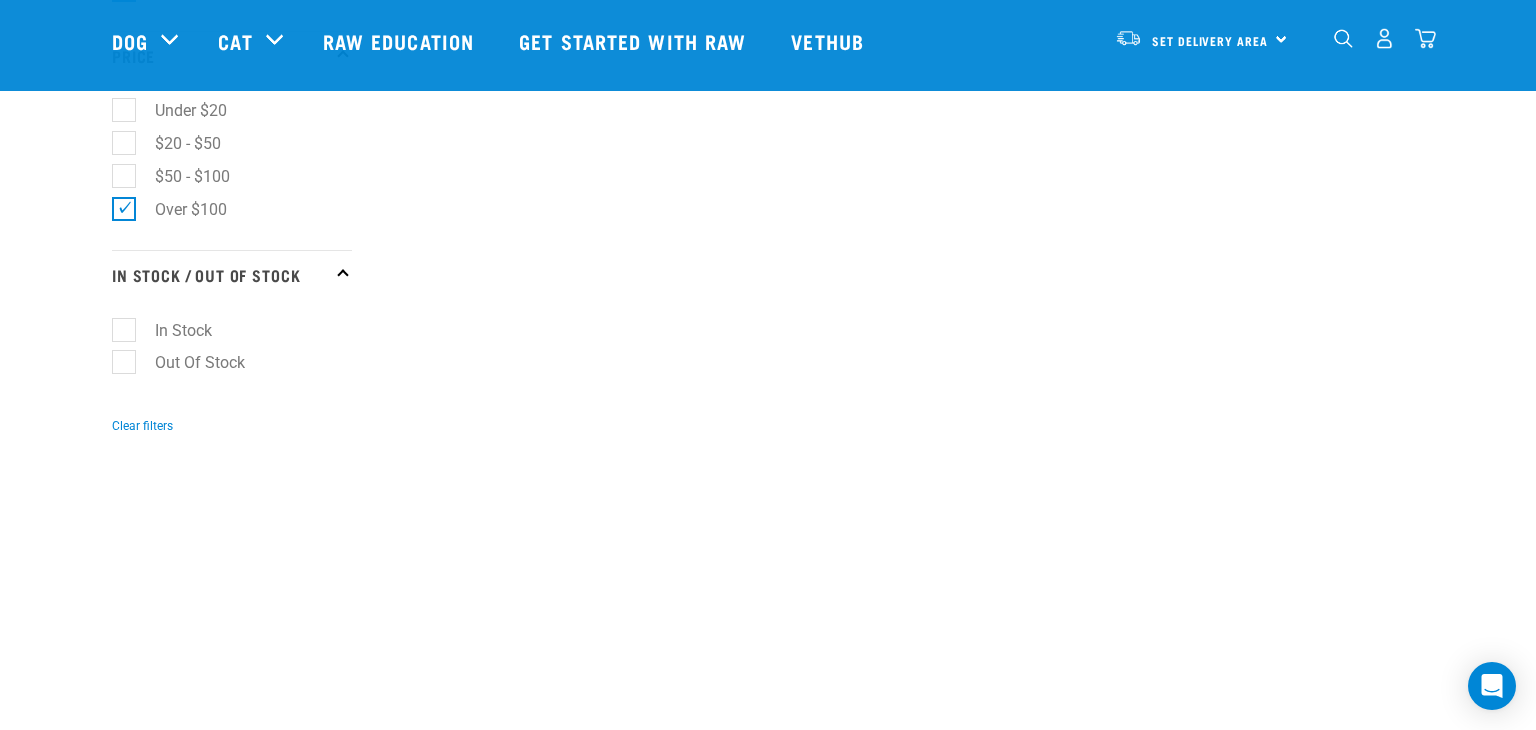 click at bounding box center (342, 275) 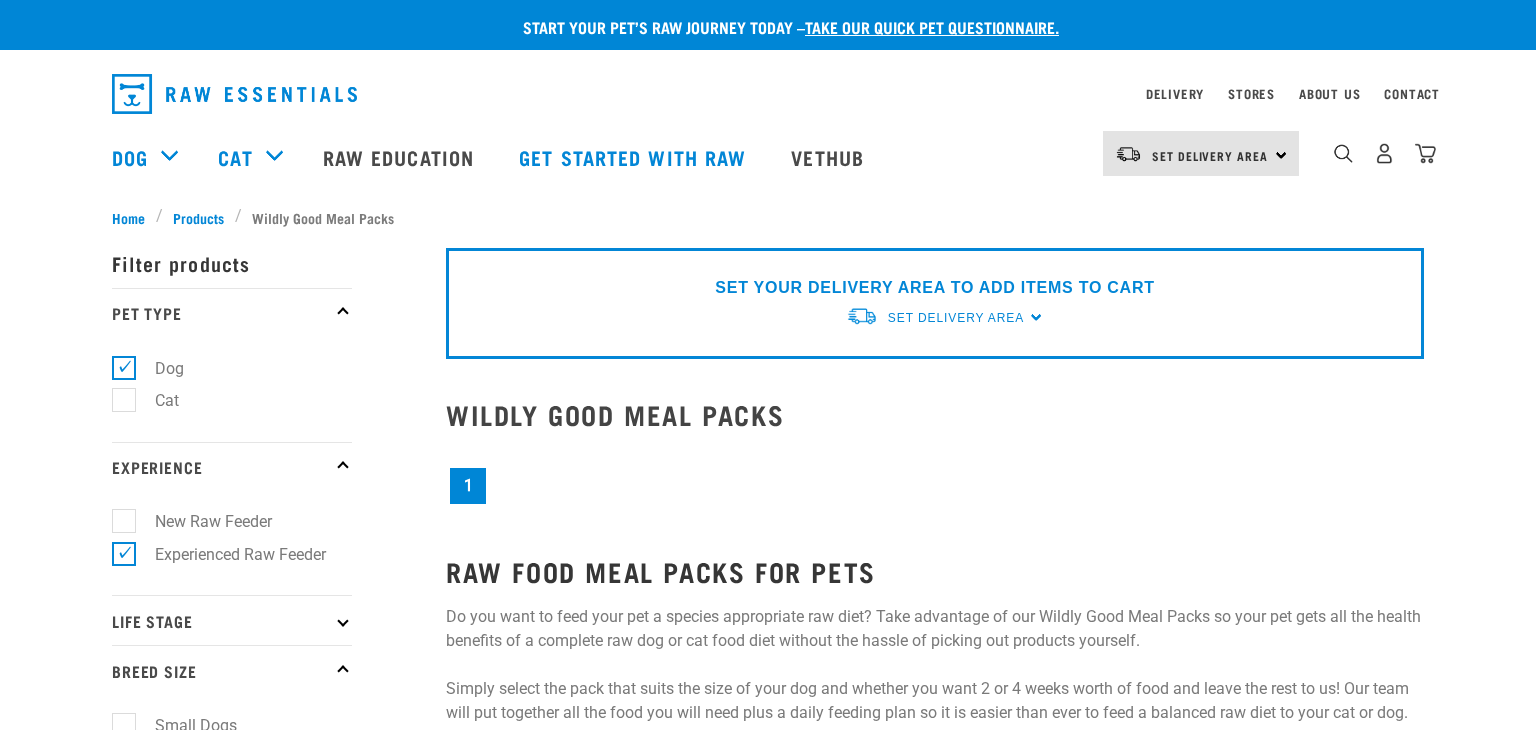 scroll, scrollTop: 0, scrollLeft: 0, axis: both 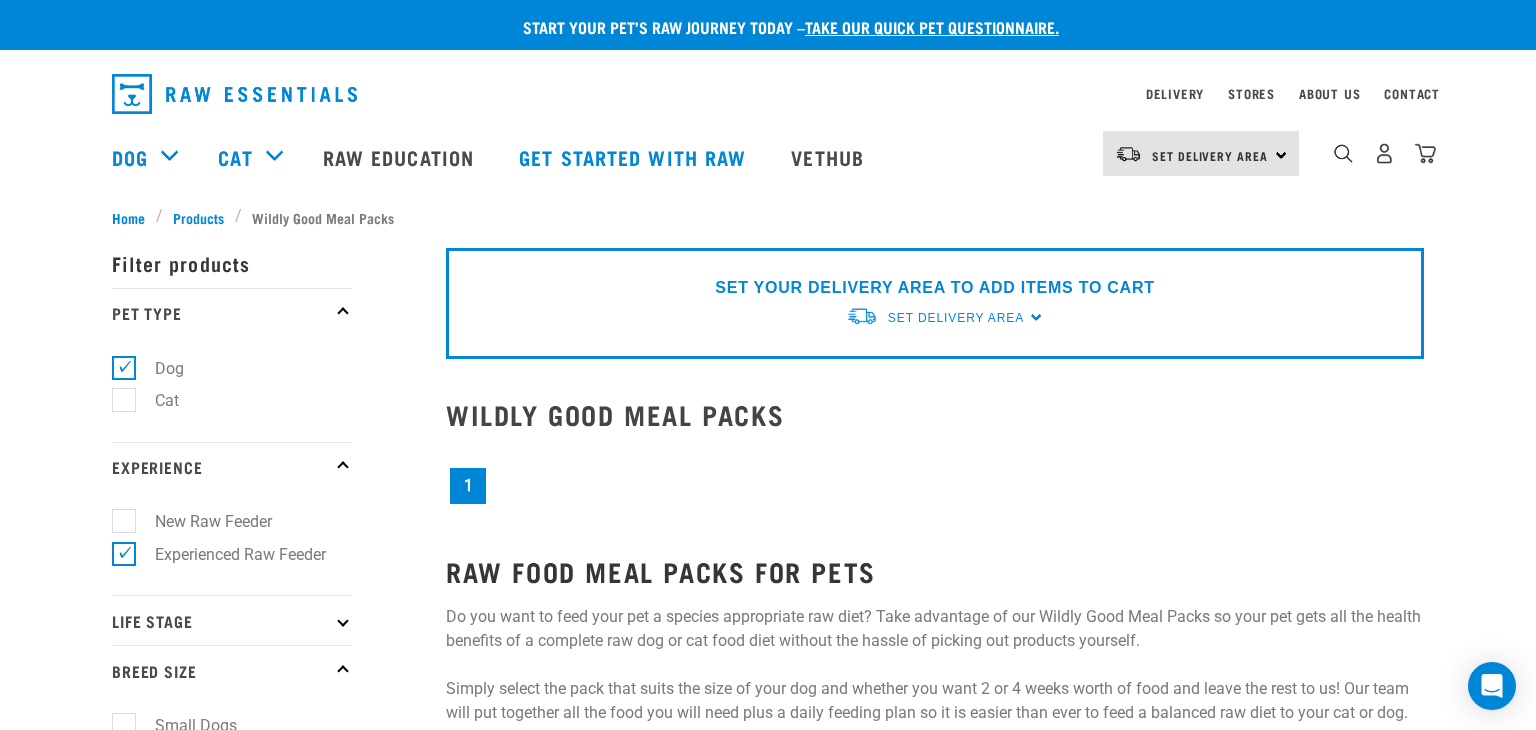 click on "Delivery" at bounding box center [1175, 94] 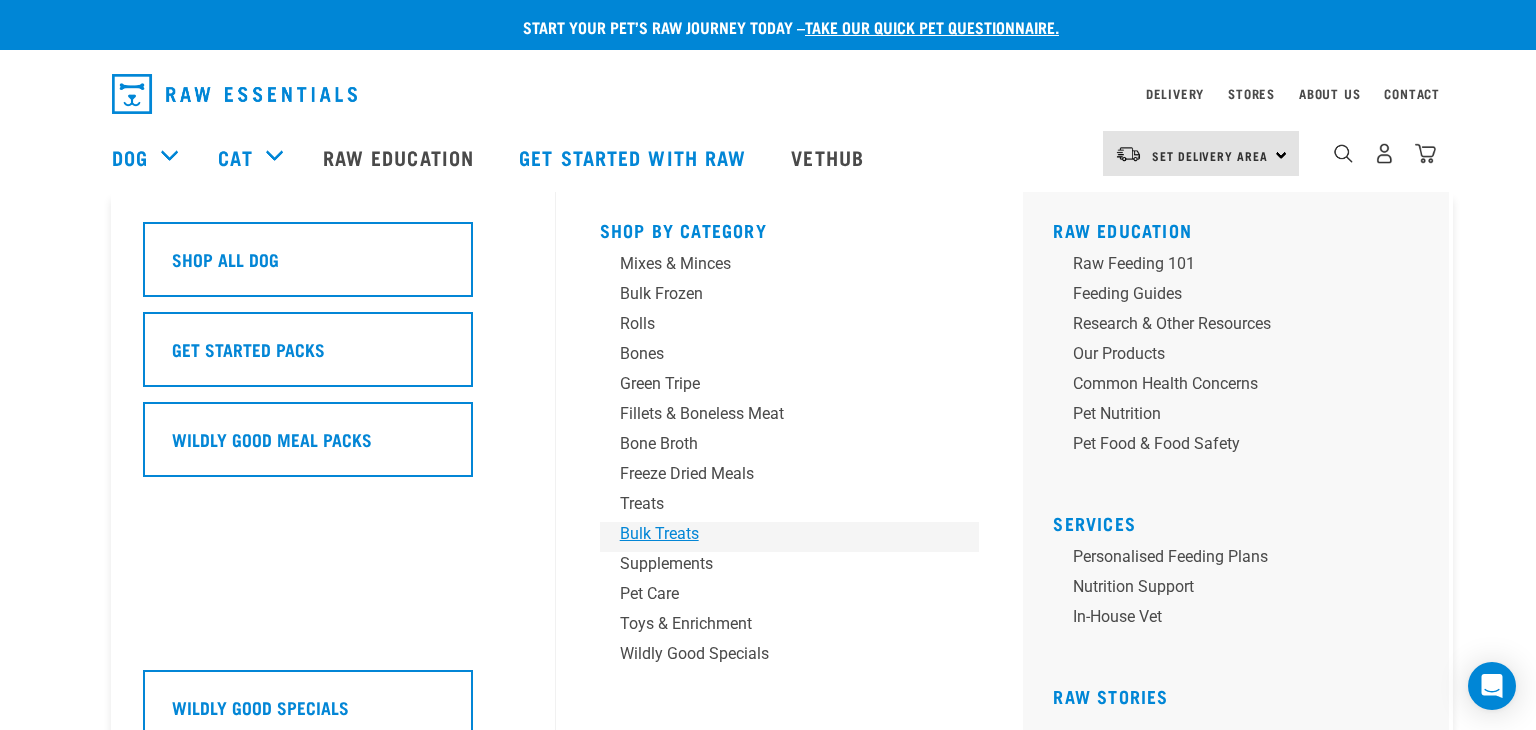 click on "Bulk Treats" at bounding box center [776, 534] 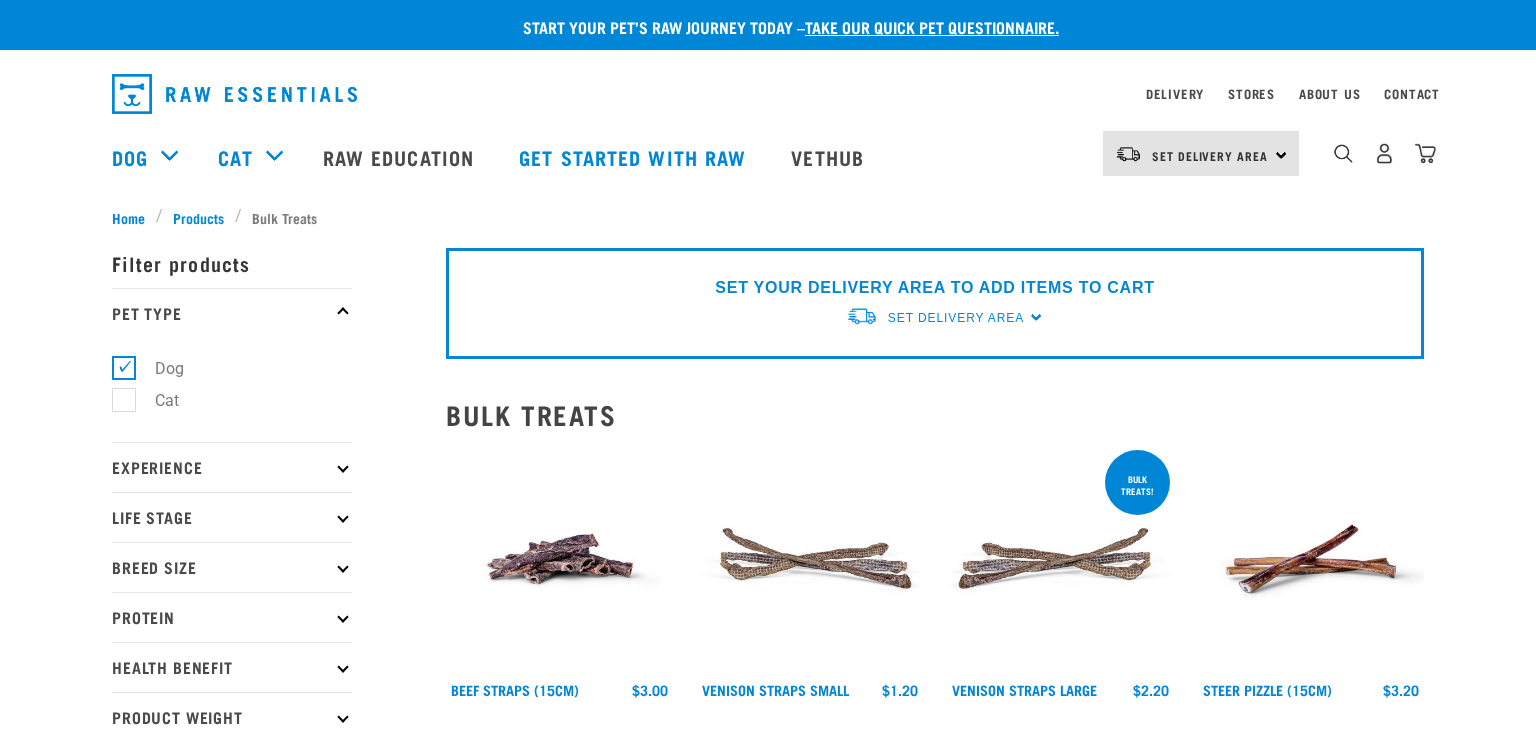 scroll, scrollTop: 0, scrollLeft: 0, axis: both 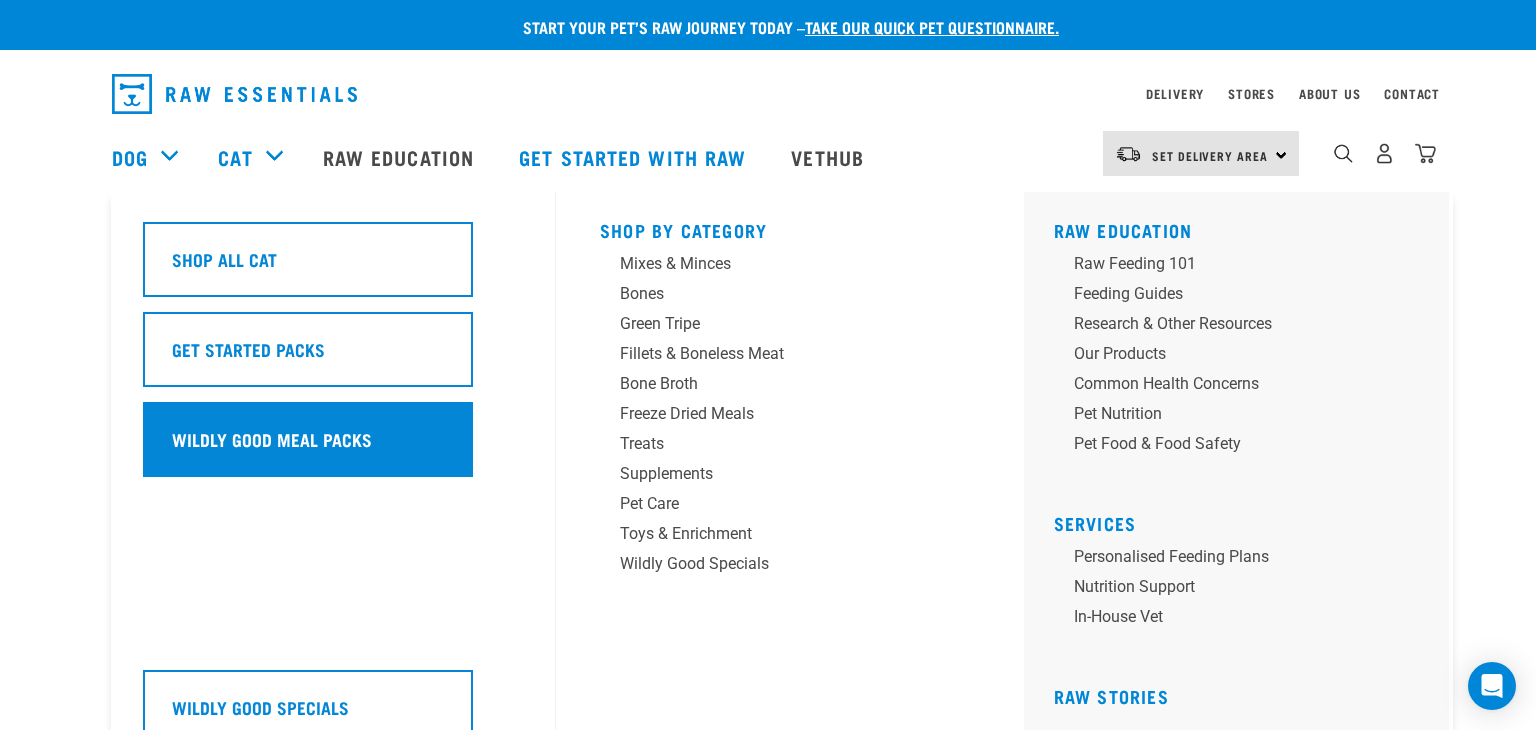 click on "Wildly Good Meal Packs" at bounding box center [308, 439] 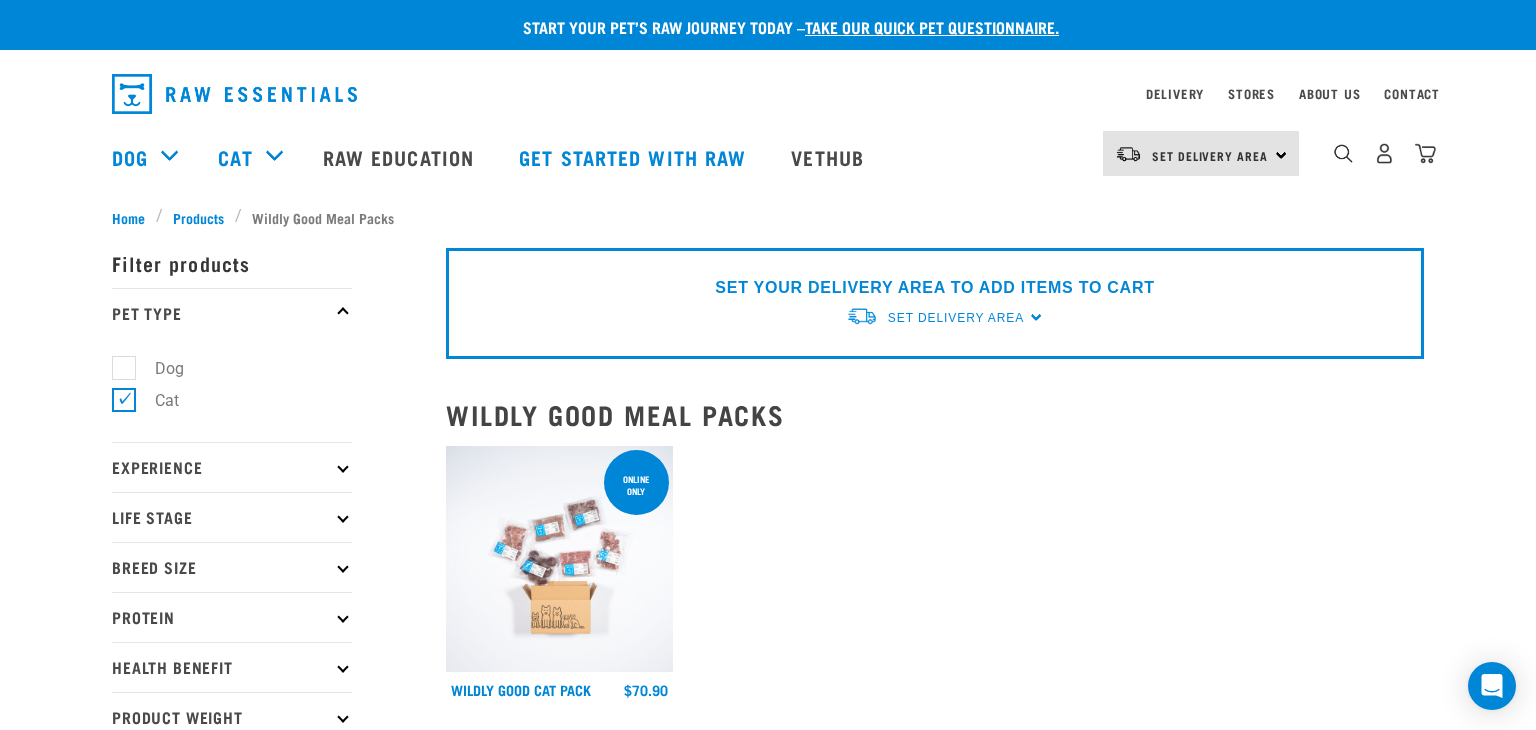 scroll, scrollTop: 0, scrollLeft: 0, axis: both 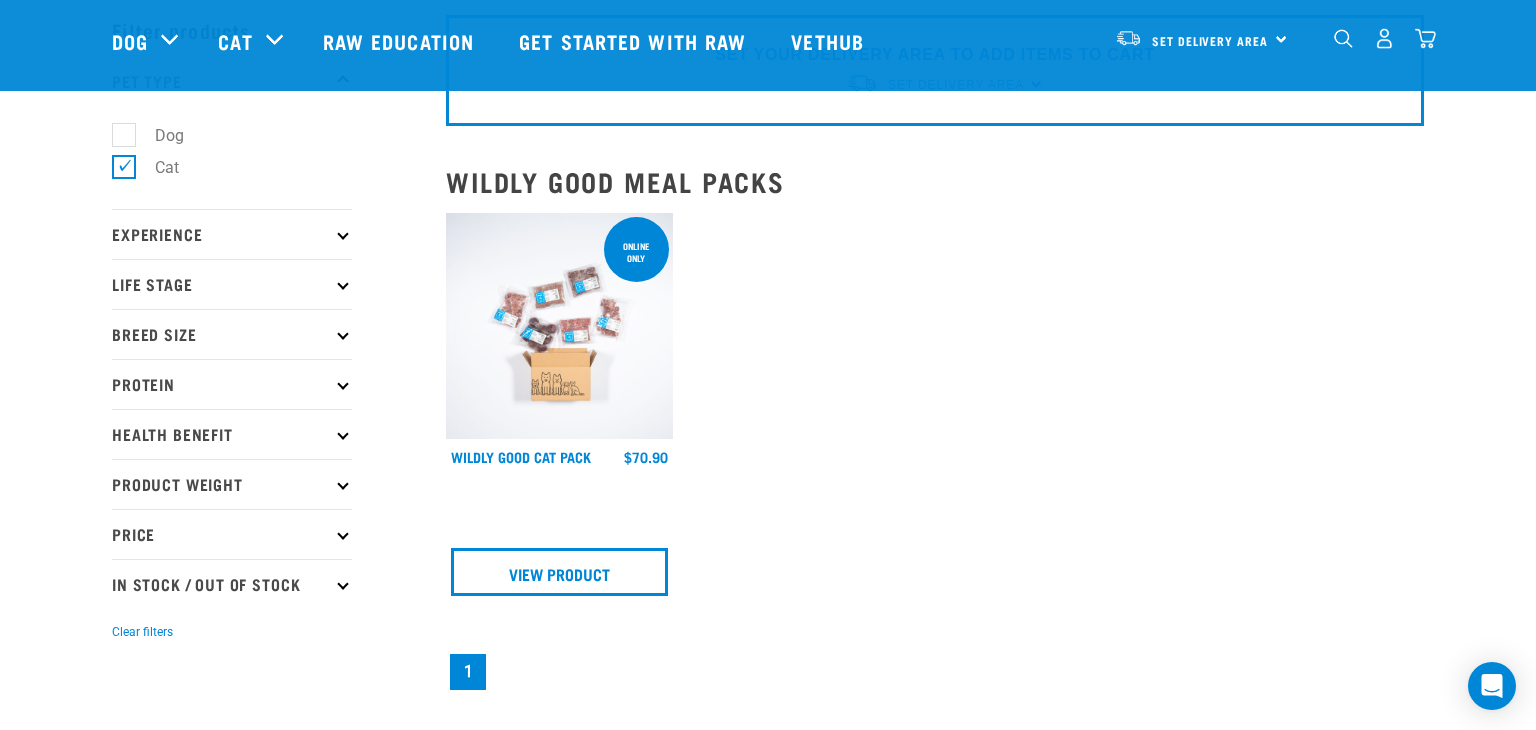 click on "Dog" at bounding box center [157, 135] 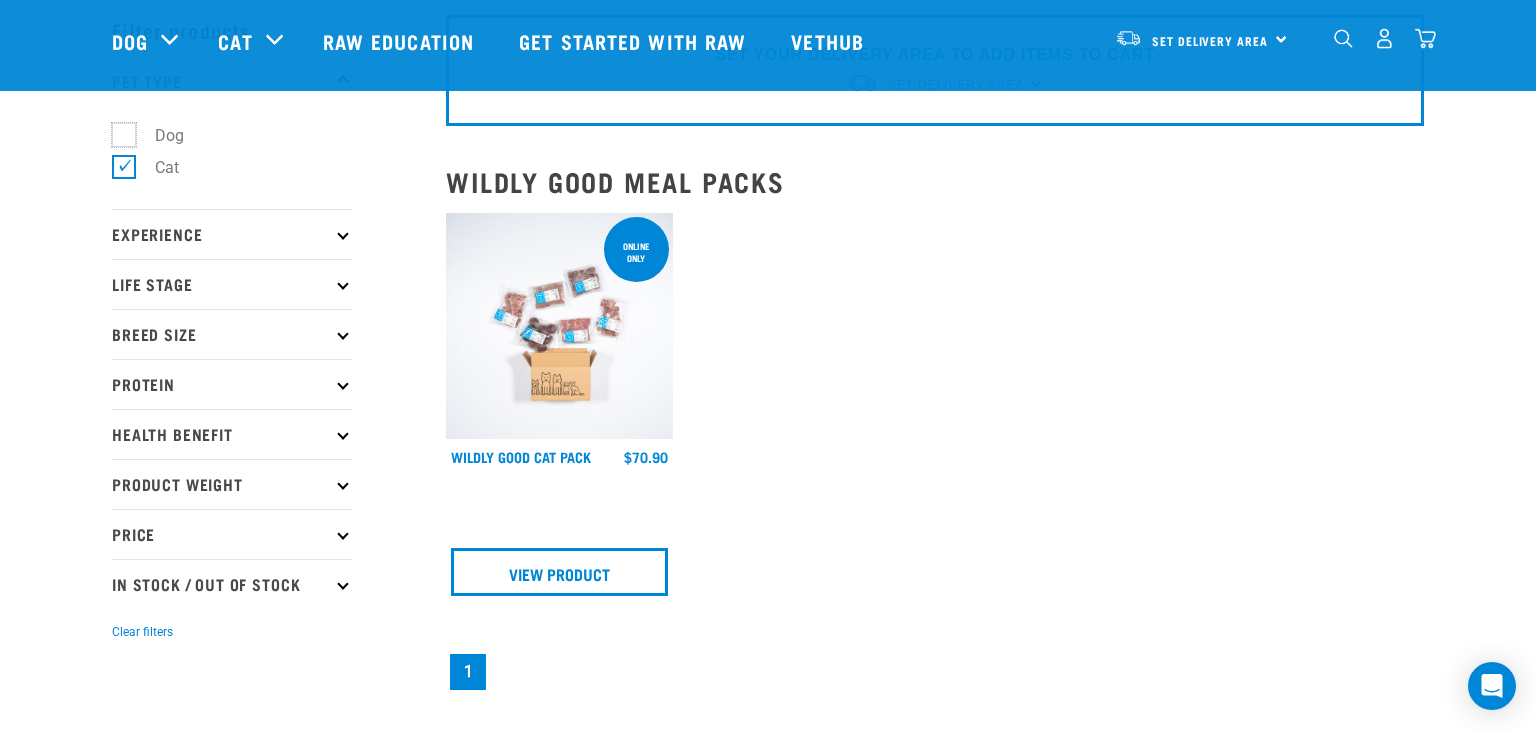 click on "Dog" at bounding box center [118, 131] 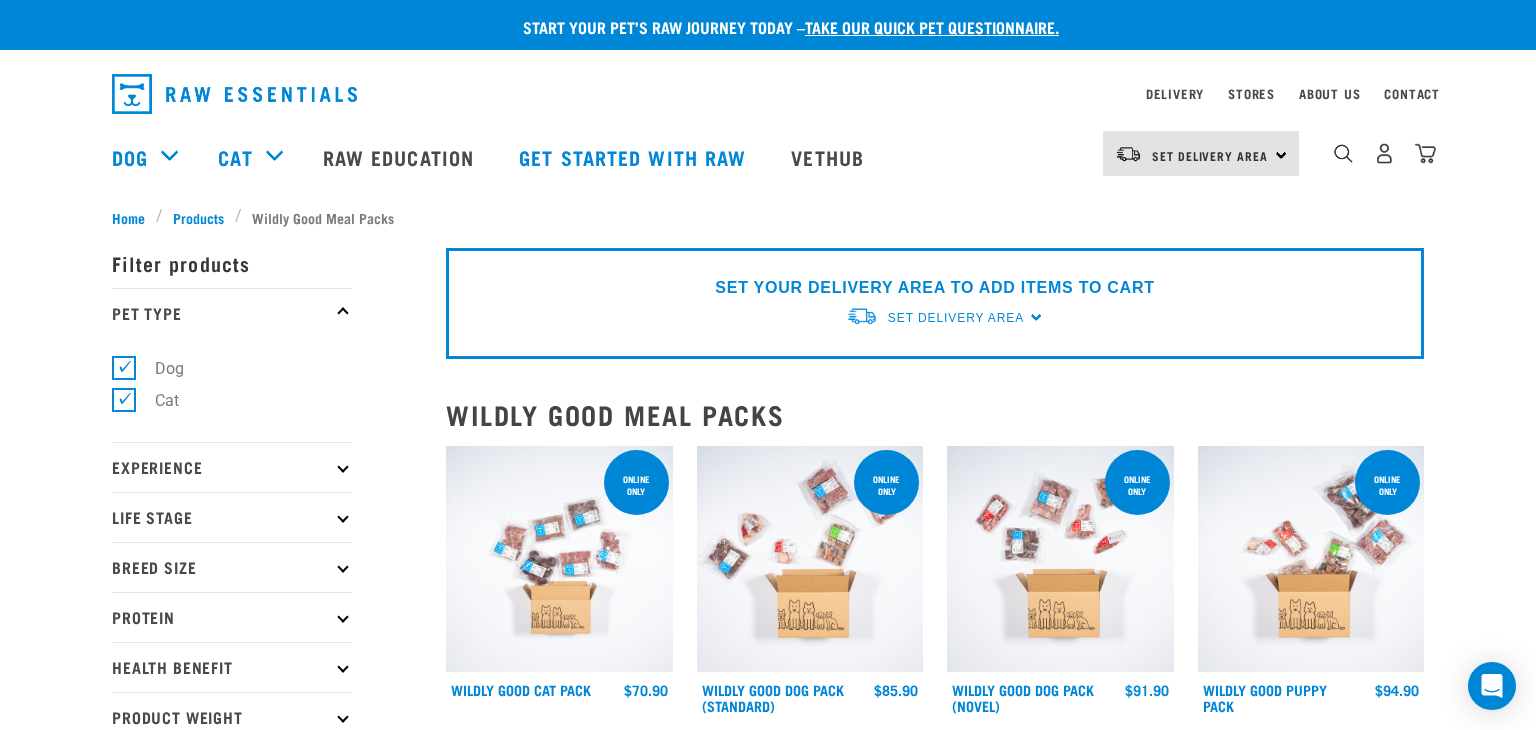 scroll, scrollTop: 0, scrollLeft: 0, axis: both 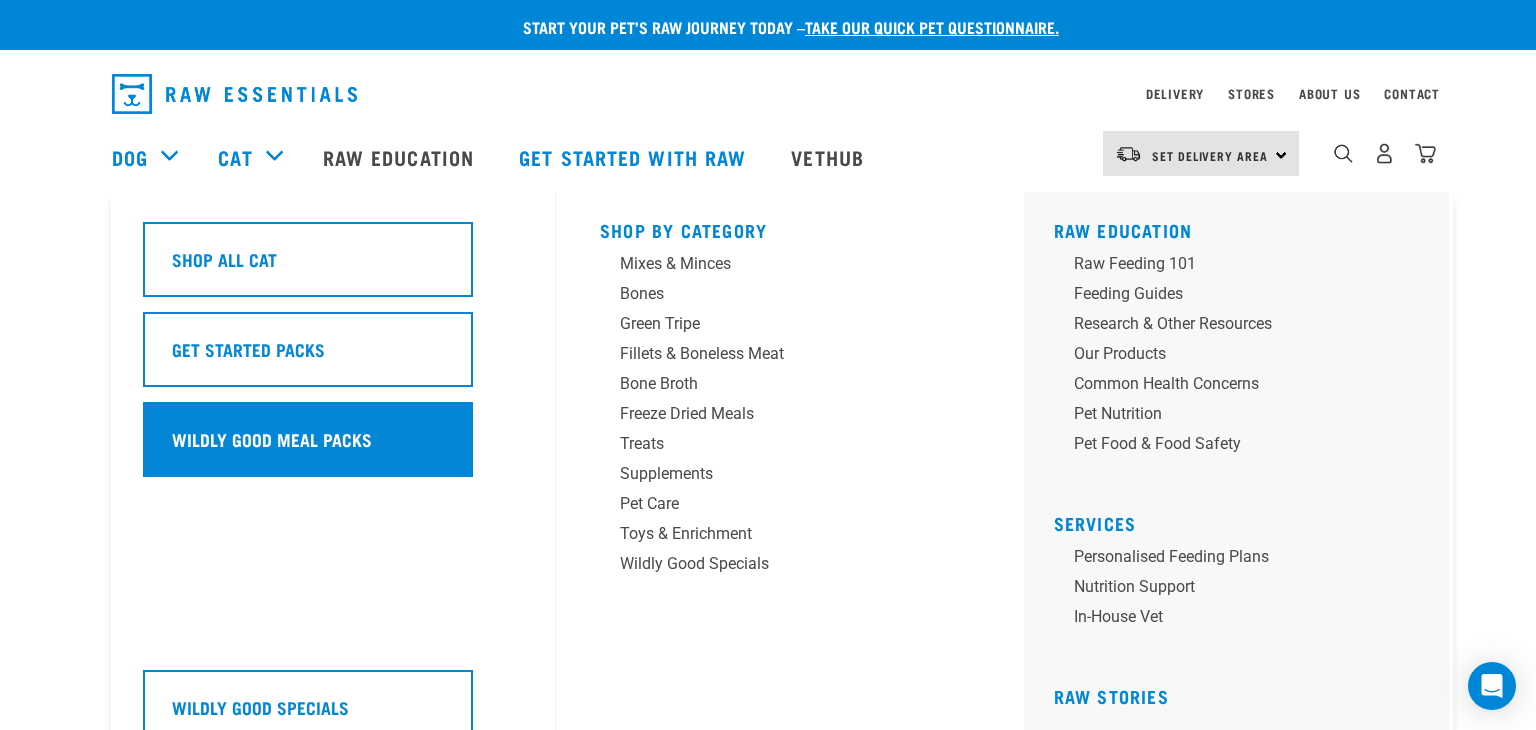 click on "Wildly Good Meal Packs" at bounding box center [308, 439] 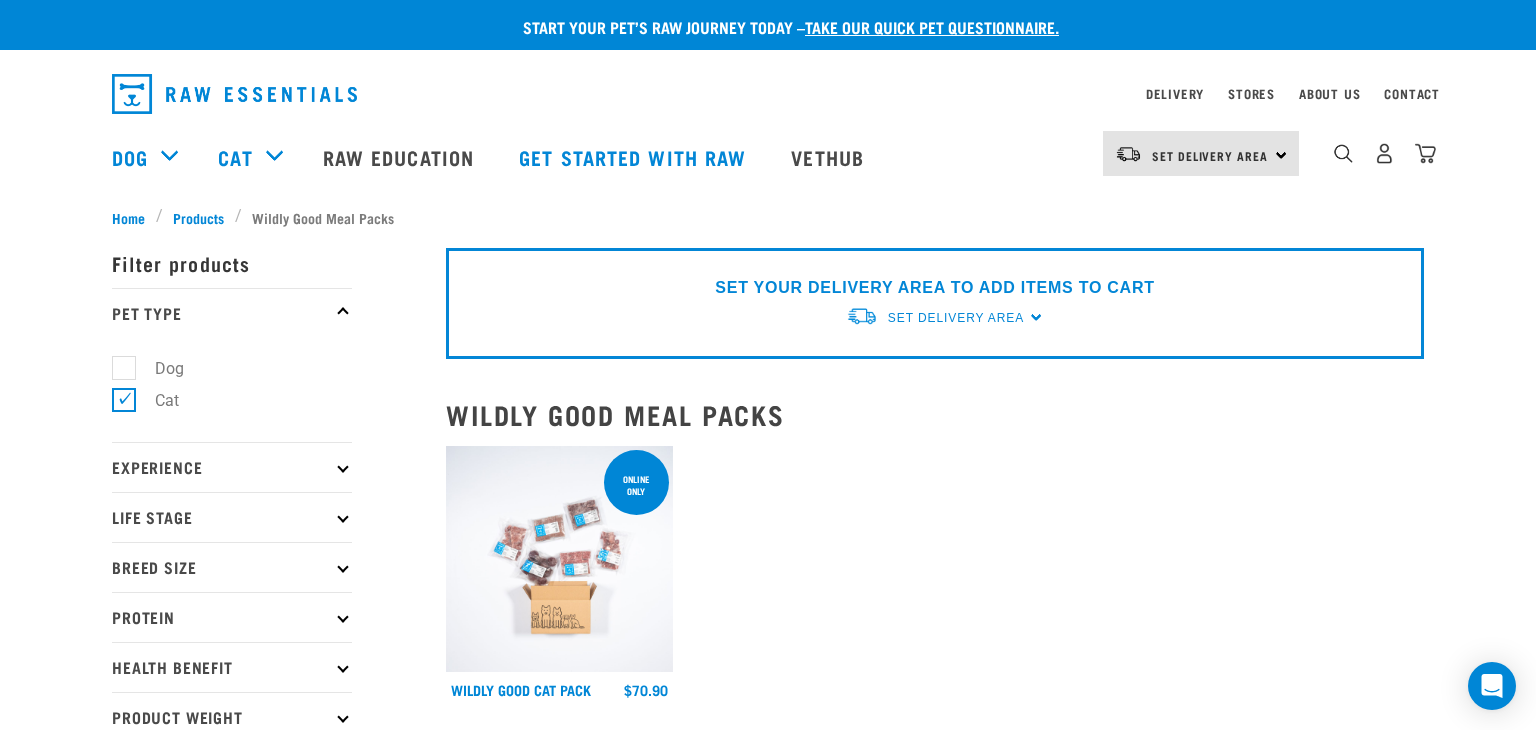 scroll, scrollTop: 0, scrollLeft: 0, axis: both 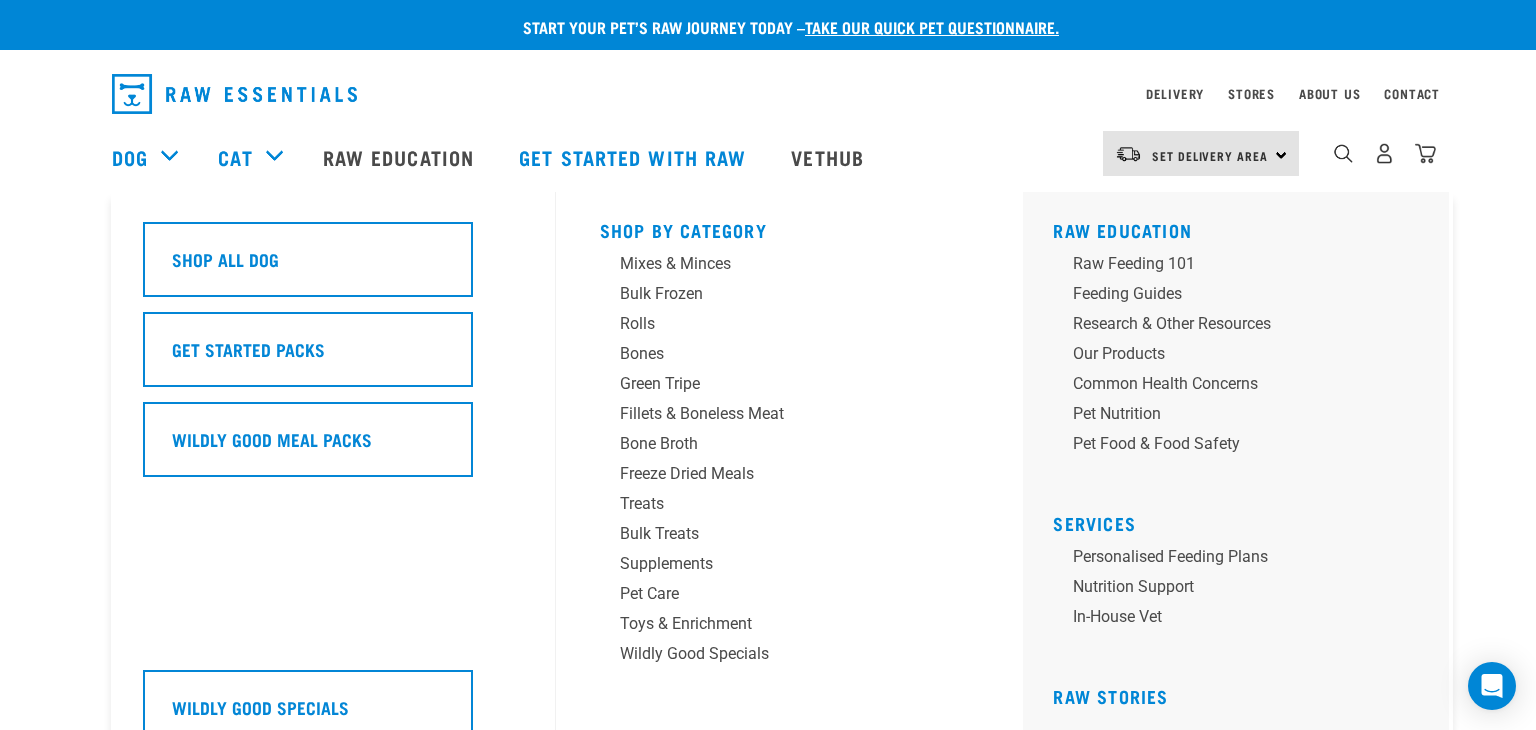 click on "Dog" at bounding box center (155, 157) 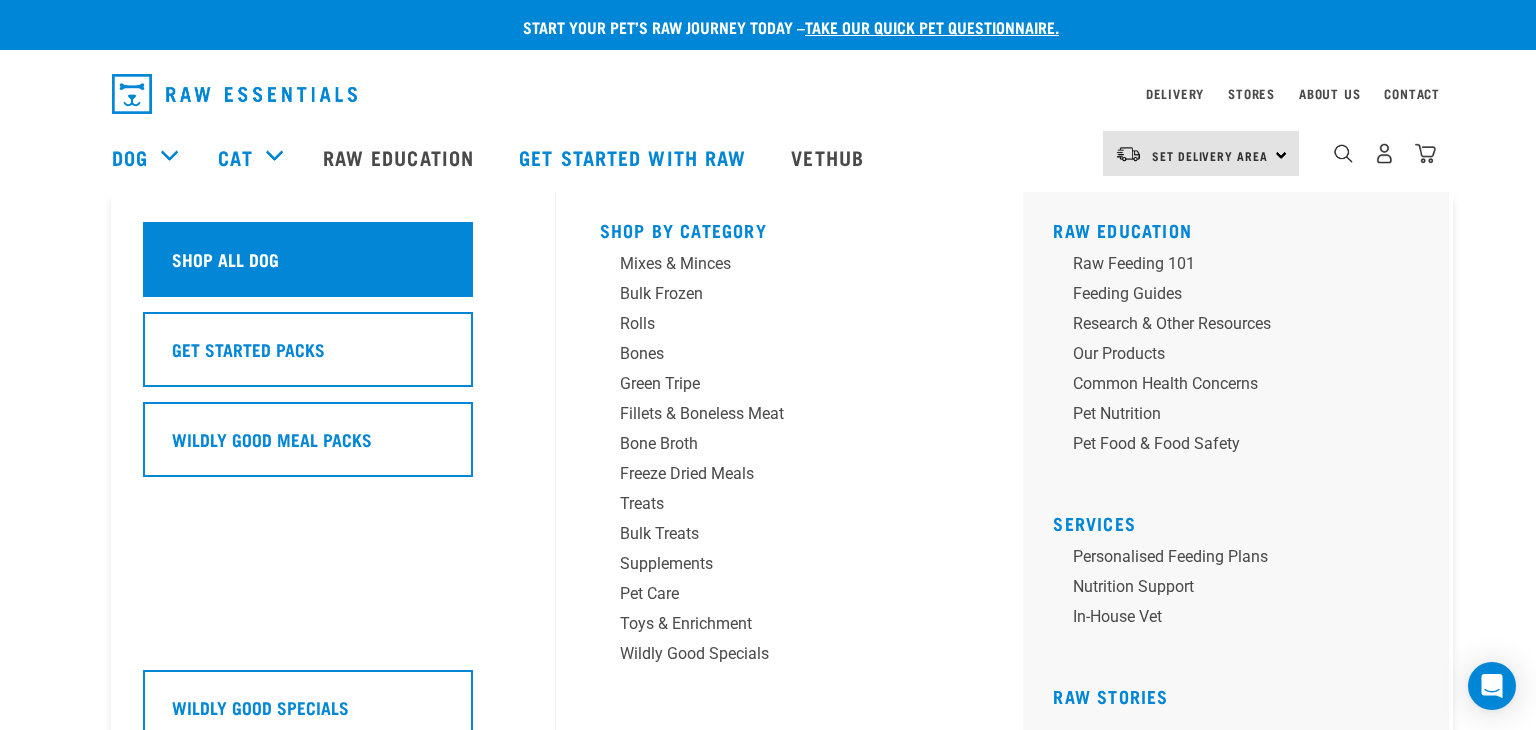 click on "Shop All Dog" at bounding box center (225, 259) 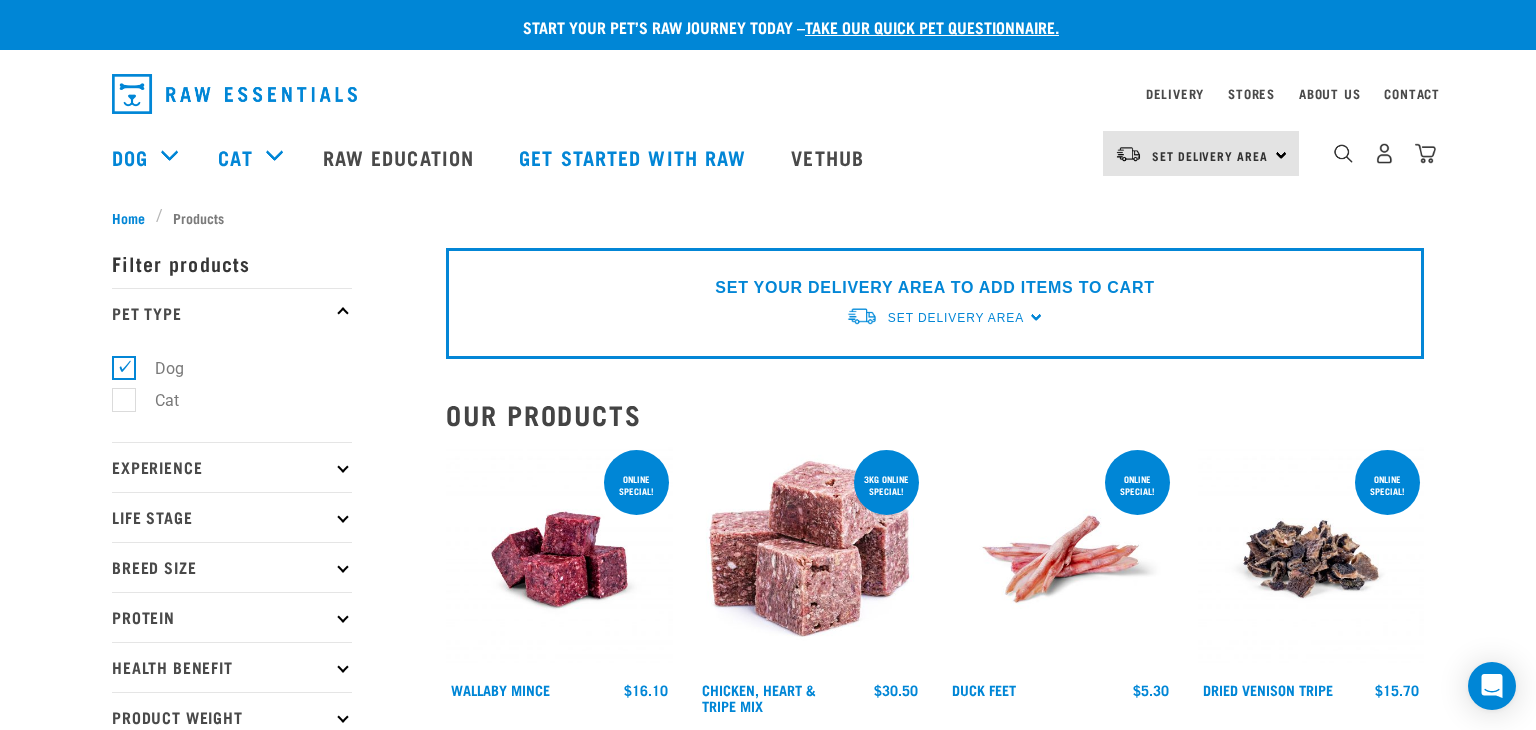 scroll, scrollTop: 0, scrollLeft: 0, axis: both 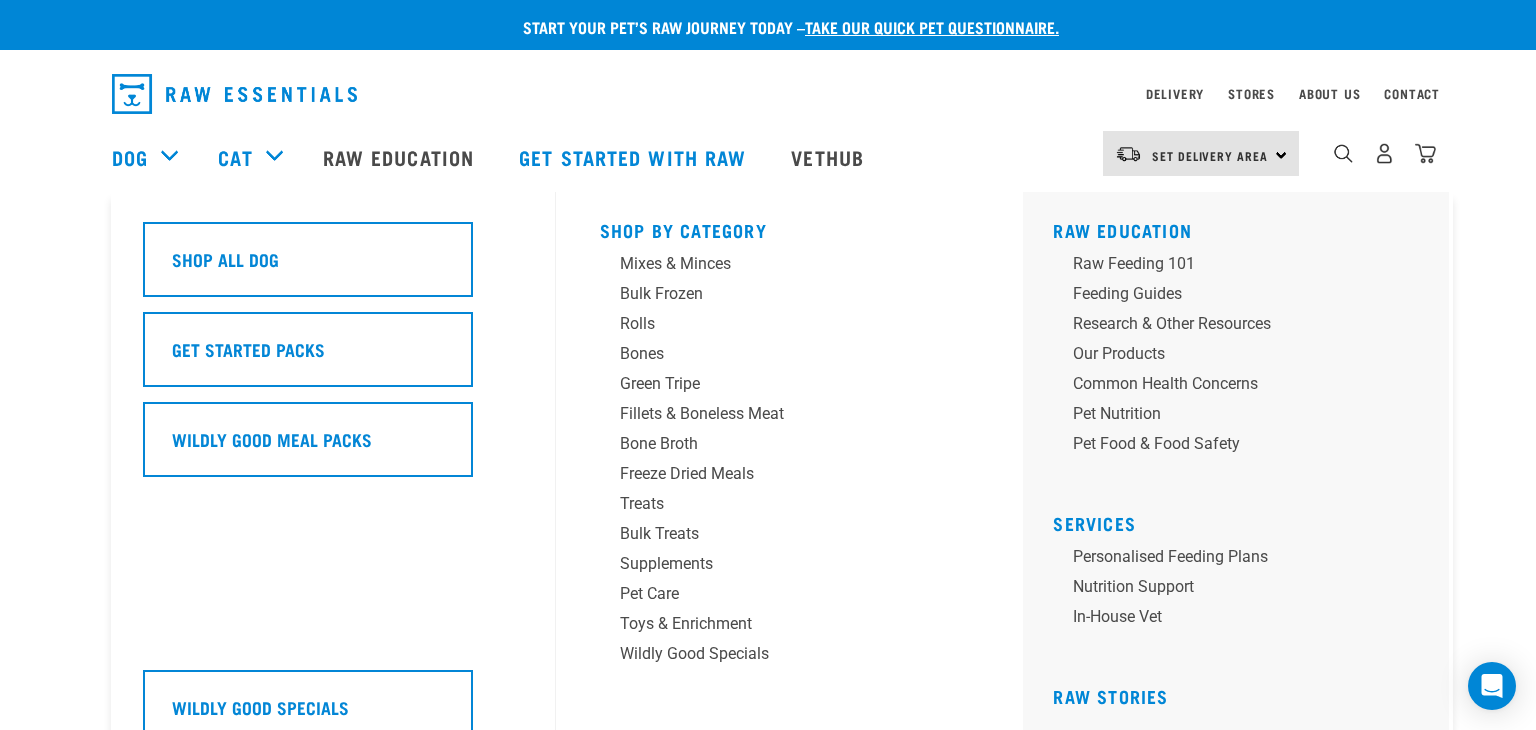 click on "Dog" at bounding box center [155, 157] 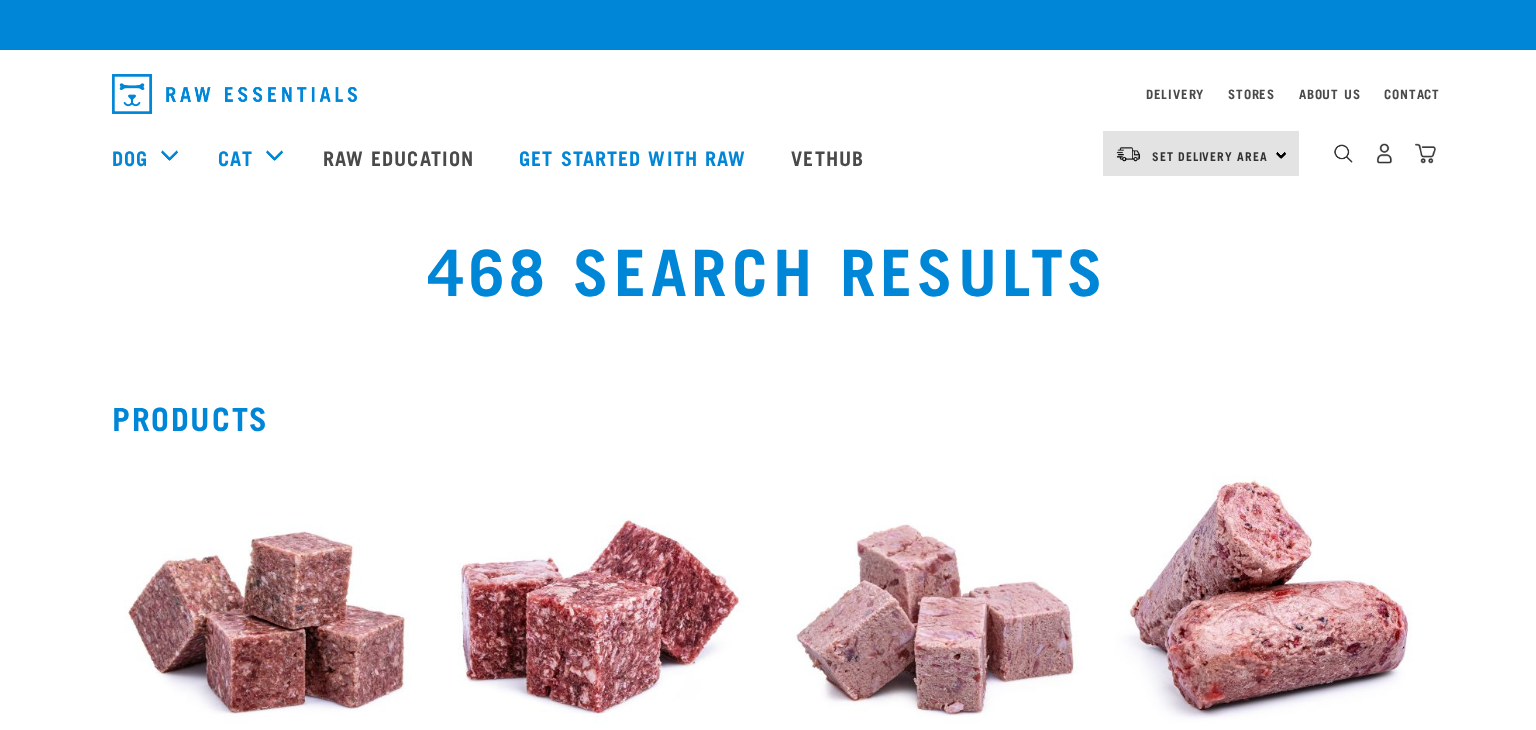scroll, scrollTop: 0, scrollLeft: 0, axis: both 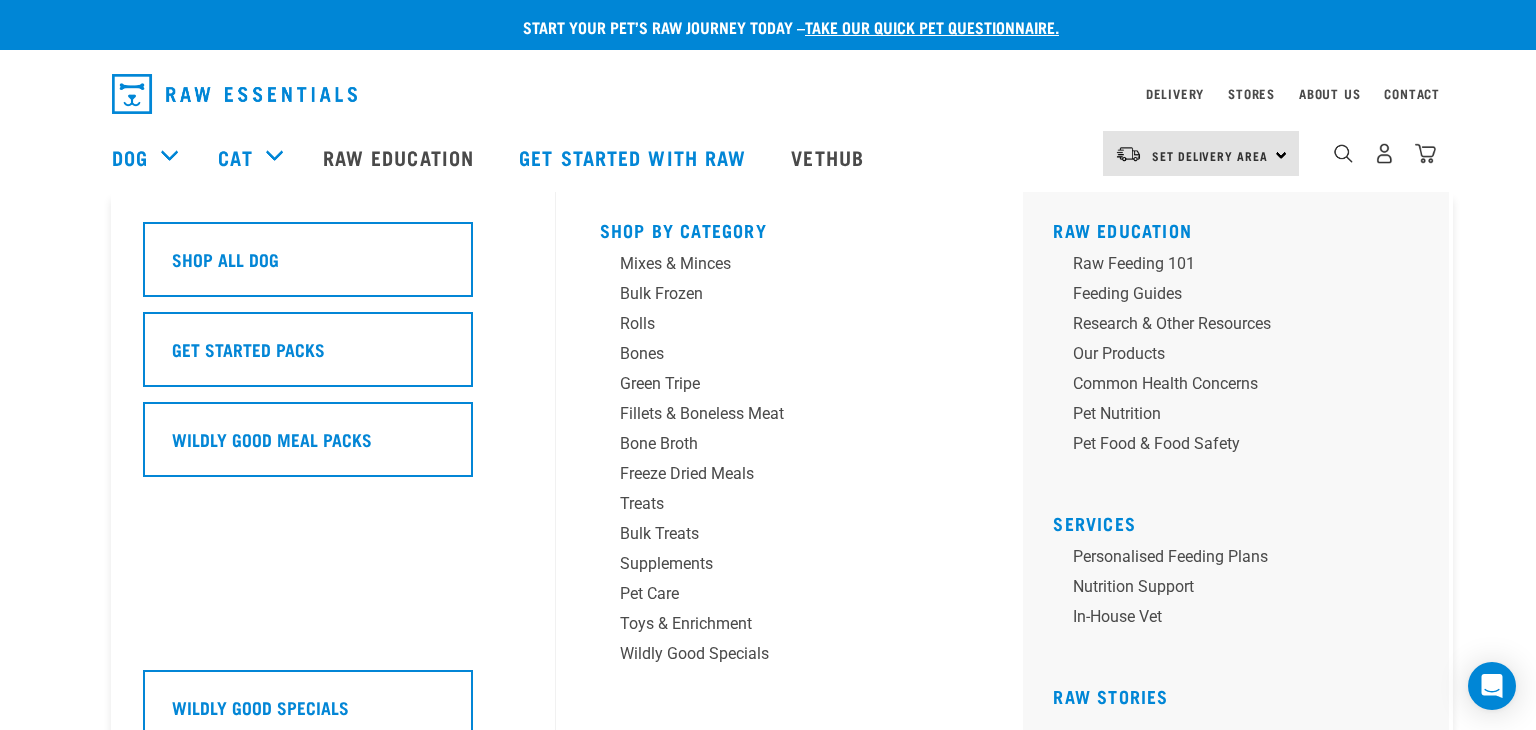 click on "Dog" at bounding box center (155, 157) 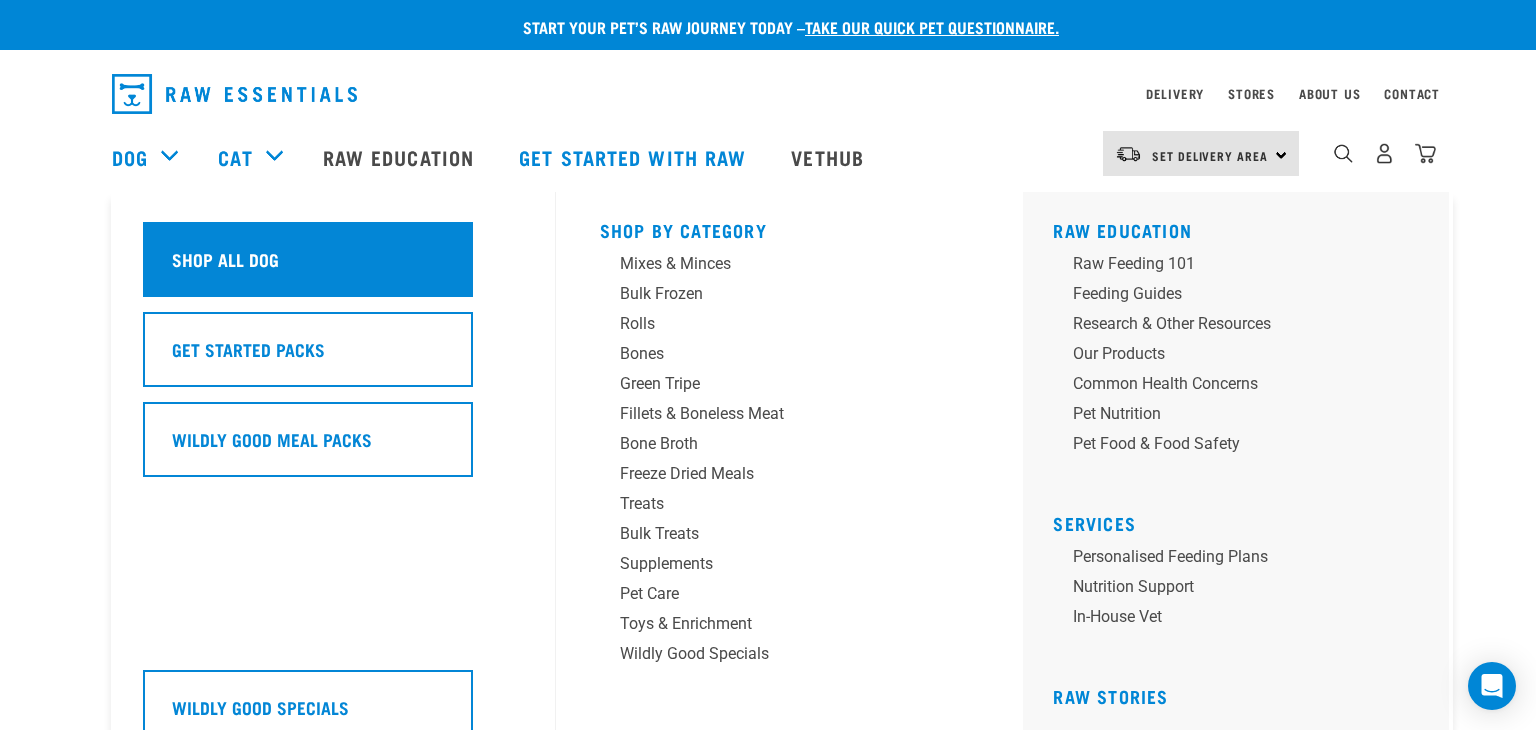 click on "Shop All Dog" at bounding box center [225, 259] 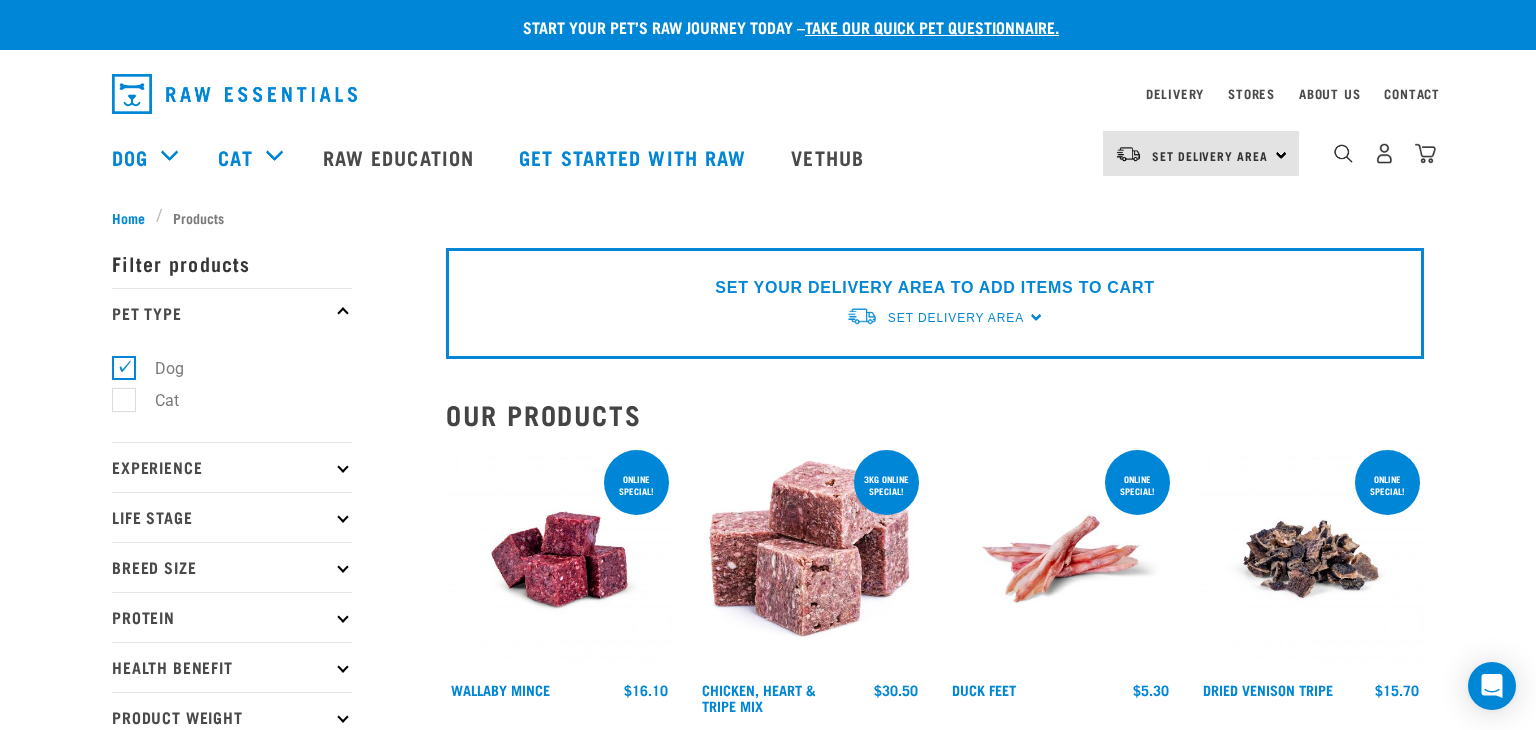 scroll, scrollTop: 0, scrollLeft: 0, axis: both 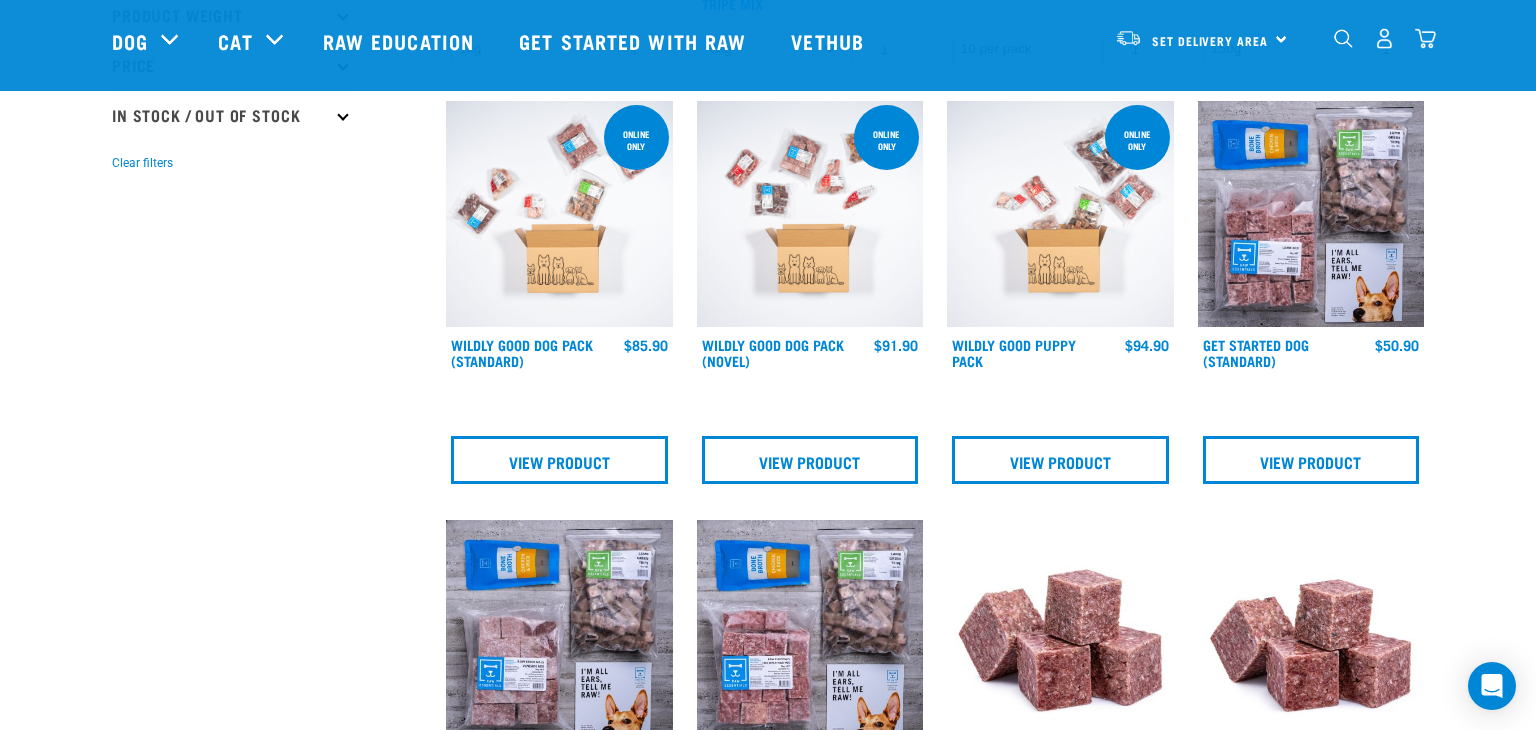 click at bounding box center (559, 214) 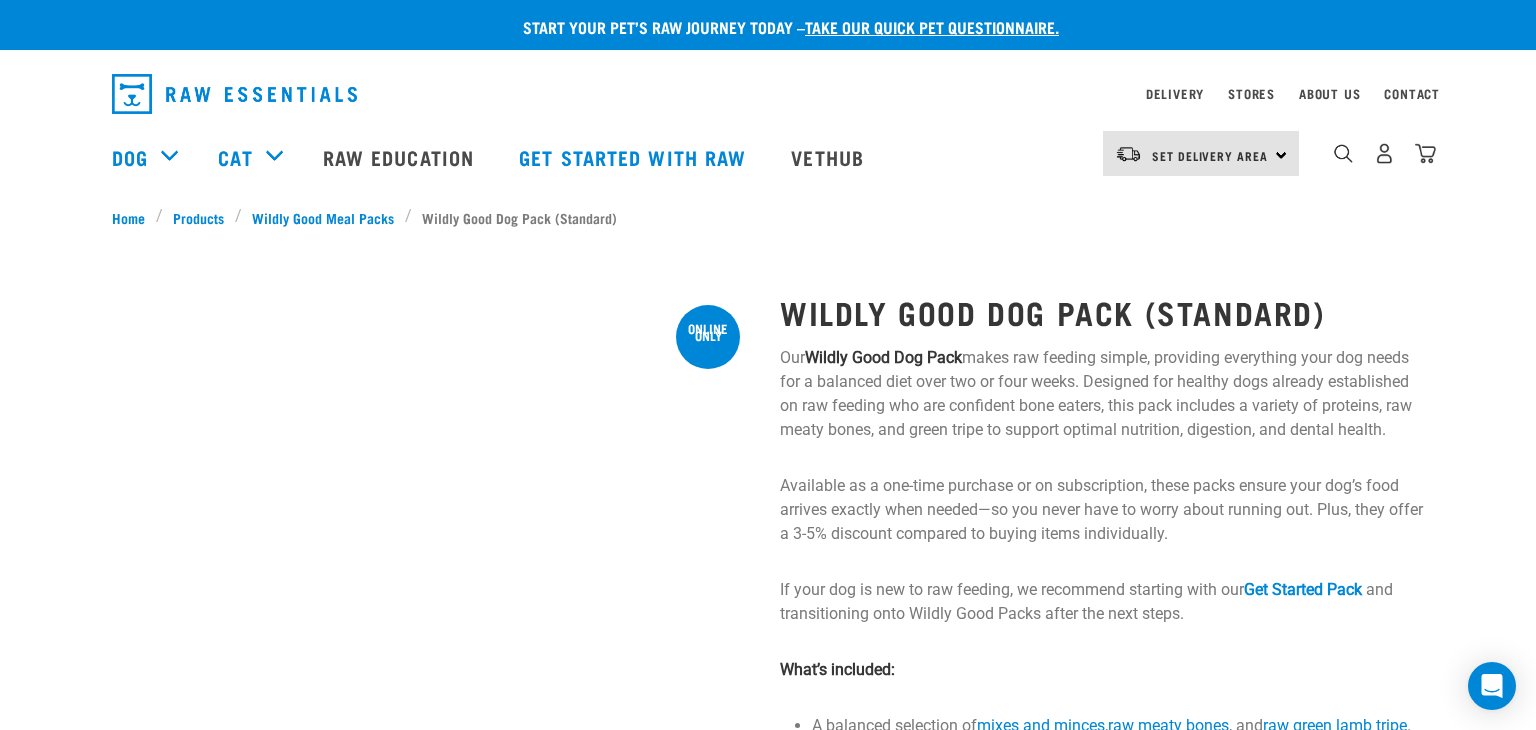 scroll, scrollTop: 0, scrollLeft: 0, axis: both 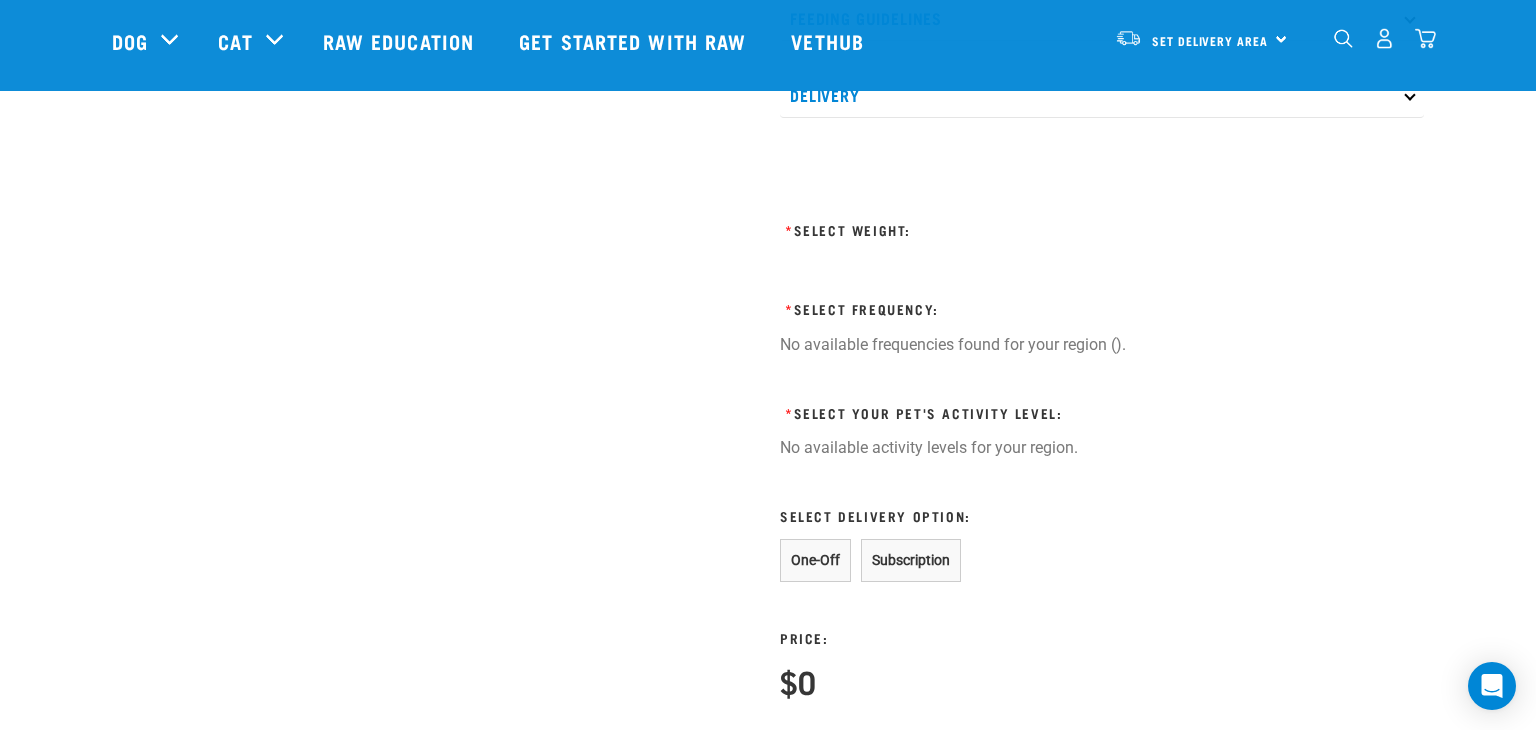 click on "*  Select Weight:" at bounding box center [1005, 229] 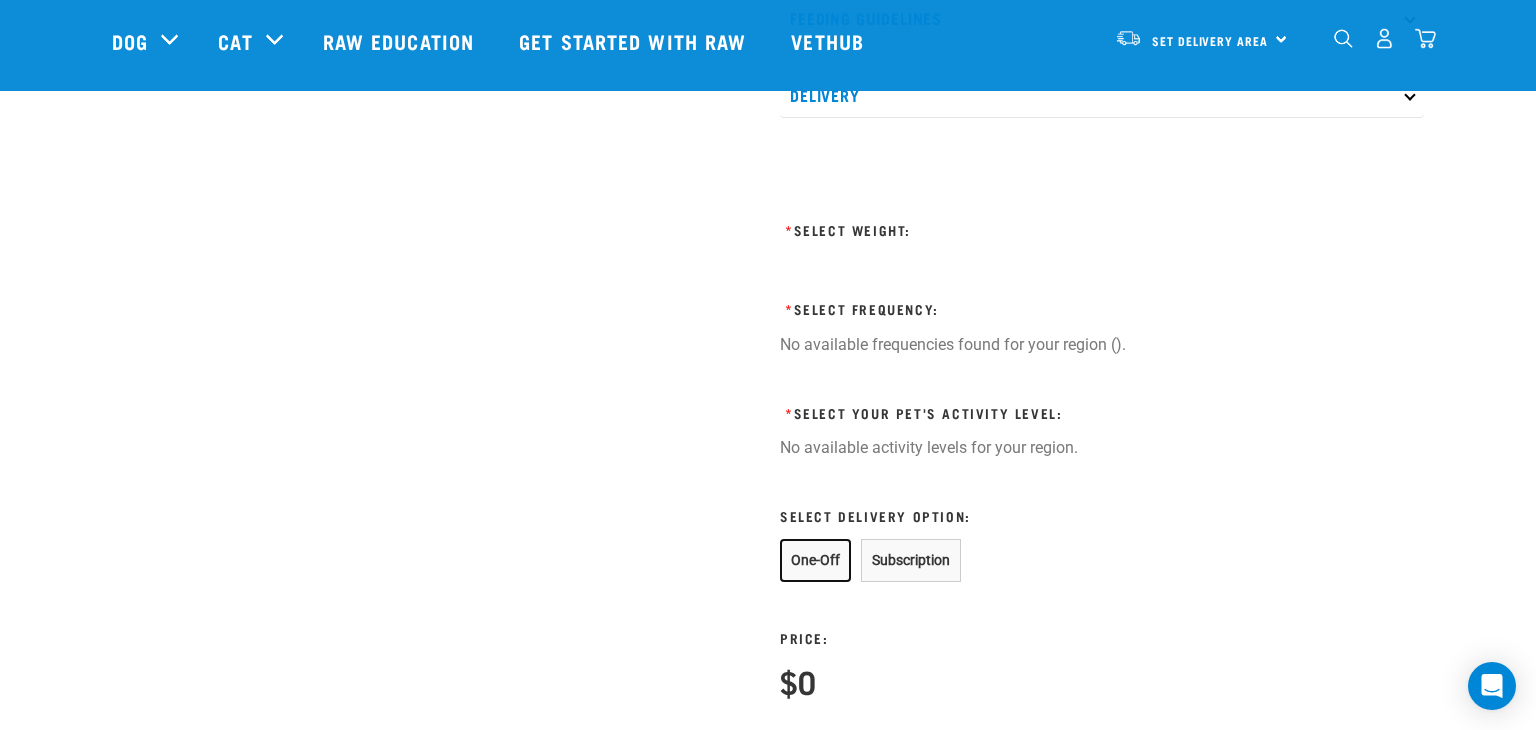click on "One-Off" at bounding box center [815, 560] 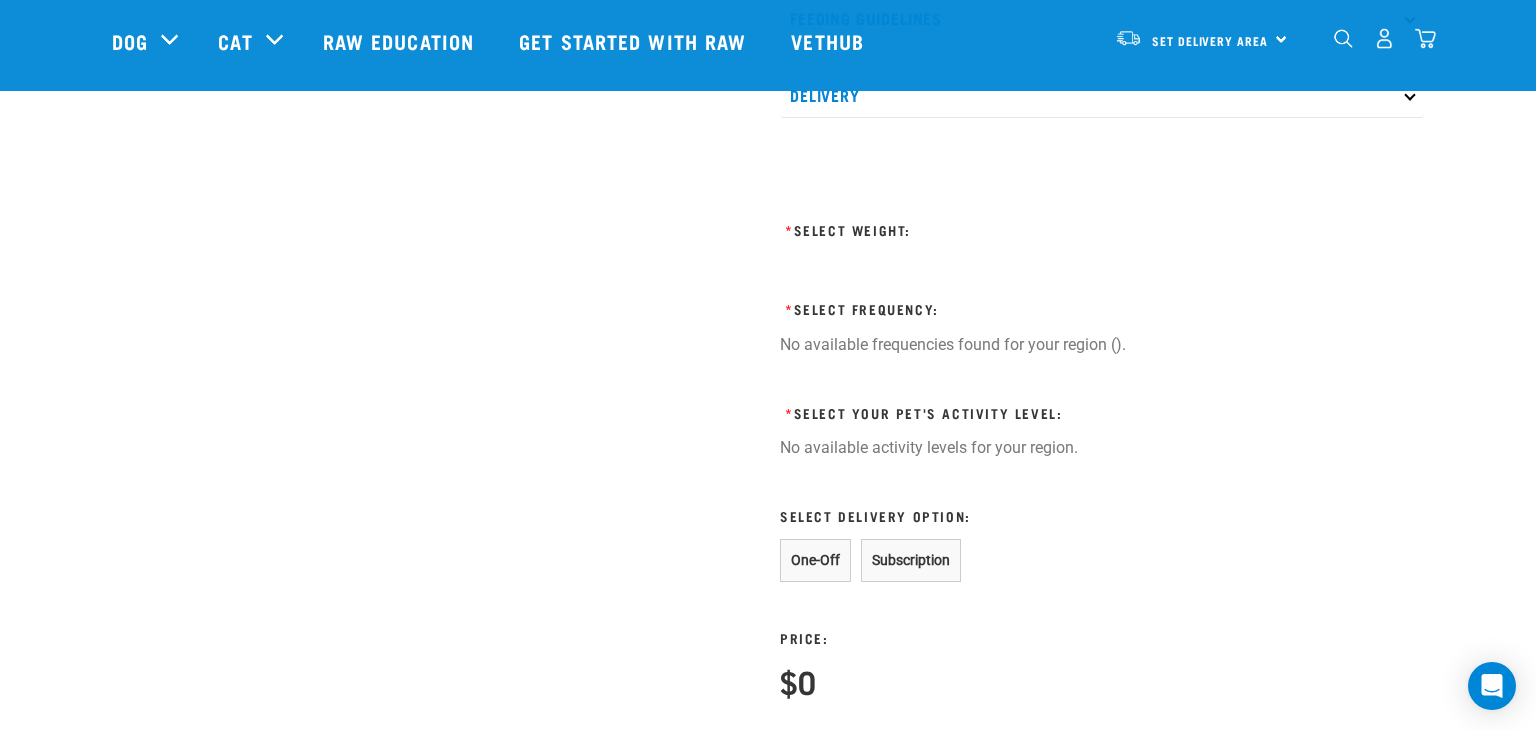 click on "Wildly Good Dog Pack (Standard)
Our  Wildly Good Dog Pack  makes raw feeding simple, providing everything your dog needs for a balanced diet over two or four weeks. Designed for healthy dogs already established on raw feeding who are confident bone eaters, this pack includes a variety of proteins, raw meaty bones, and green tripe to support optimal nutrition, digestion, and dental health.
Available as a one-time purchase or on subscription, these packs ensure your dog’s food arrives exactly when needed—so you never have to worry about running out. Plus, they offer a 3-5% discount compared to buying items individually.
If your dog is new to raw feeding, we recommend starting with our  Get Started Pack   and transitioning onto Wildly Good Packs after the next steps.
What’s included:
A balanced selection of  mixes and minces ,  raw meaty bones , and  raw green lamb tripe .
A personalised feeding plan with daily feeding recommendations.
Ingredients" at bounding box center (1102, -91) 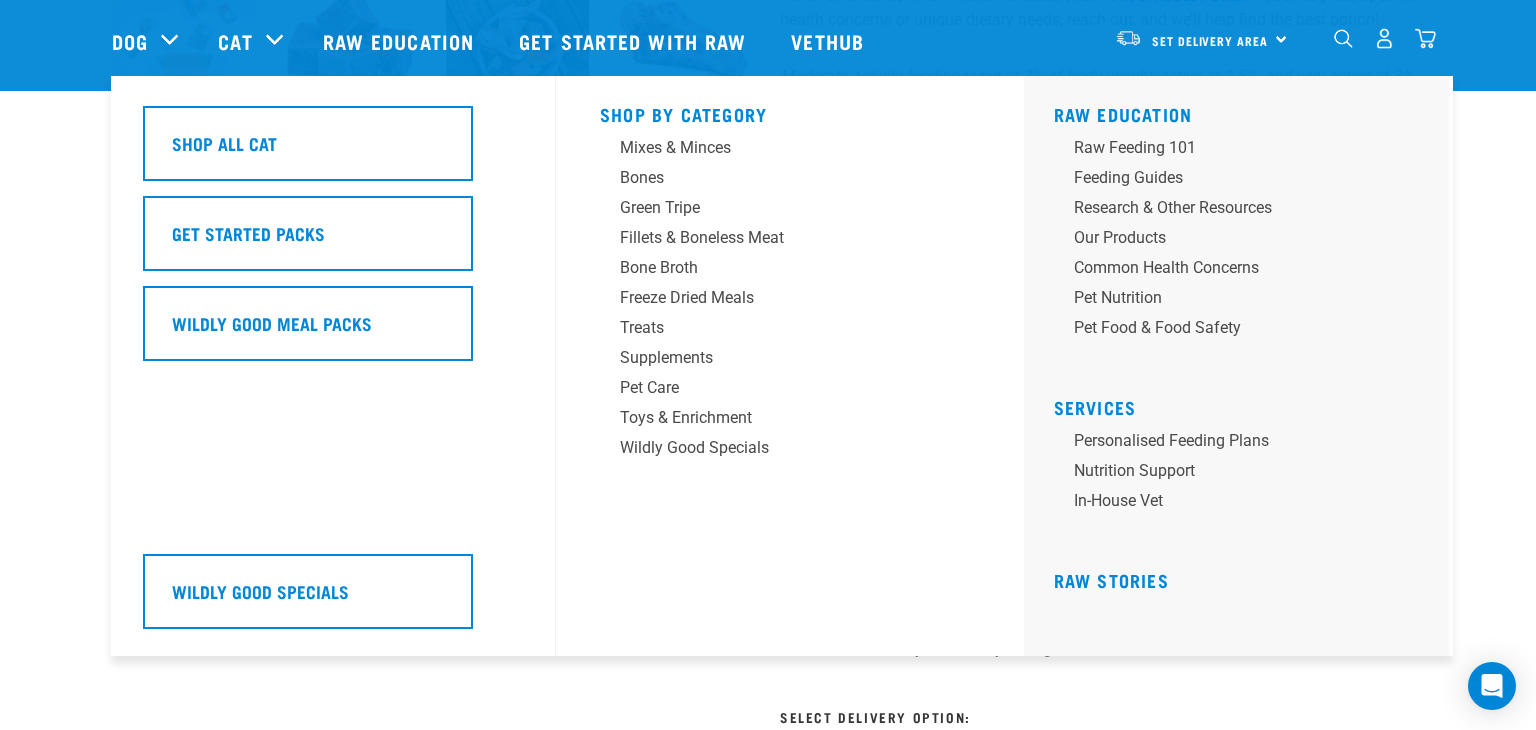 scroll, scrollTop: 836, scrollLeft: 0, axis: vertical 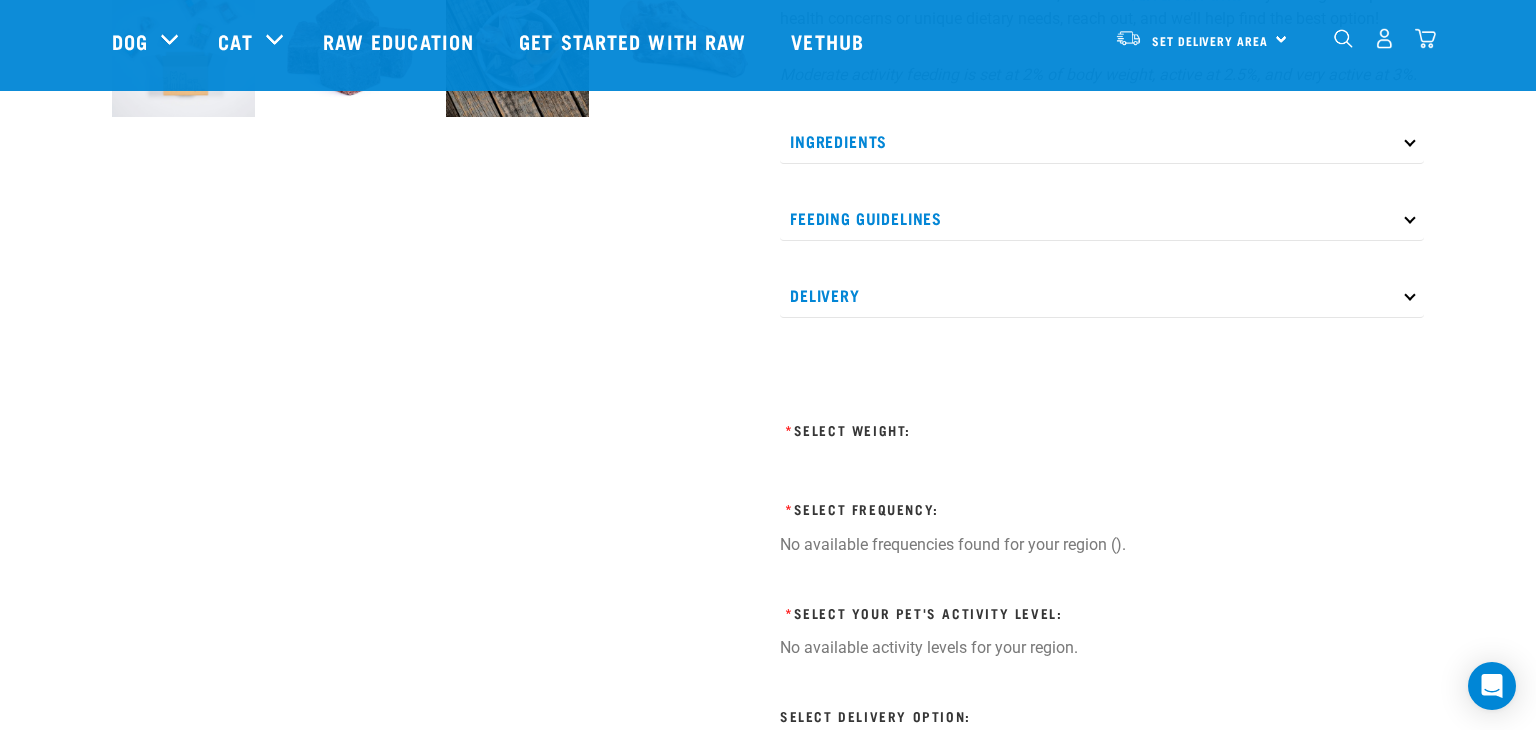 click on "*  Select Weight:" at bounding box center [1005, 429] 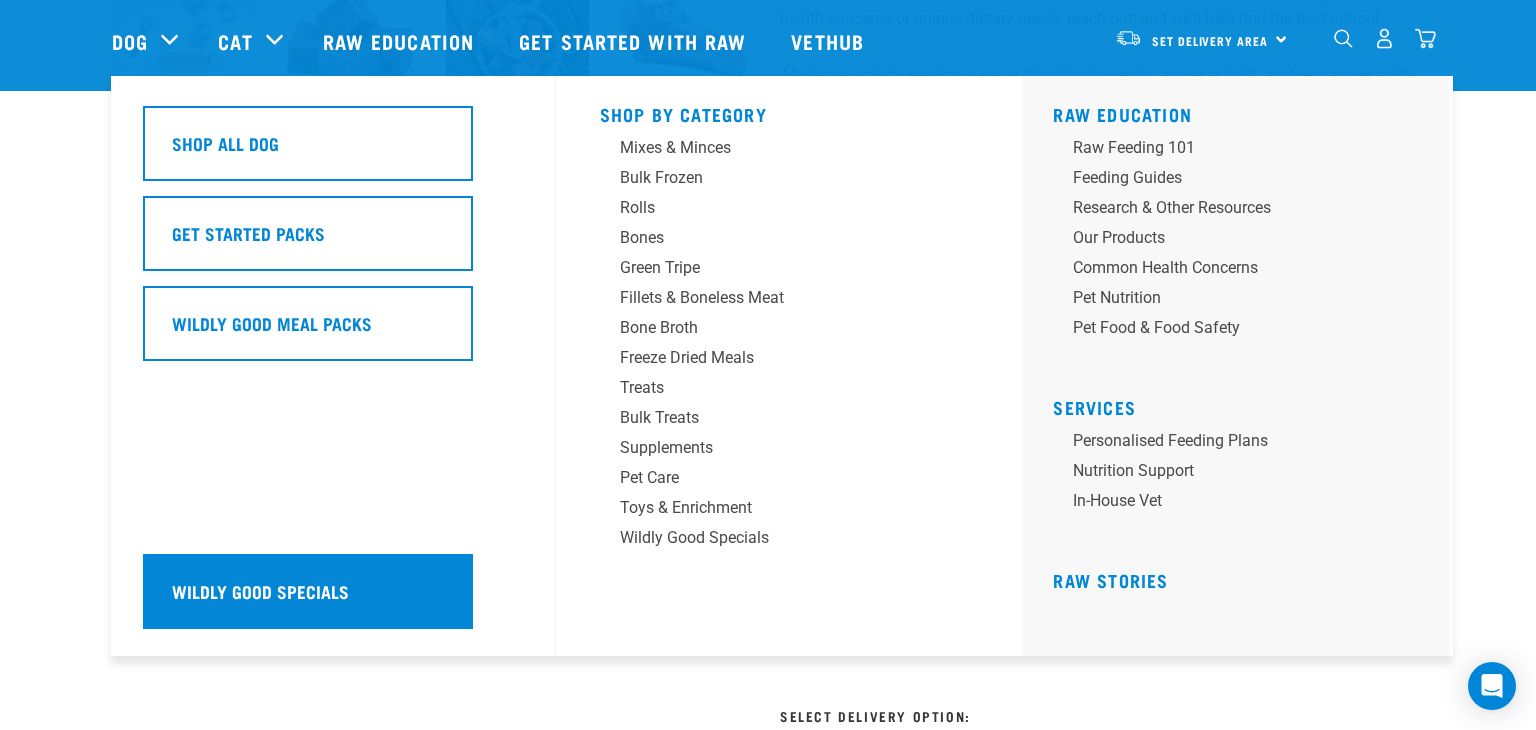 click on "Wildly Good Specials" at bounding box center (260, 591) 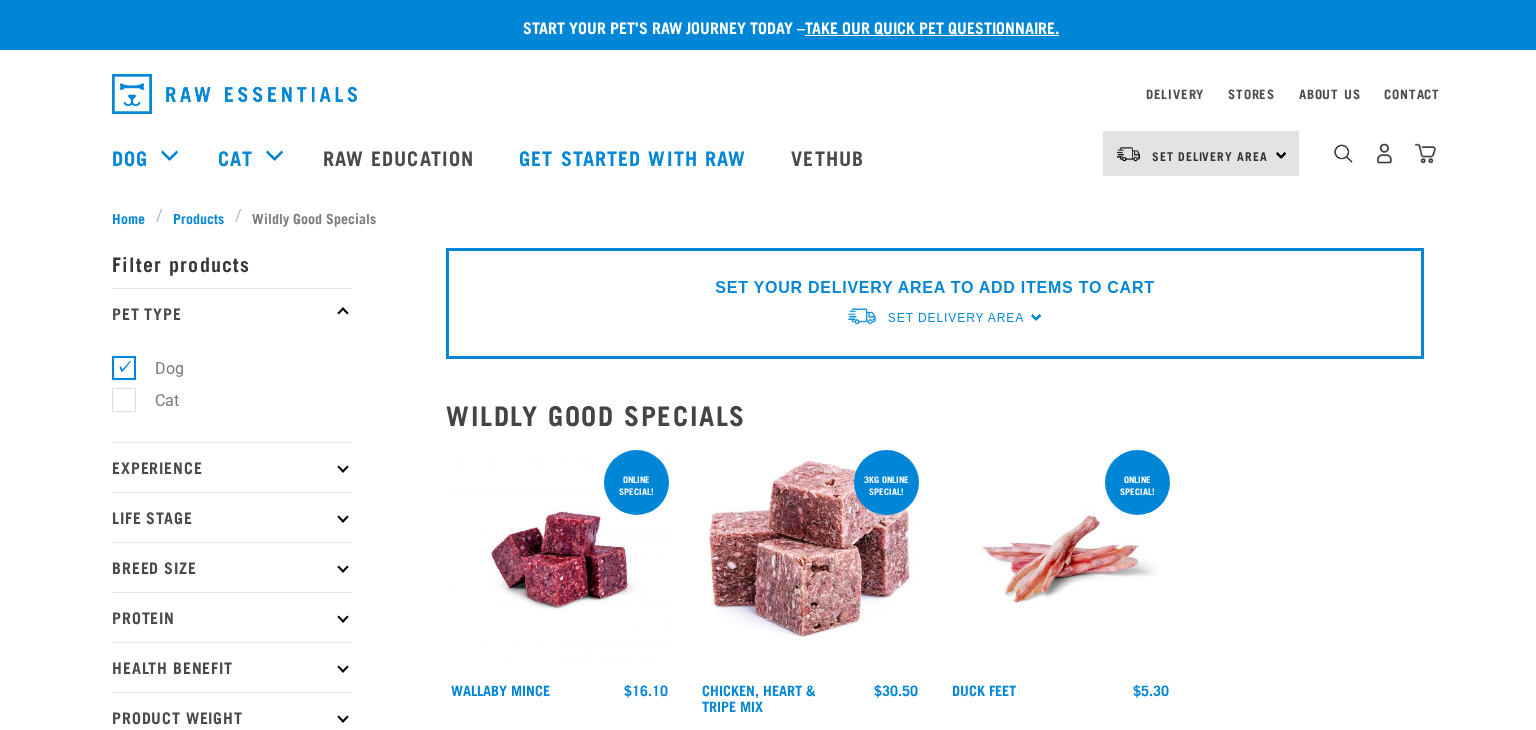 scroll, scrollTop: 0, scrollLeft: 0, axis: both 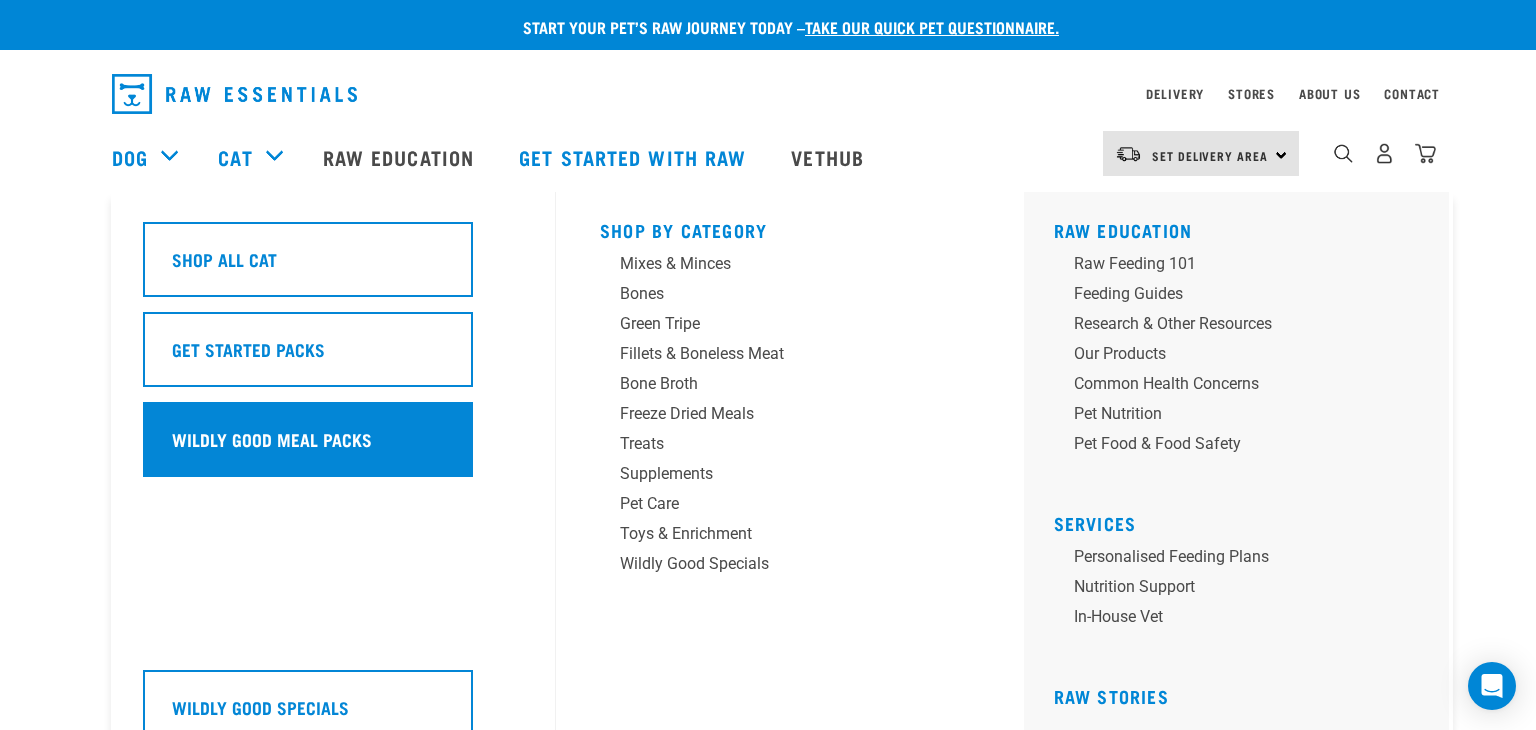 click on "Wildly Good Meal Packs" at bounding box center (308, 439) 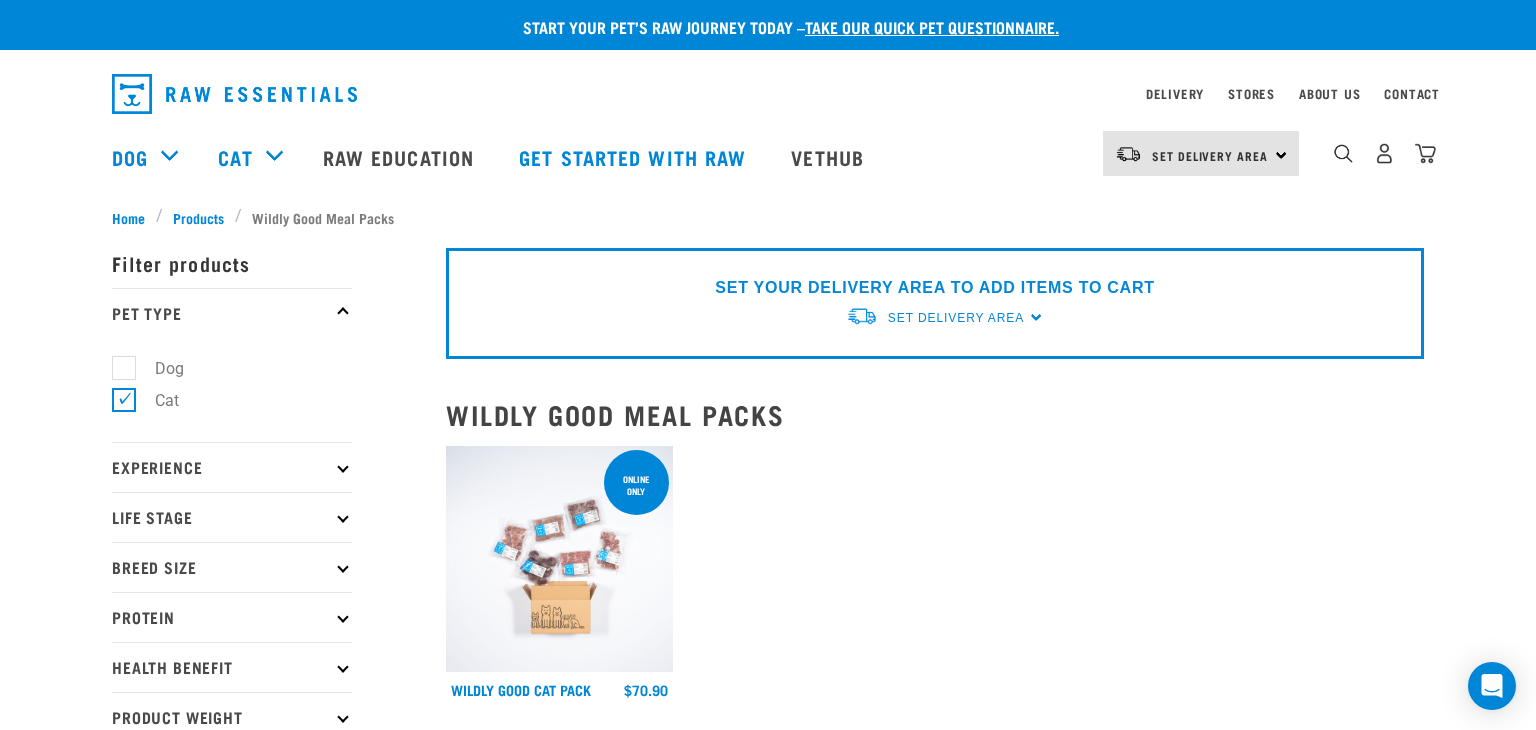 scroll, scrollTop: 0, scrollLeft: 0, axis: both 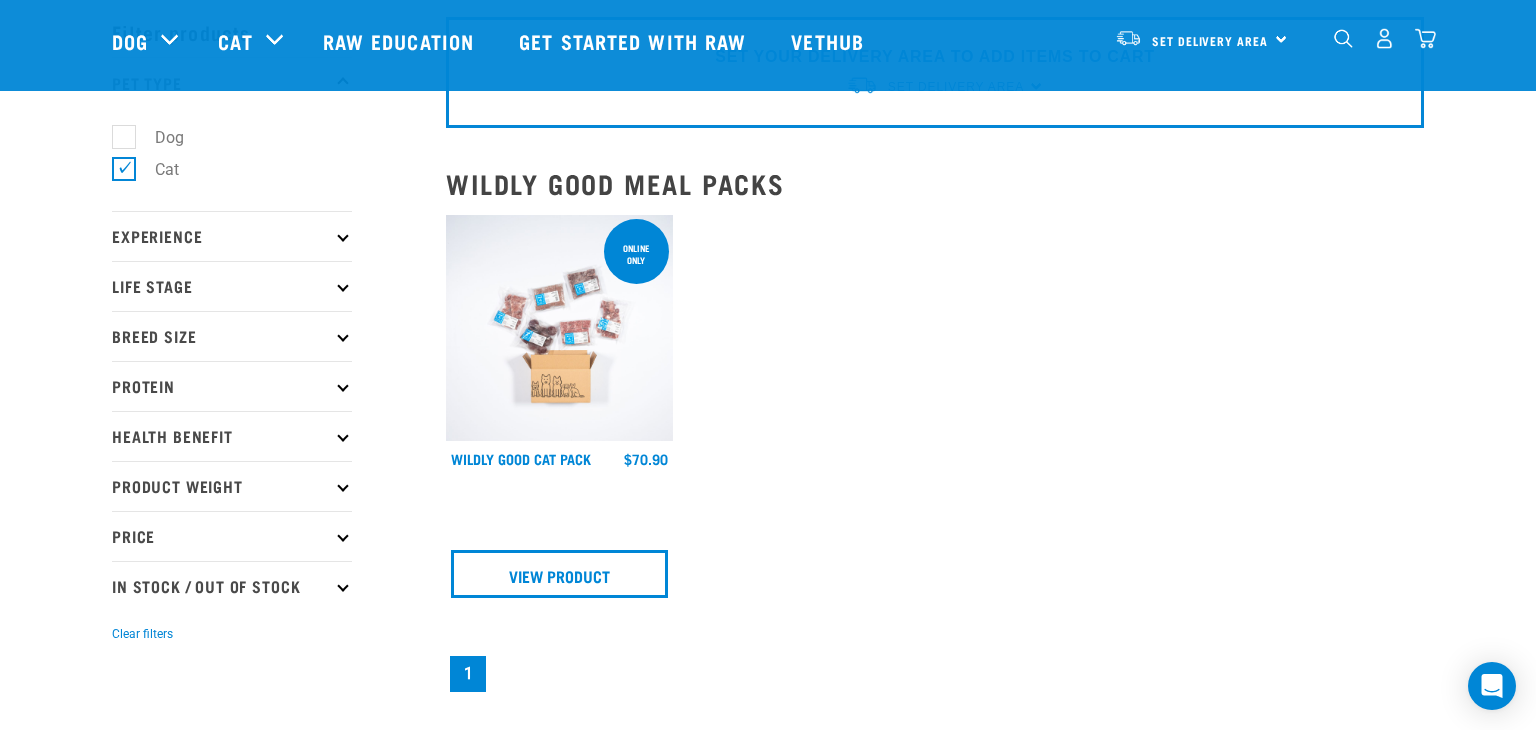 click on "Dog" at bounding box center (157, 137) 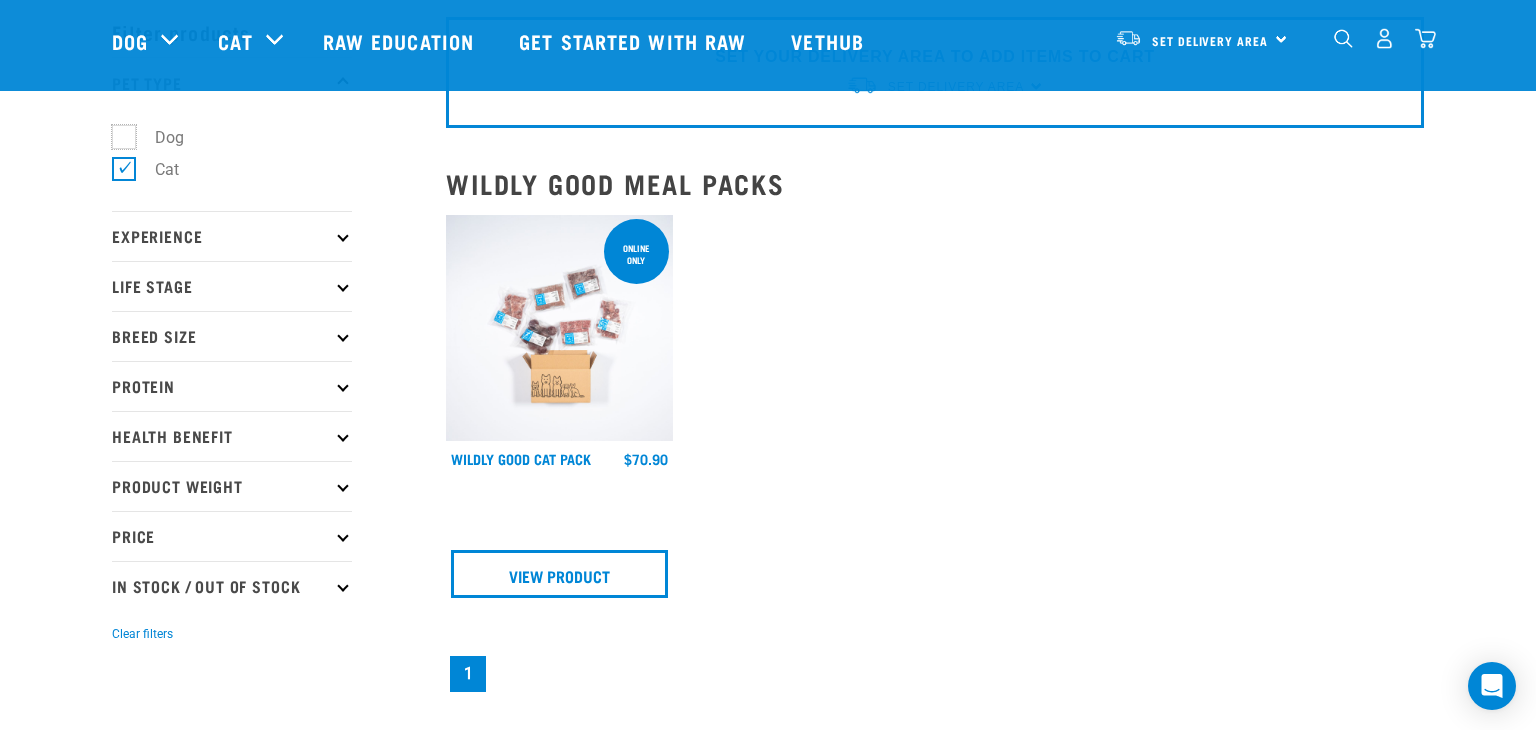 click on "Dog" at bounding box center (118, 133) 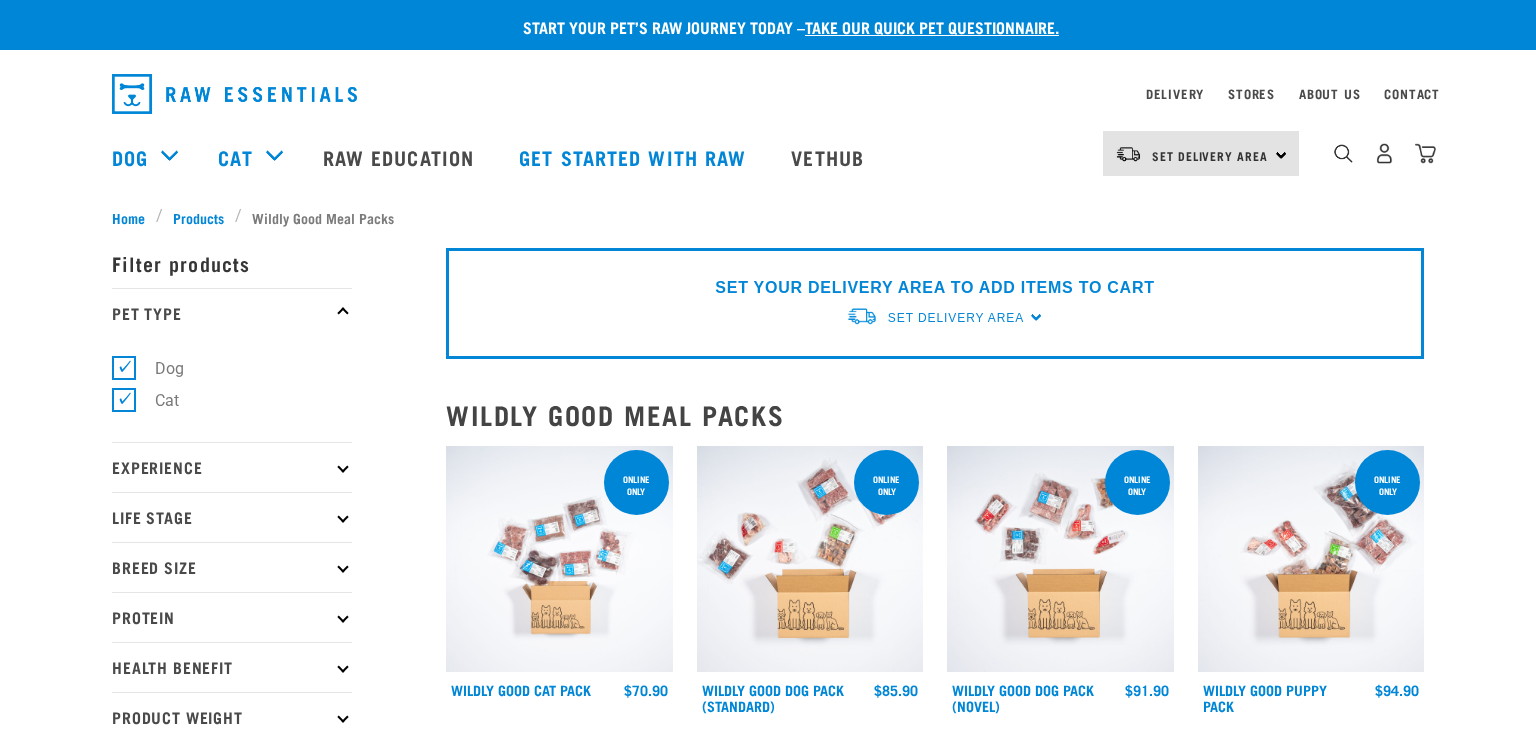 click on "Dog" at bounding box center (155, 157) 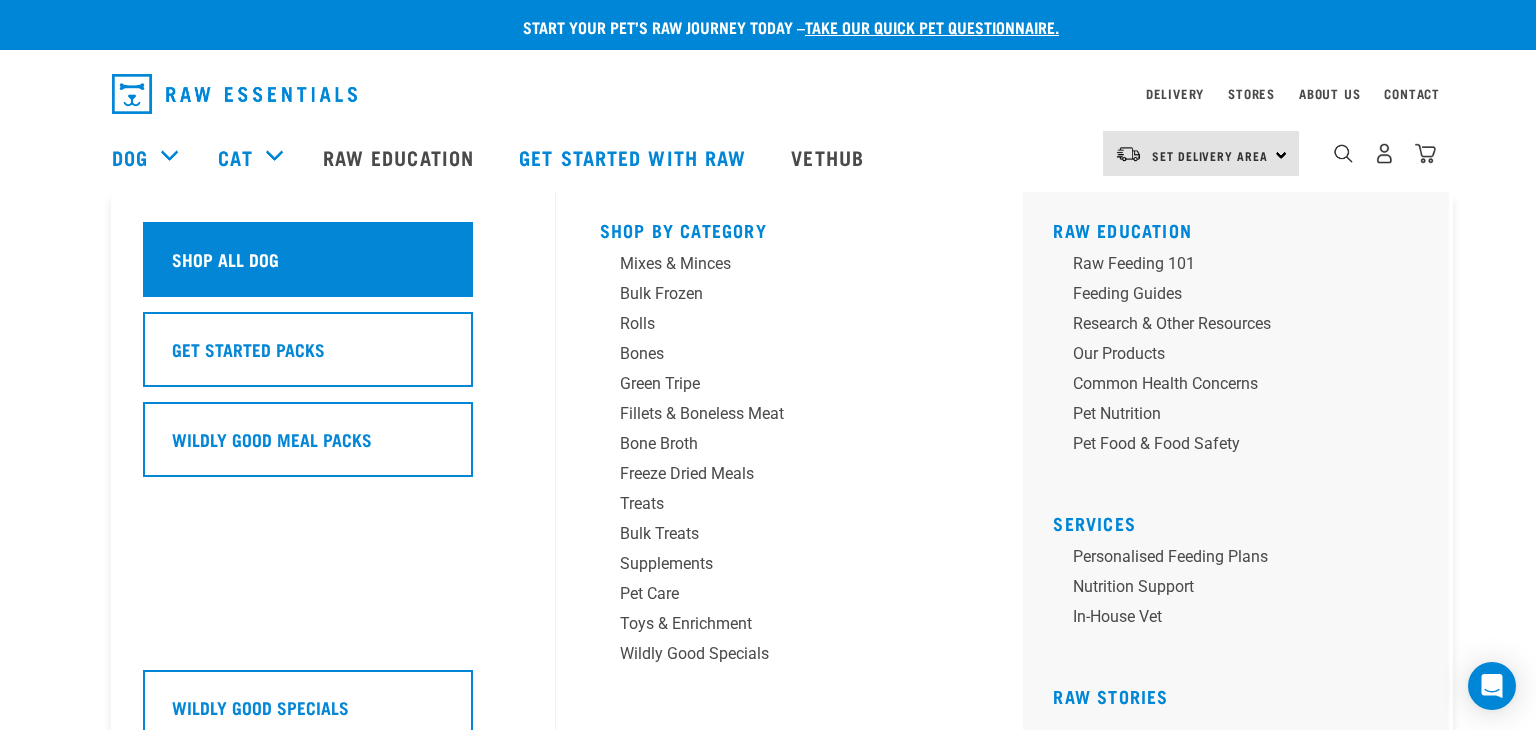 click on "Shop All Dog" at bounding box center [225, 259] 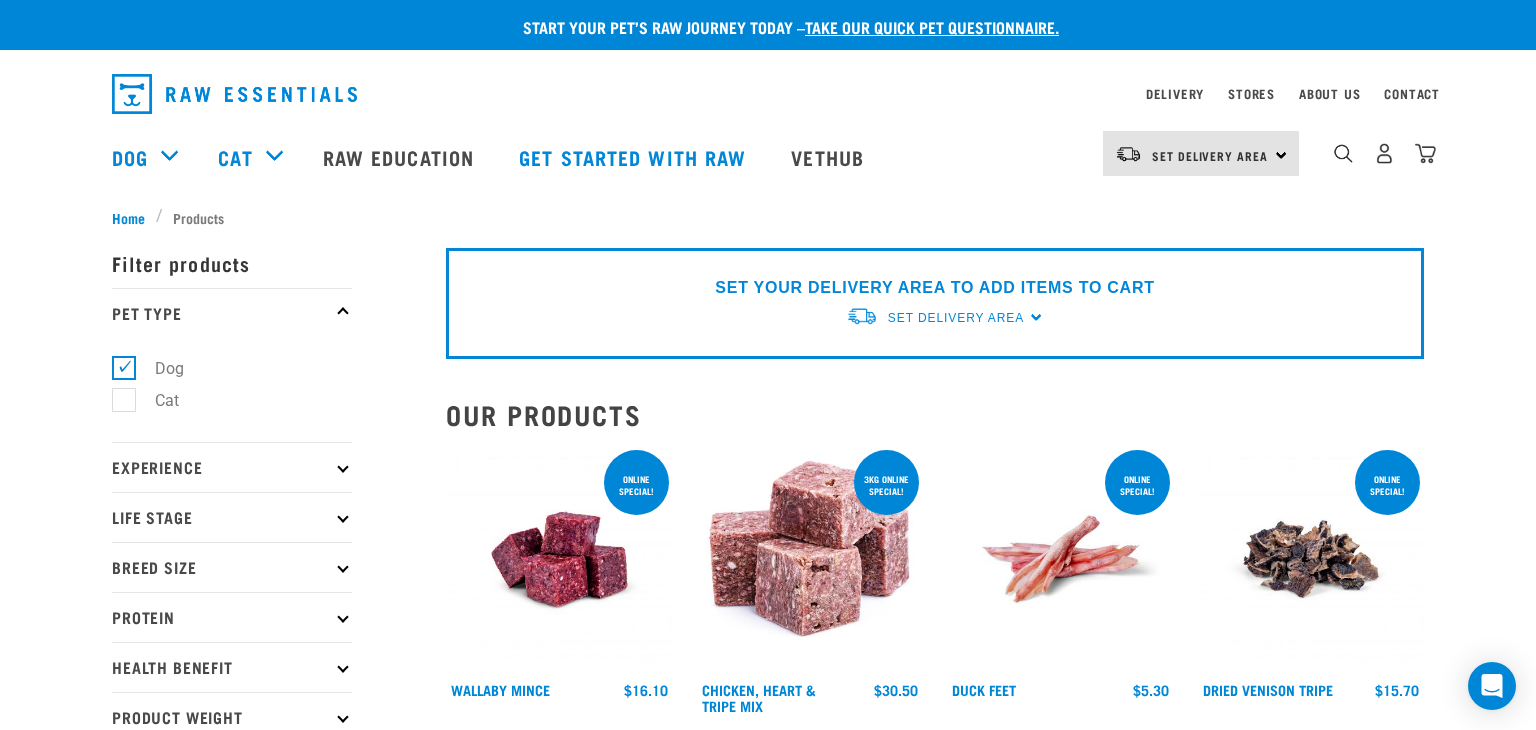 scroll, scrollTop: 0, scrollLeft: 0, axis: both 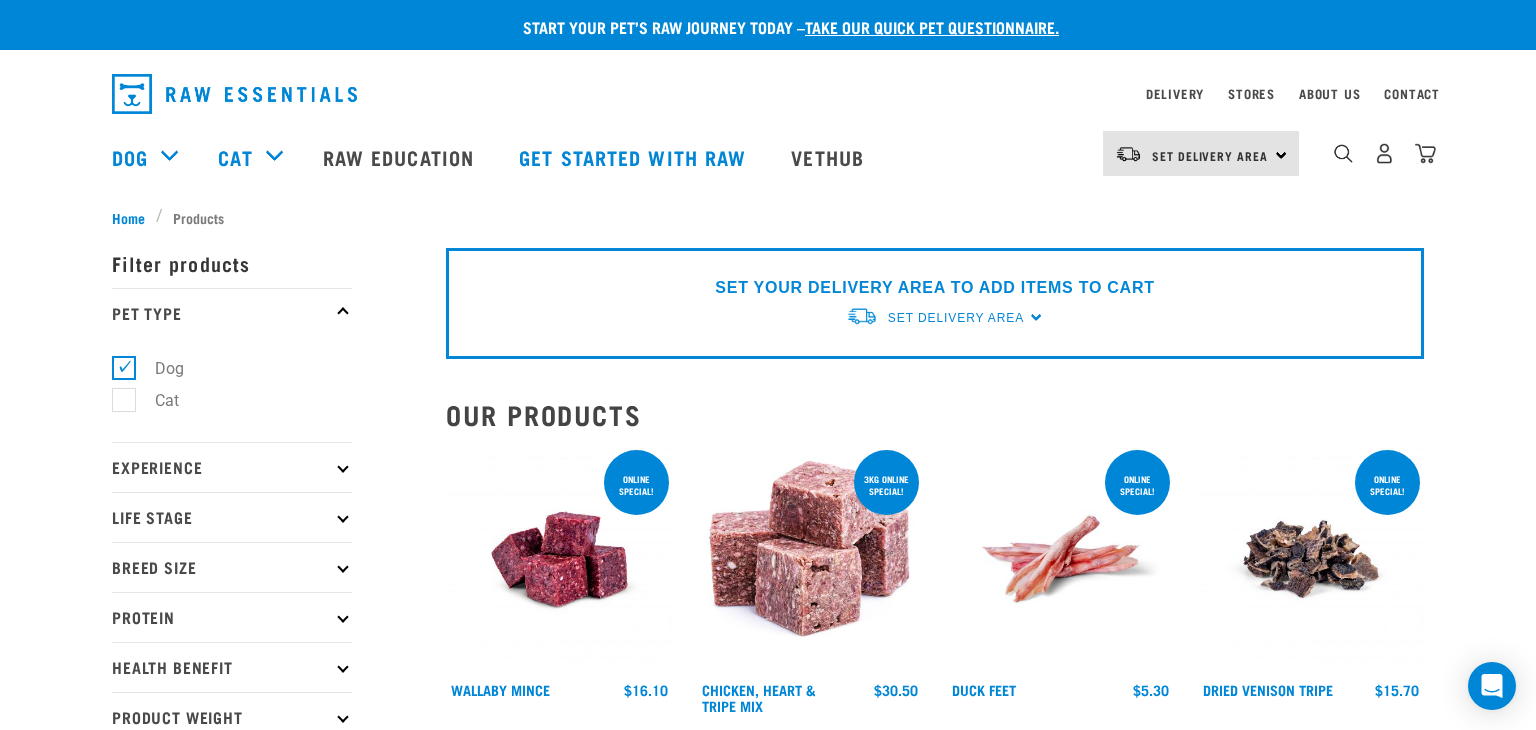 click on "Experience" at bounding box center (232, 467) 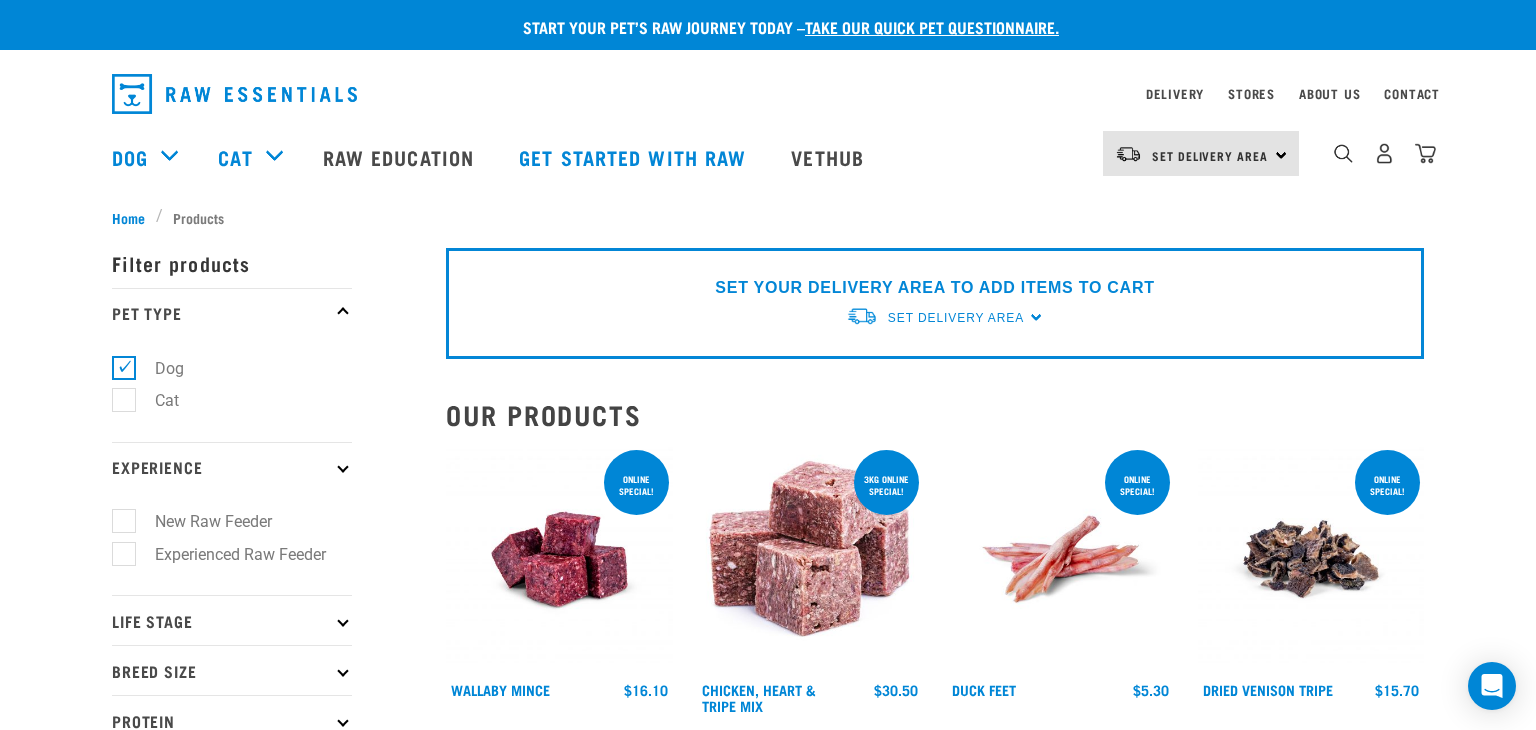 click on "Experienced Raw Feeder" at bounding box center [228, 554] 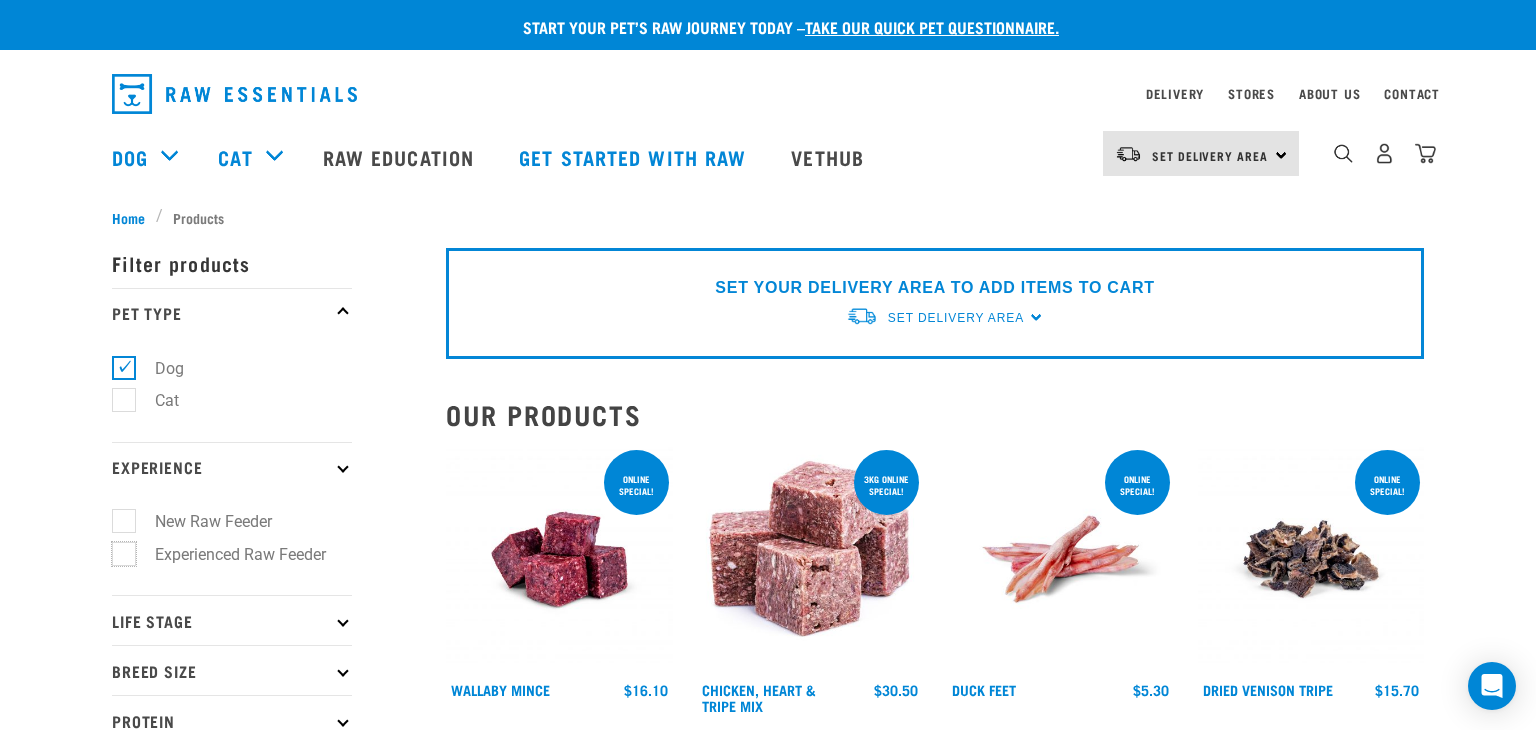 click on "Experienced Raw Feeder" at bounding box center [118, 550] 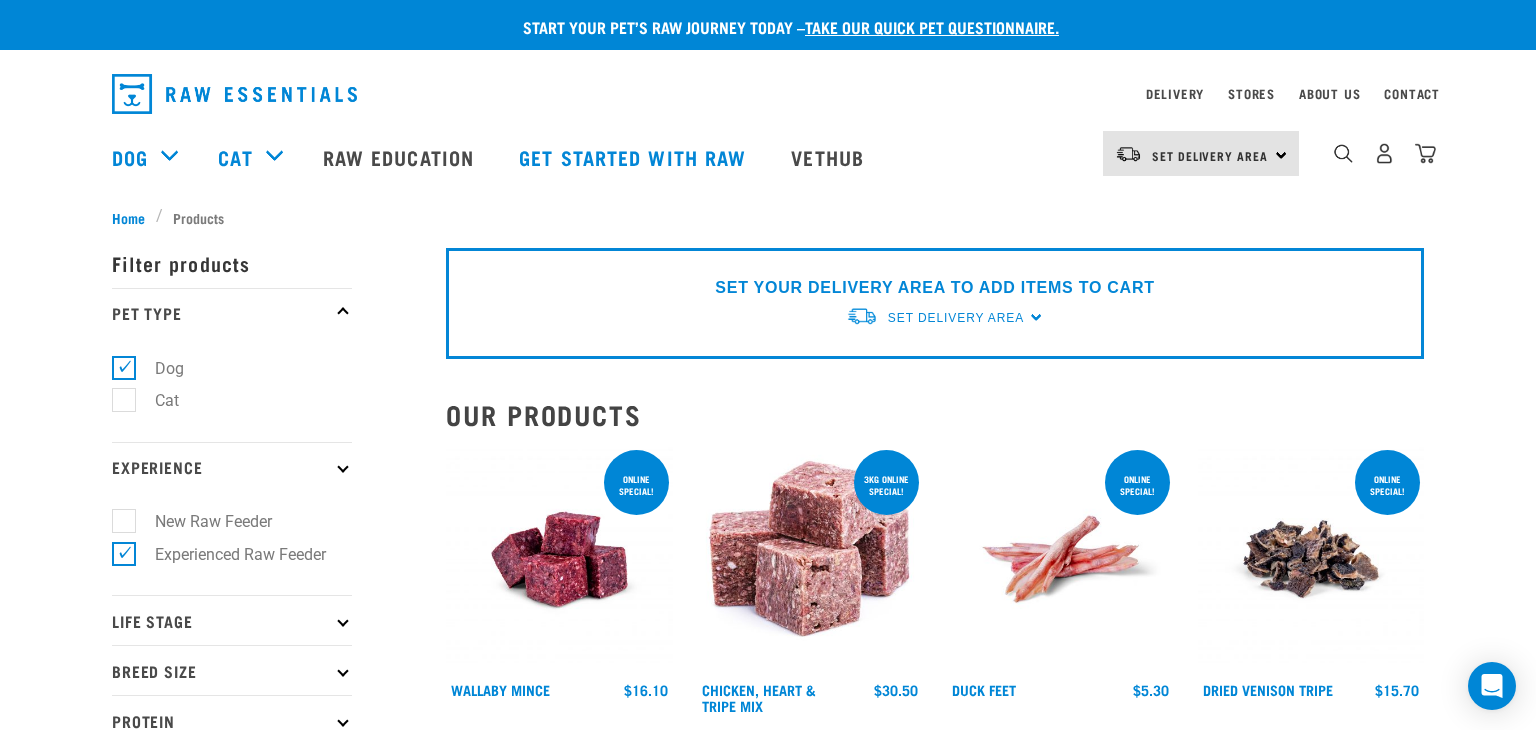 click on "Life Stage" at bounding box center [232, 620] 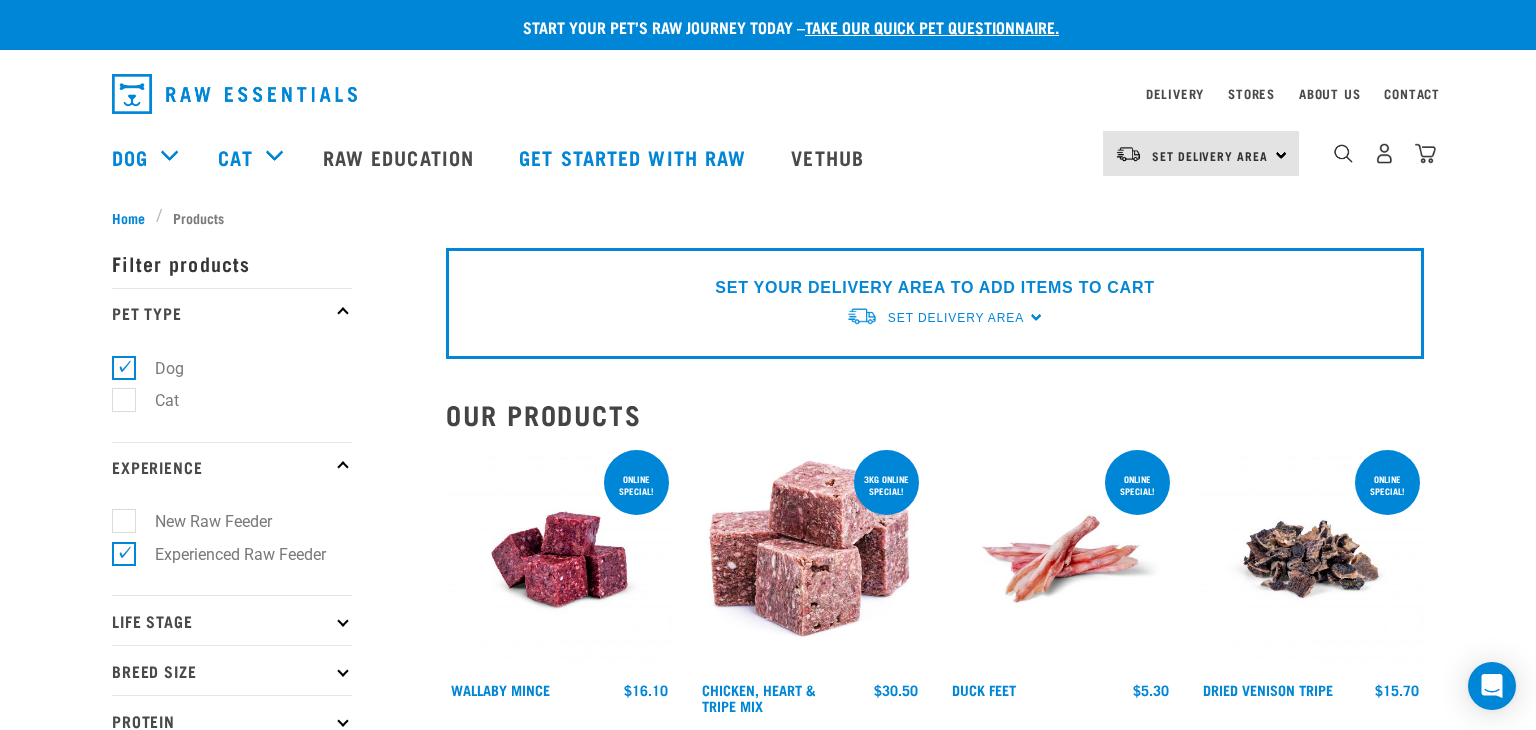 scroll, scrollTop: 0, scrollLeft: 0, axis: both 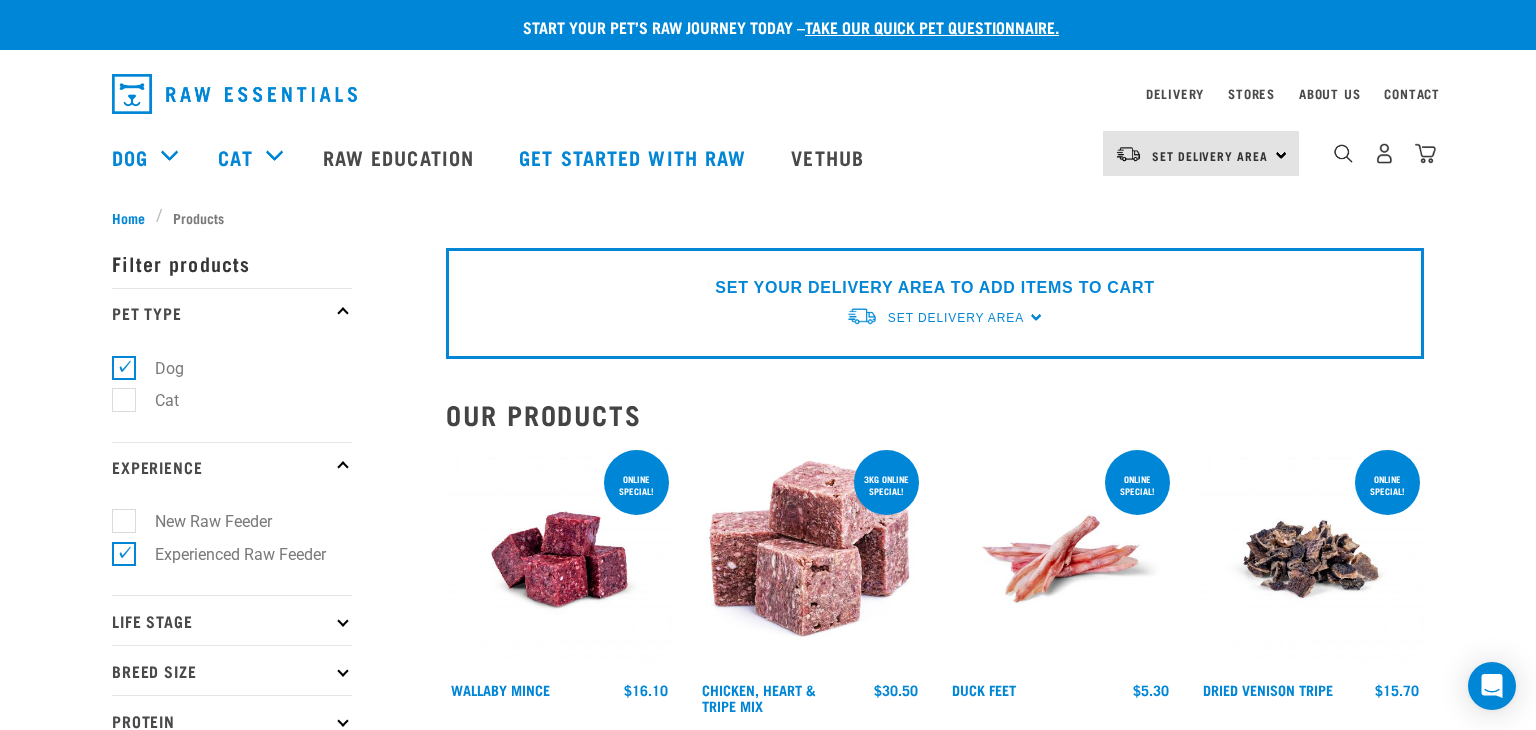 click on "Life Stage" at bounding box center (232, 620) 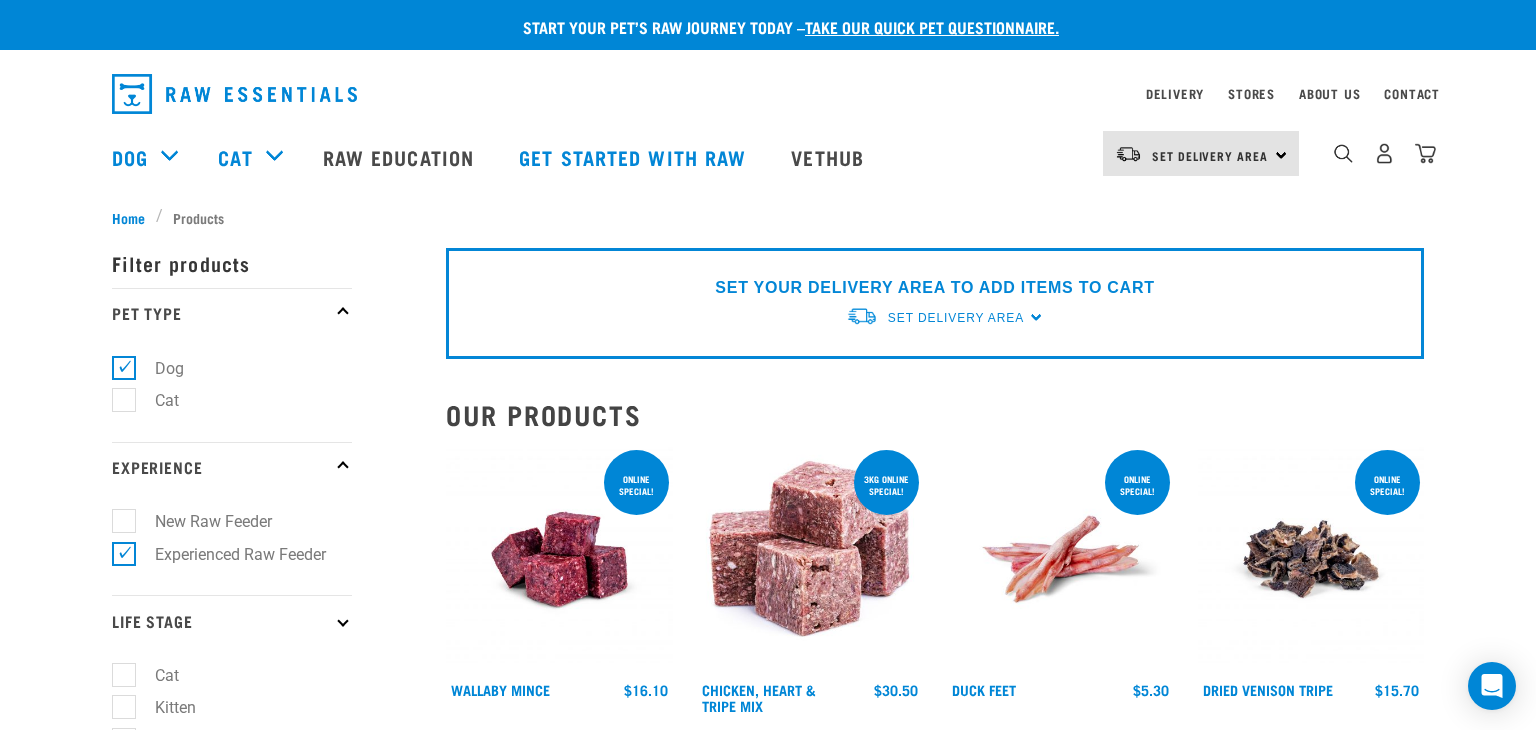 click on "Life Stage" at bounding box center [232, 620] 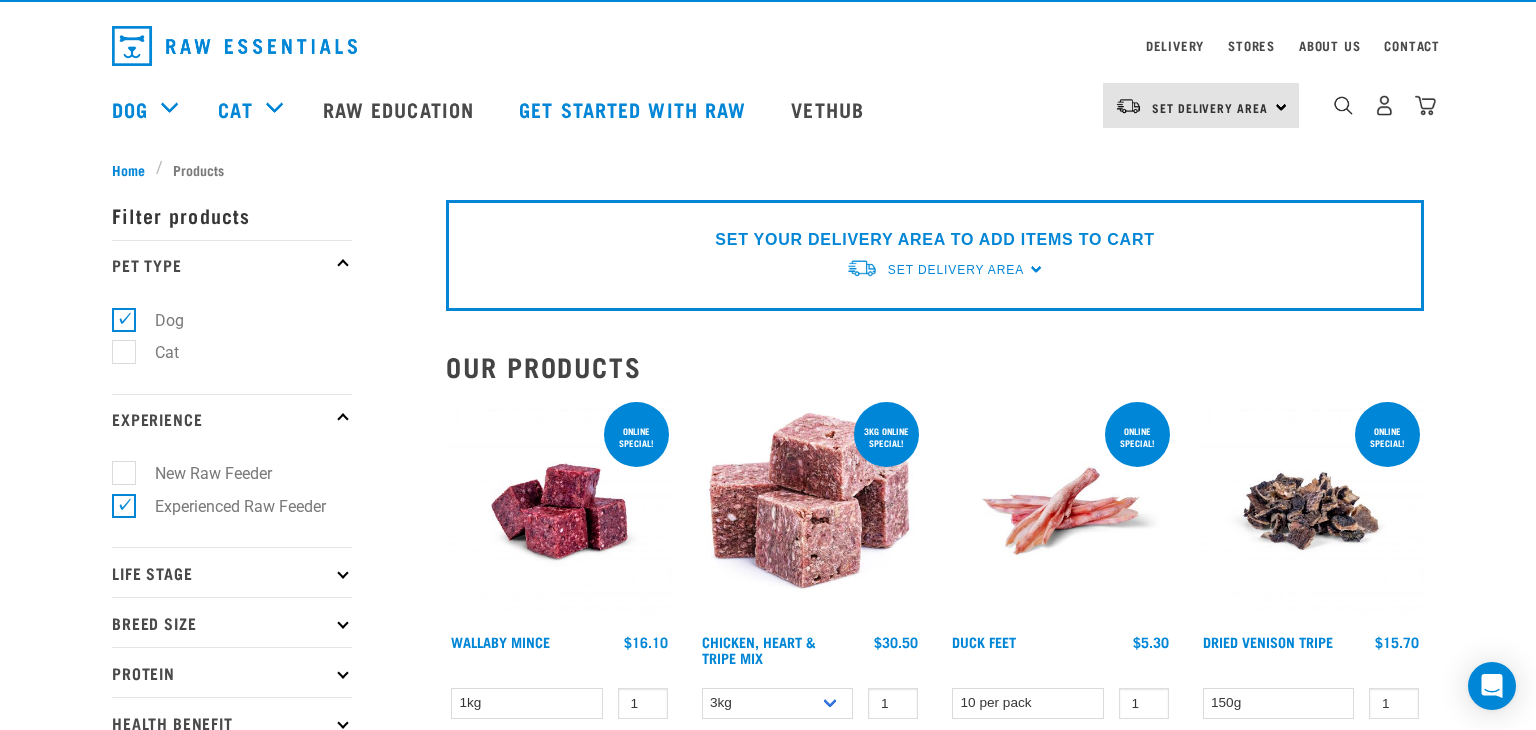 scroll, scrollTop: 58, scrollLeft: 0, axis: vertical 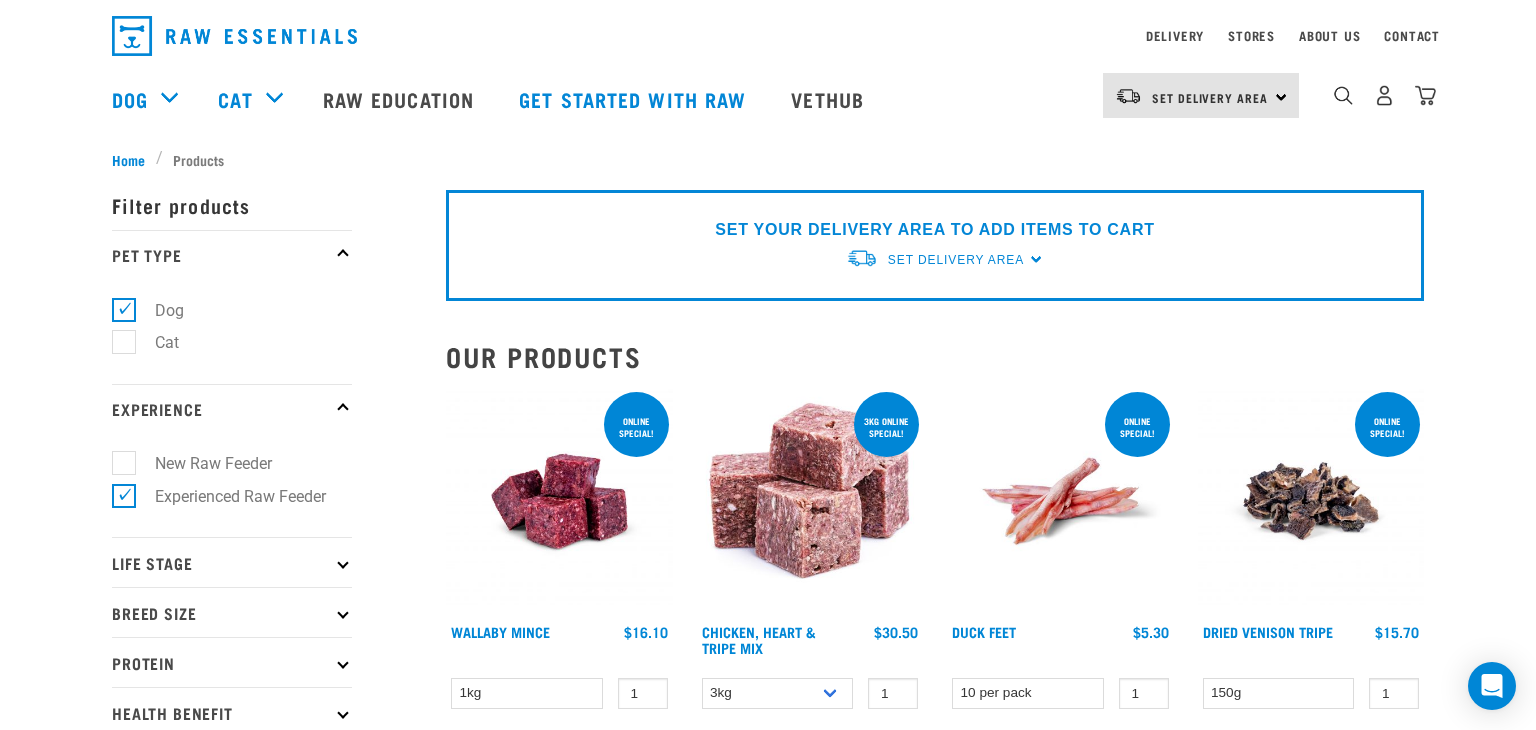 click on "Life Stage" at bounding box center [232, 562] 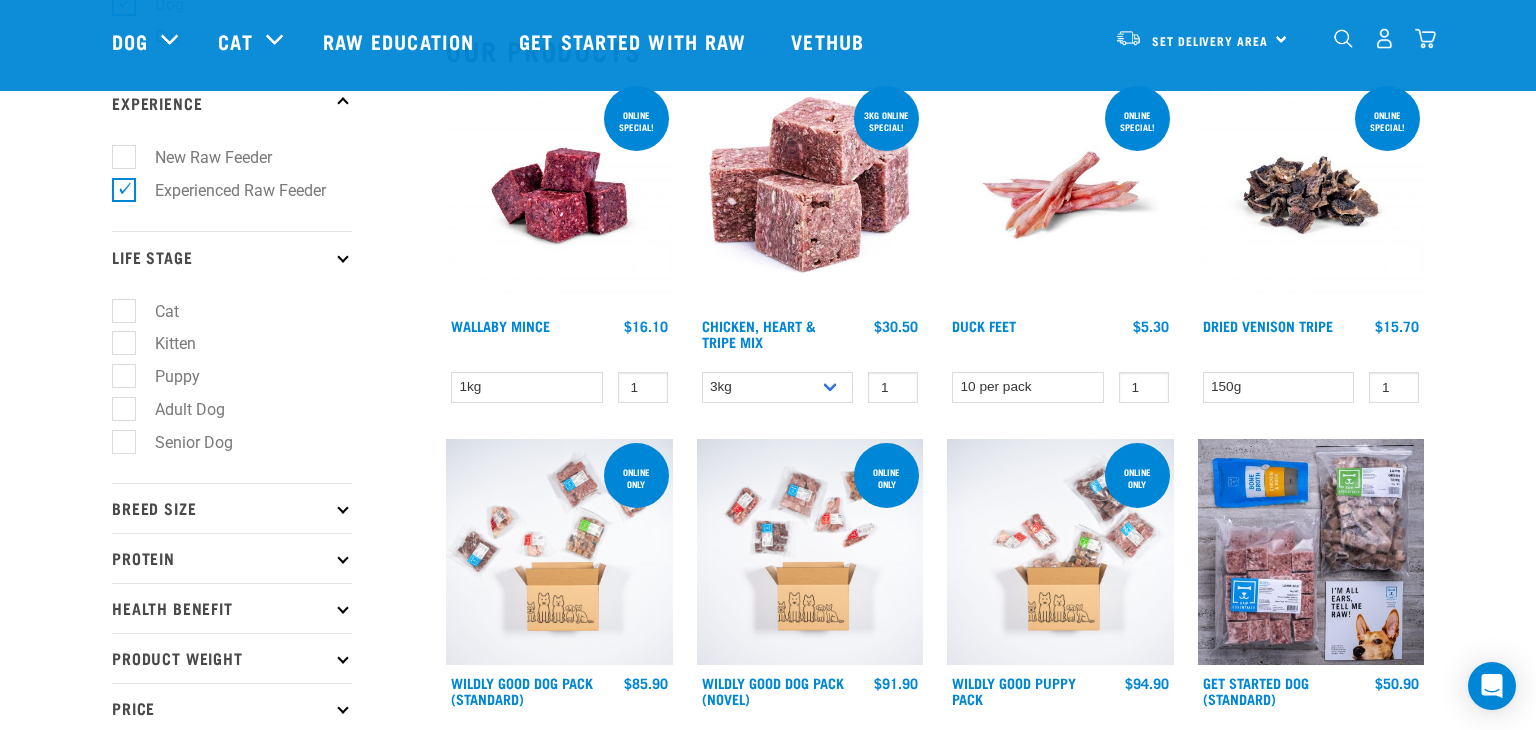 scroll, scrollTop: 222, scrollLeft: 0, axis: vertical 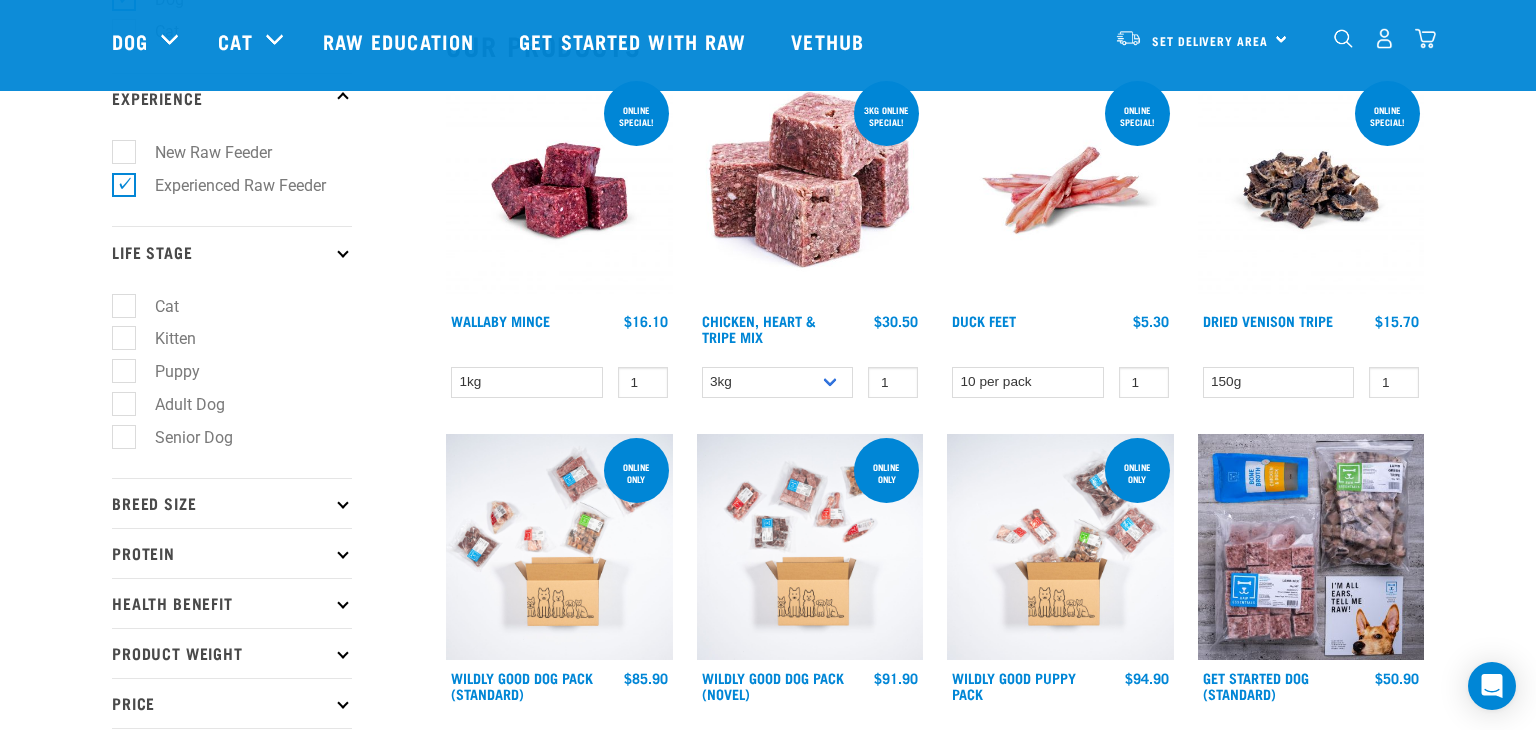 click on "Senior Dog" at bounding box center [182, 437] 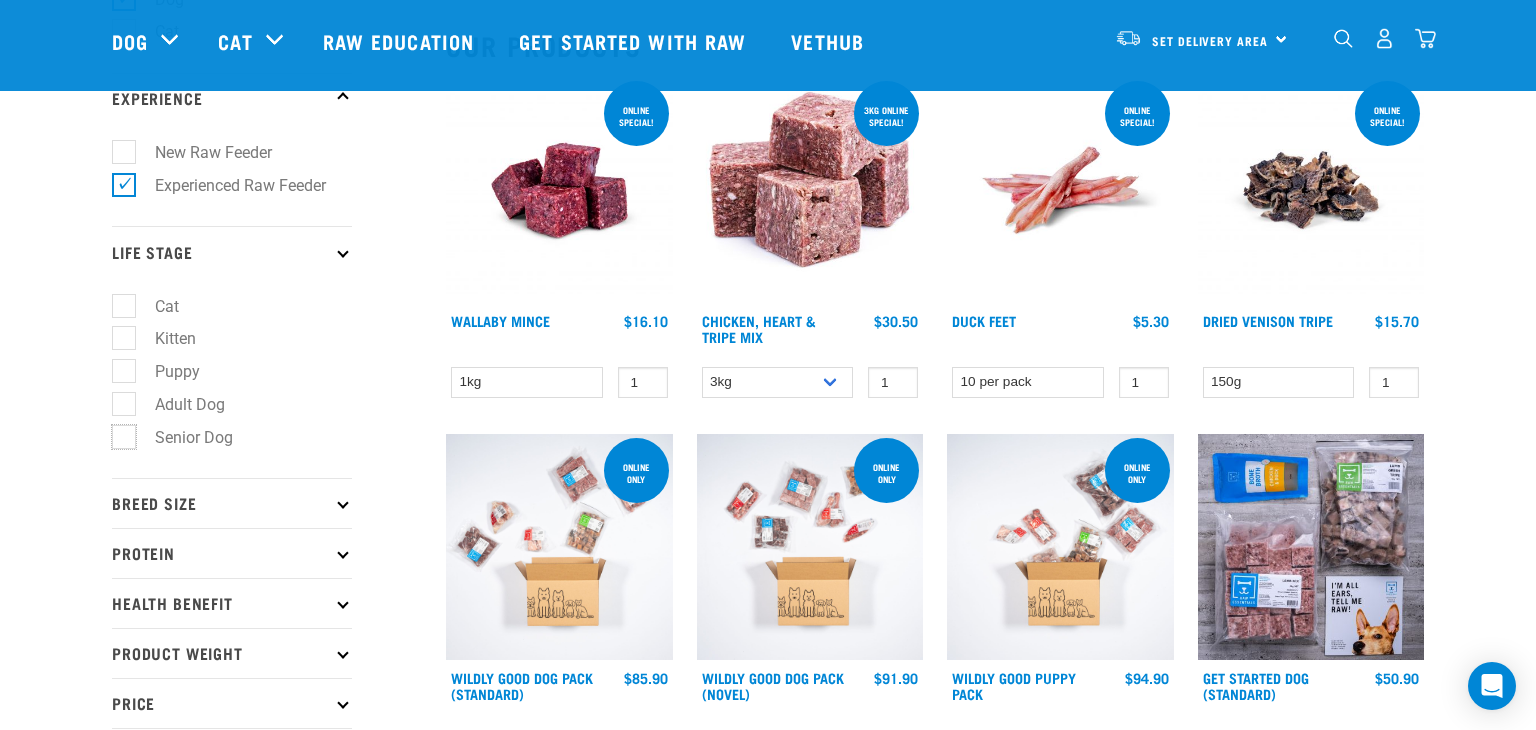 click on "Senior Dog" at bounding box center [118, 433] 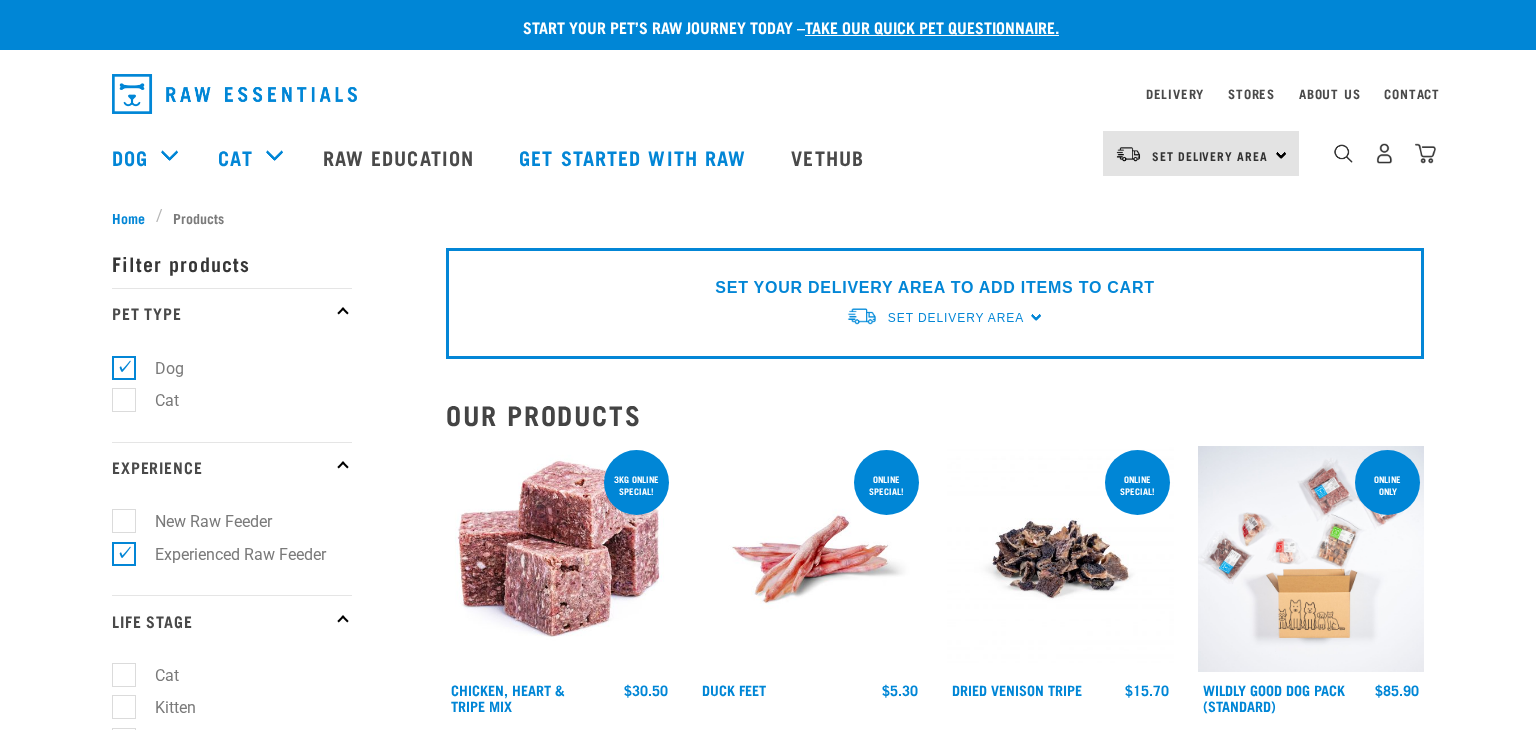 scroll, scrollTop: 0, scrollLeft: 0, axis: both 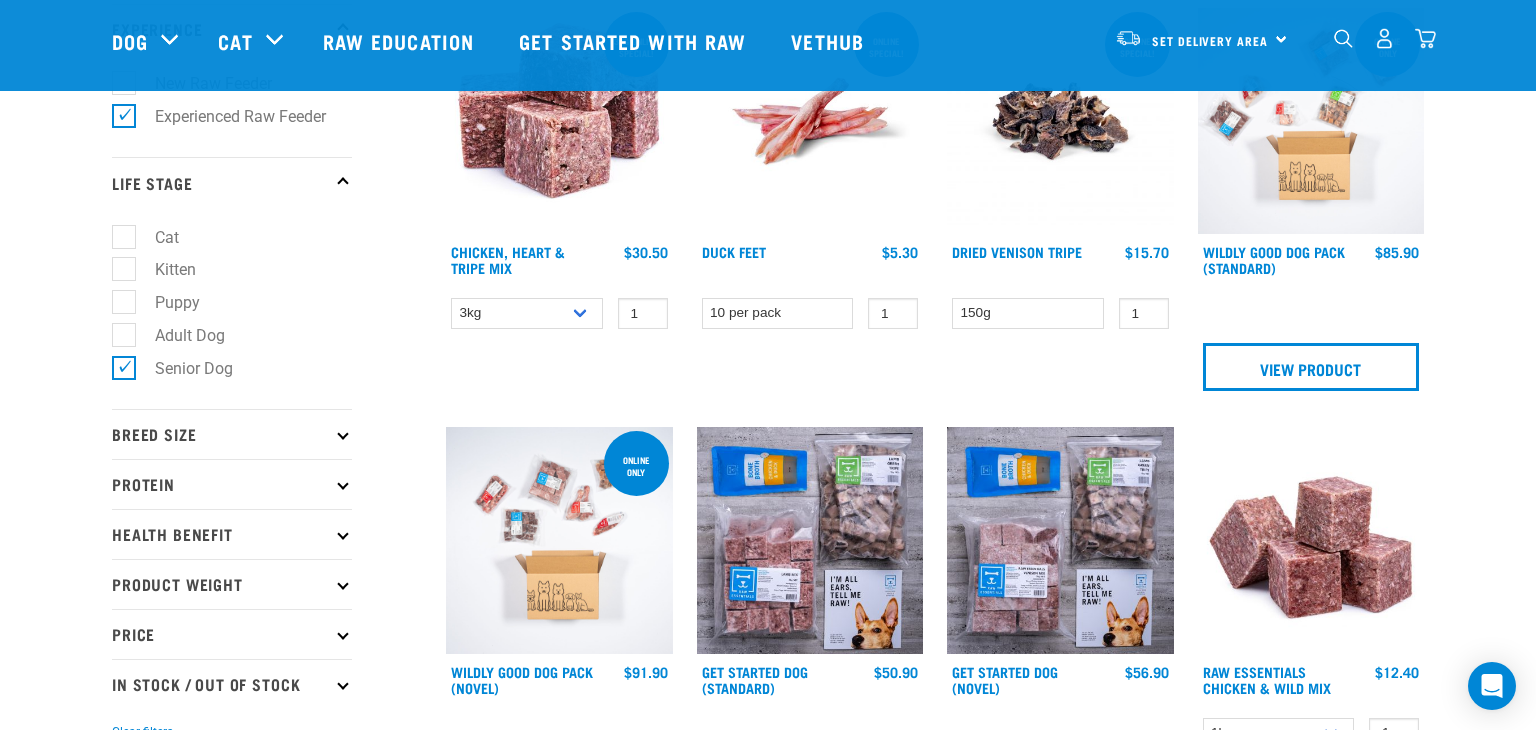 click on "Breed Size" at bounding box center [232, 434] 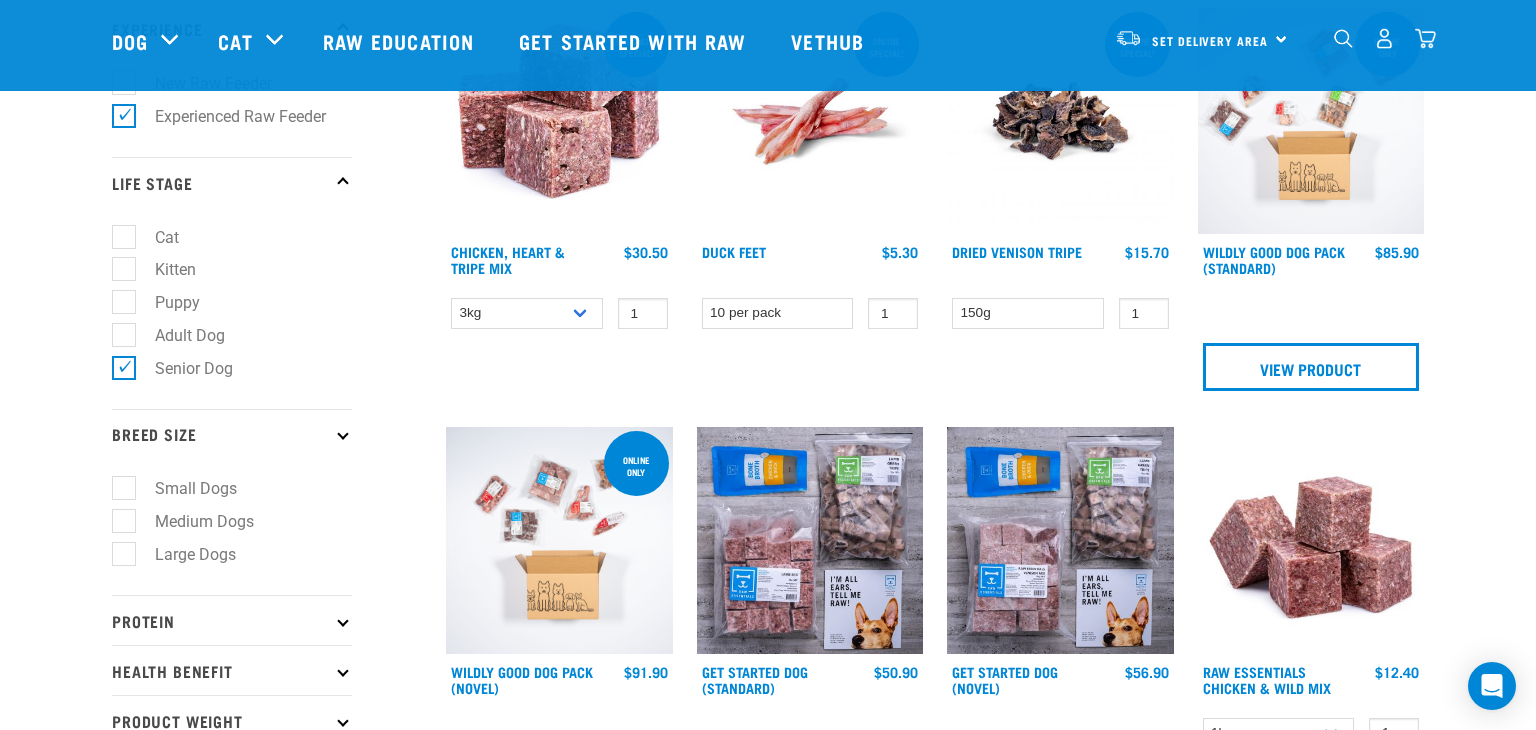 click on "Medium Dogs" at bounding box center [192, 521] 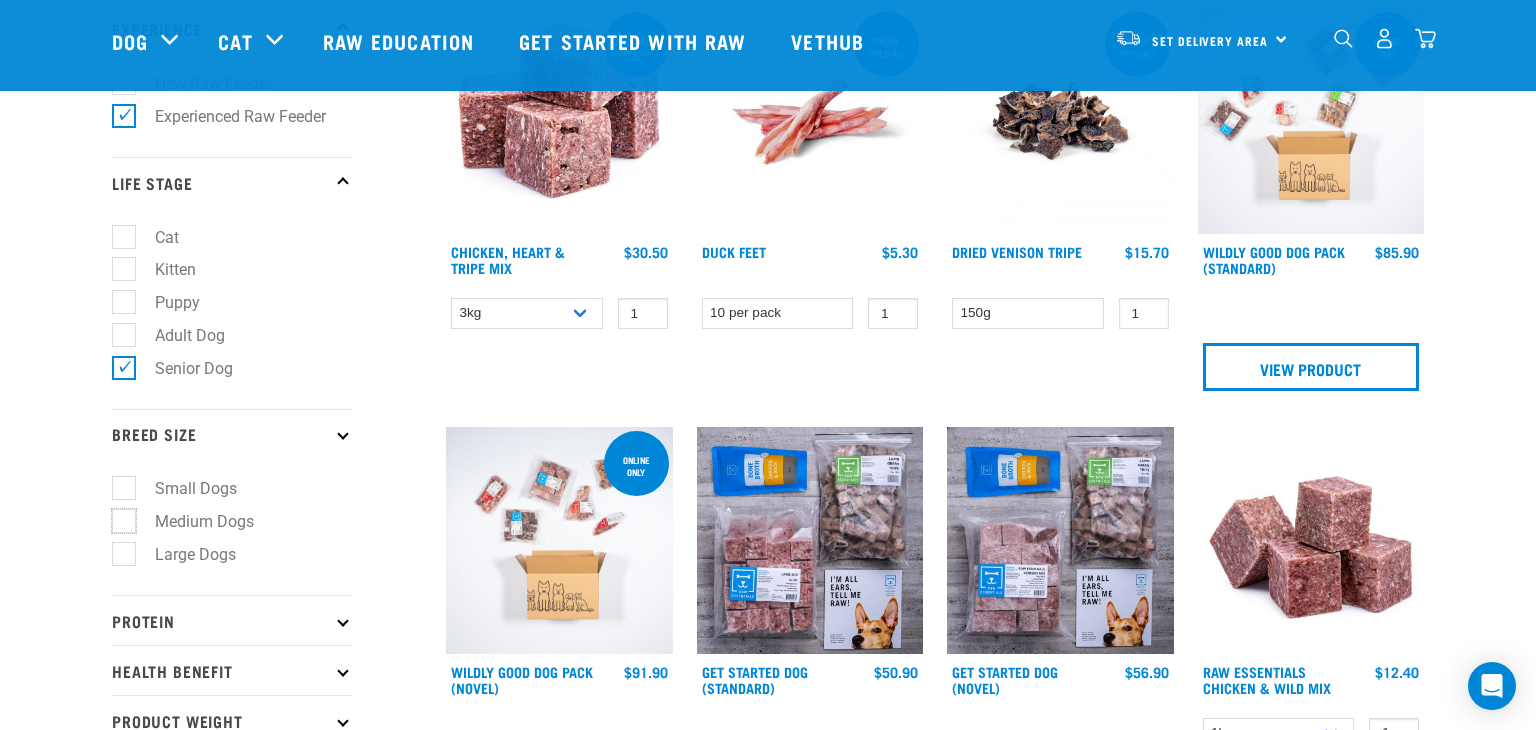 click on "Medium Dogs" at bounding box center (118, 518) 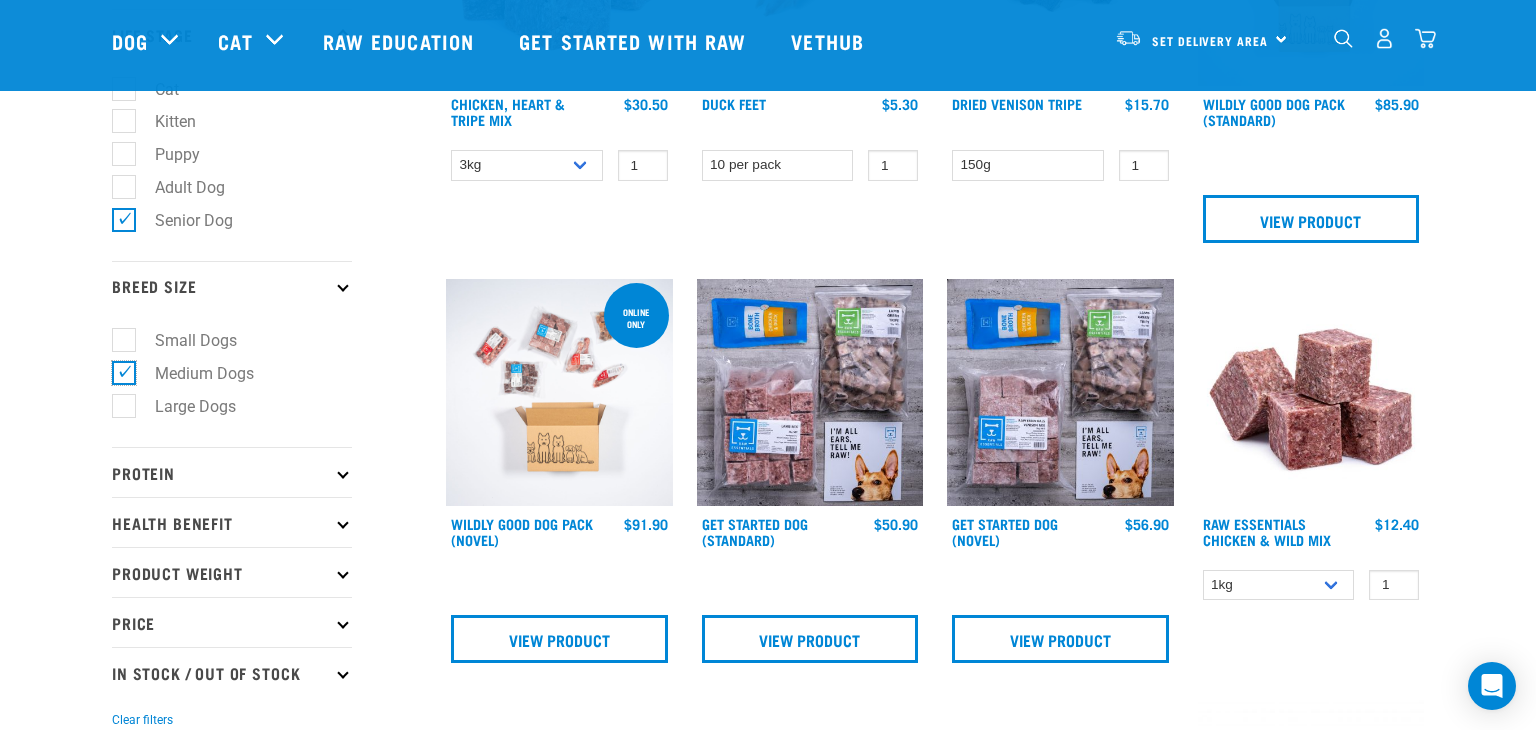 scroll, scrollTop: 440, scrollLeft: 0, axis: vertical 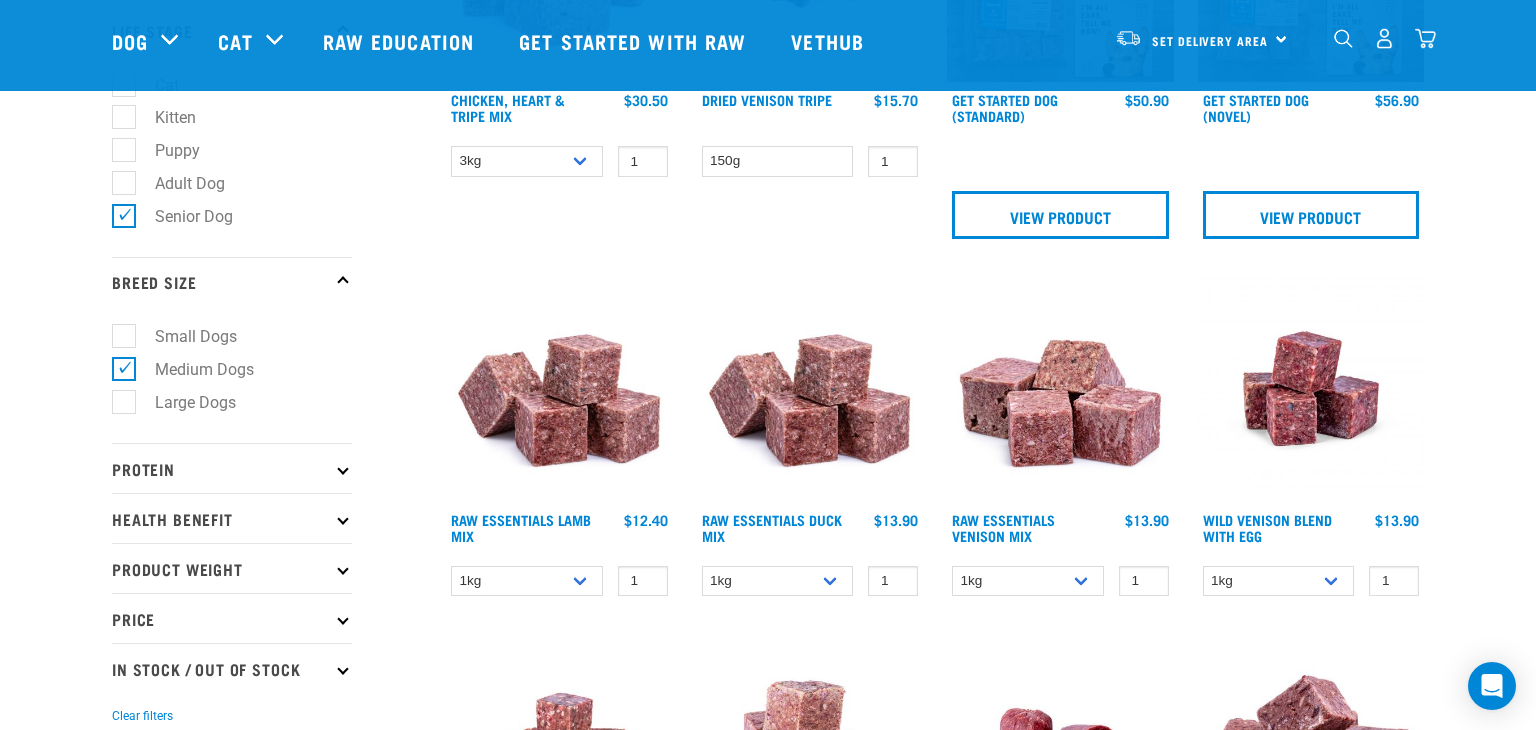 click on "Protein" at bounding box center [232, 468] 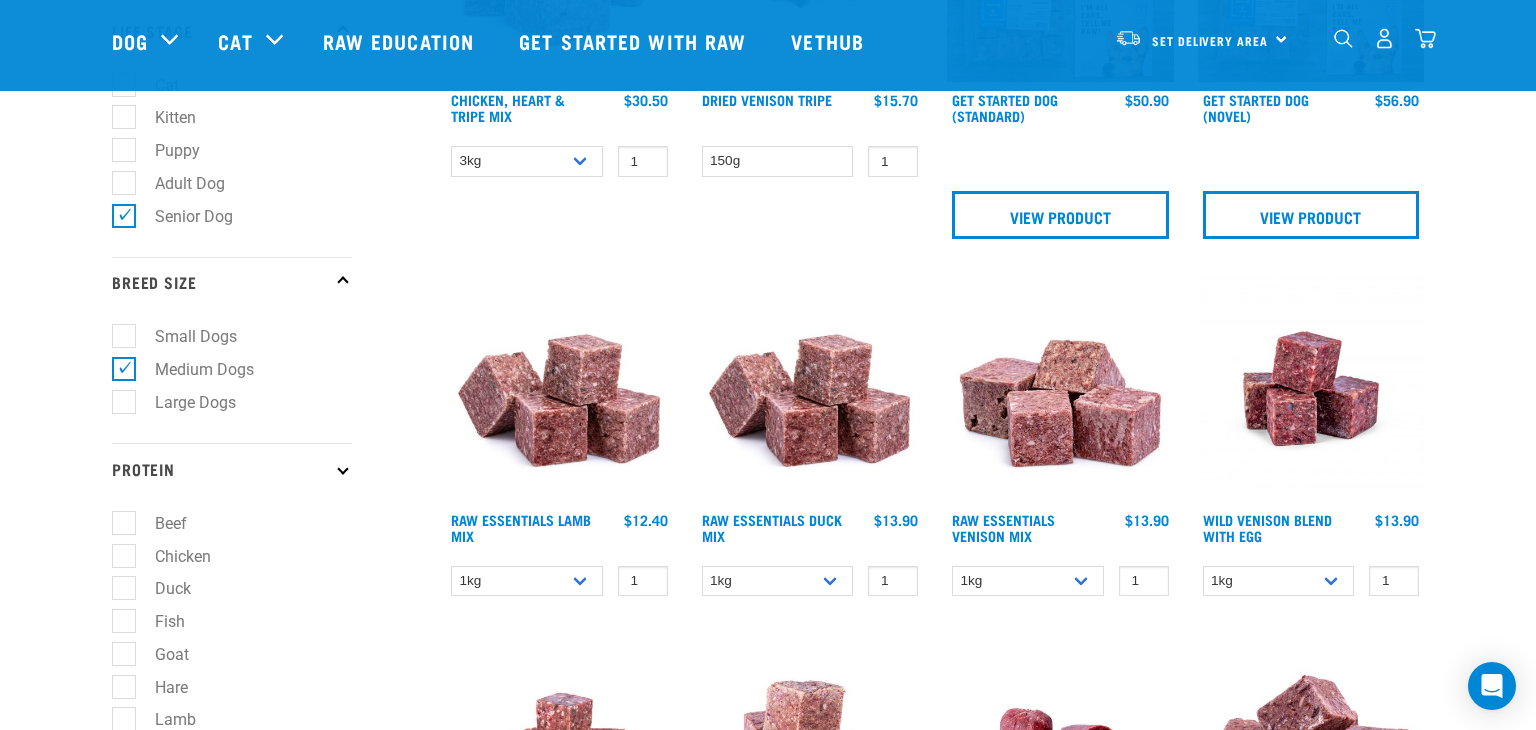 click on "Beef" at bounding box center [159, 523] 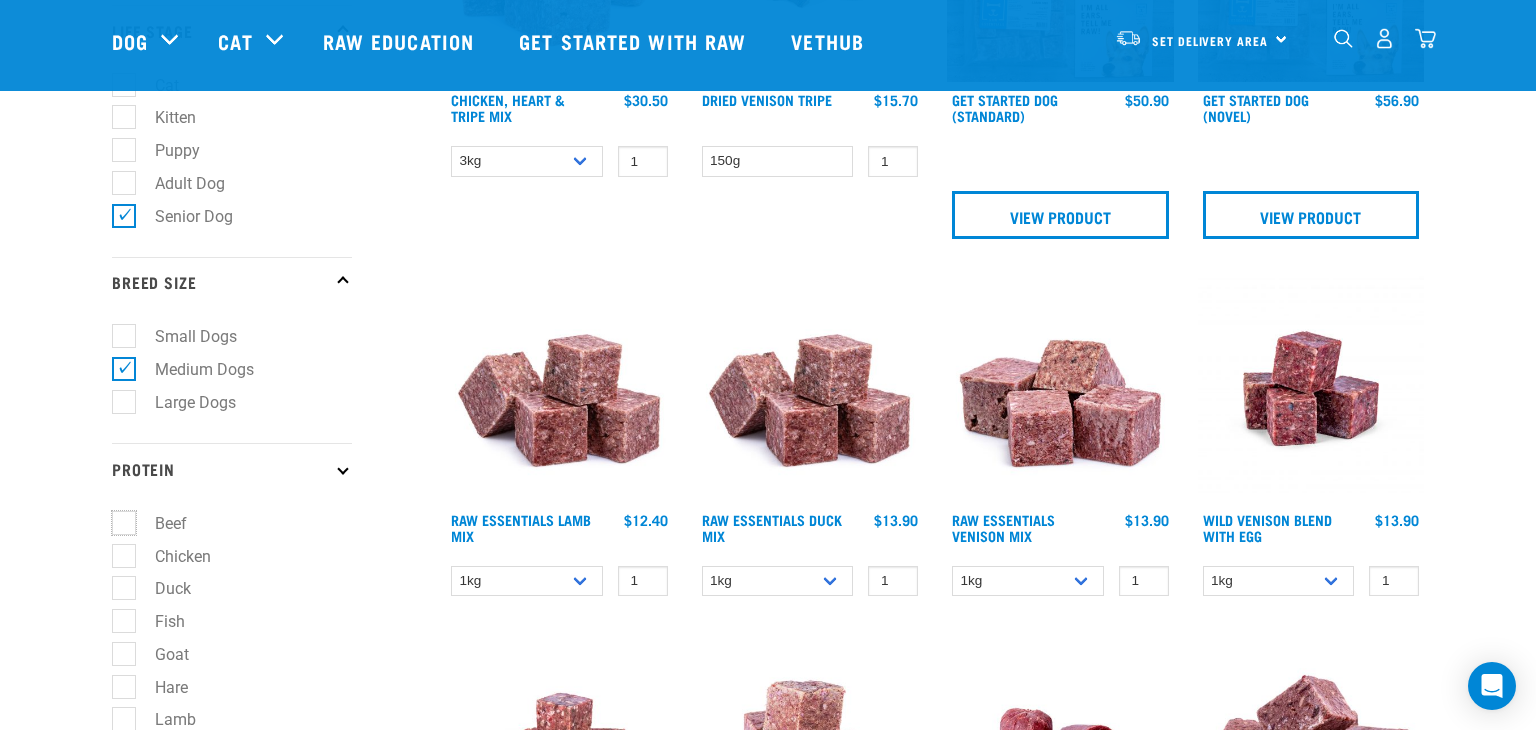 click on "Beef" at bounding box center (118, 519) 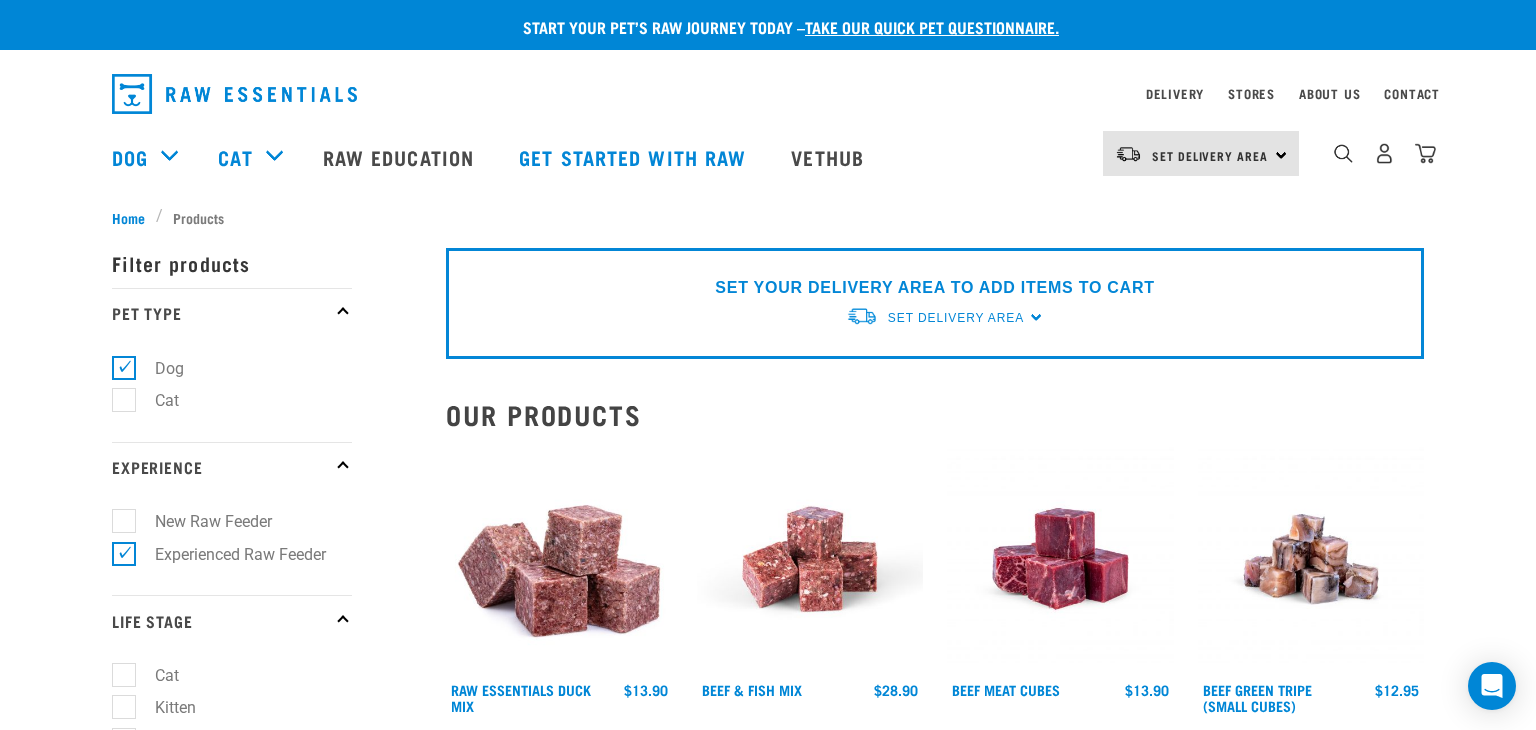 scroll, scrollTop: 0, scrollLeft: 0, axis: both 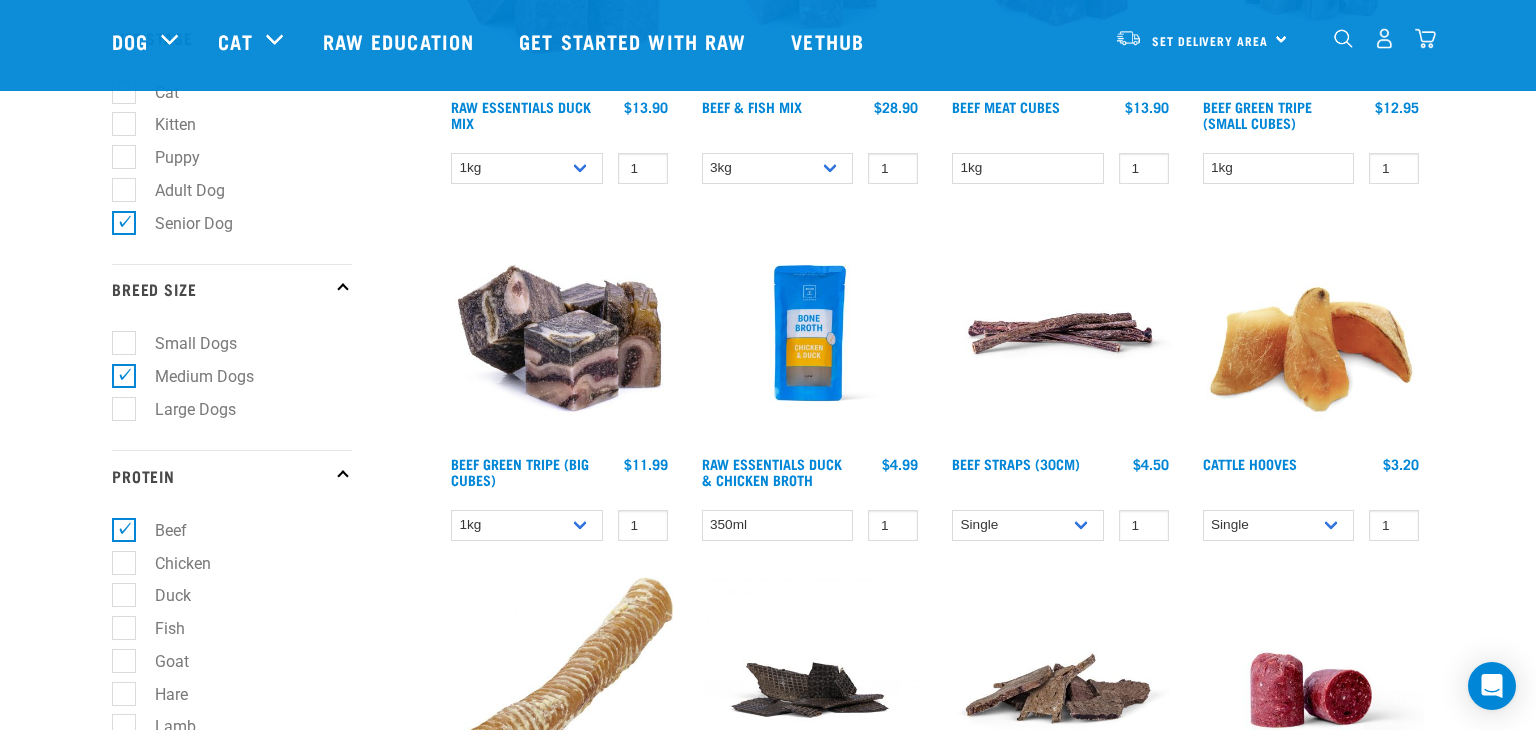 click on "Chicken" at bounding box center [171, 563] 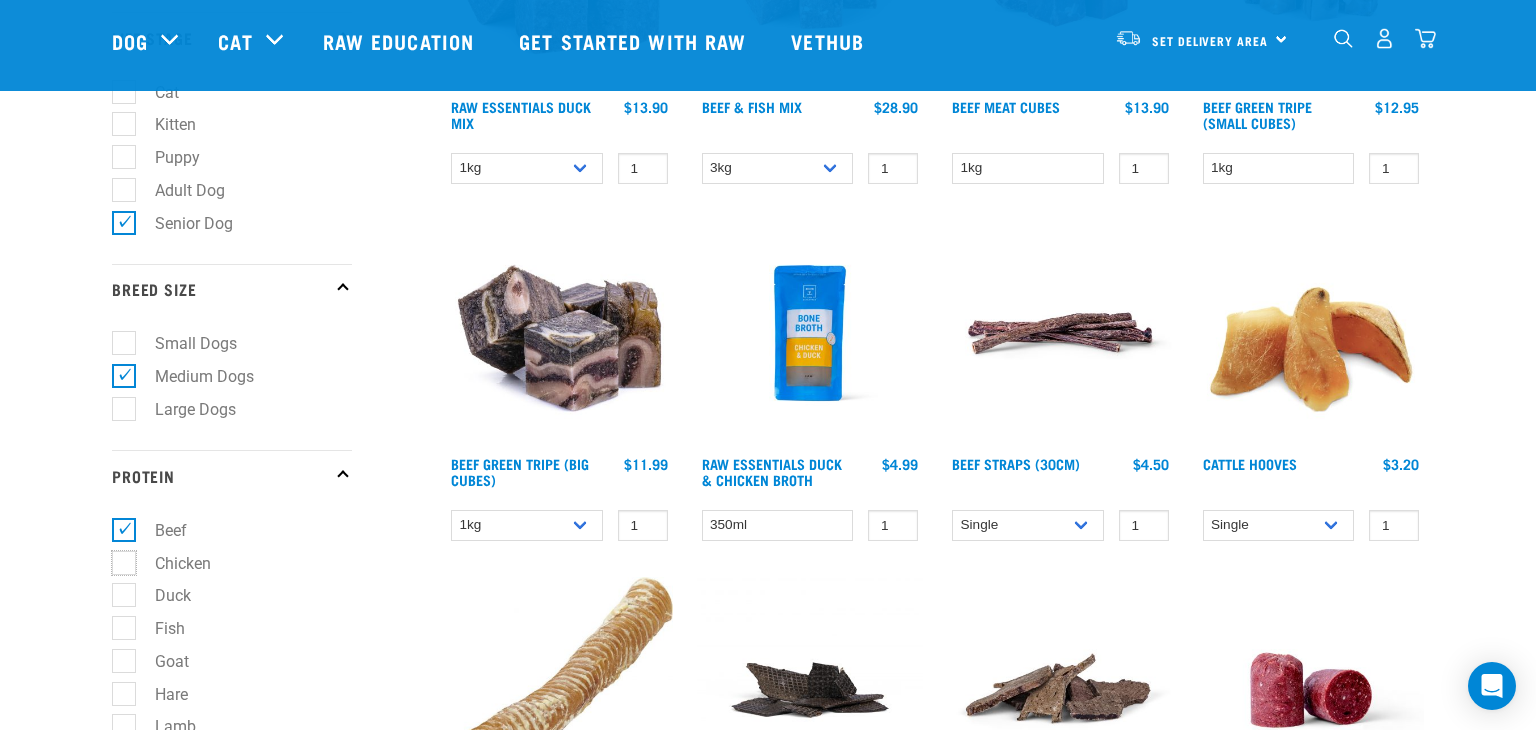 click on "Chicken" at bounding box center (118, 559) 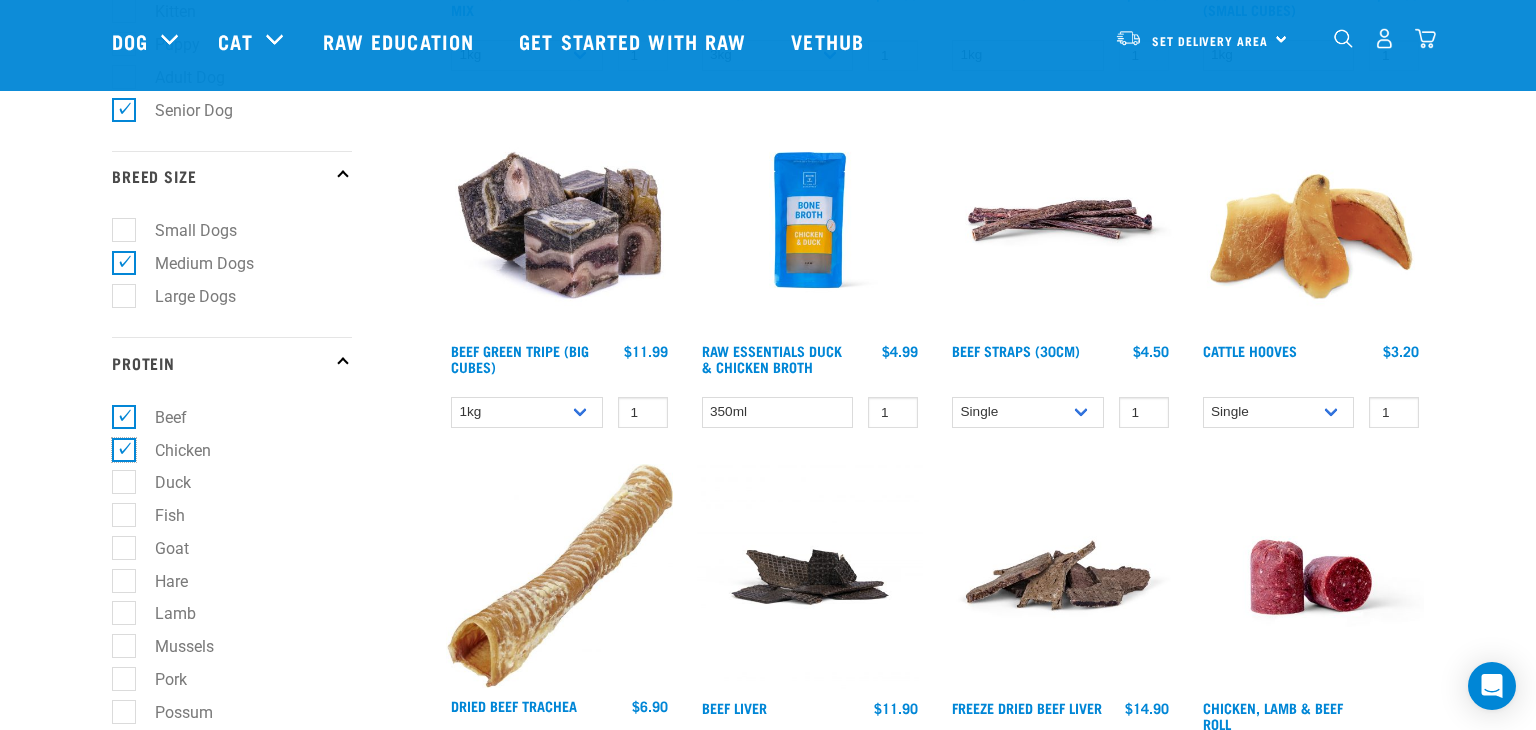 scroll, scrollTop: 550, scrollLeft: 0, axis: vertical 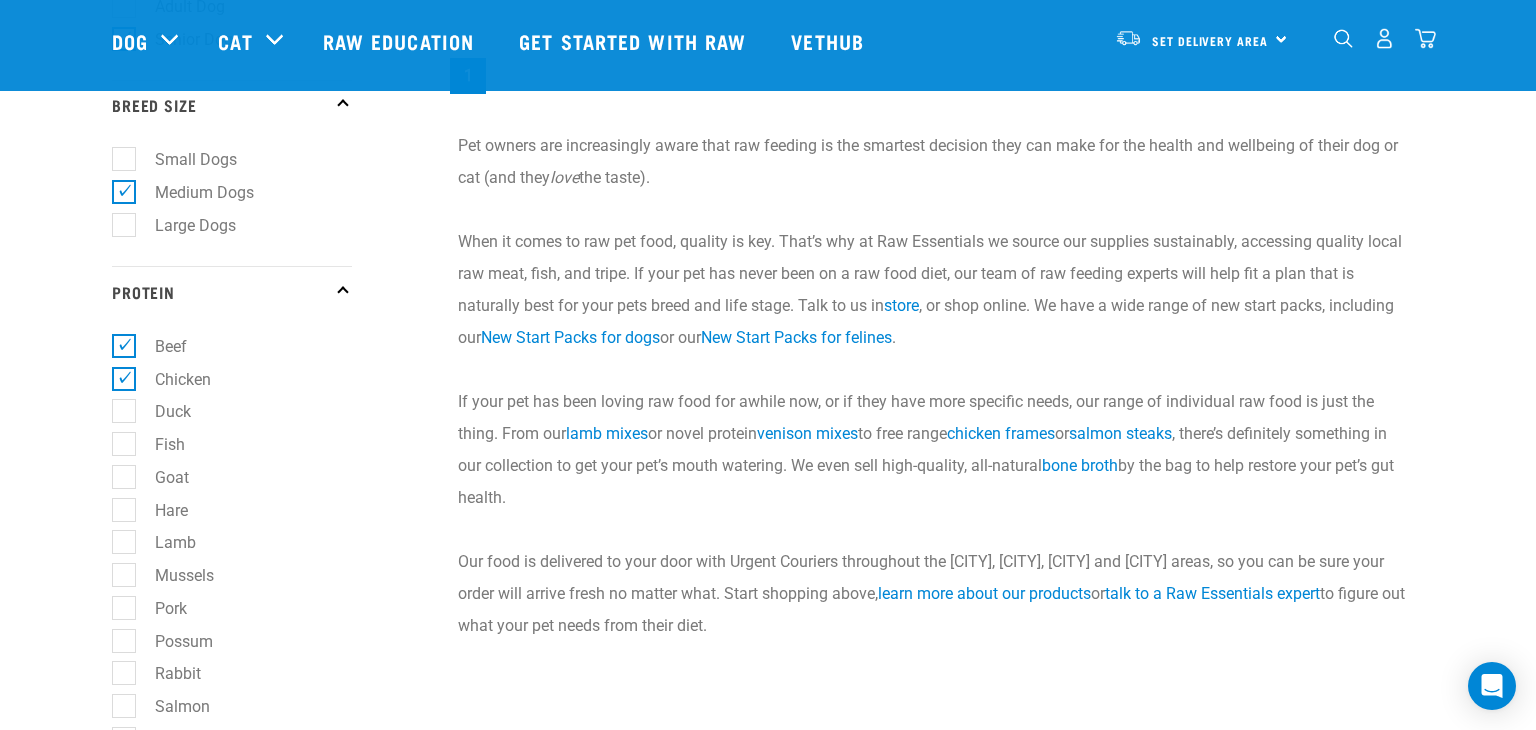 click on "Goat" at bounding box center [160, 477] 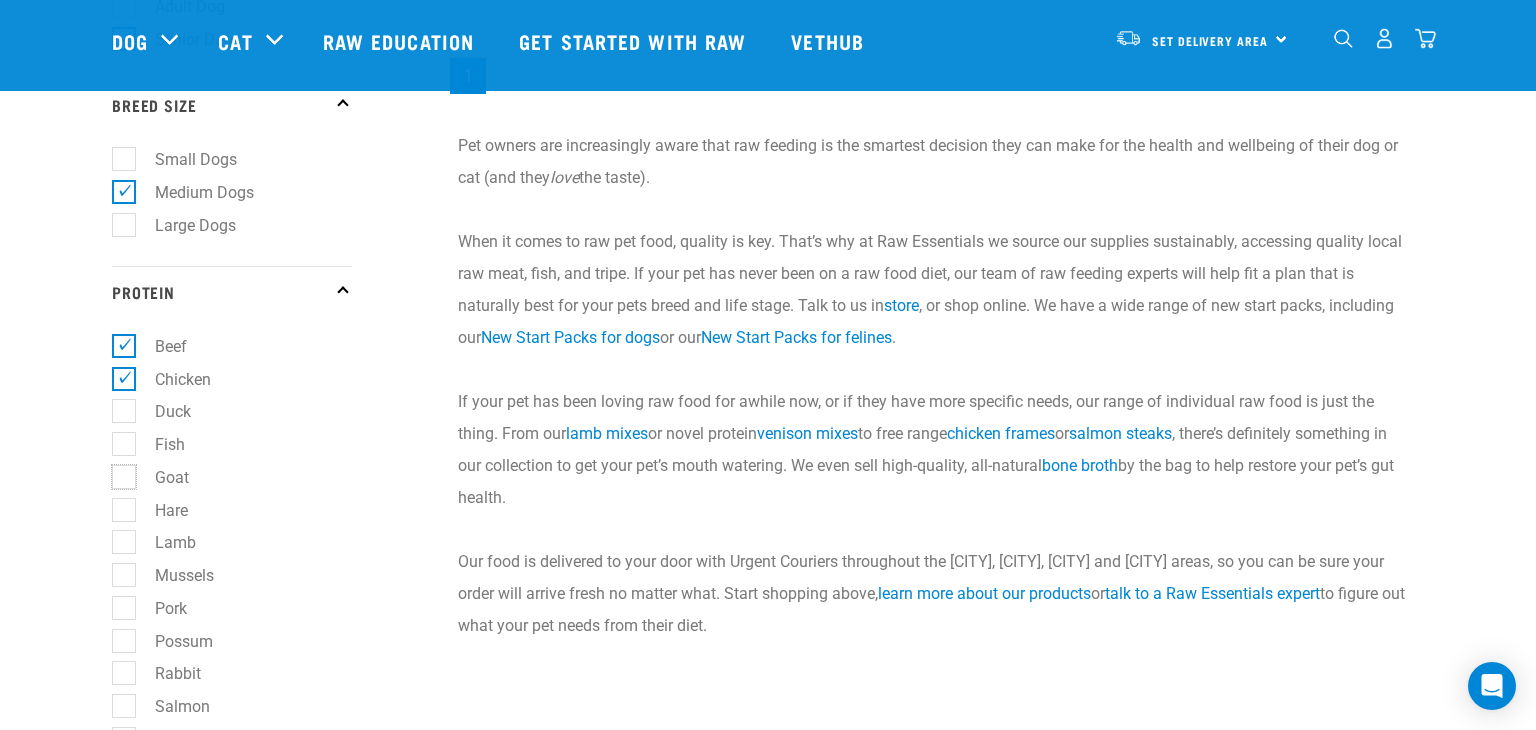 click on "Goat" at bounding box center [118, 473] 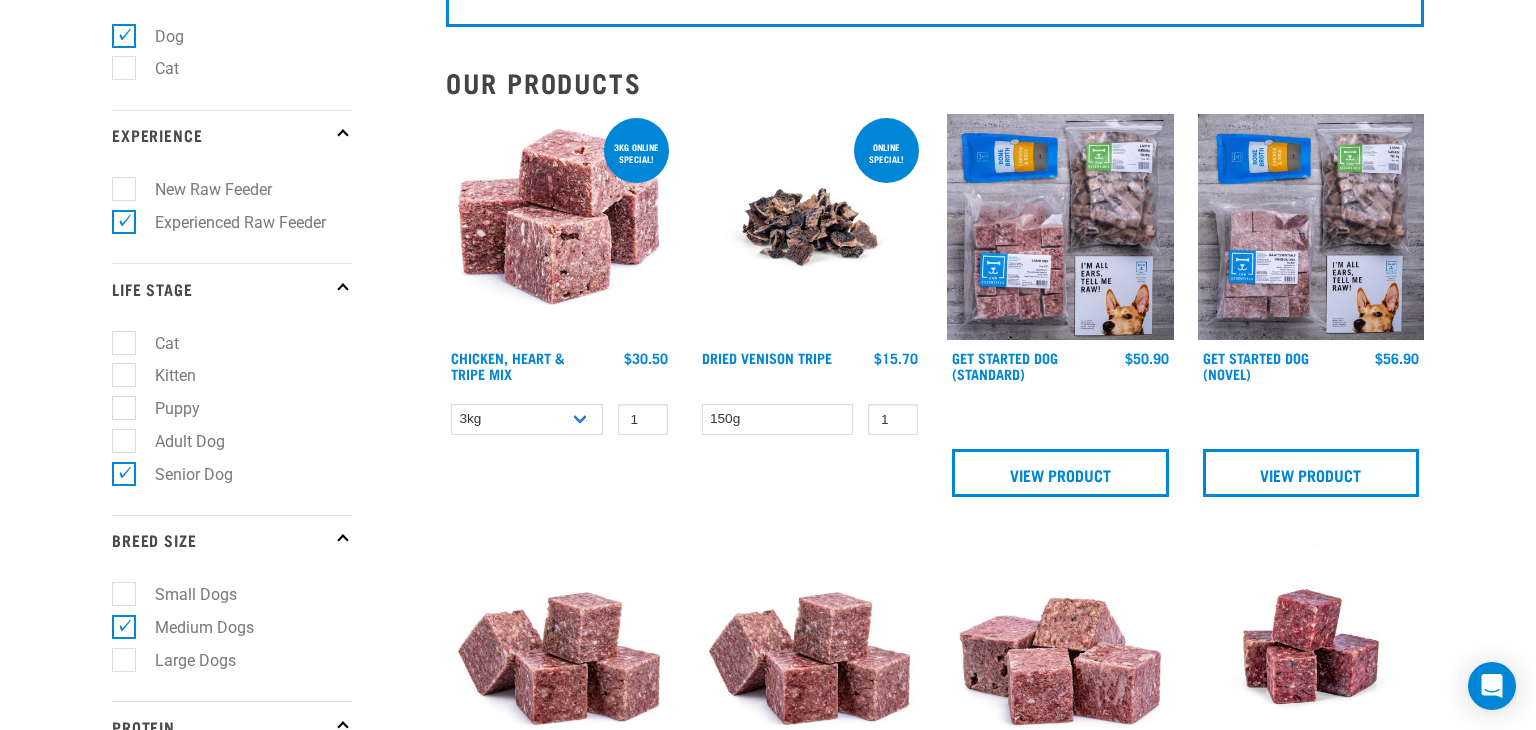 scroll, scrollTop: 0, scrollLeft: 0, axis: both 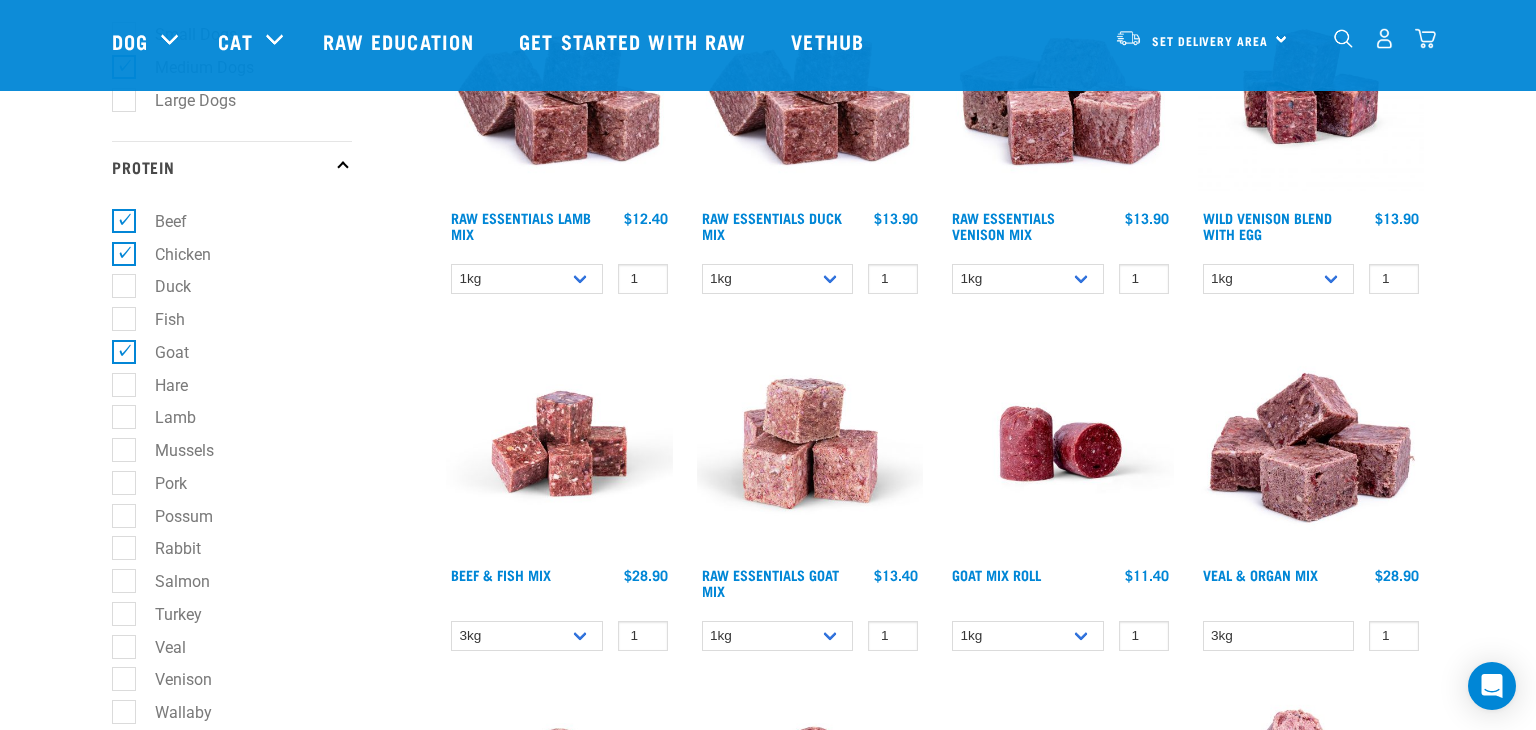 click on "Lamb" at bounding box center [163, 417] 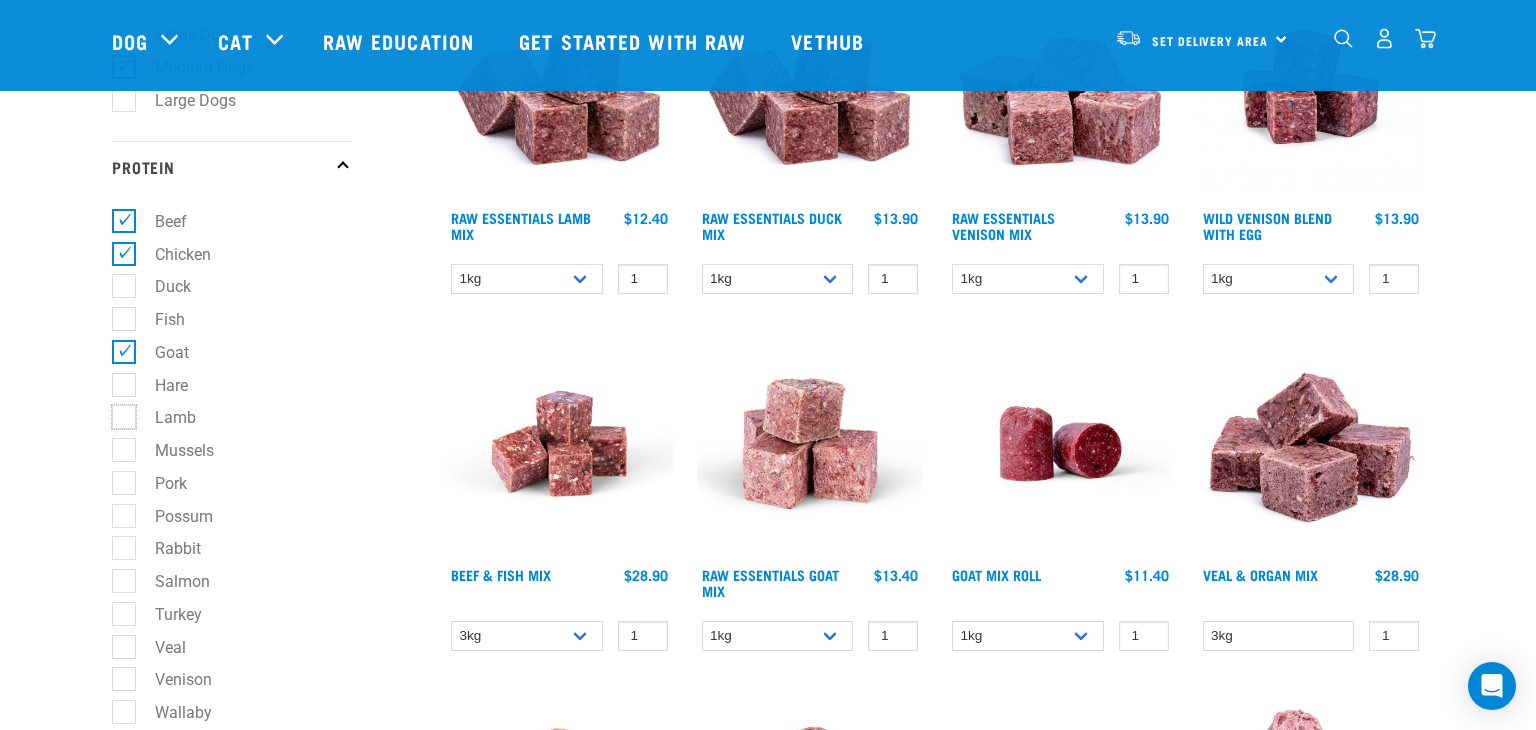 click on "Lamb" at bounding box center (118, 414) 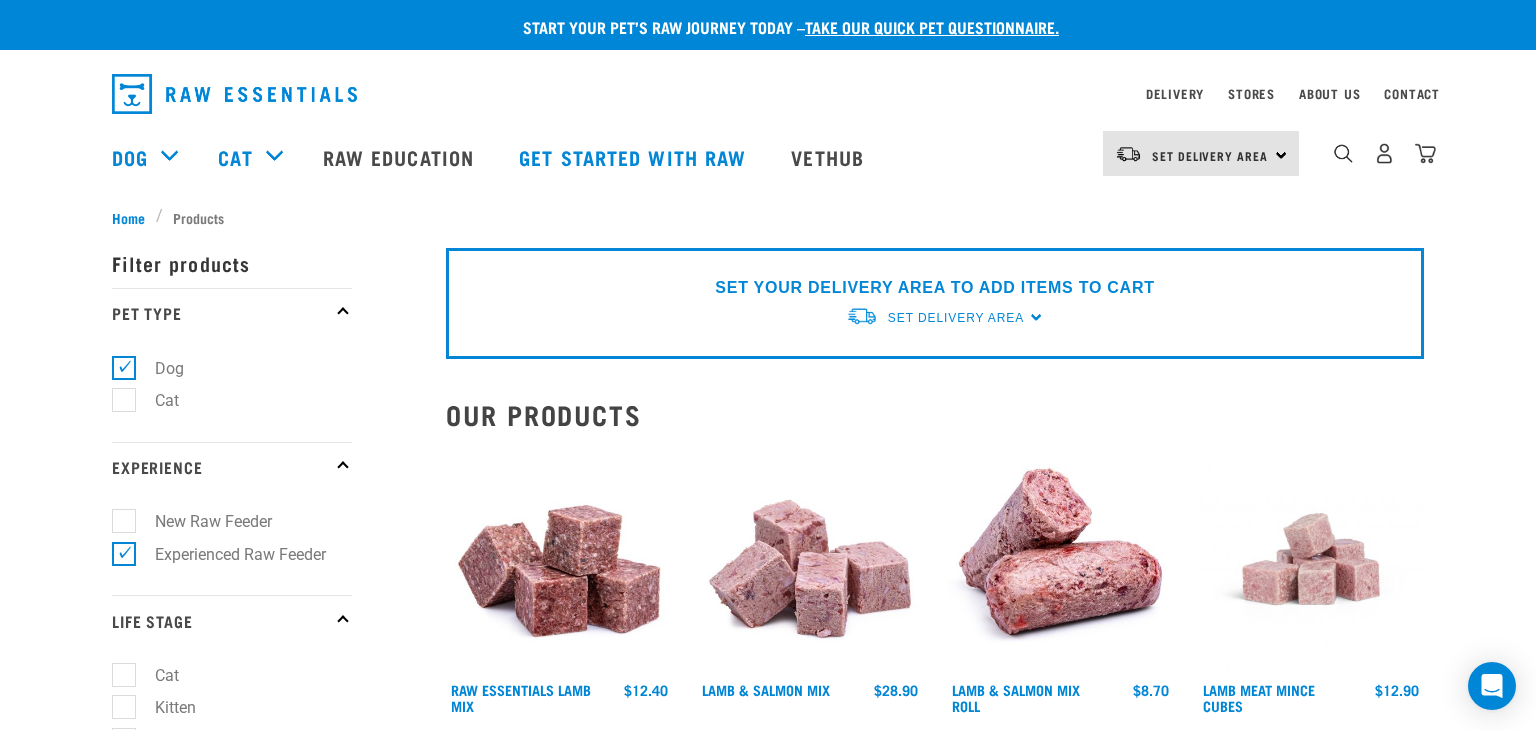 scroll, scrollTop: 0, scrollLeft: 0, axis: both 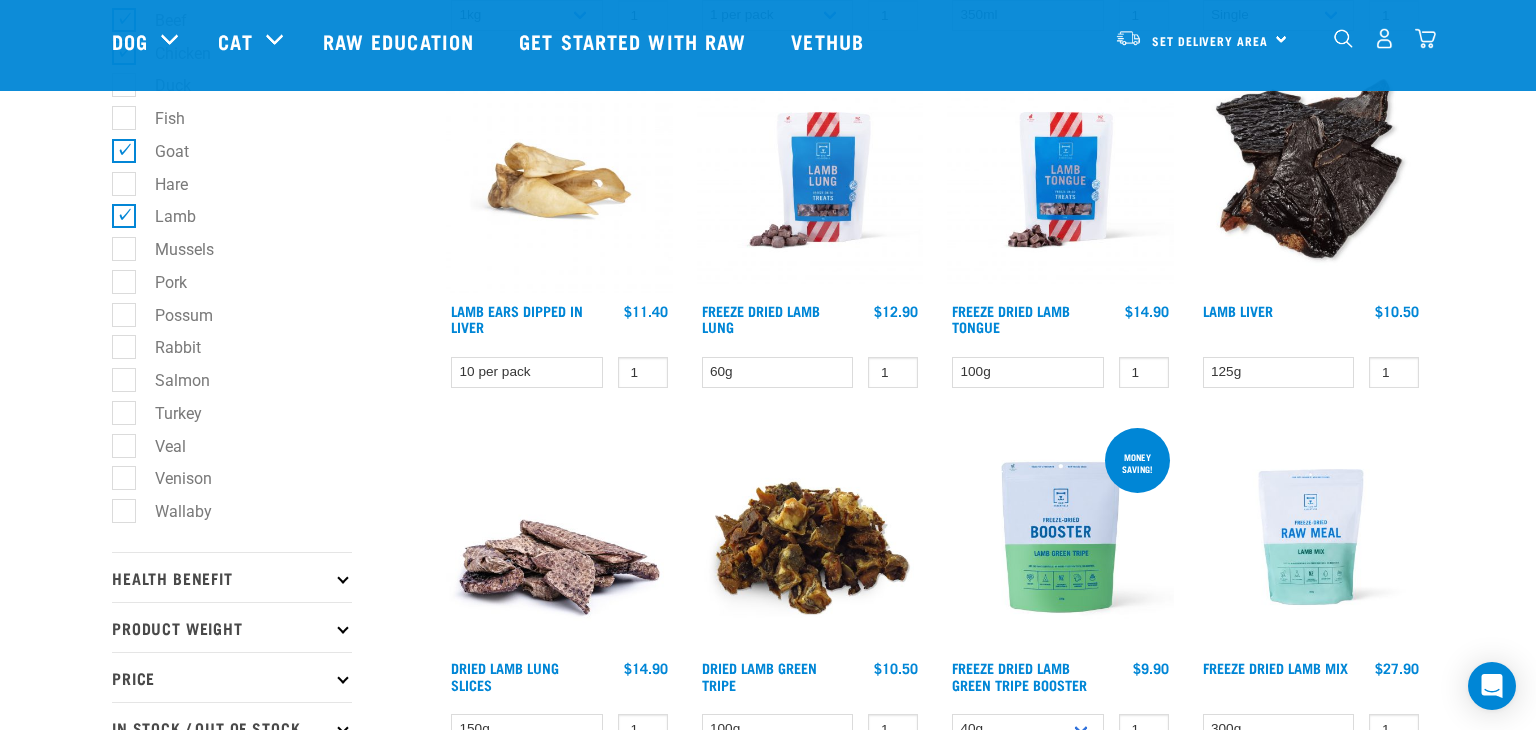 click on "Venison" at bounding box center (171, 478) 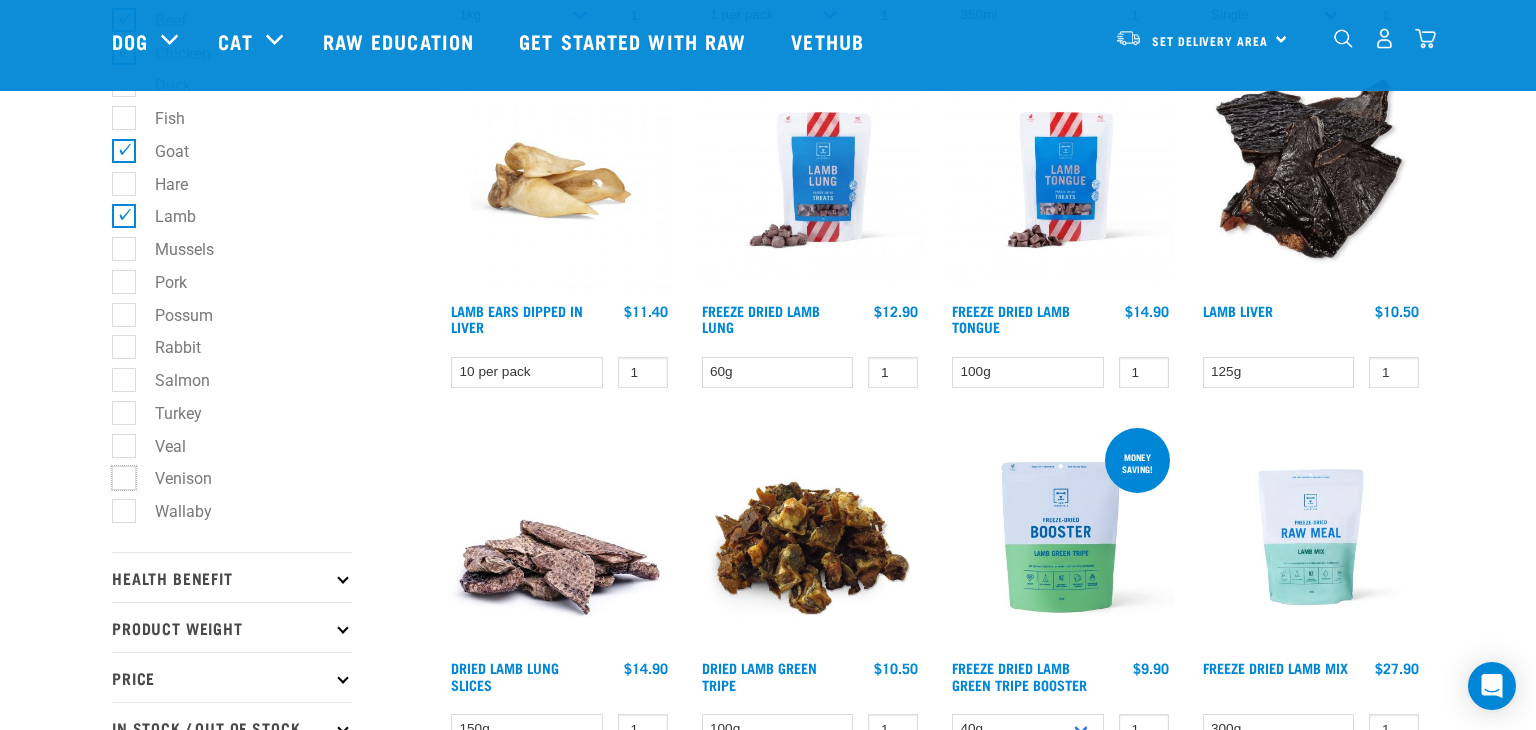 click on "Venison" at bounding box center (118, 475) 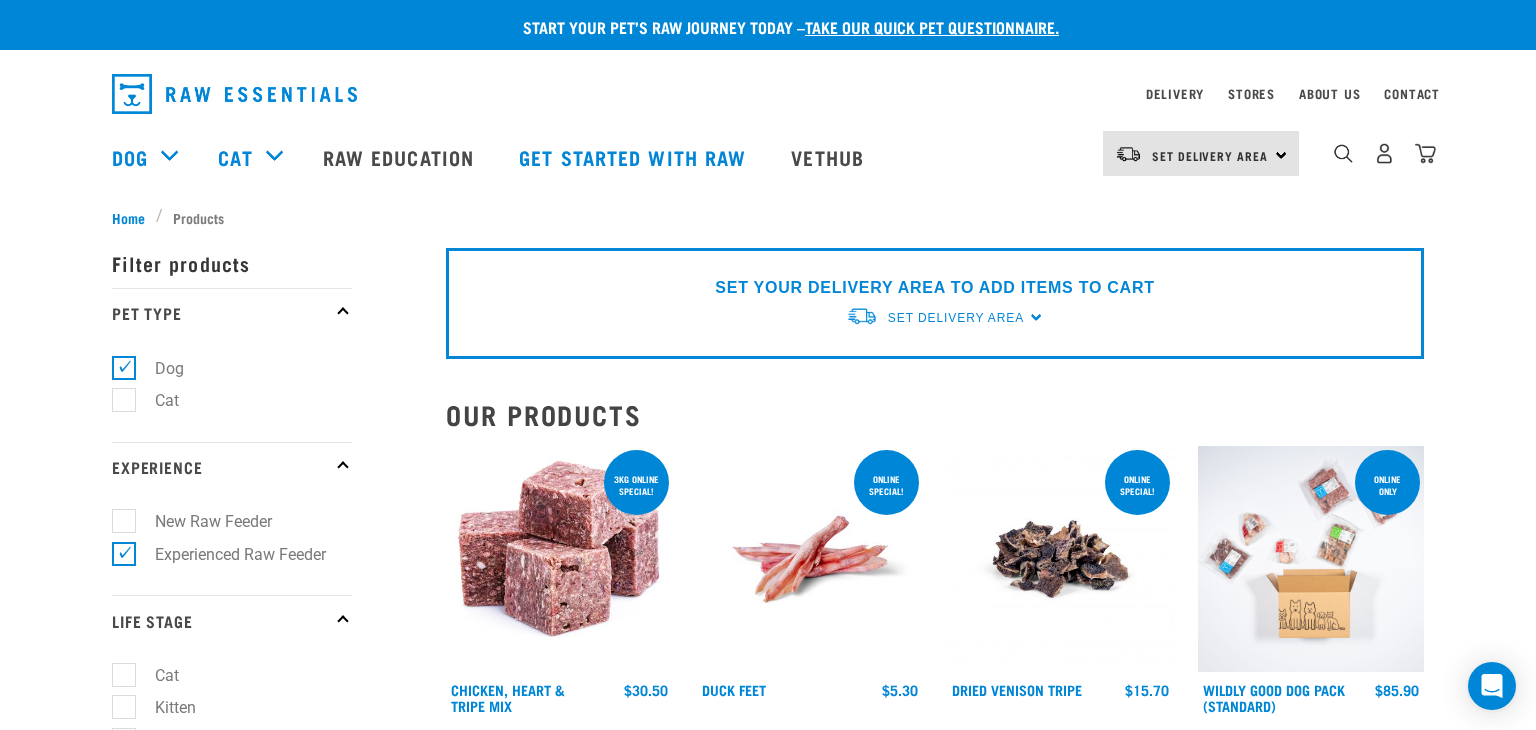 scroll, scrollTop: 0, scrollLeft: 0, axis: both 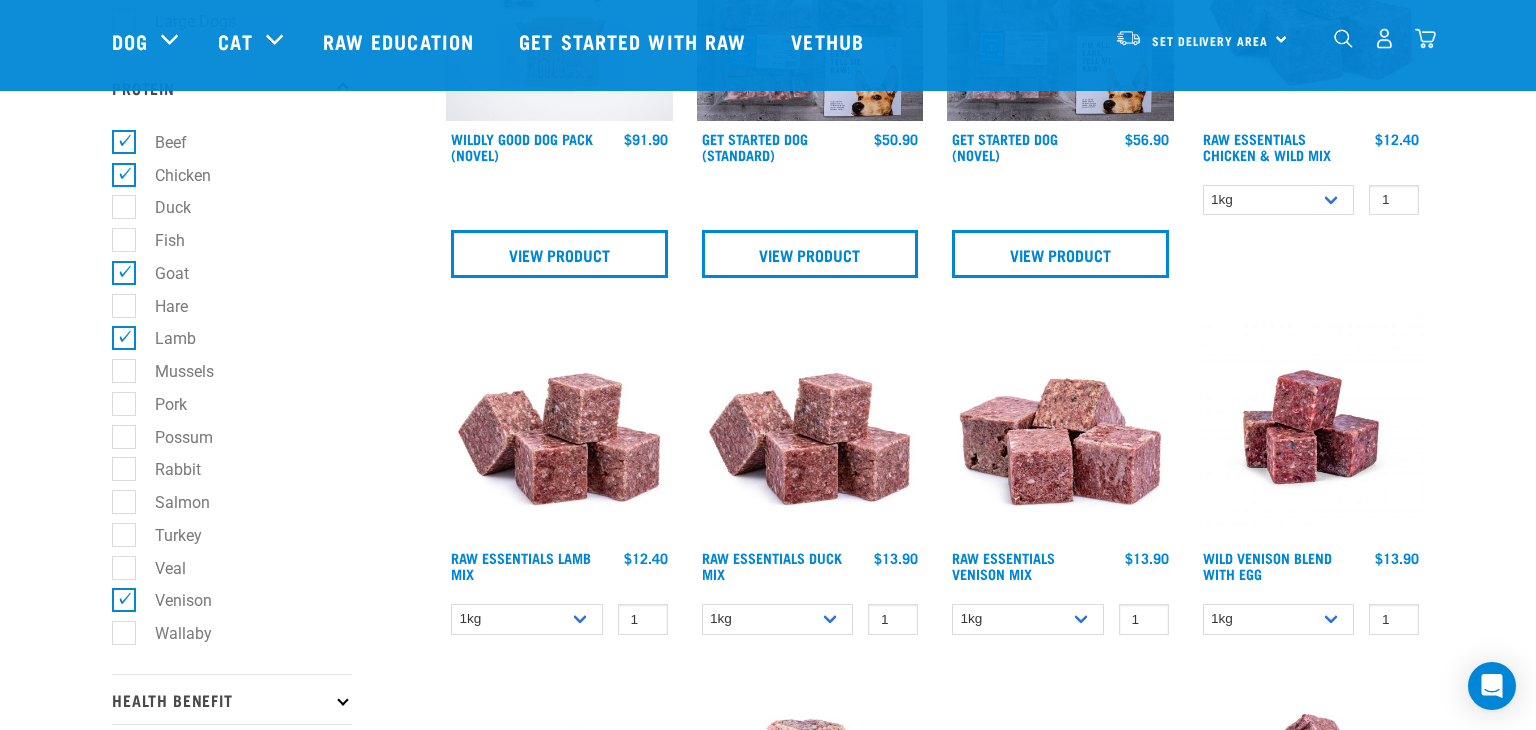click on "Rabbit" at bounding box center (166, 469) 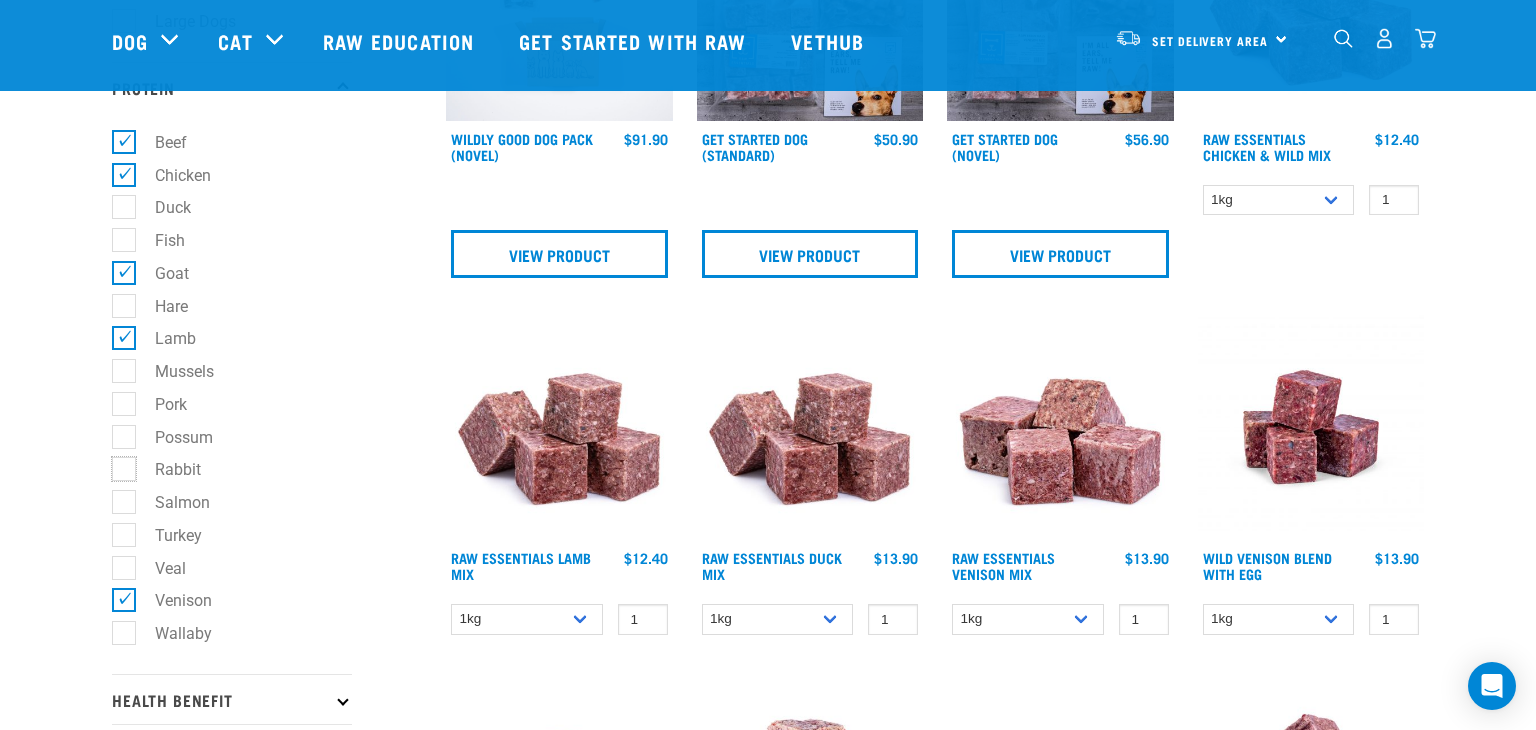 click on "Rabbit" at bounding box center [118, 466] 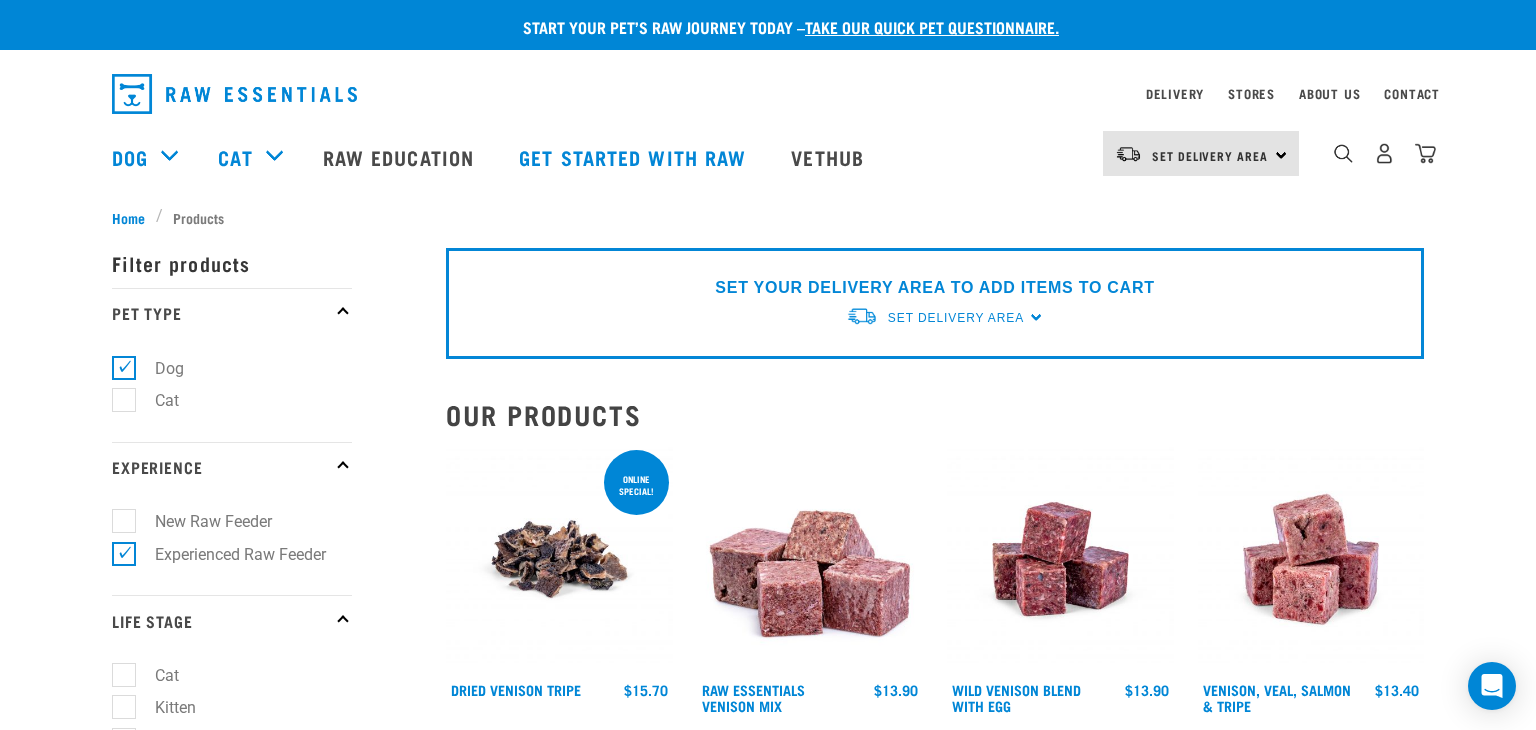 scroll, scrollTop: 0, scrollLeft: 0, axis: both 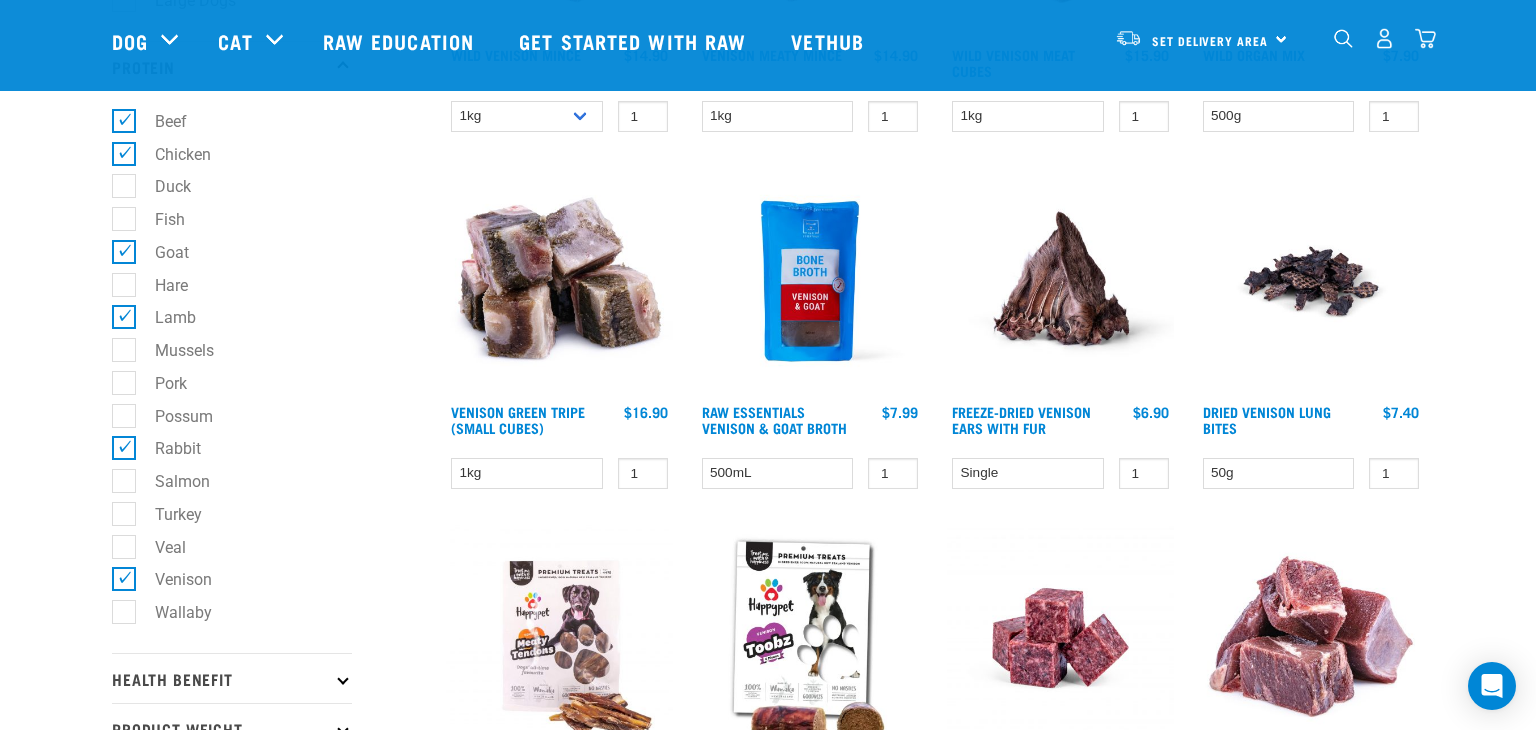click on "Possum" at bounding box center (172, 416) 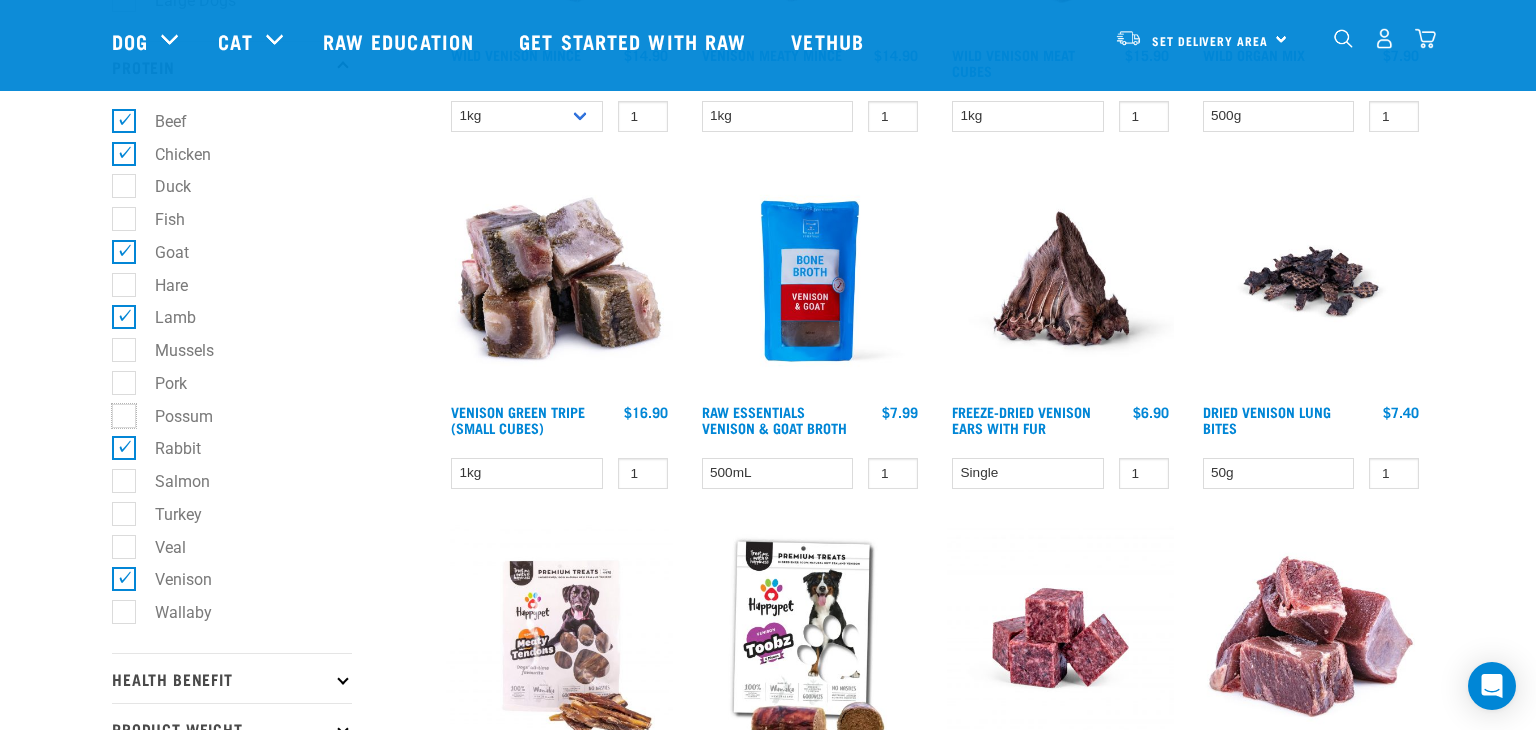click on "Possum" at bounding box center [118, 412] 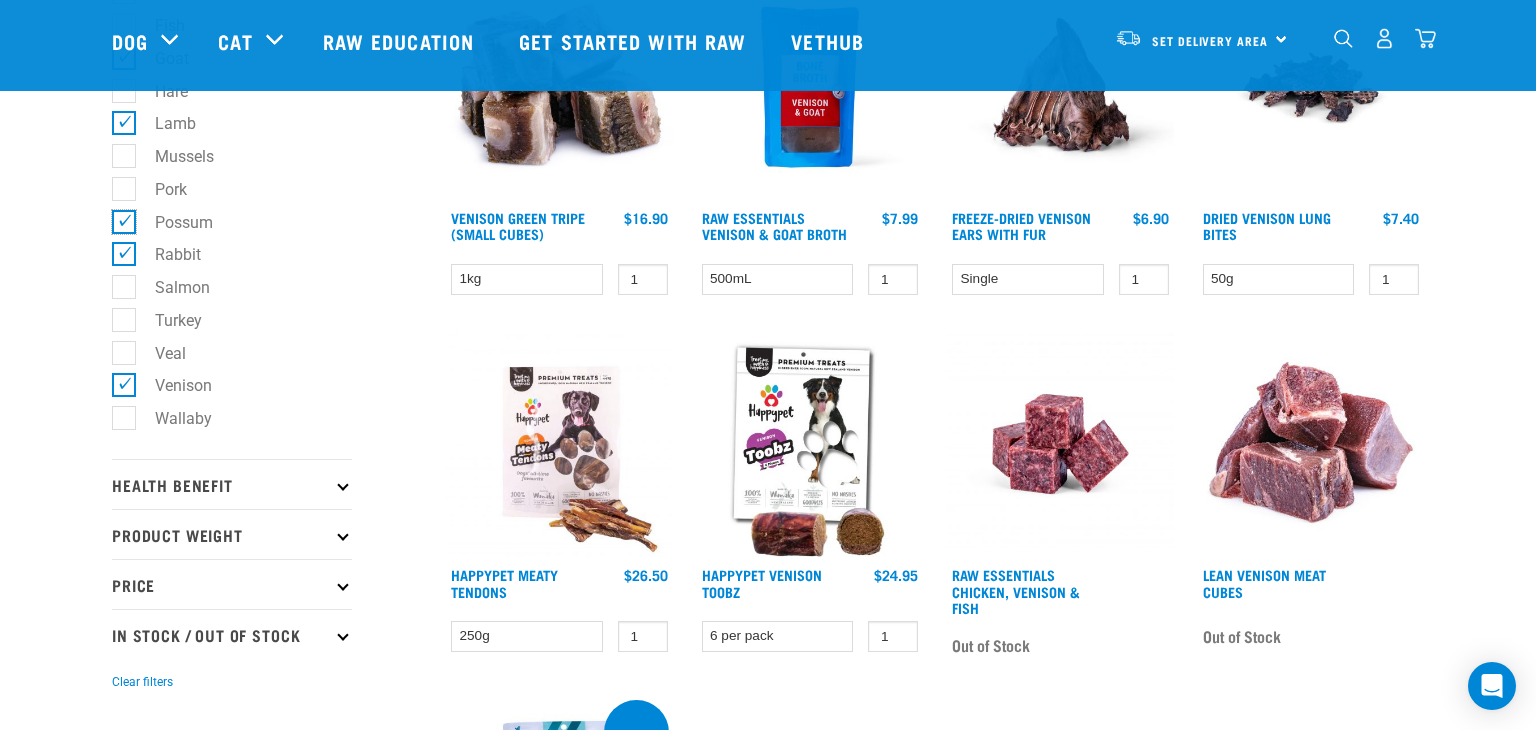 scroll, scrollTop: 1044, scrollLeft: 0, axis: vertical 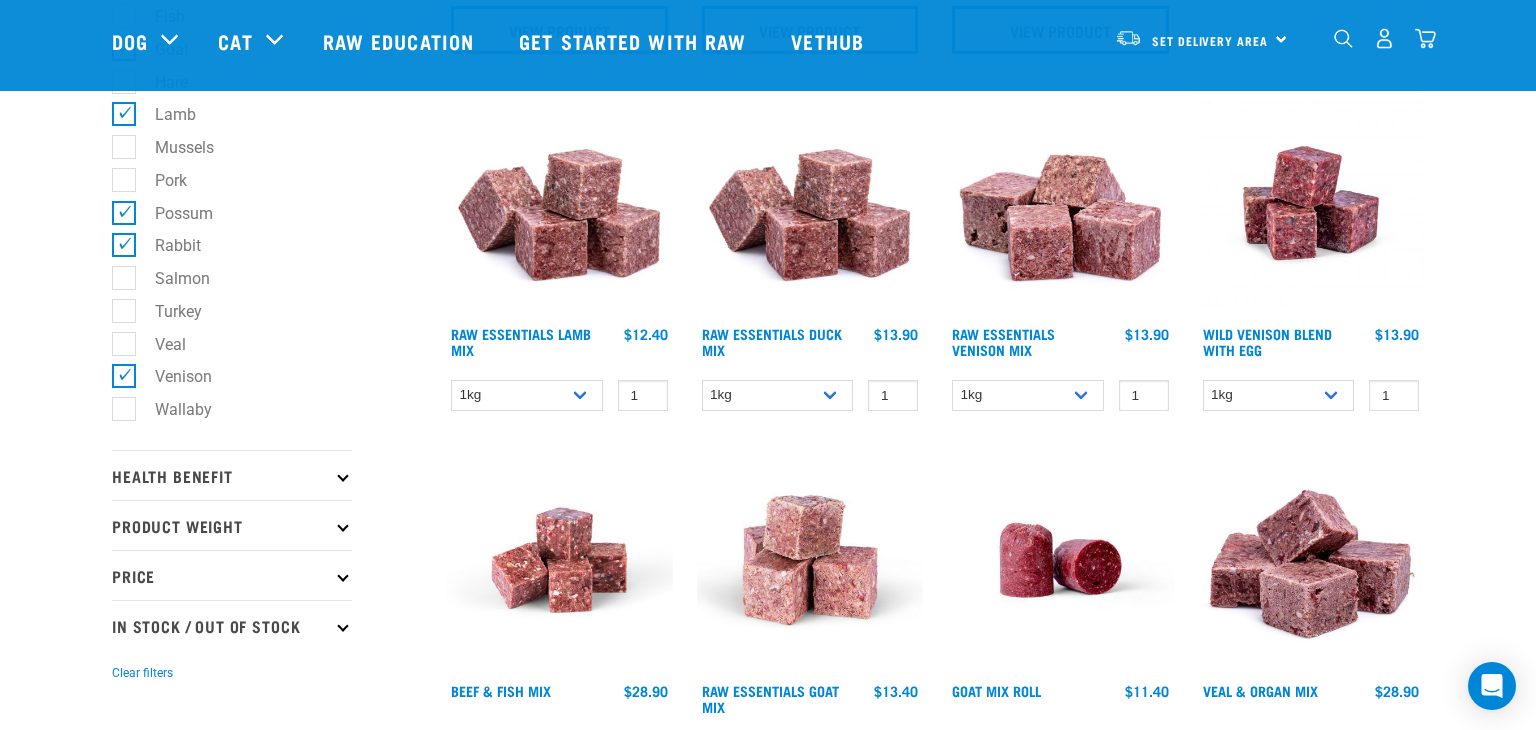 click on "Wallaby" at bounding box center [171, 409] 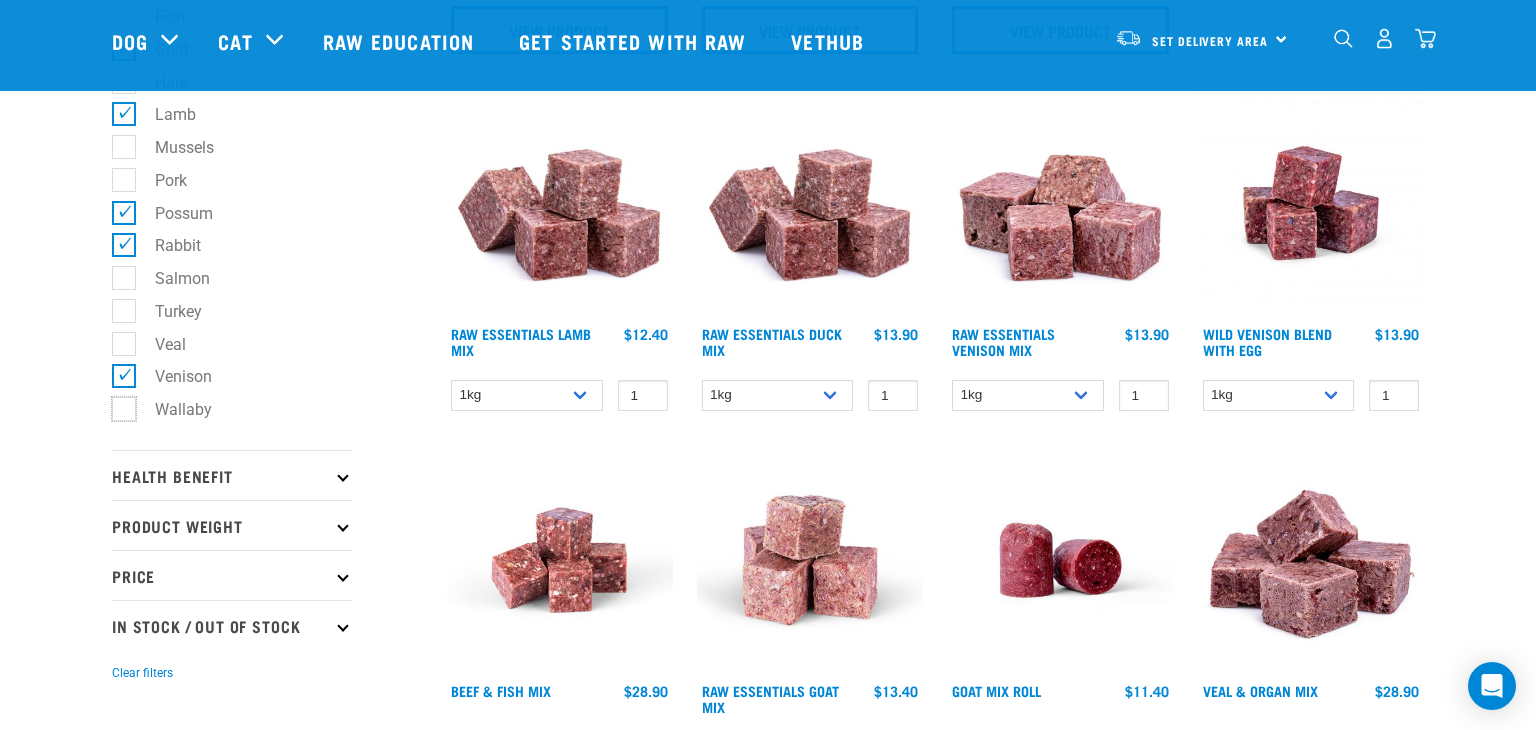 click on "Wallaby" at bounding box center [118, 406] 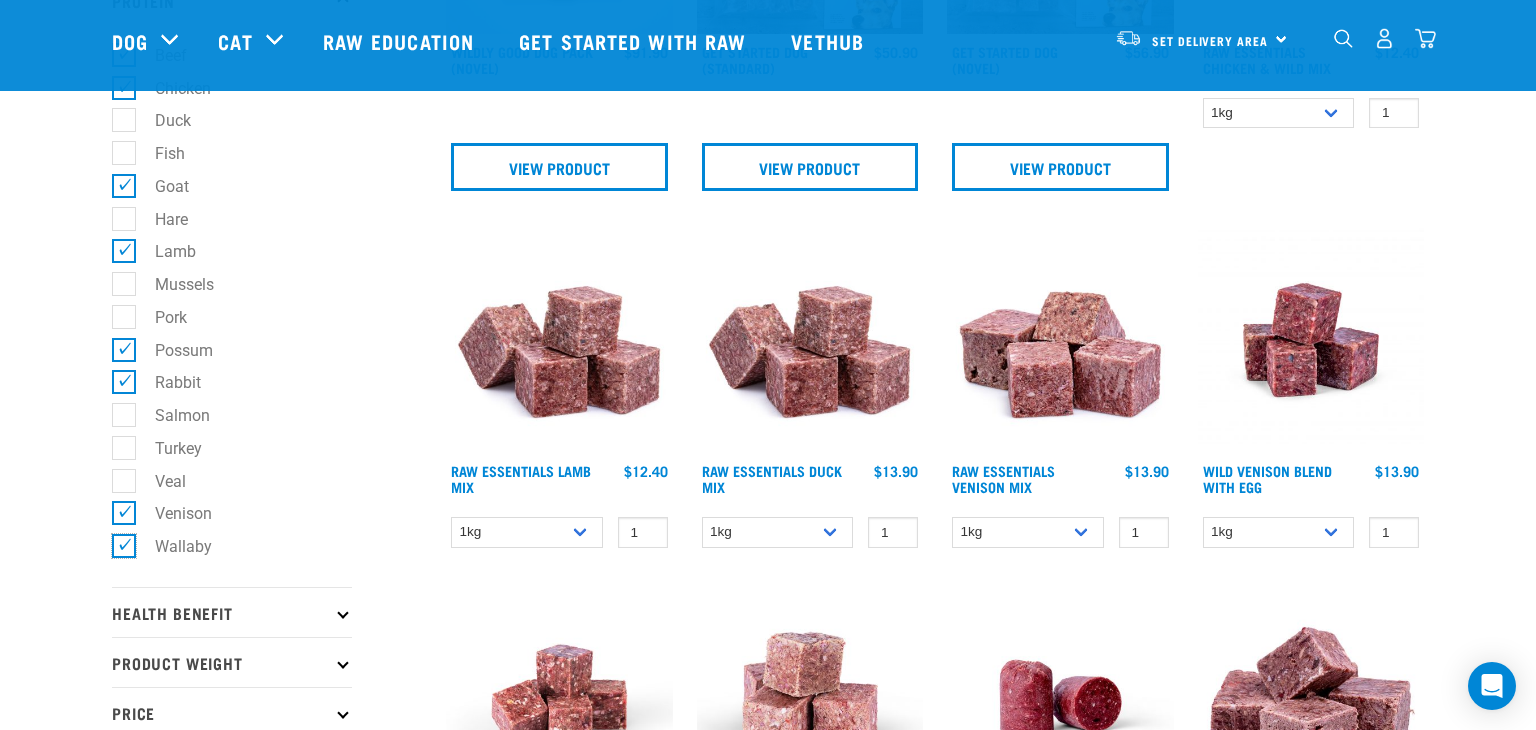 scroll, scrollTop: 907, scrollLeft: 0, axis: vertical 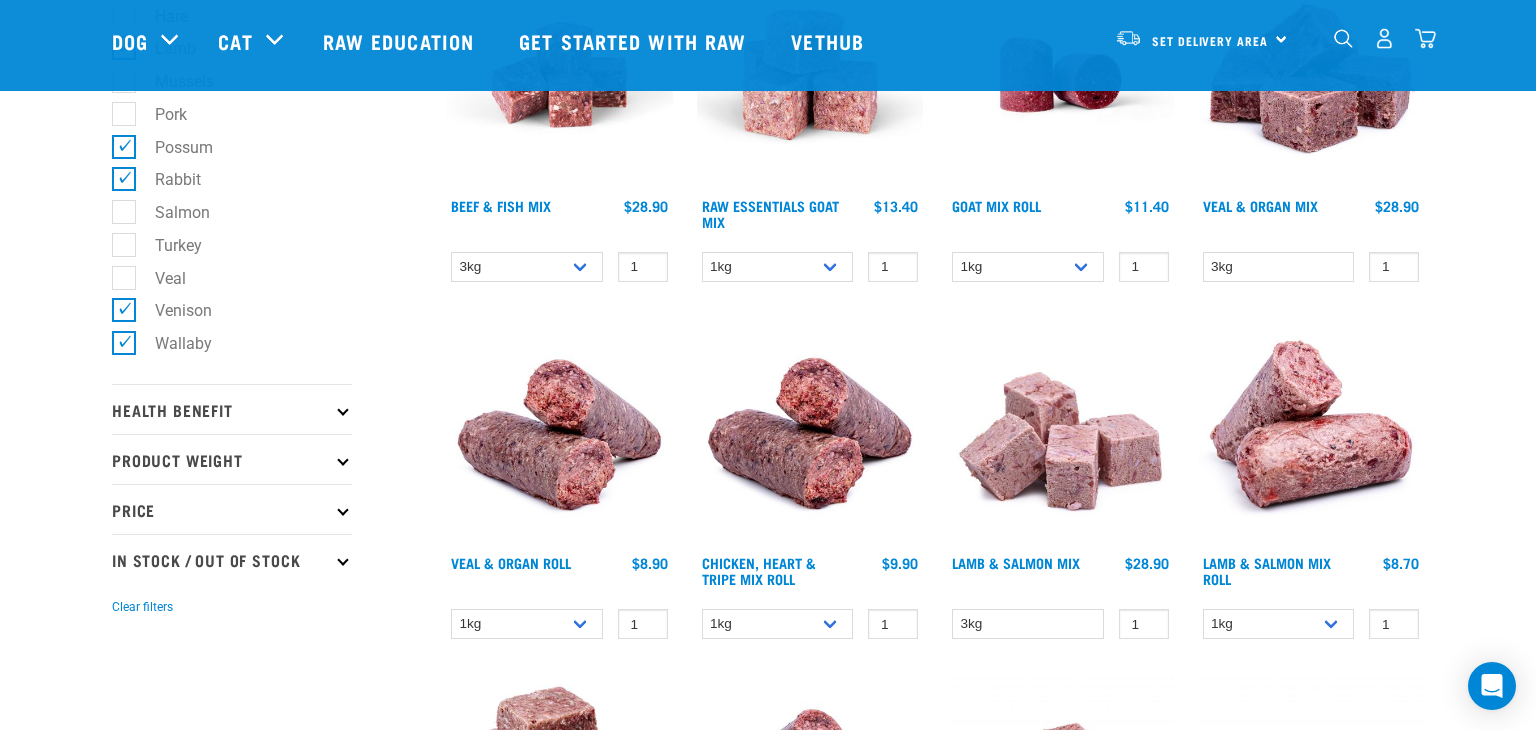 click at bounding box center (342, 409) 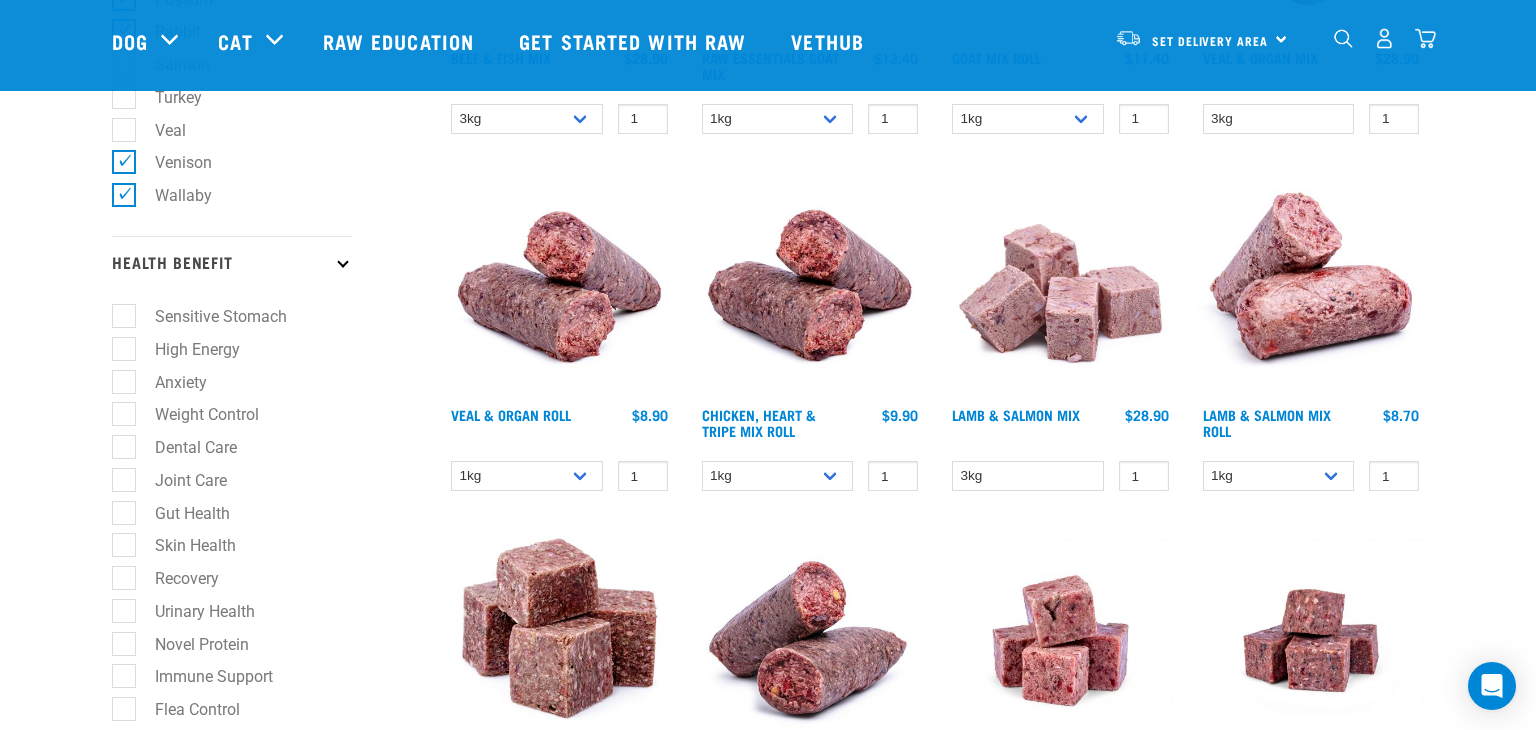 scroll, scrollTop: 1268, scrollLeft: 0, axis: vertical 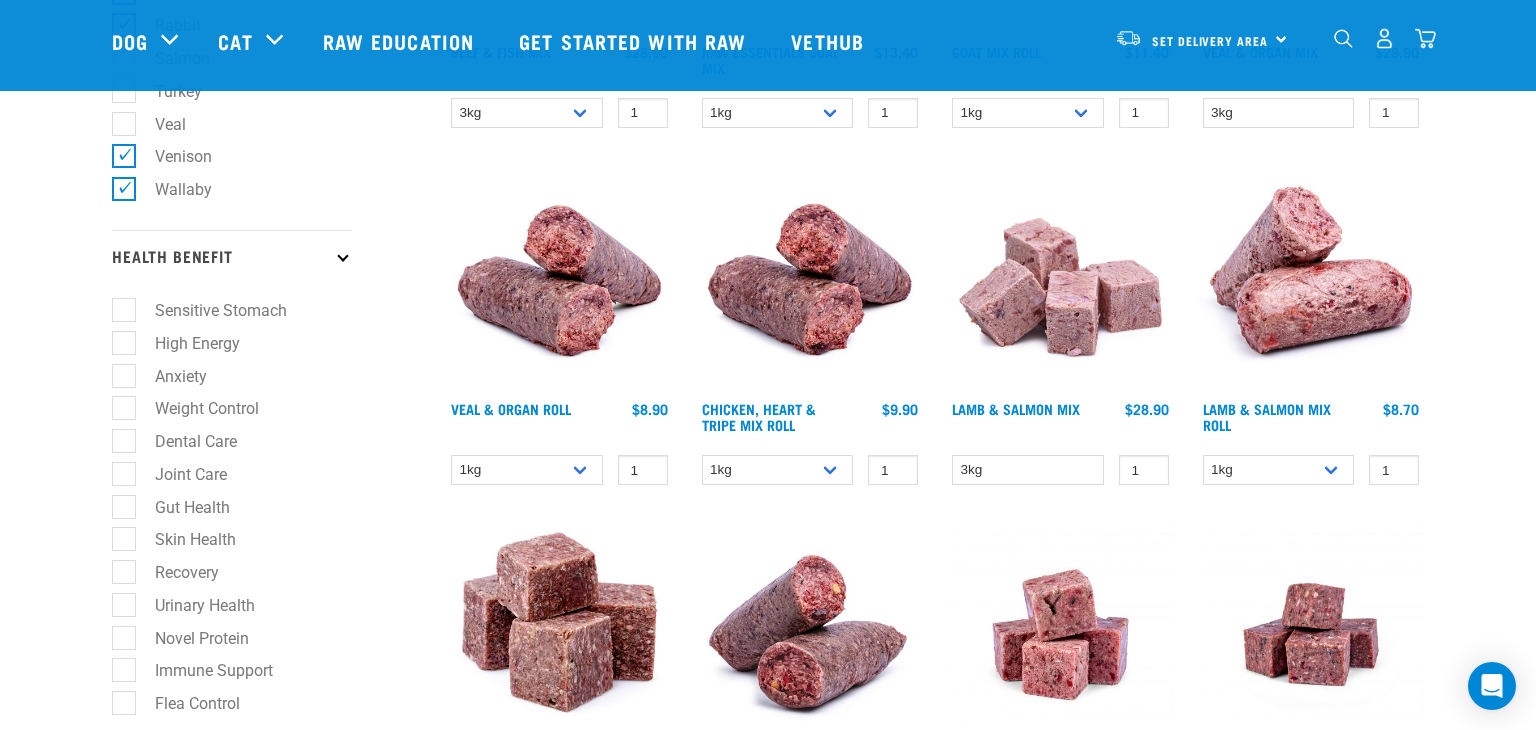 click on "Anxiety" at bounding box center [169, 376] 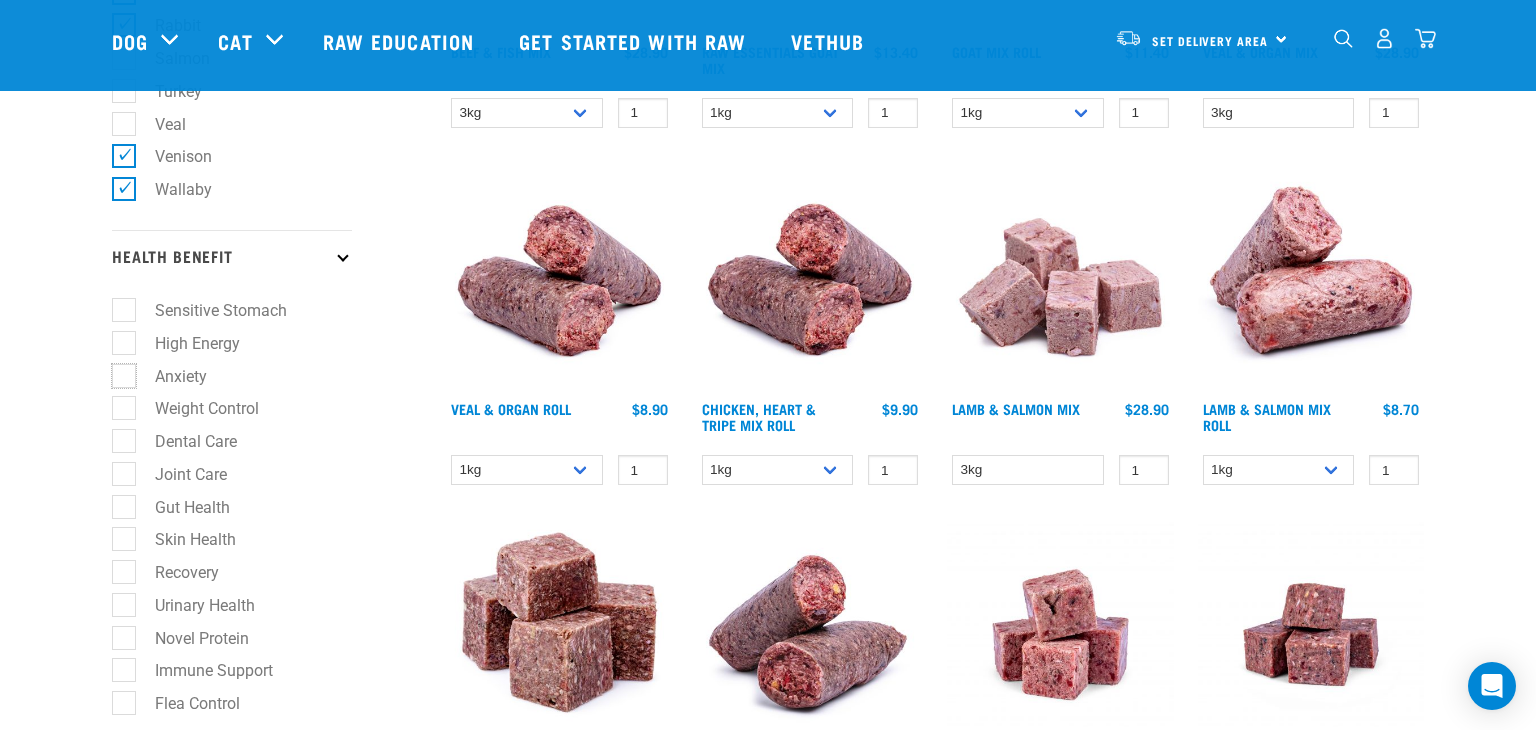 click on "Anxiety" at bounding box center (118, 372) 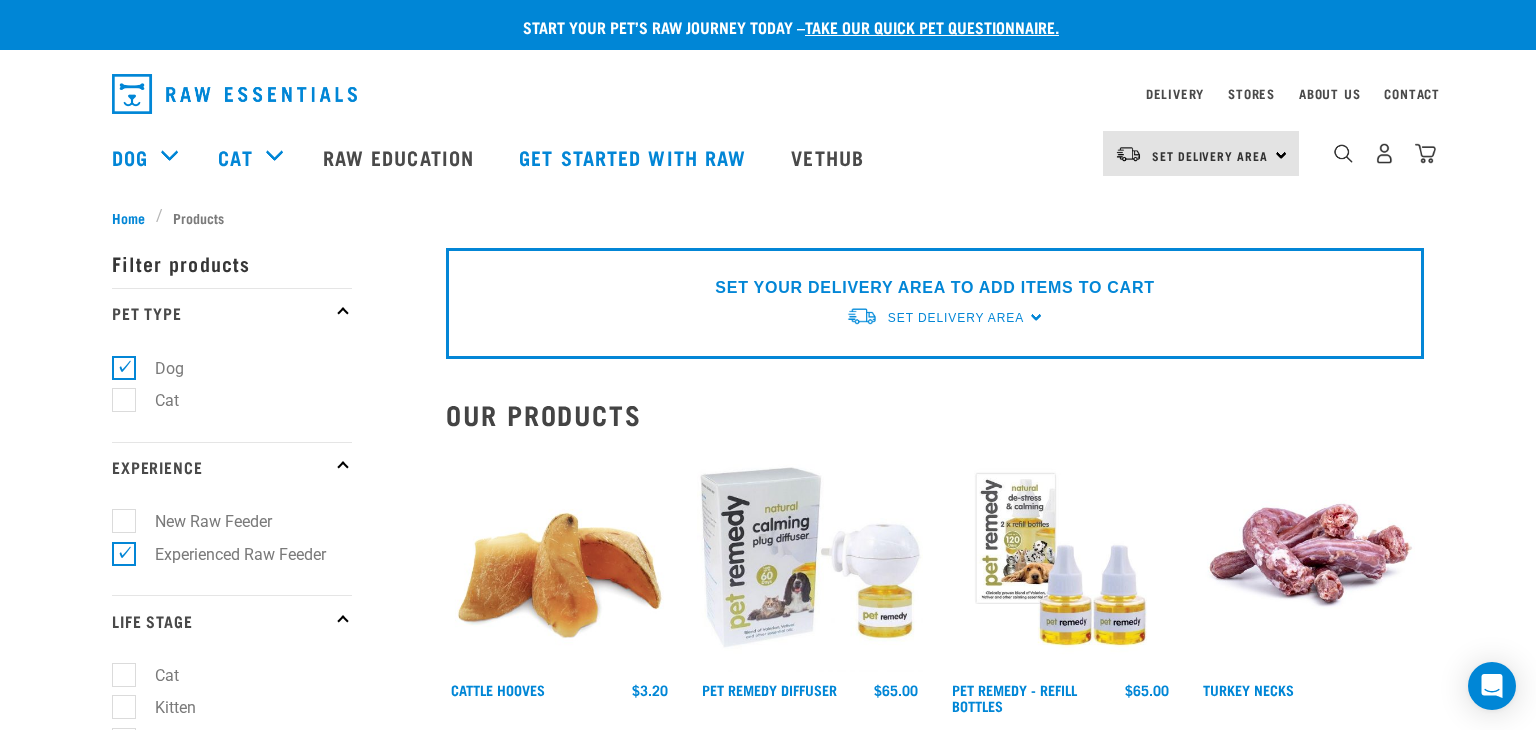 scroll, scrollTop: 0, scrollLeft: 0, axis: both 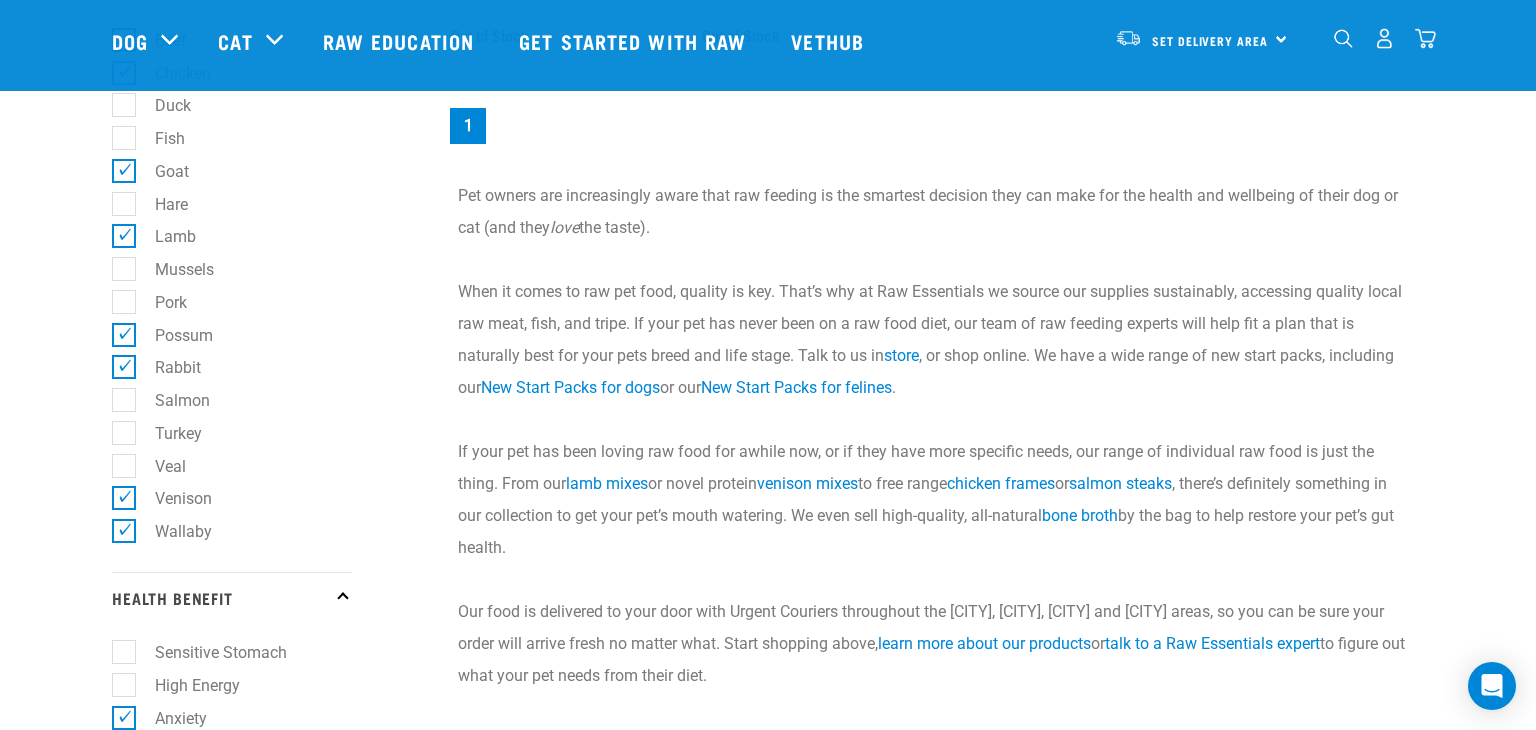 click on "Turkey" at bounding box center (166, 433) 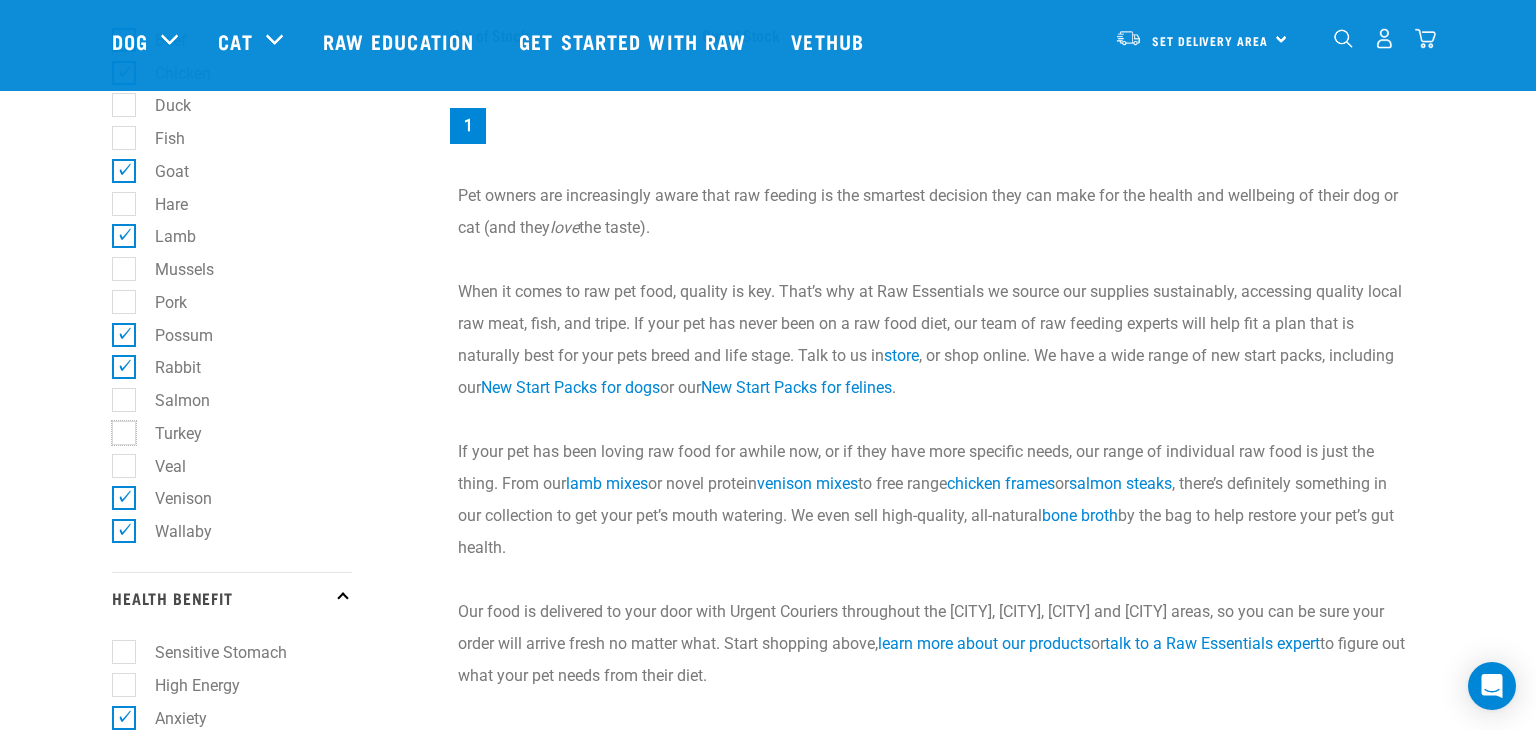 click on "Turkey" at bounding box center (118, 429) 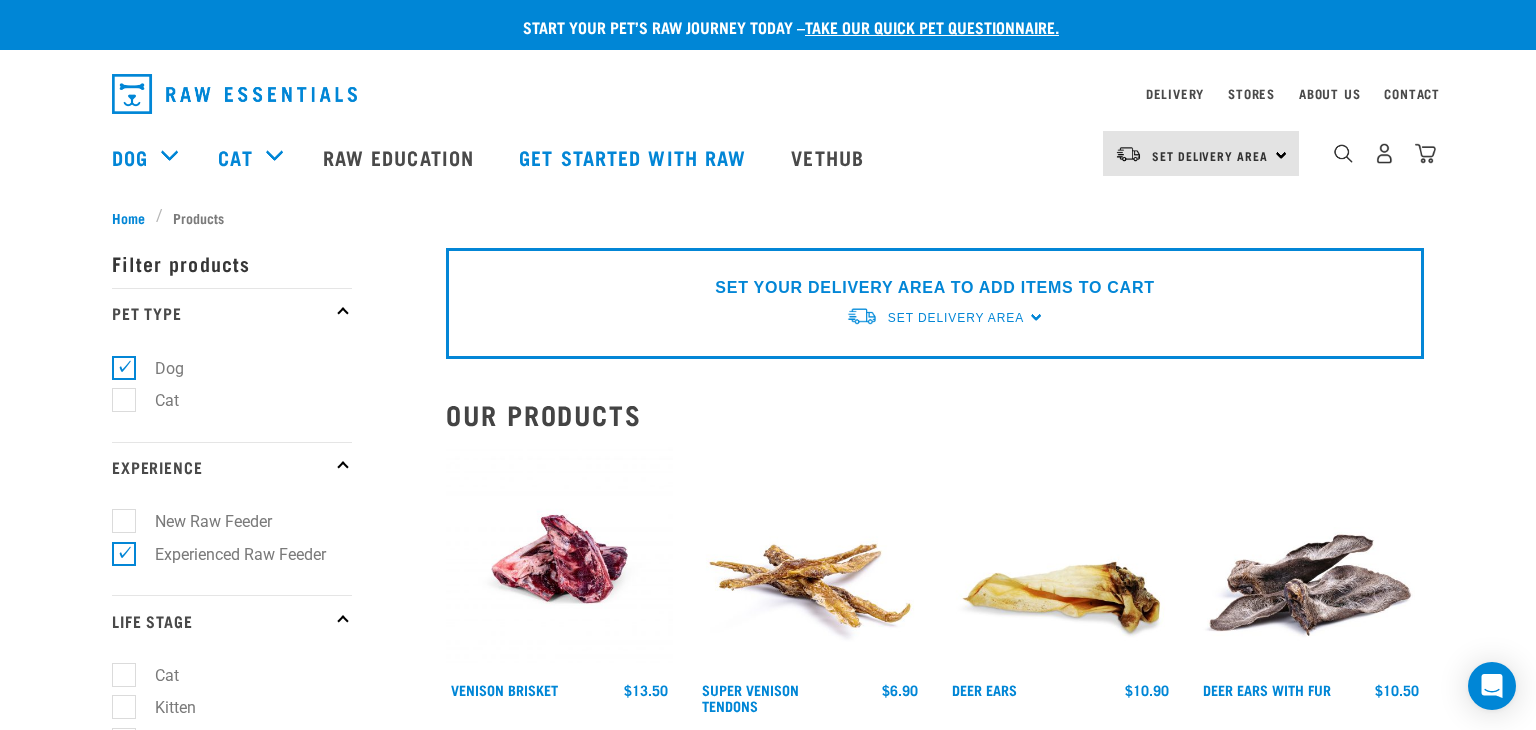 scroll, scrollTop: 0, scrollLeft: 0, axis: both 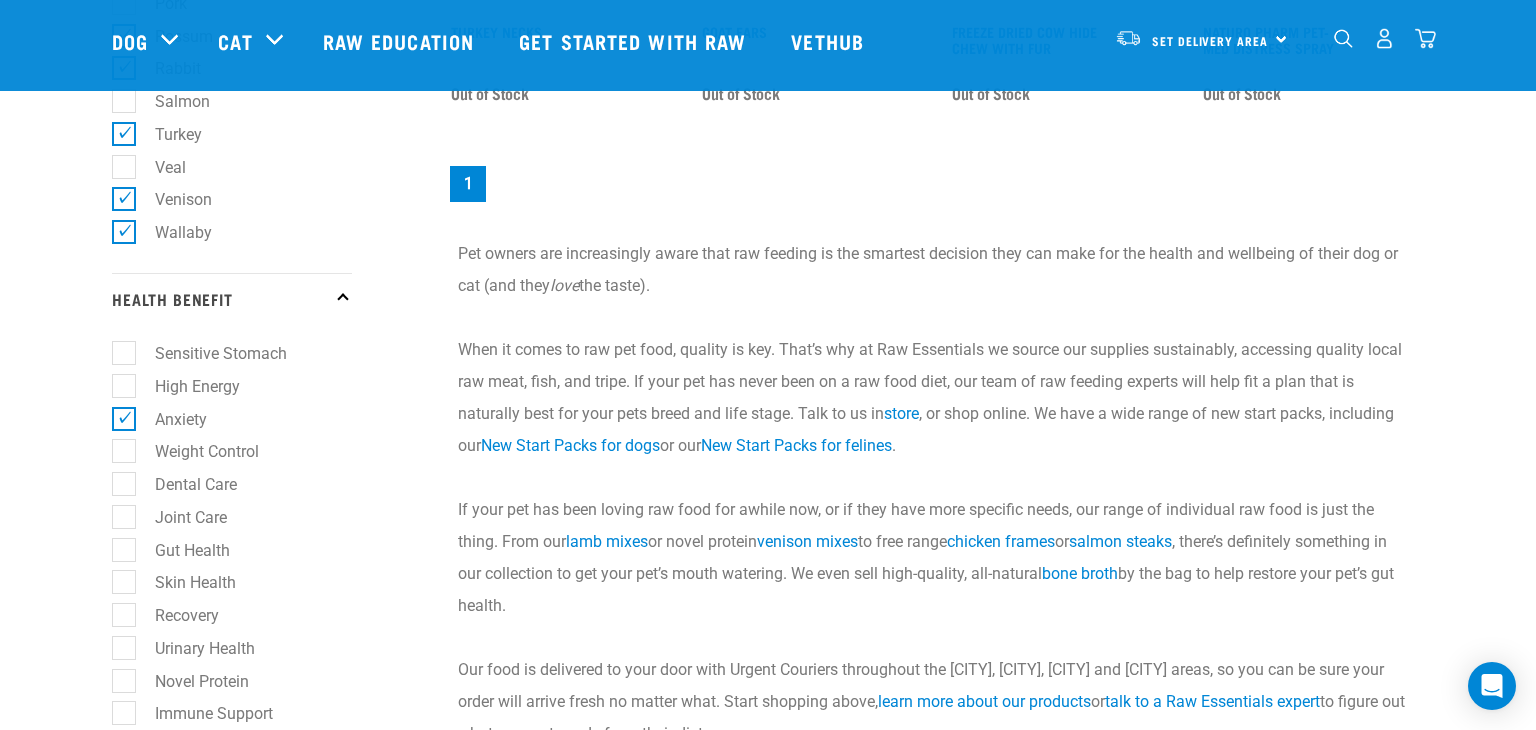 click on "Weight Control" at bounding box center (195, 451) 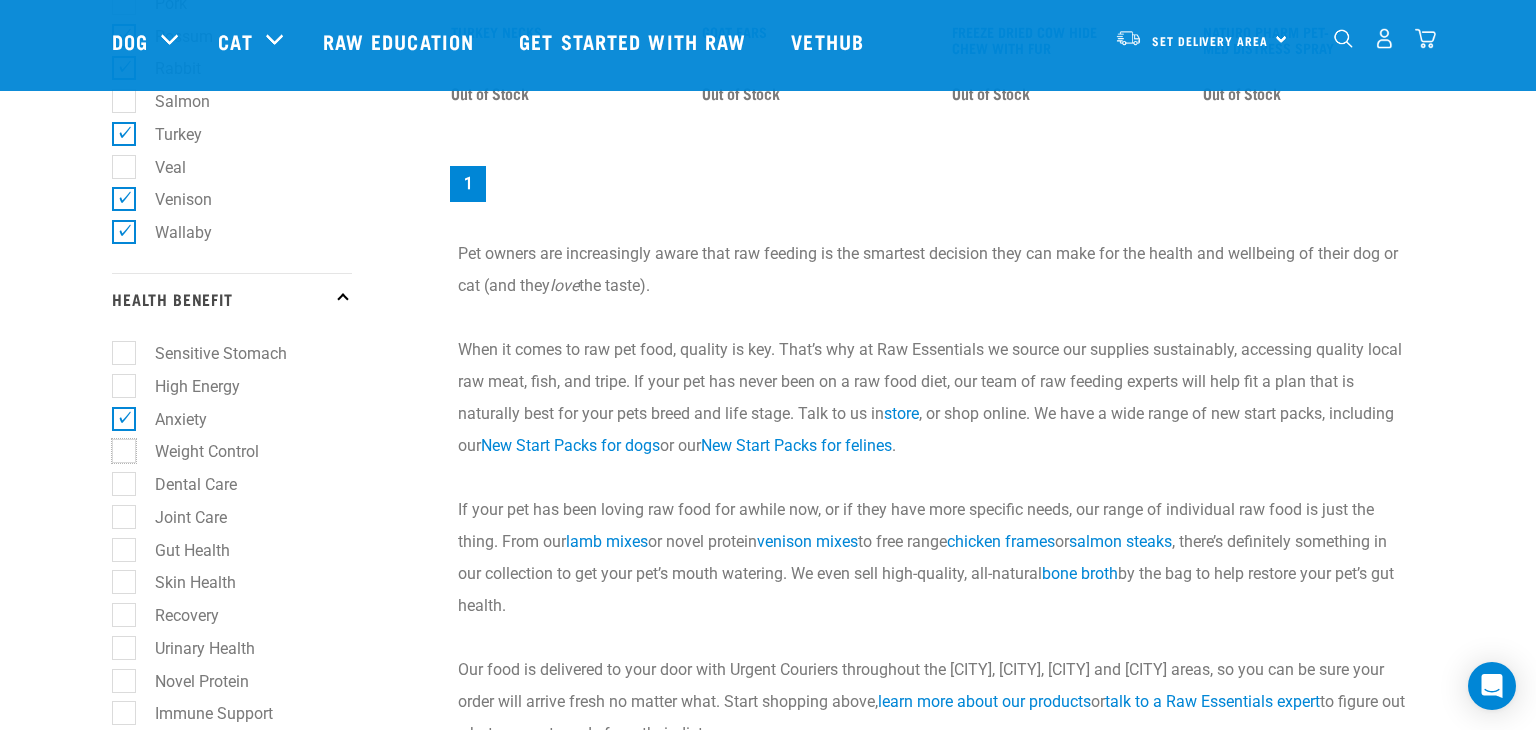 click on "Weight Control" at bounding box center [118, 448] 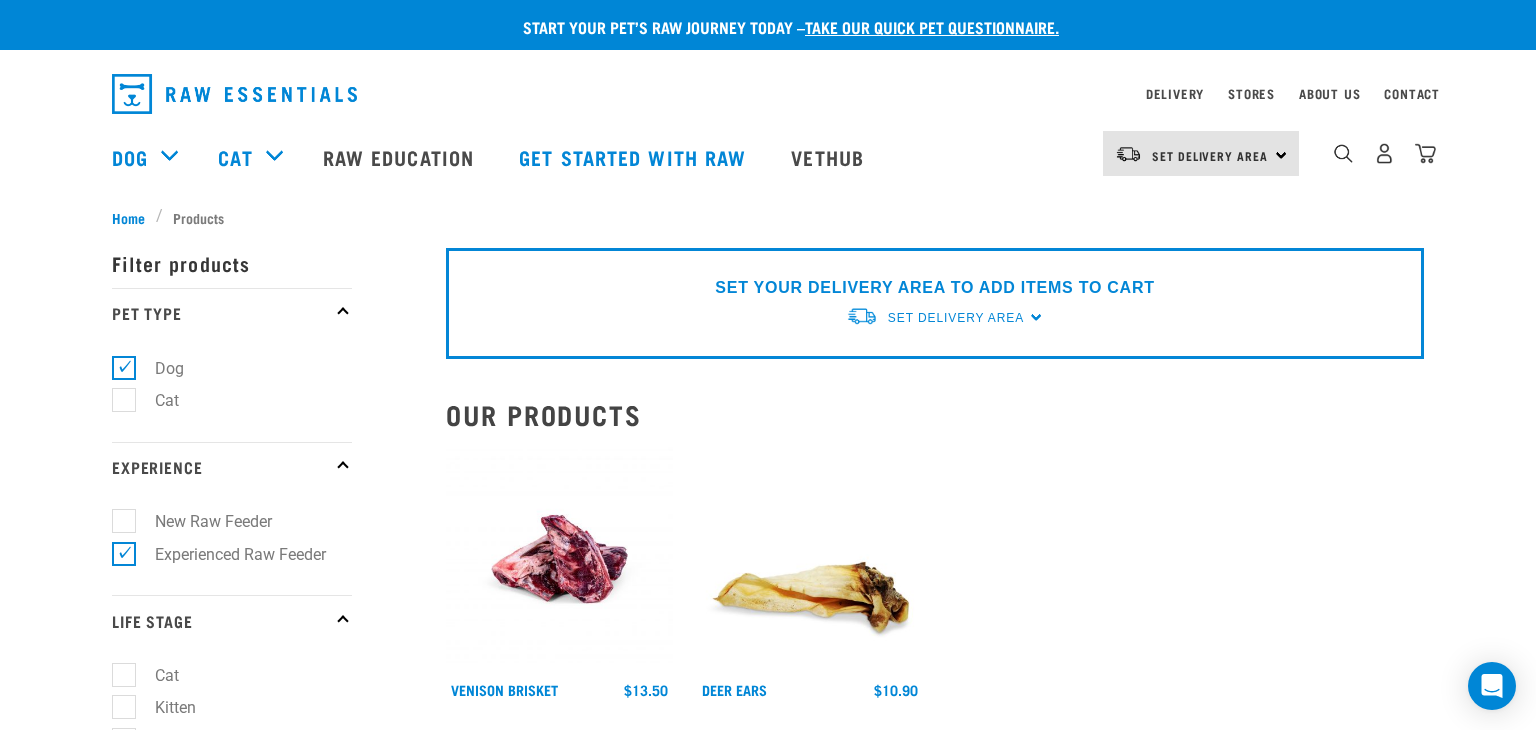 scroll, scrollTop: 0, scrollLeft: 0, axis: both 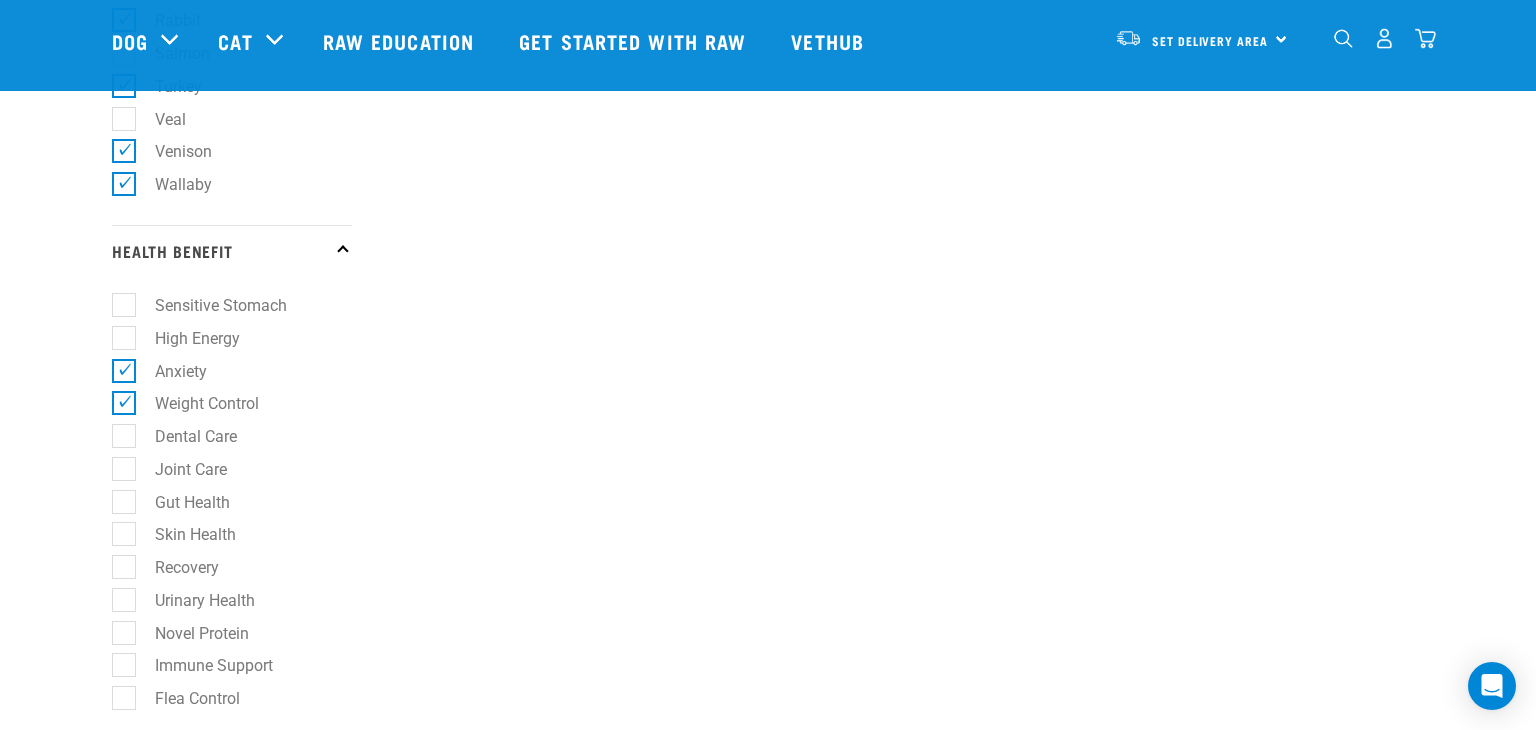 click on "Dental Care" at bounding box center (184, 436) 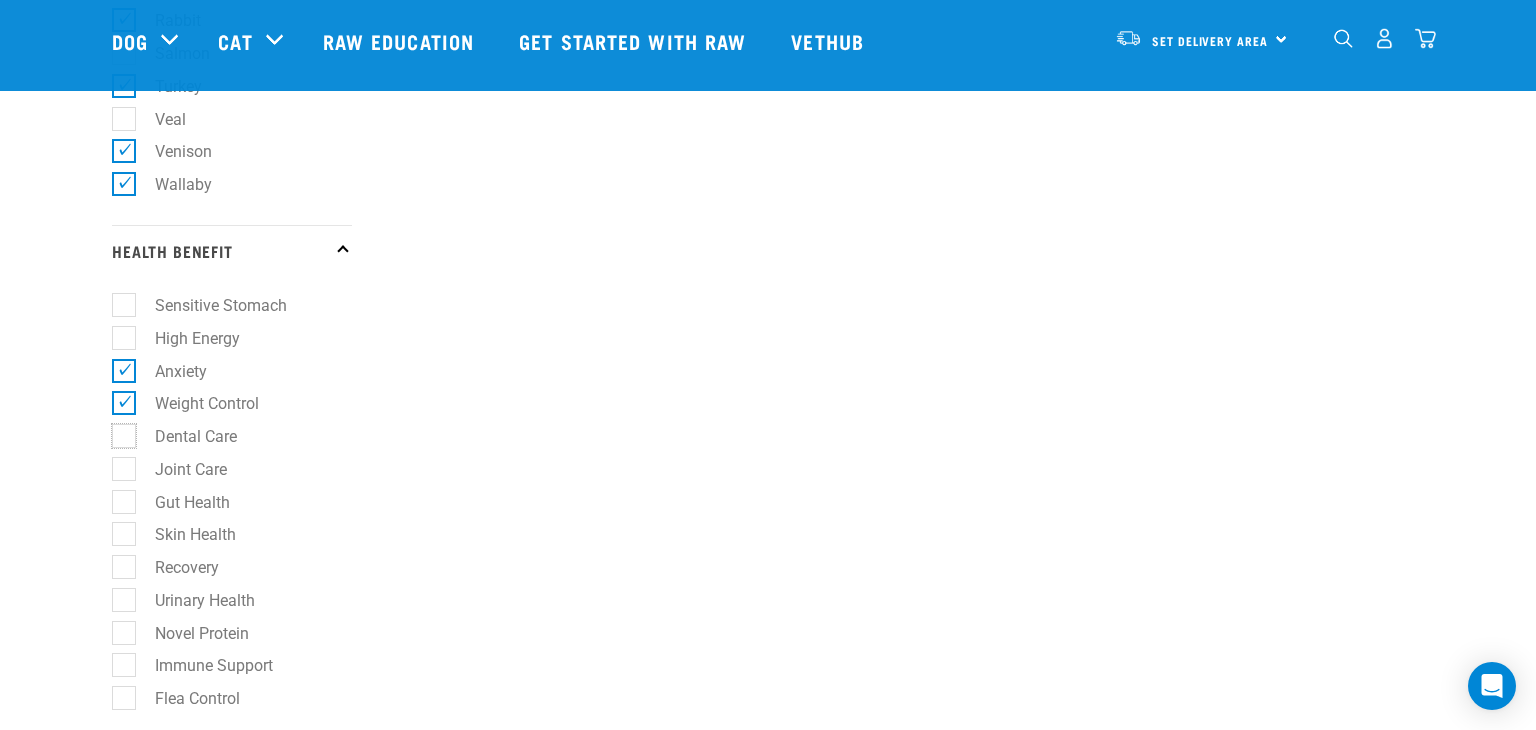 click on "Dental Care" at bounding box center [118, 433] 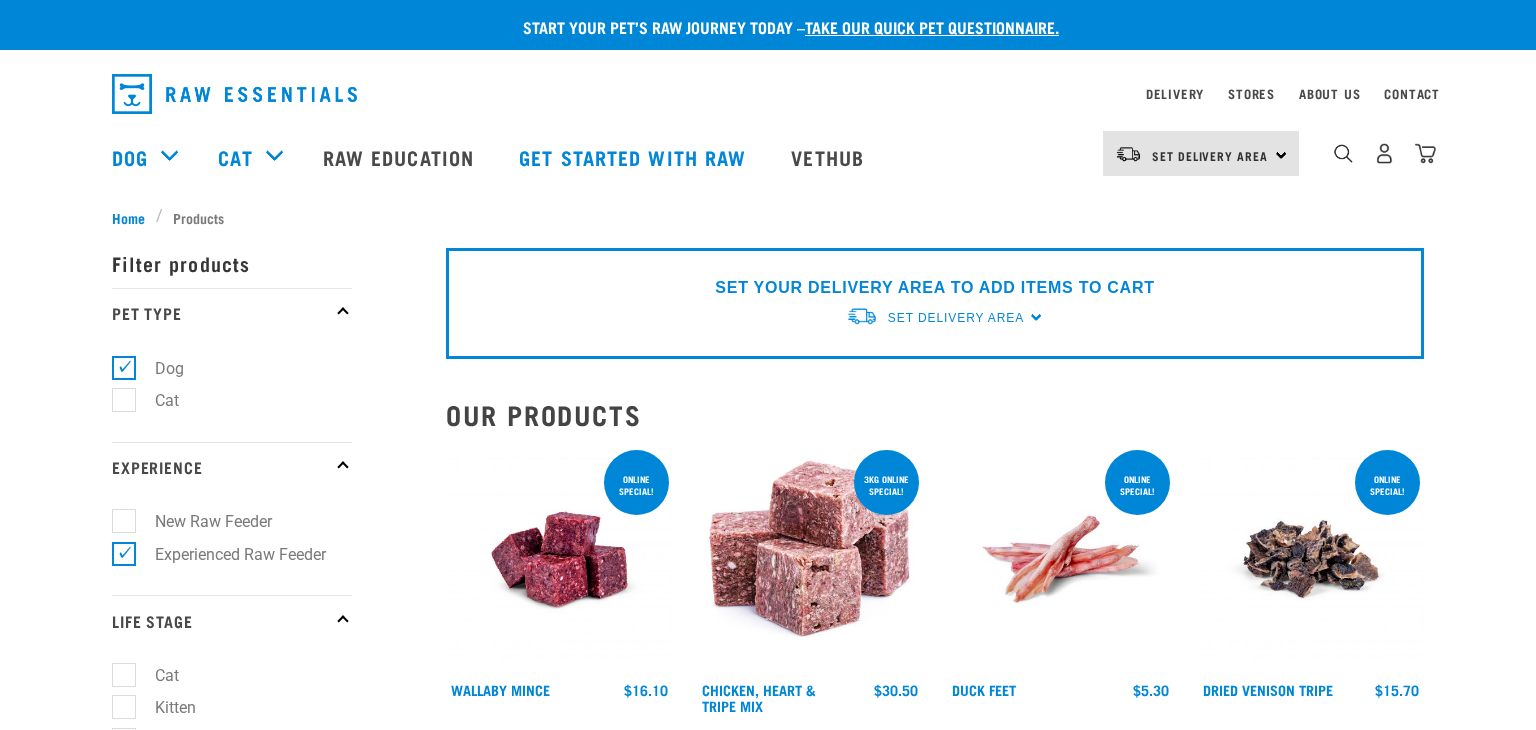 scroll, scrollTop: 0, scrollLeft: 0, axis: both 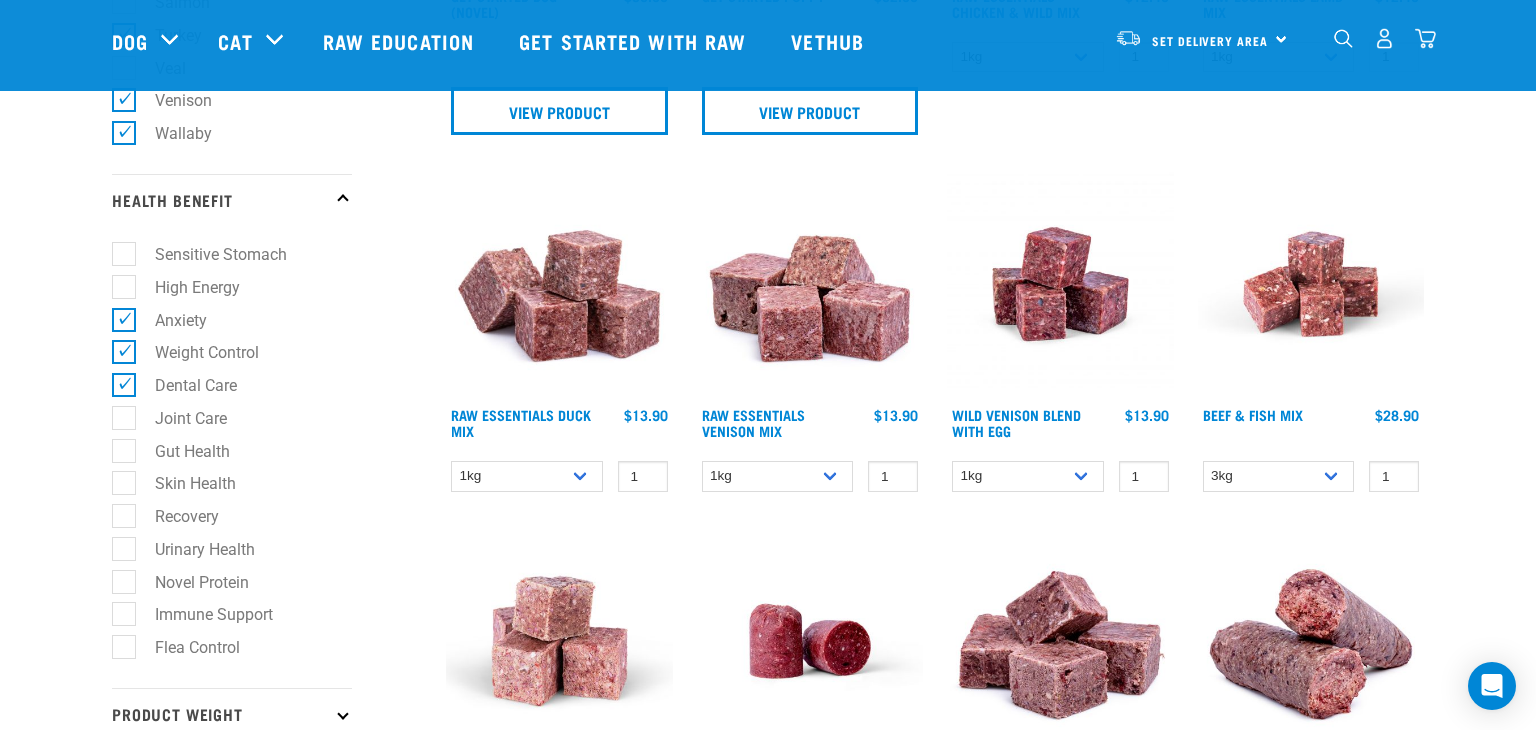 click on "Joint Care" at bounding box center [179, 418] 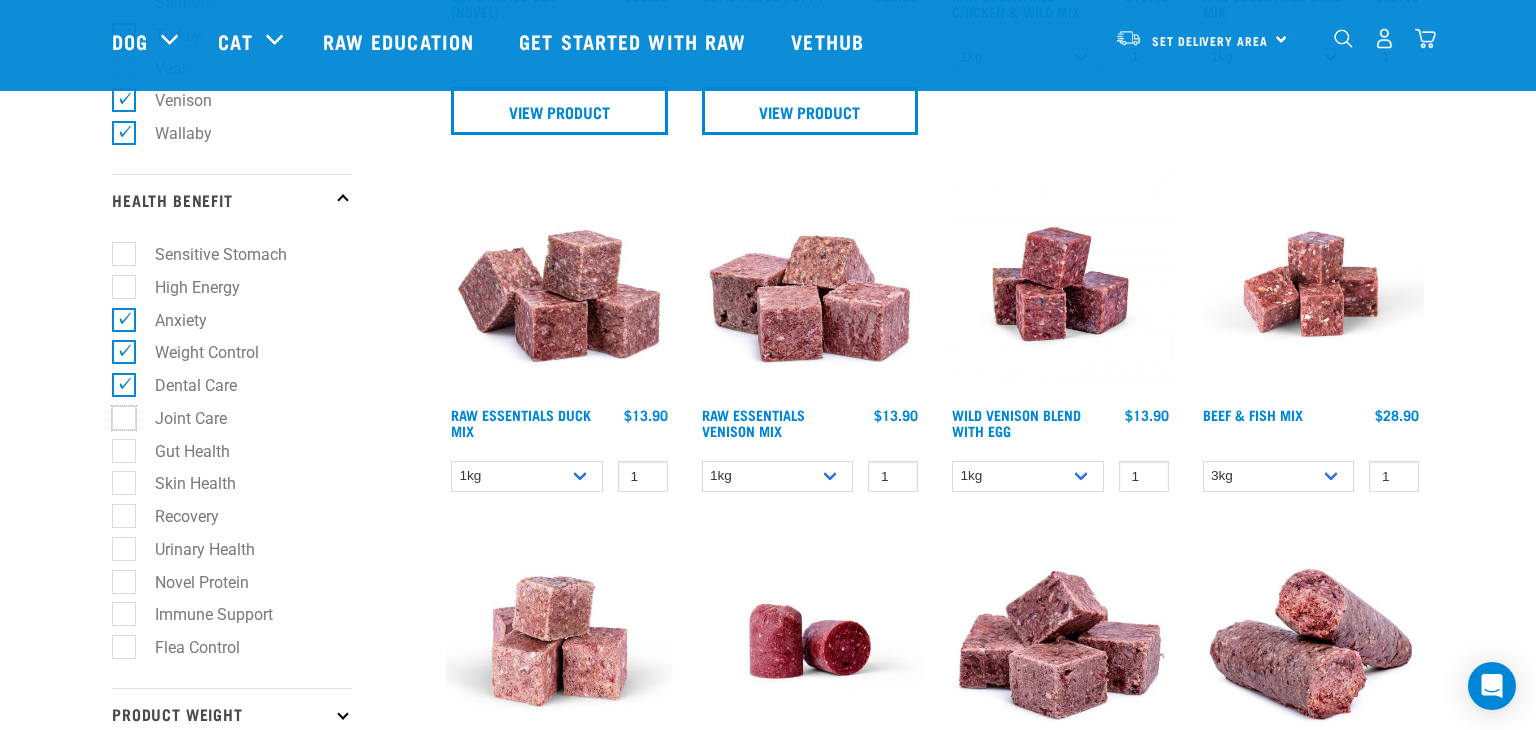 click on "Joint Care" at bounding box center (118, 414) 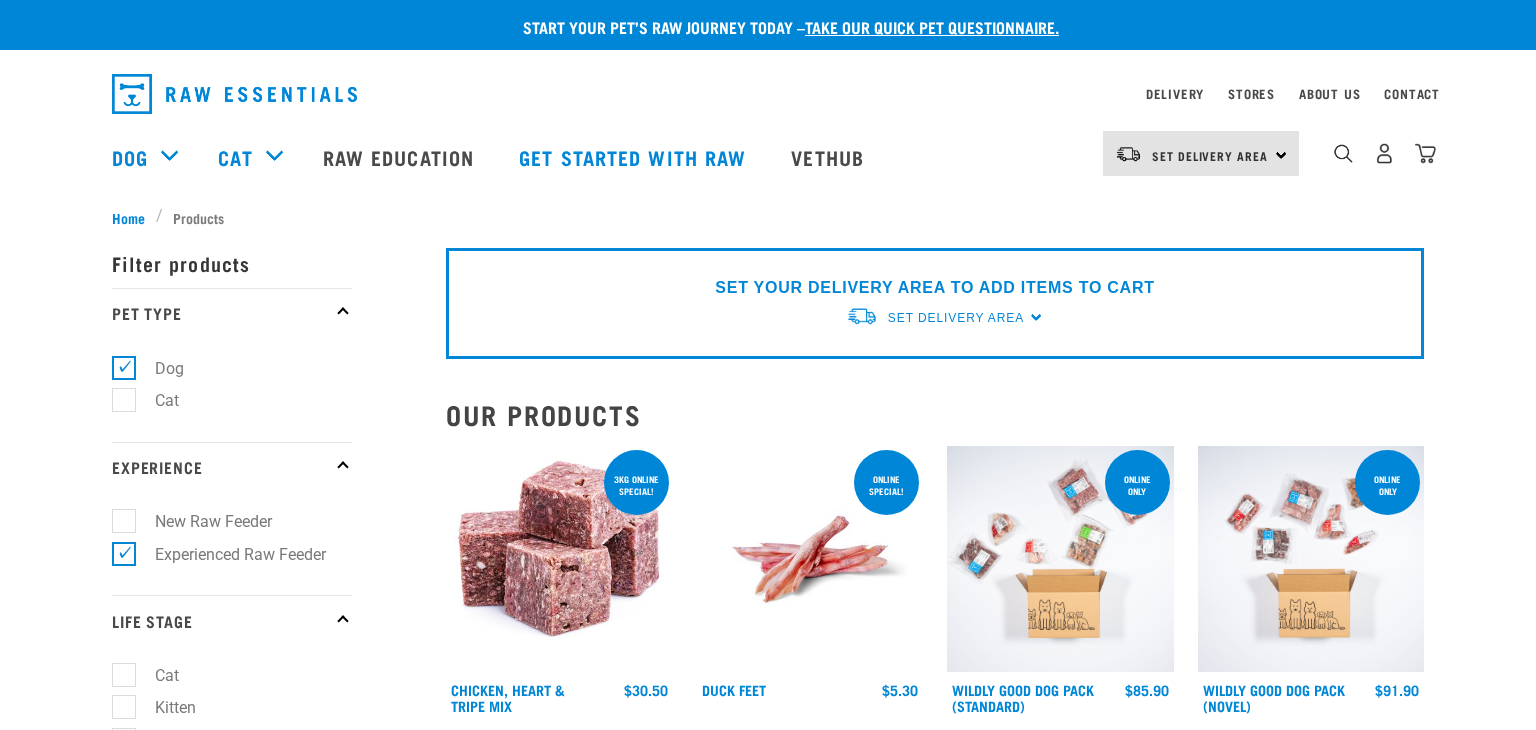scroll, scrollTop: 0, scrollLeft: 0, axis: both 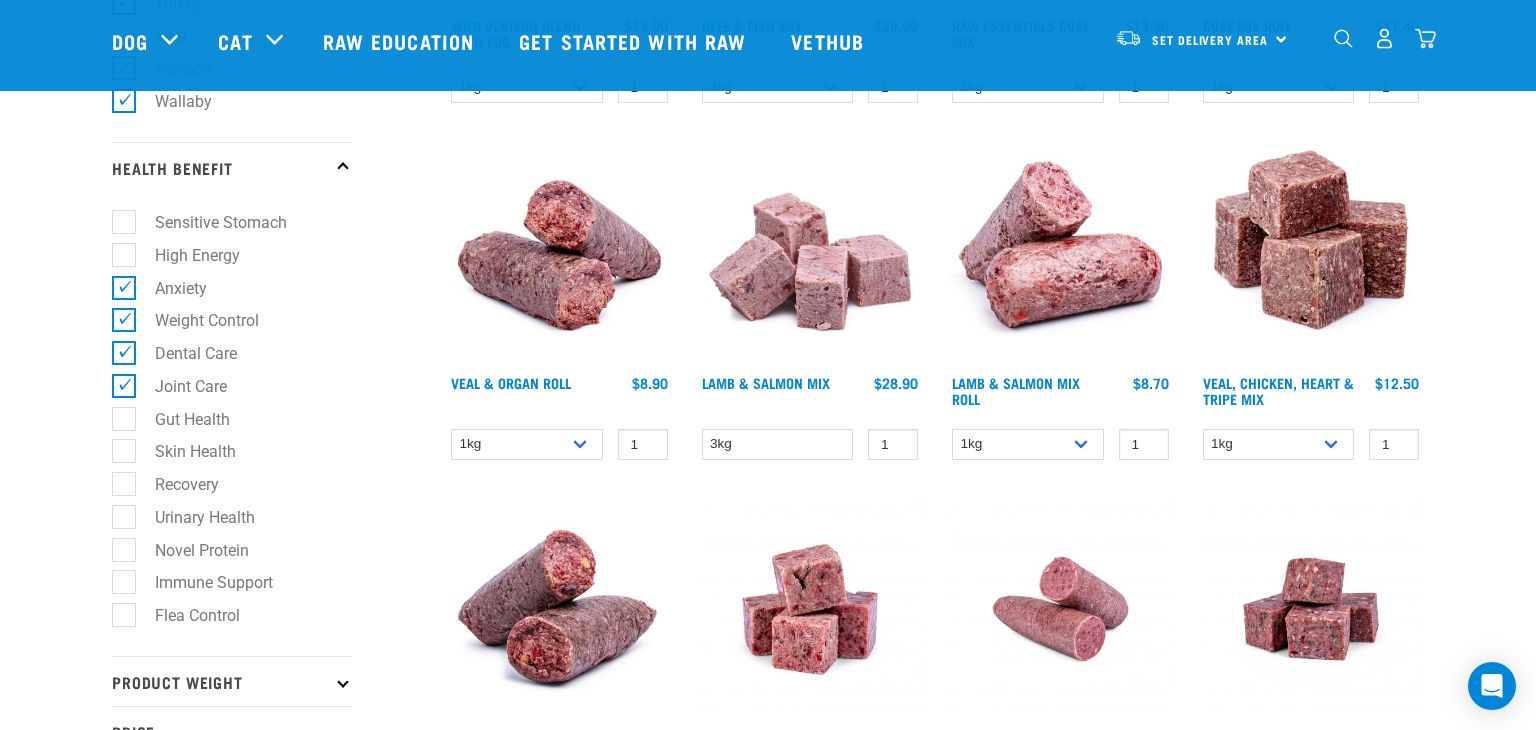 click on "Gut Health" at bounding box center [180, 419] 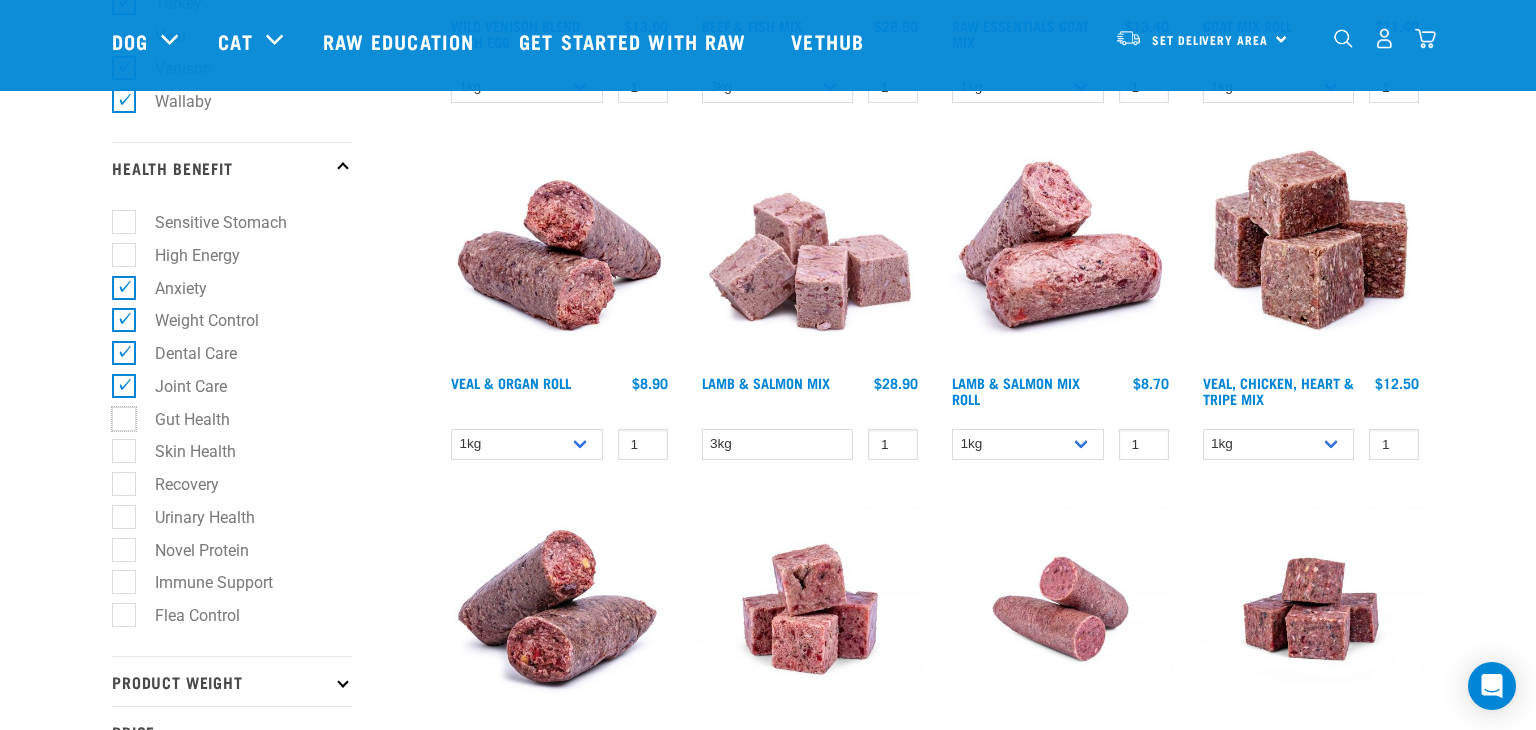 click on "Gut Health" at bounding box center [118, 415] 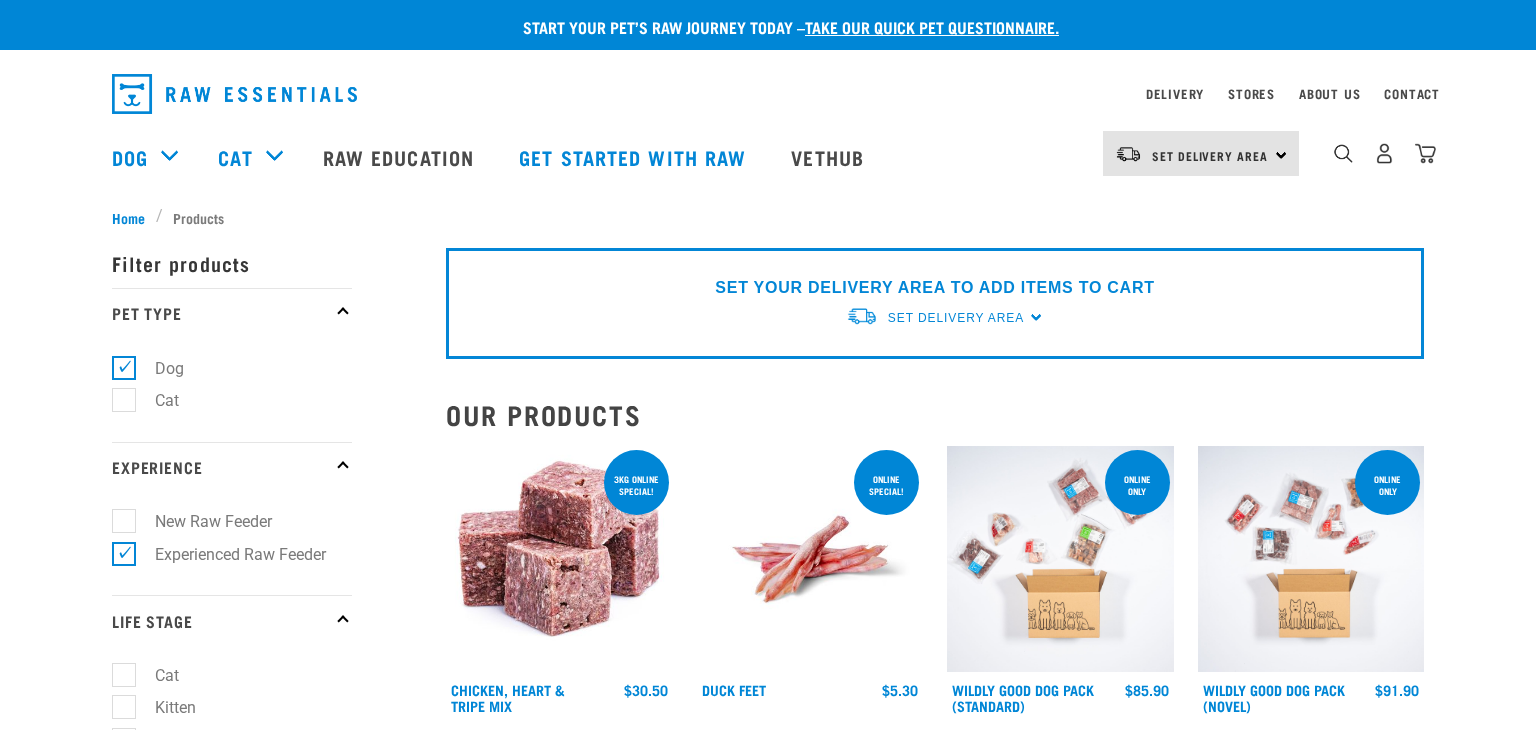 scroll, scrollTop: 0, scrollLeft: 0, axis: both 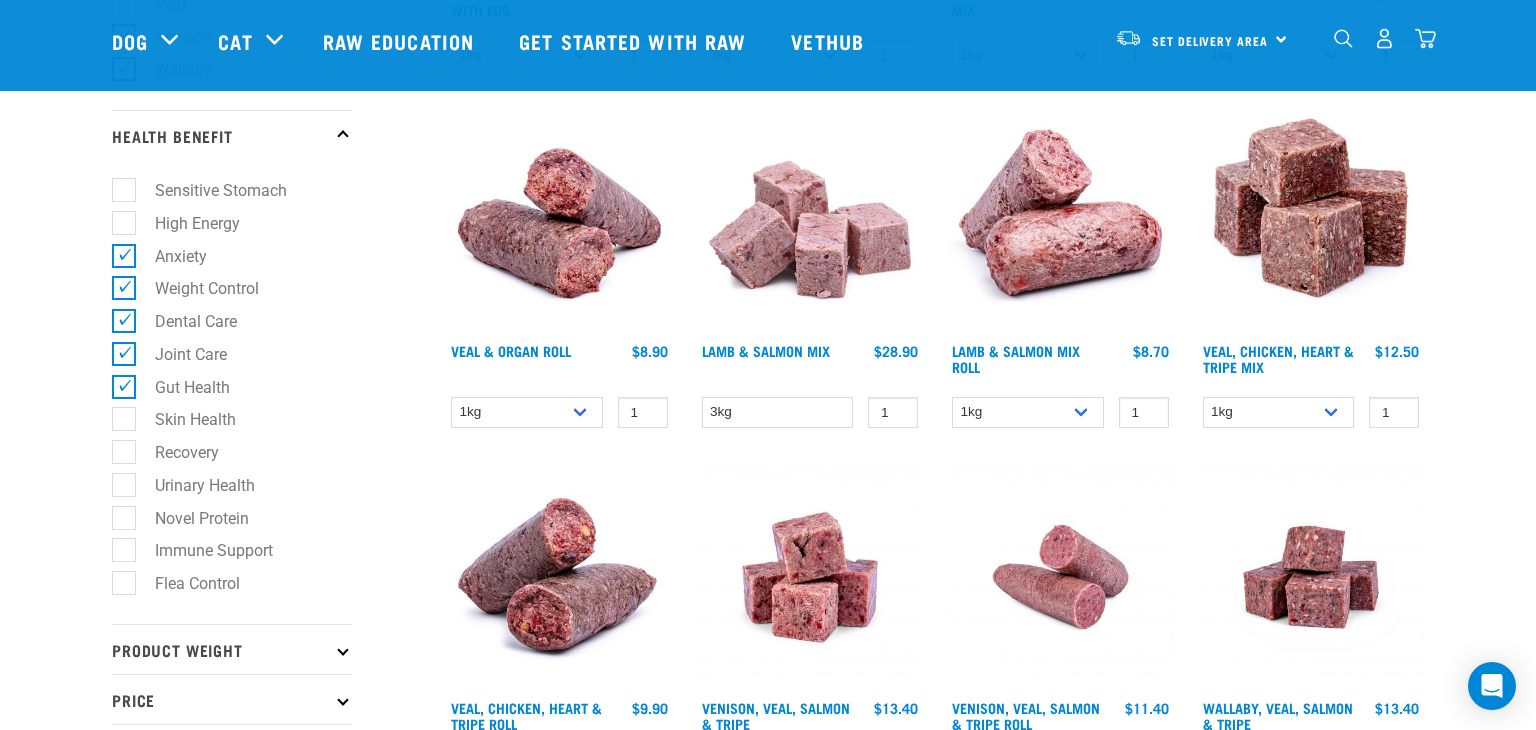 click on "Skin Health" at bounding box center [183, 419] 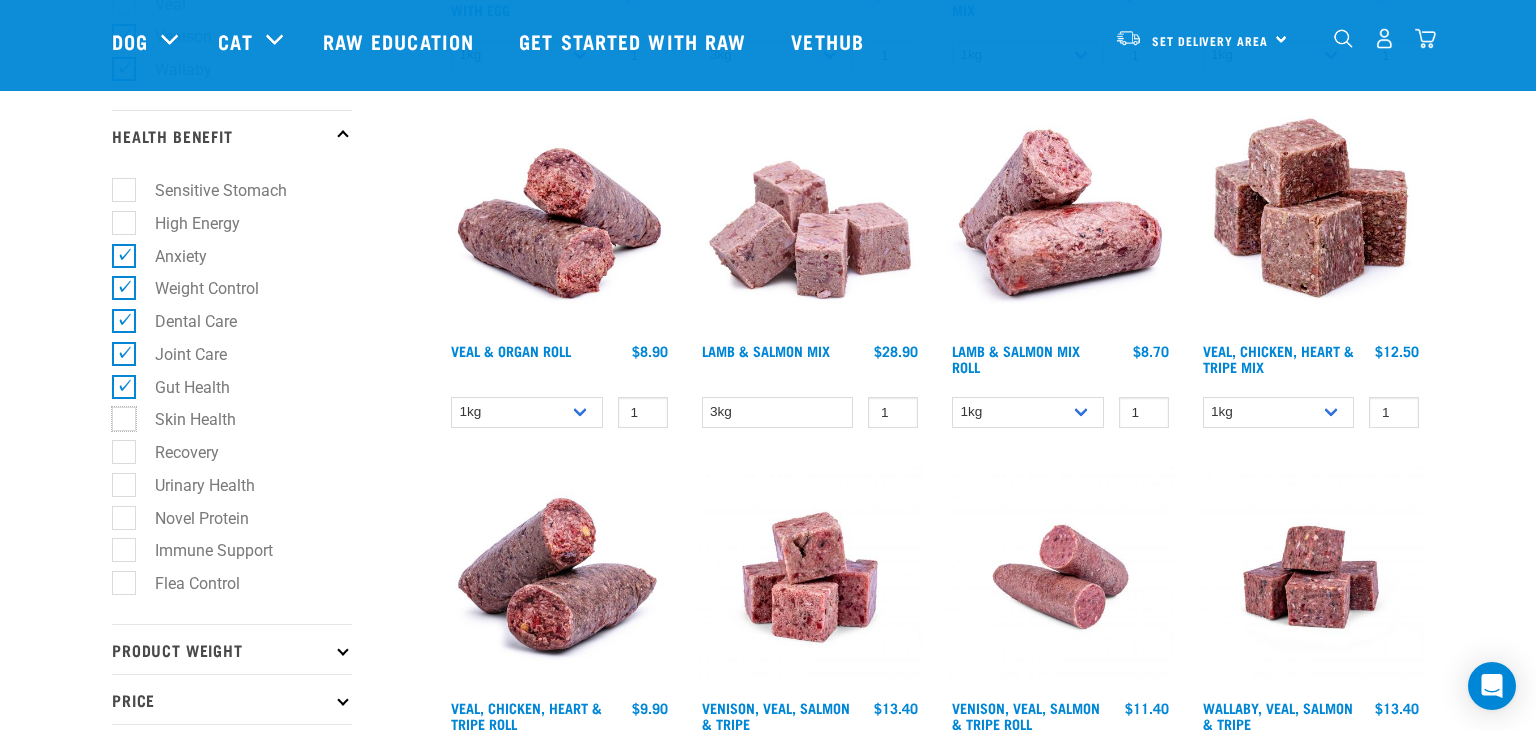 click on "Skin Health" at bounding box center (118, 416) 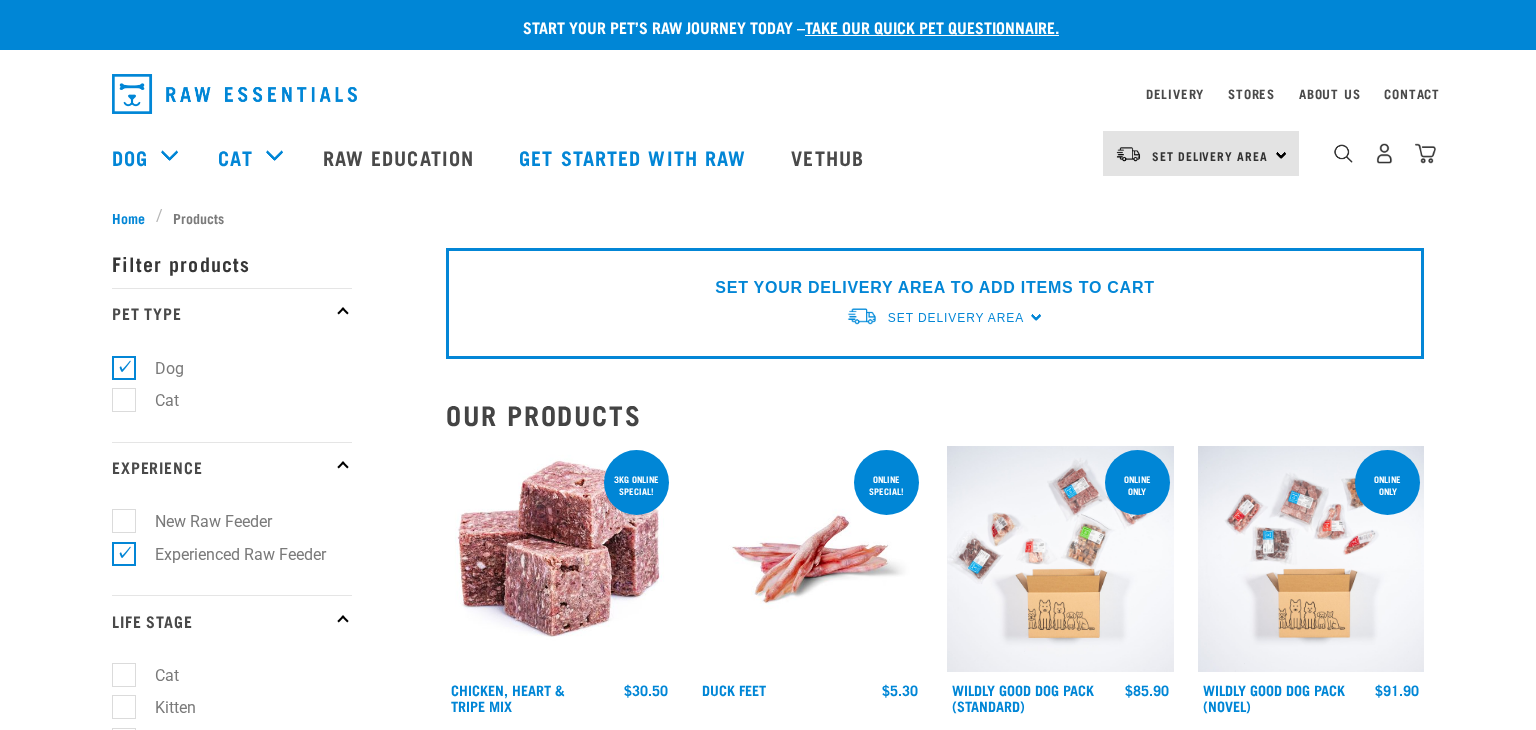 scroll, scrollTop: 0, scrollLeft: 0, axis: both 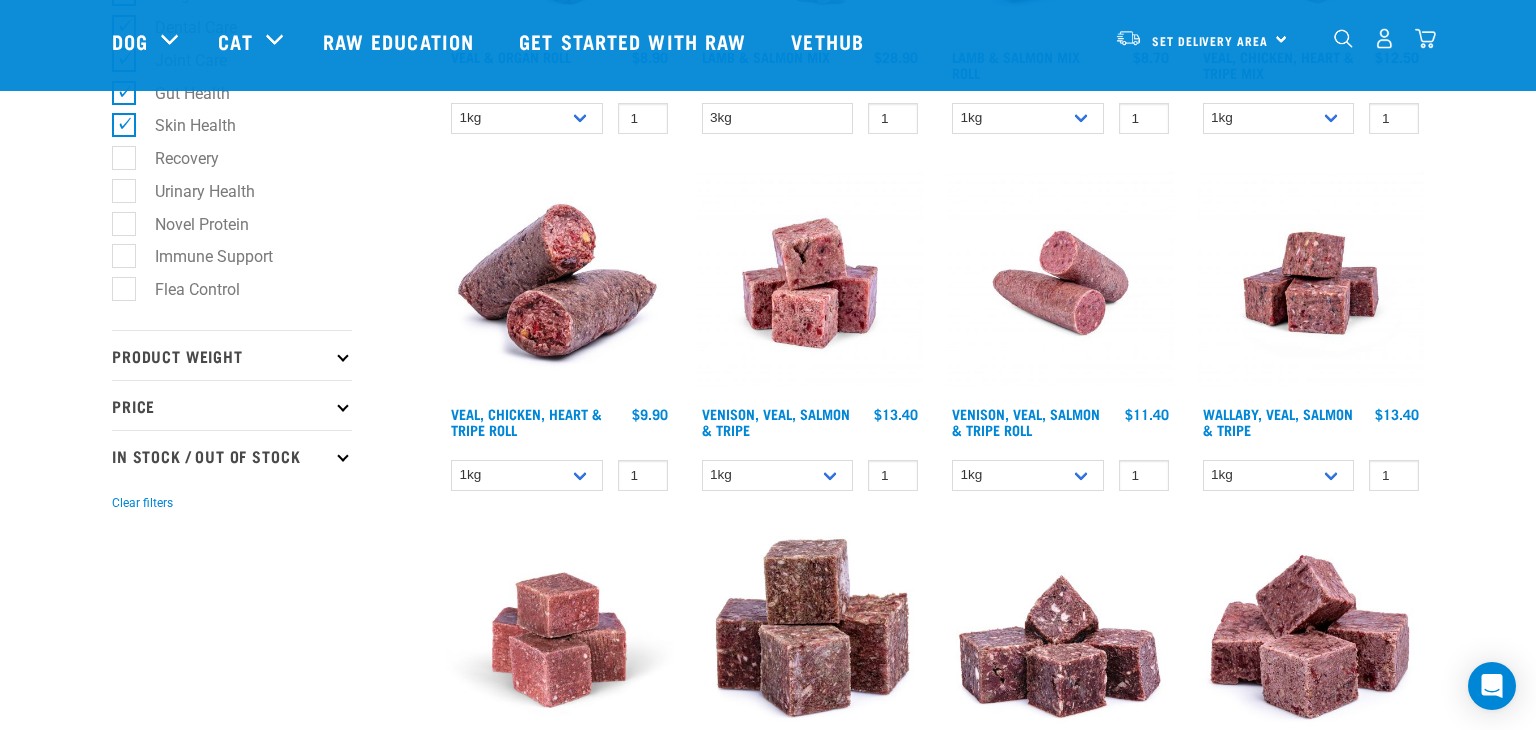 click on "Immune Support" at bounding box center [202, 256] 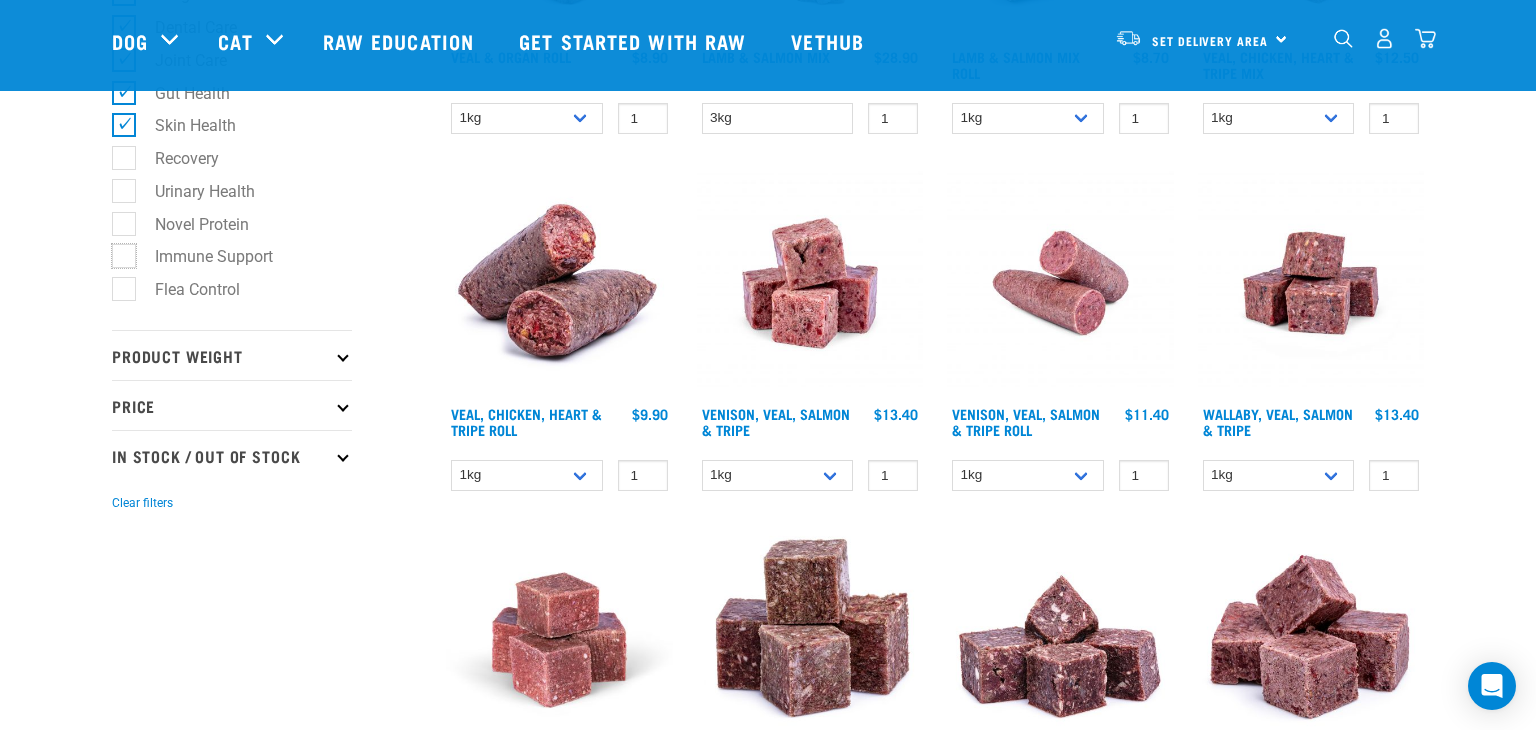 click on "Immune Support" at bounding box center (118, 253) 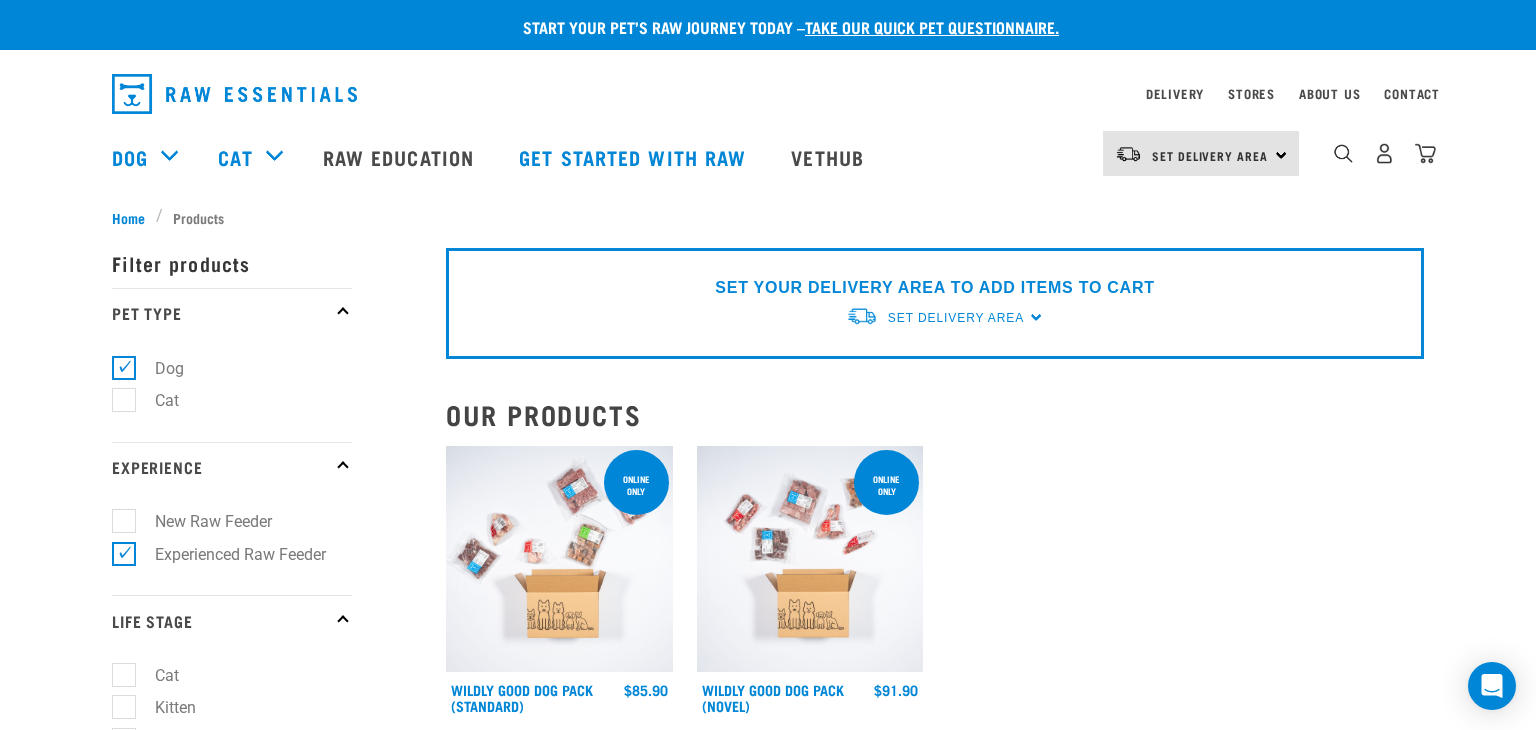 scroll, scrollTop: 0, scrollLeft: 0, axis: both 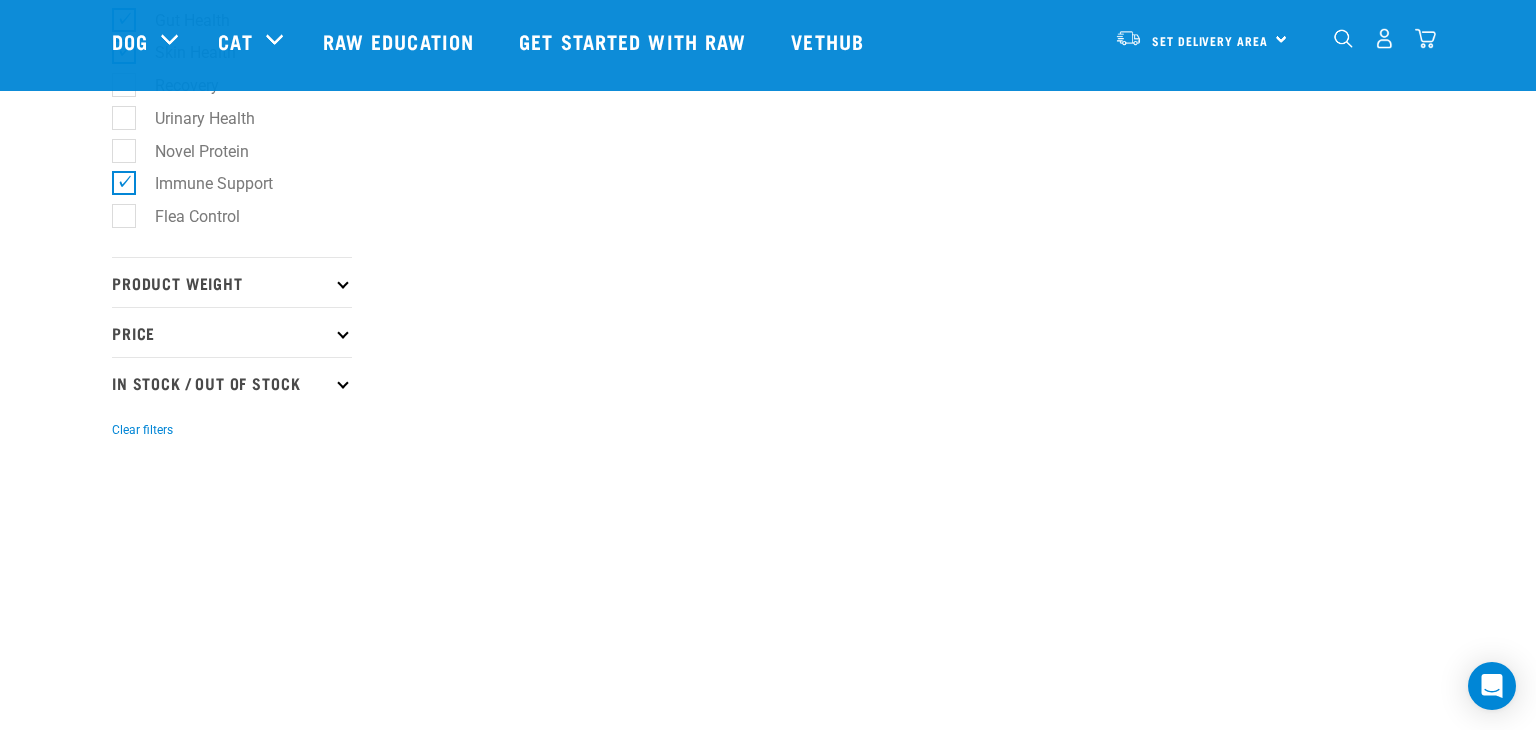 click at bounding box center (342, 282) 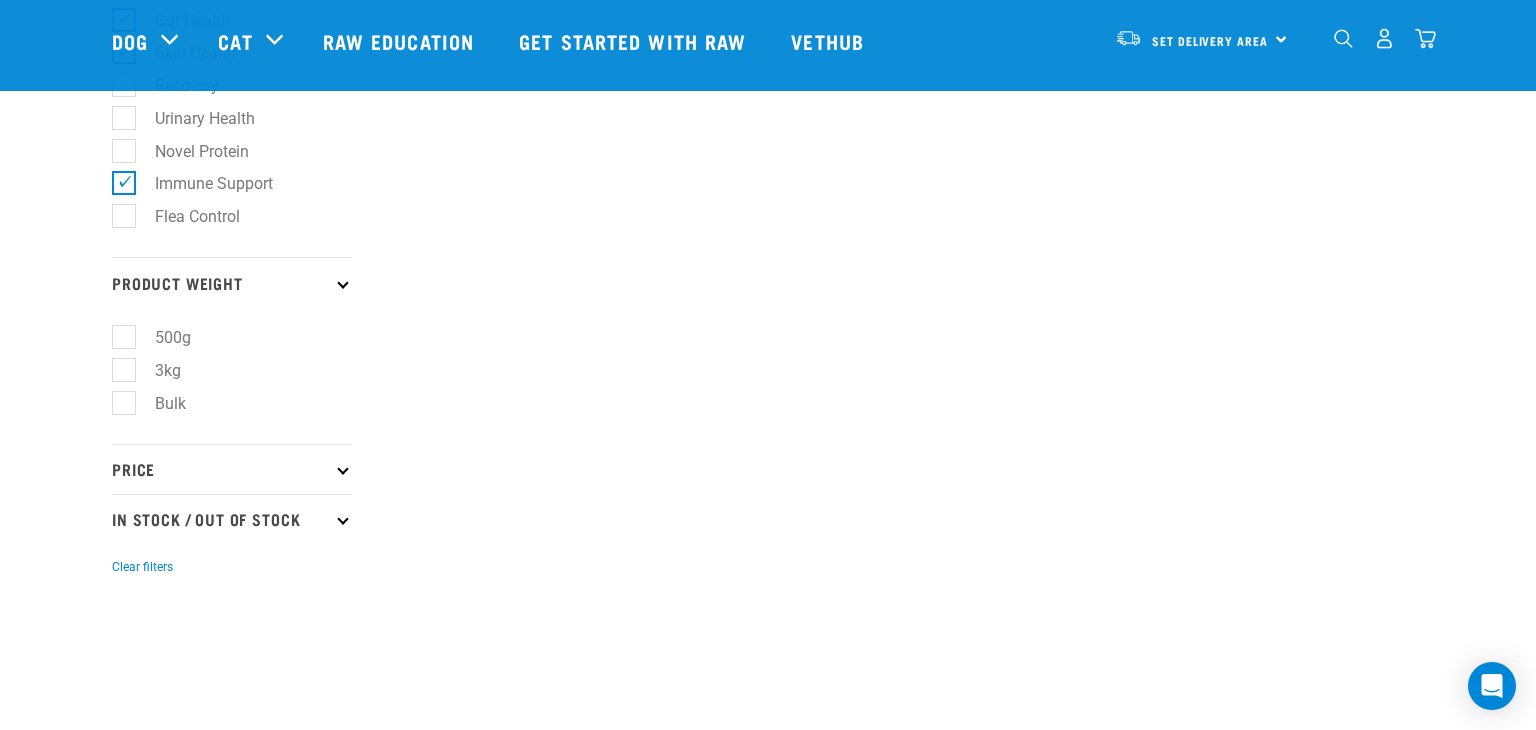 click on "Bulk" at bounding box center (158, 403) 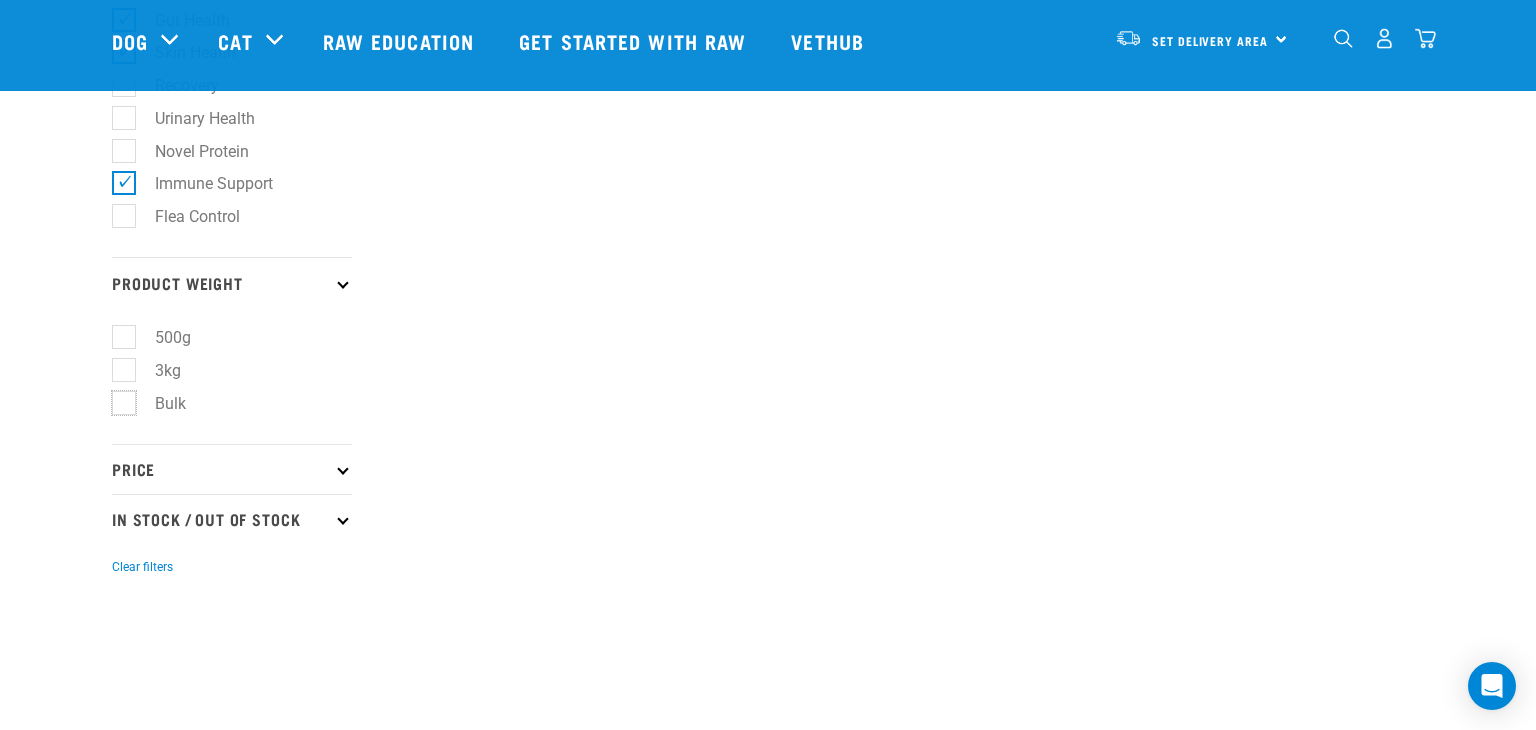 click on "Bulk" at bounding box center (118, 399) 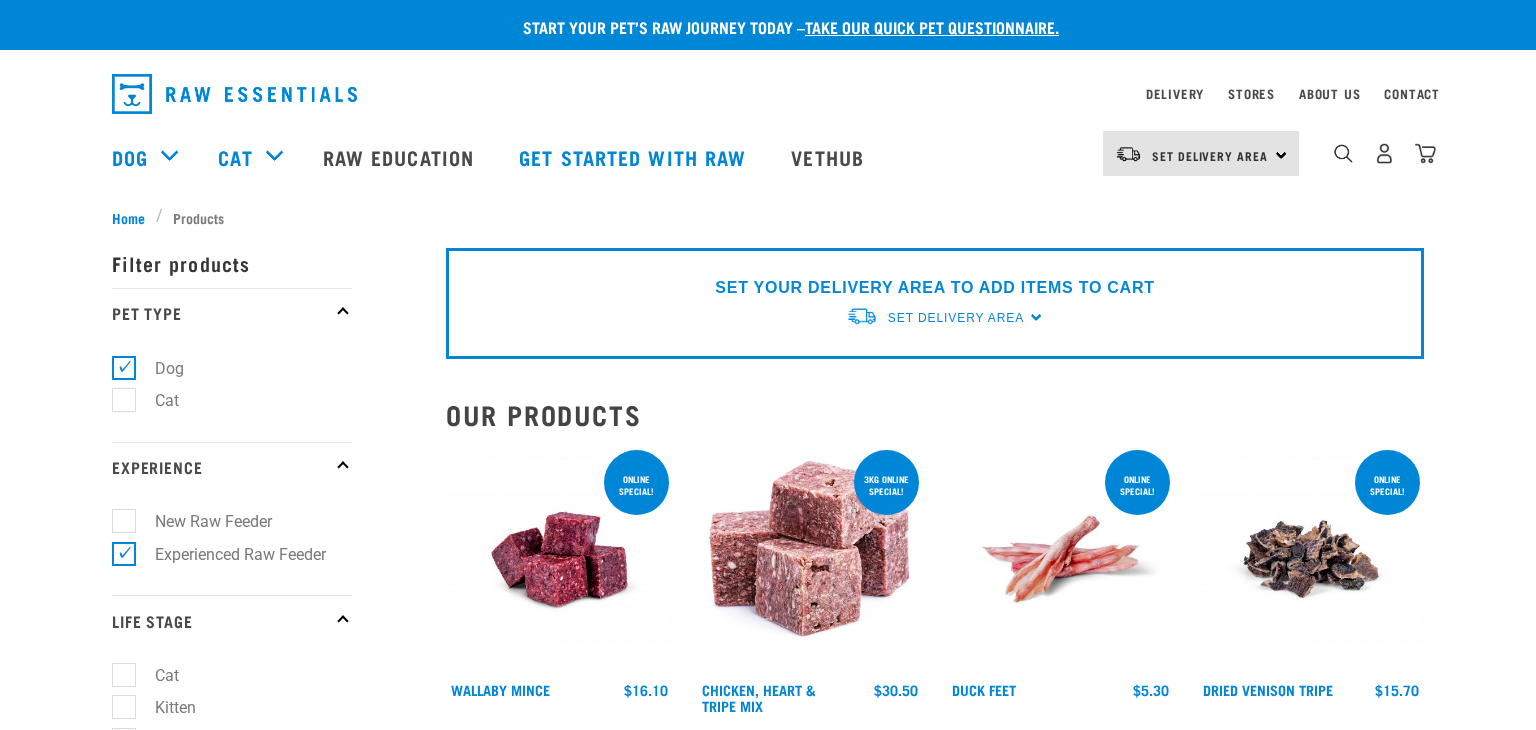 scroll, scrollTop: 0, scrollLeft: 0, axis: both 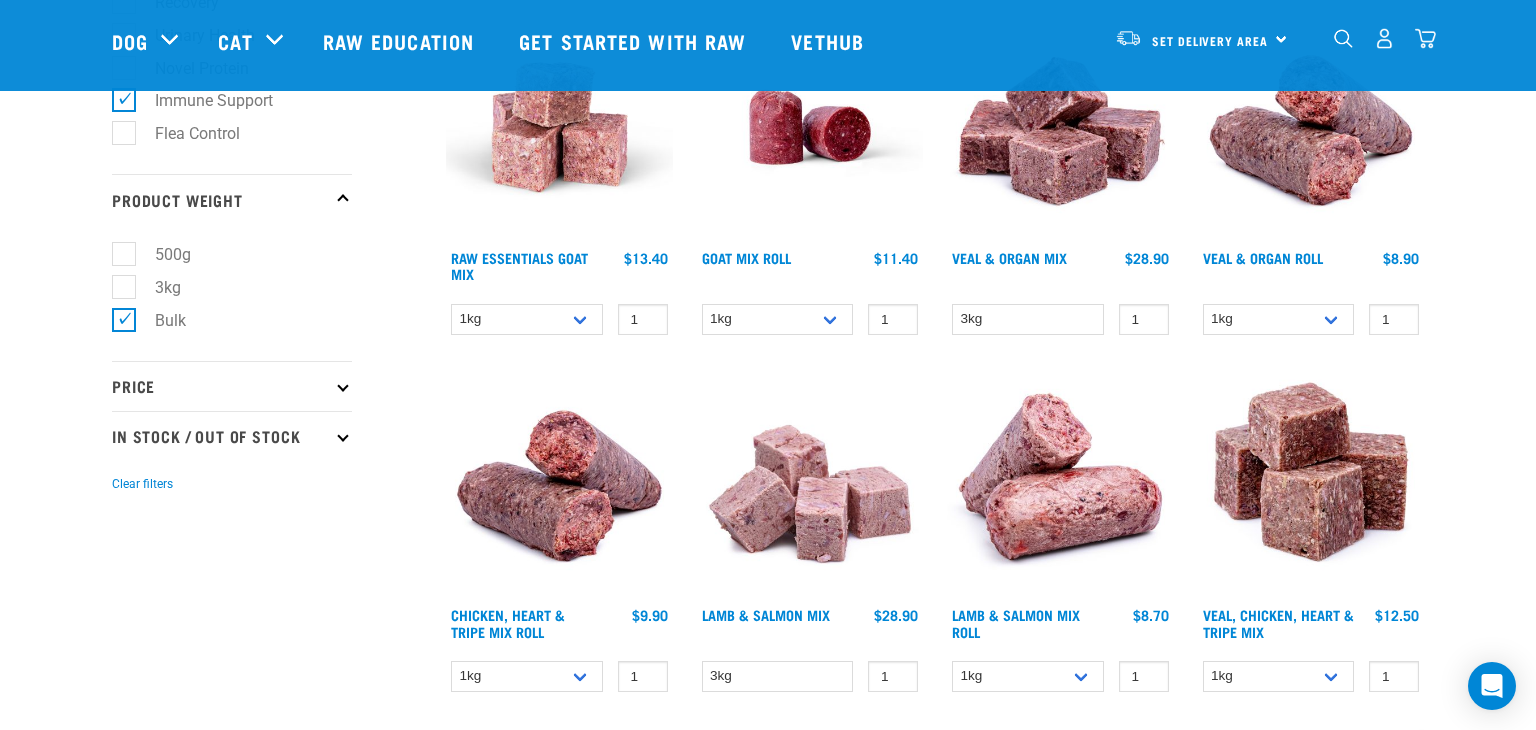 click at bounding box center [342, 386] 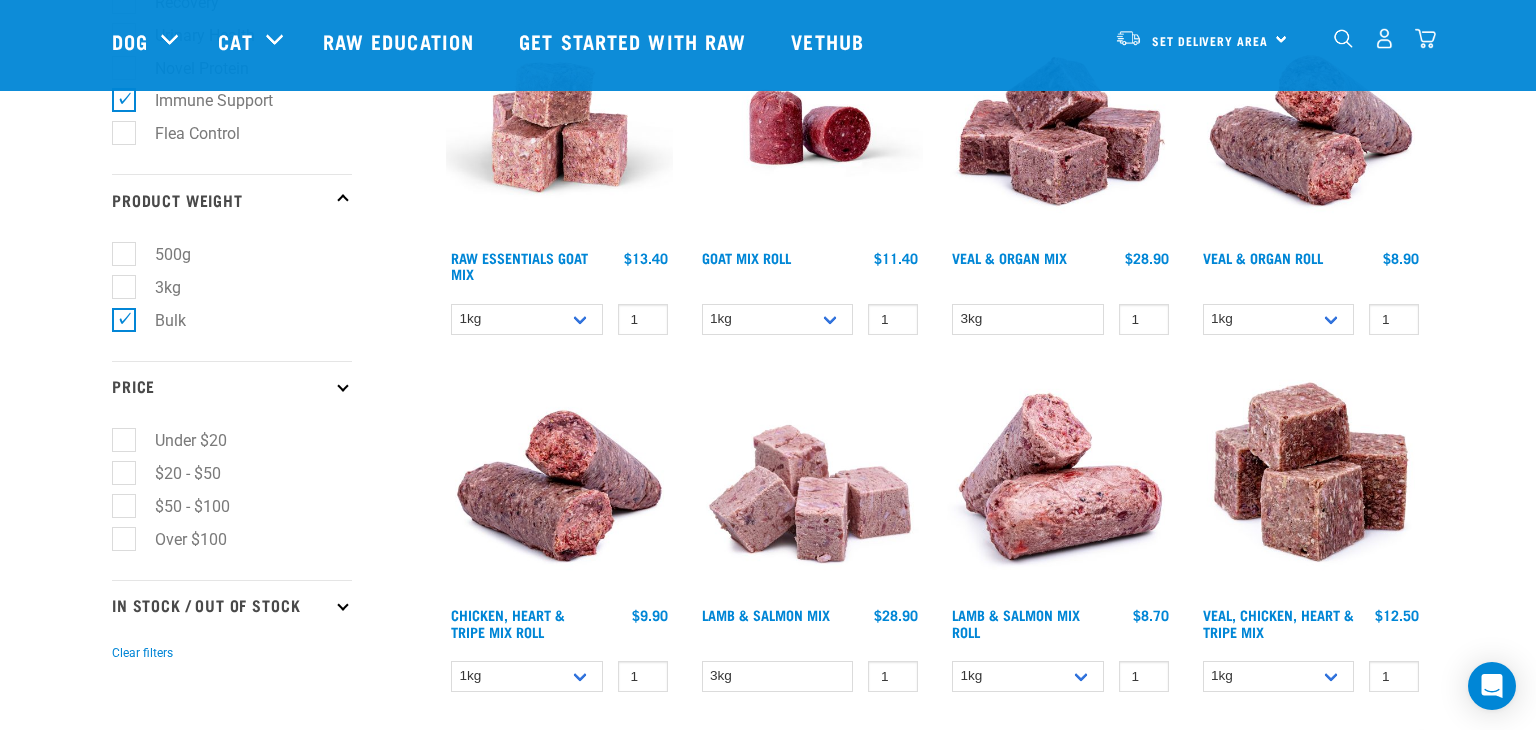 click on "$50 - $100" at bounding box center [180, 506] 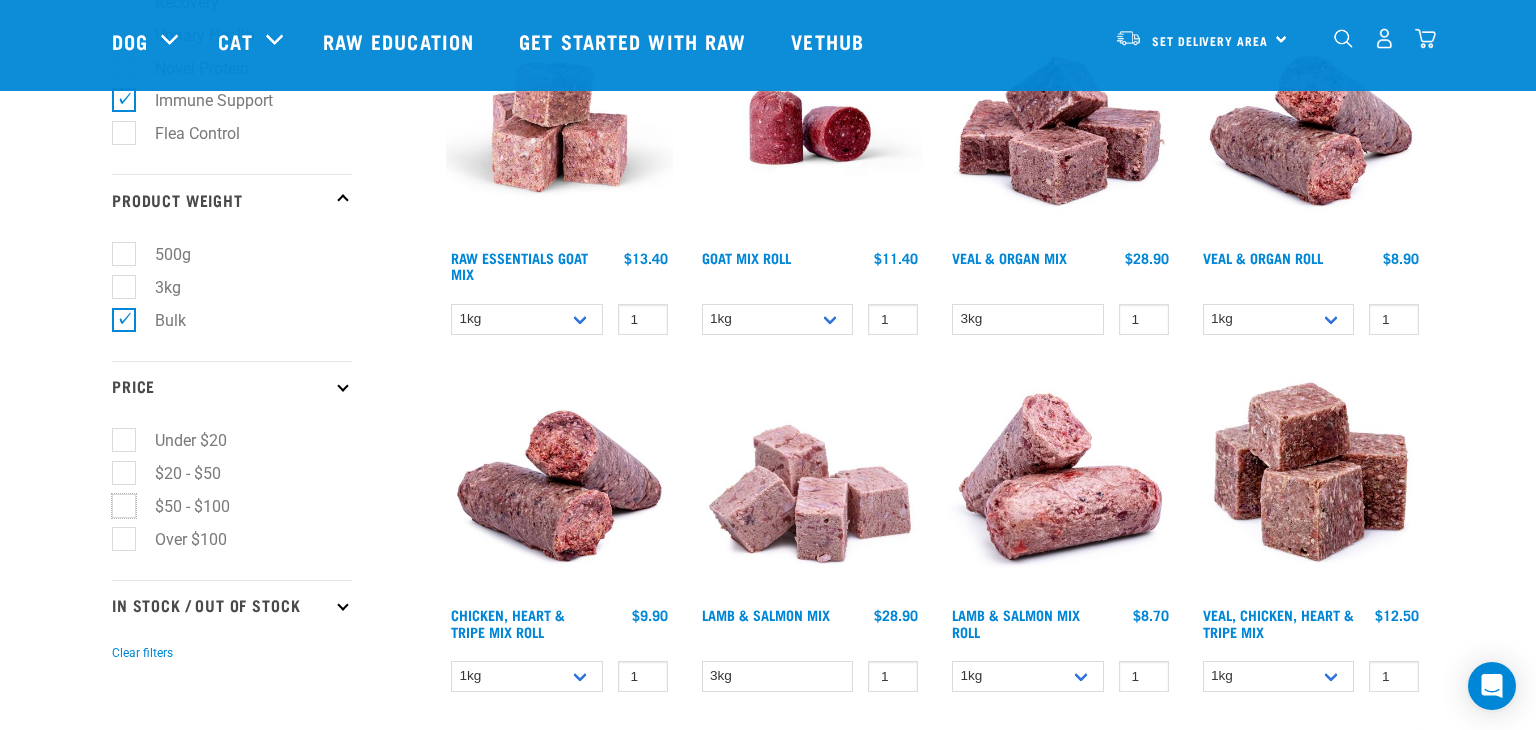 click on "$50 - $100" at bounding box center [118, 502] 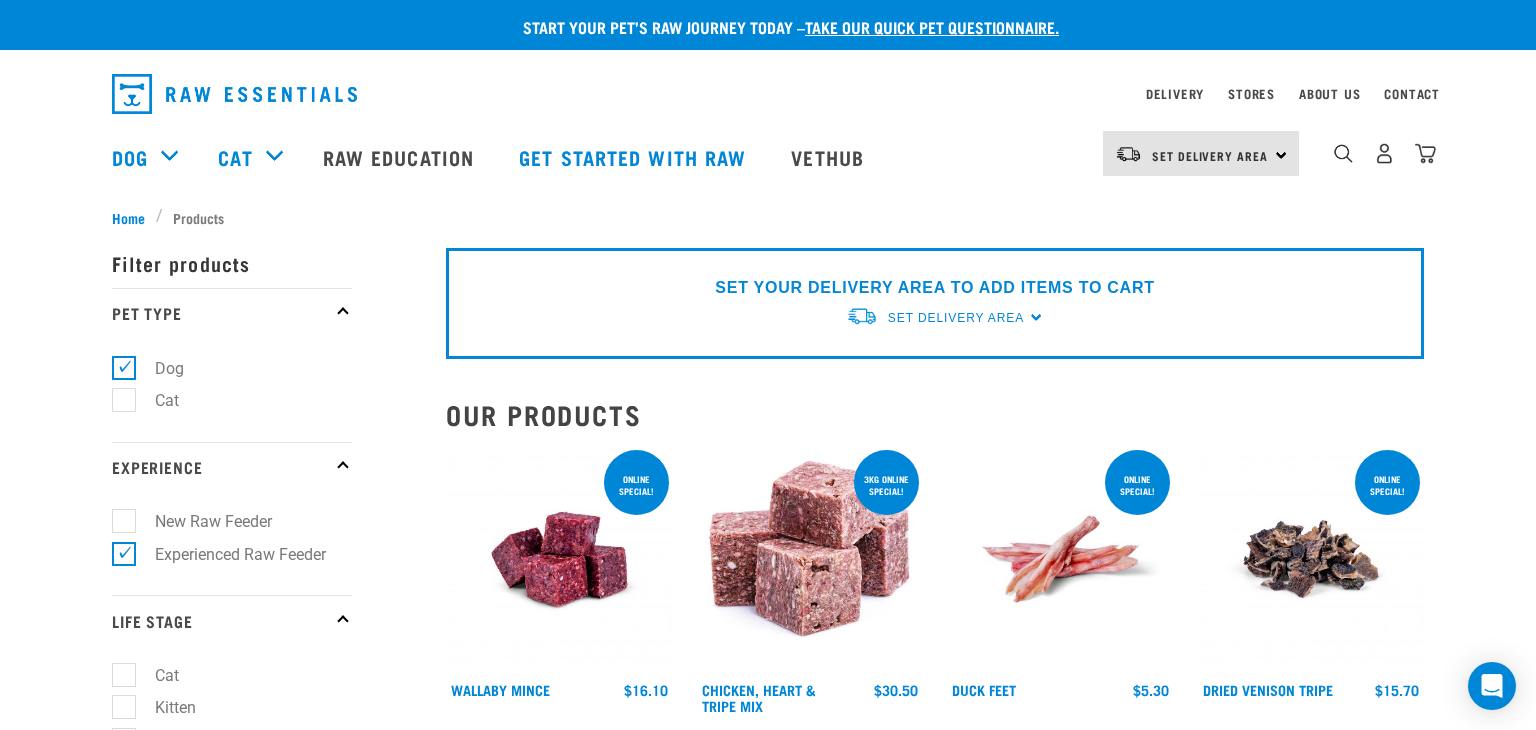 scroll, scrollTop: 0, scrollLeft: 0, axis: both 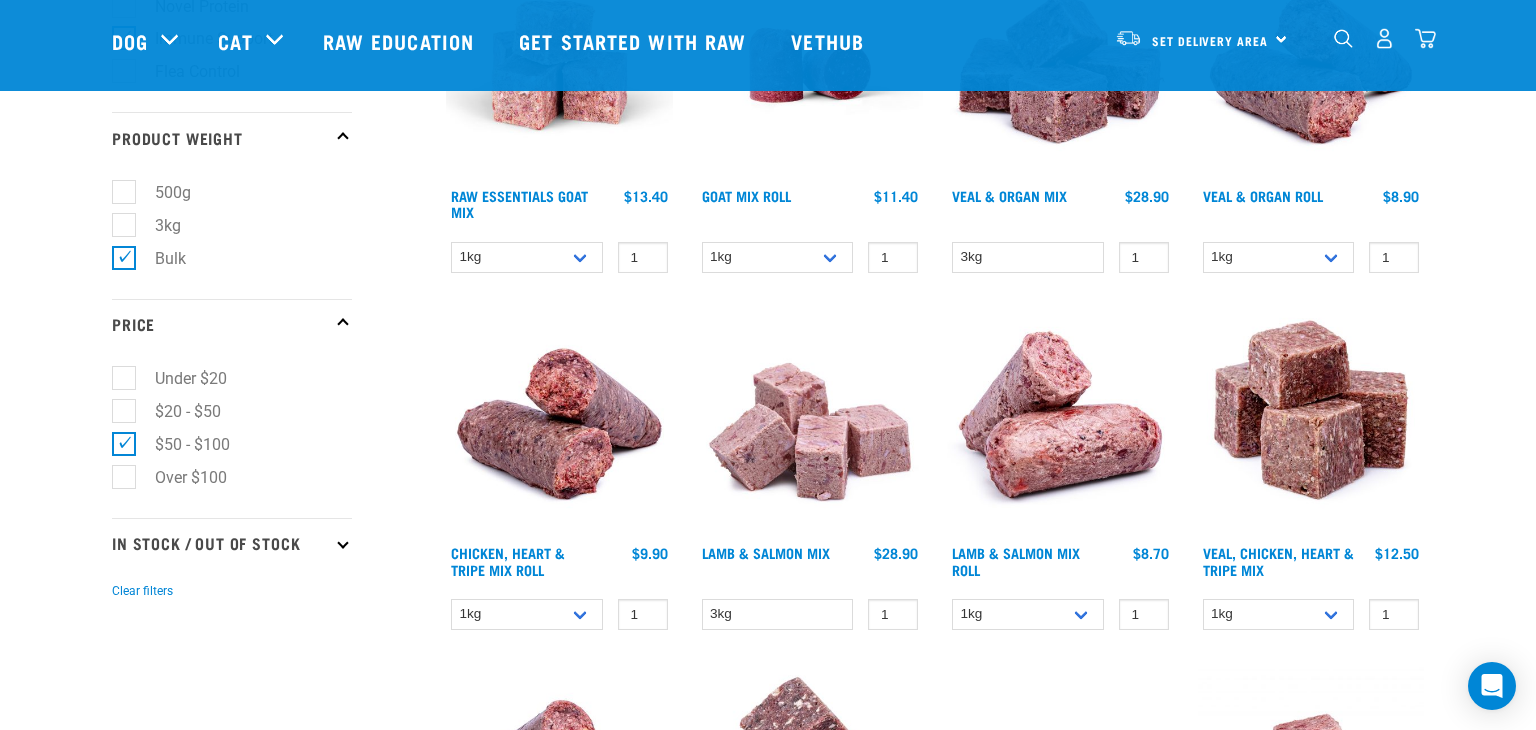 click on "In Stock / Out Of Stock" at bounding box center (232, 543) 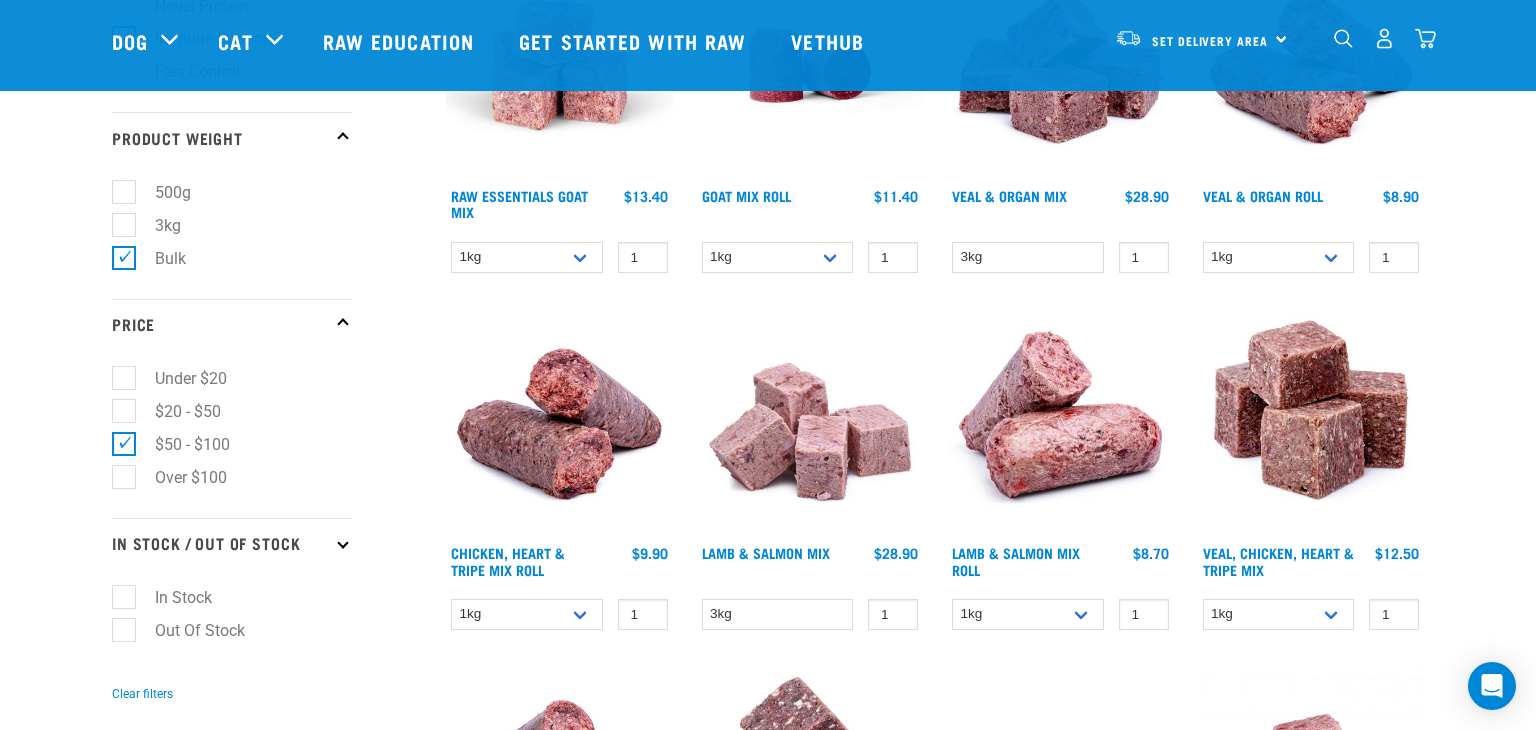 click on "In Stock" at bounding box center [171, 597] 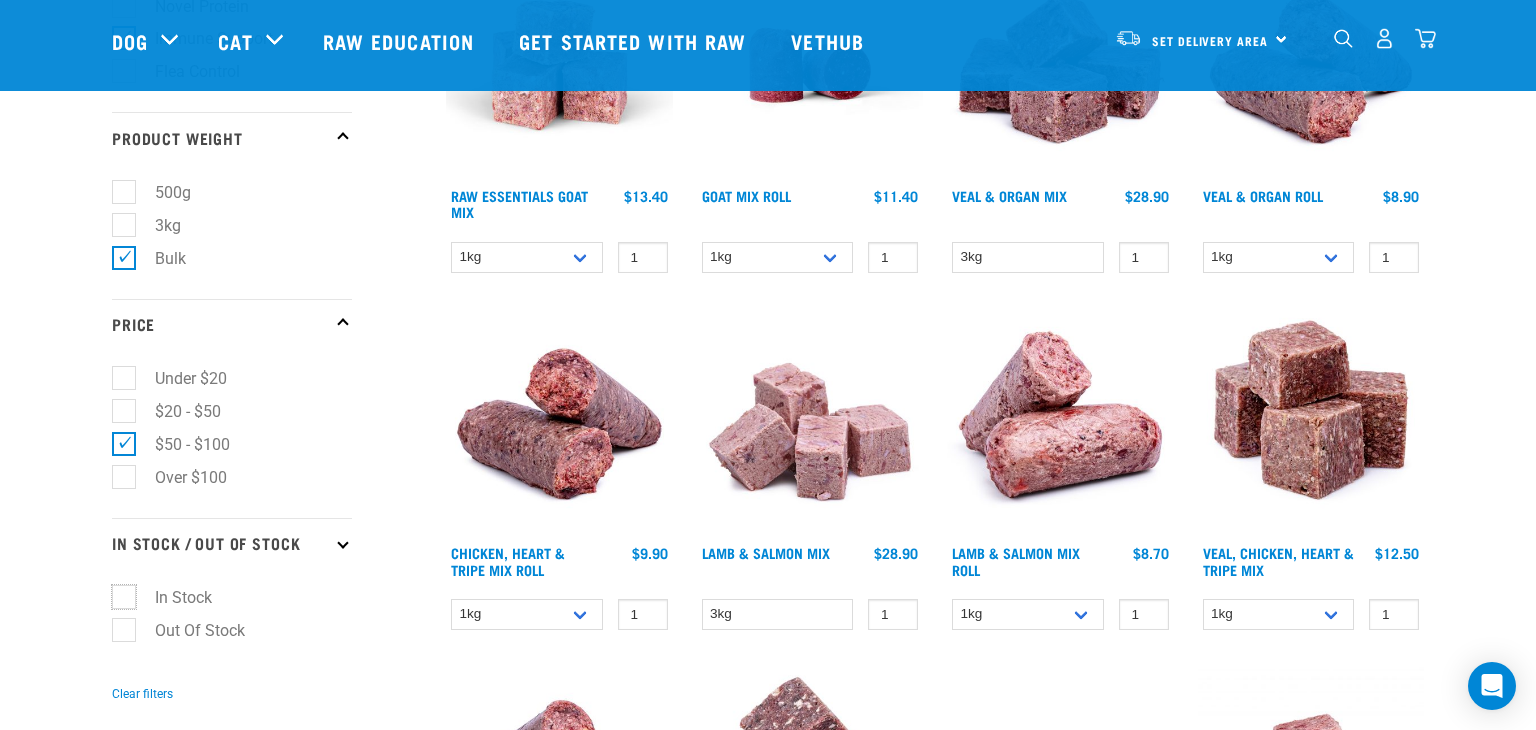 click on "In Stock" at bounding box center [118, 594] 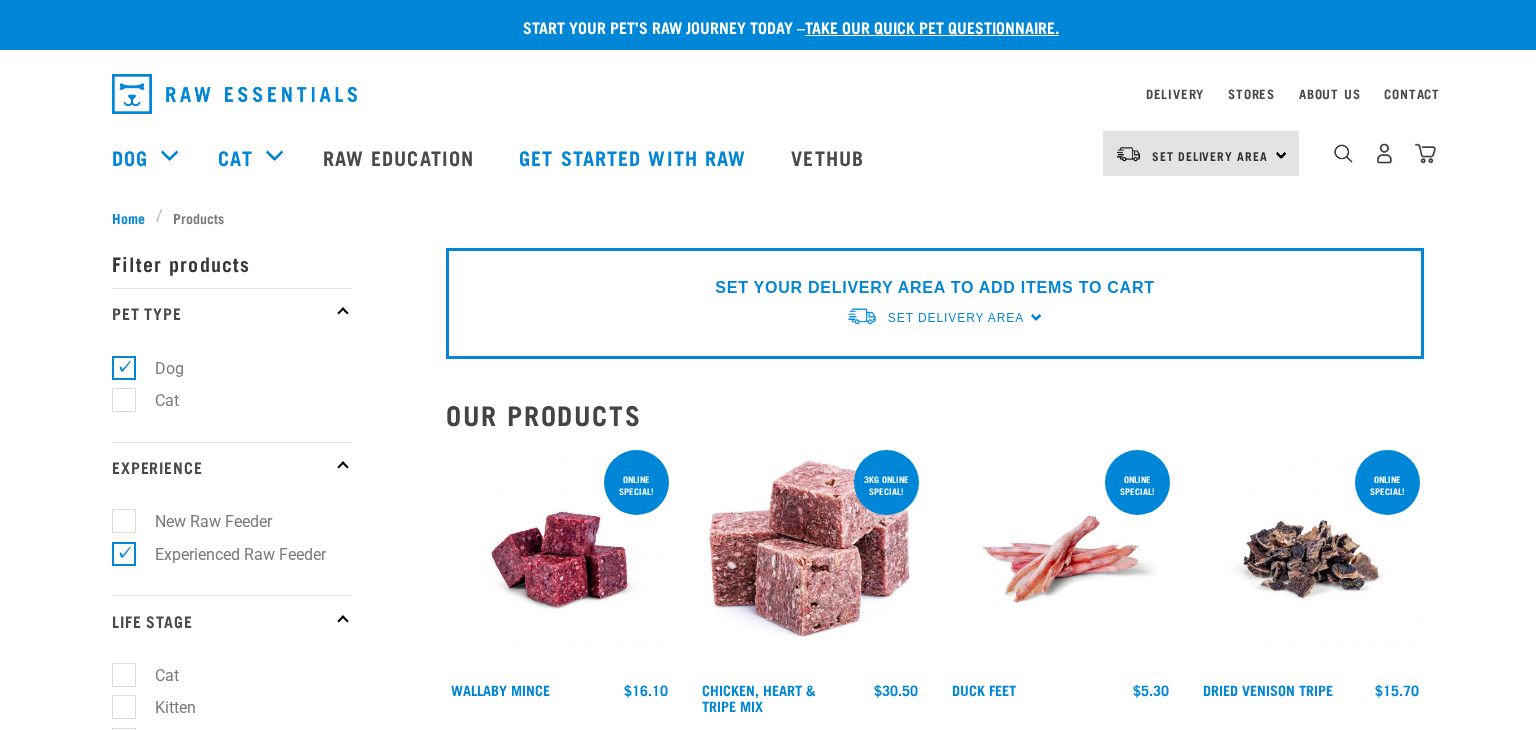scroll, scrollTop: 0, scrollLeft: 0, axis: both 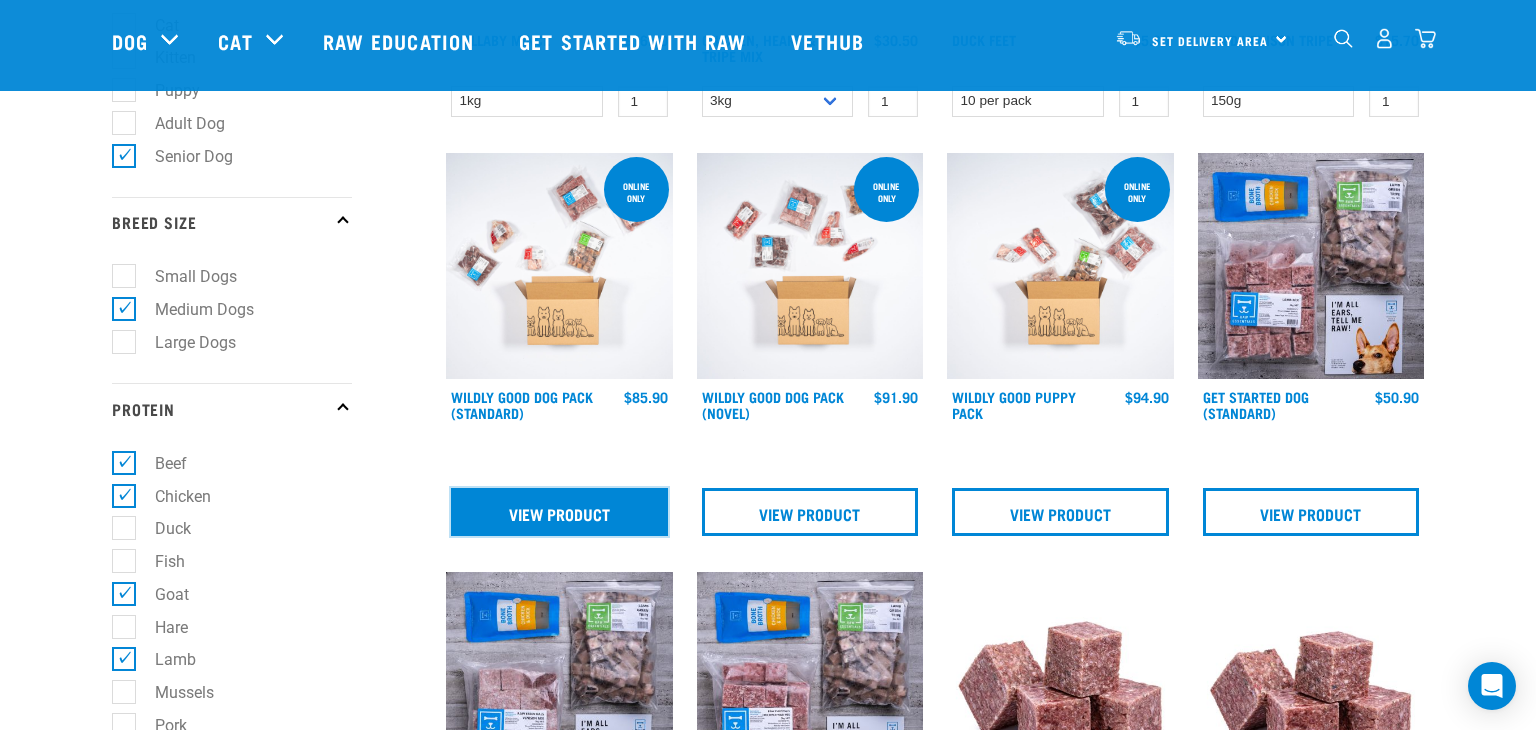 click on "View Product" at bounding box center [559, 512] 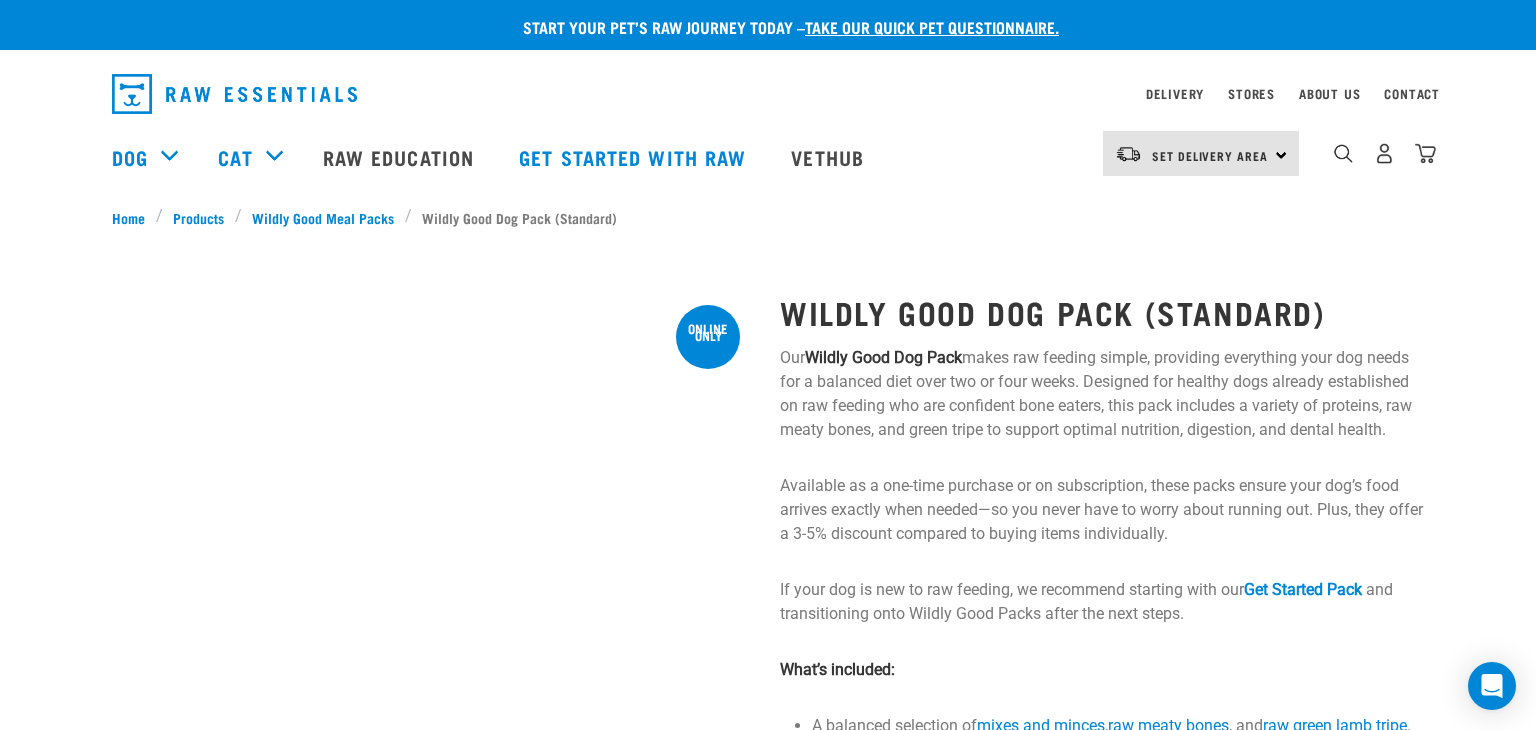 scroll, scrollTop: 0, scrollLeft: 0, axis: both 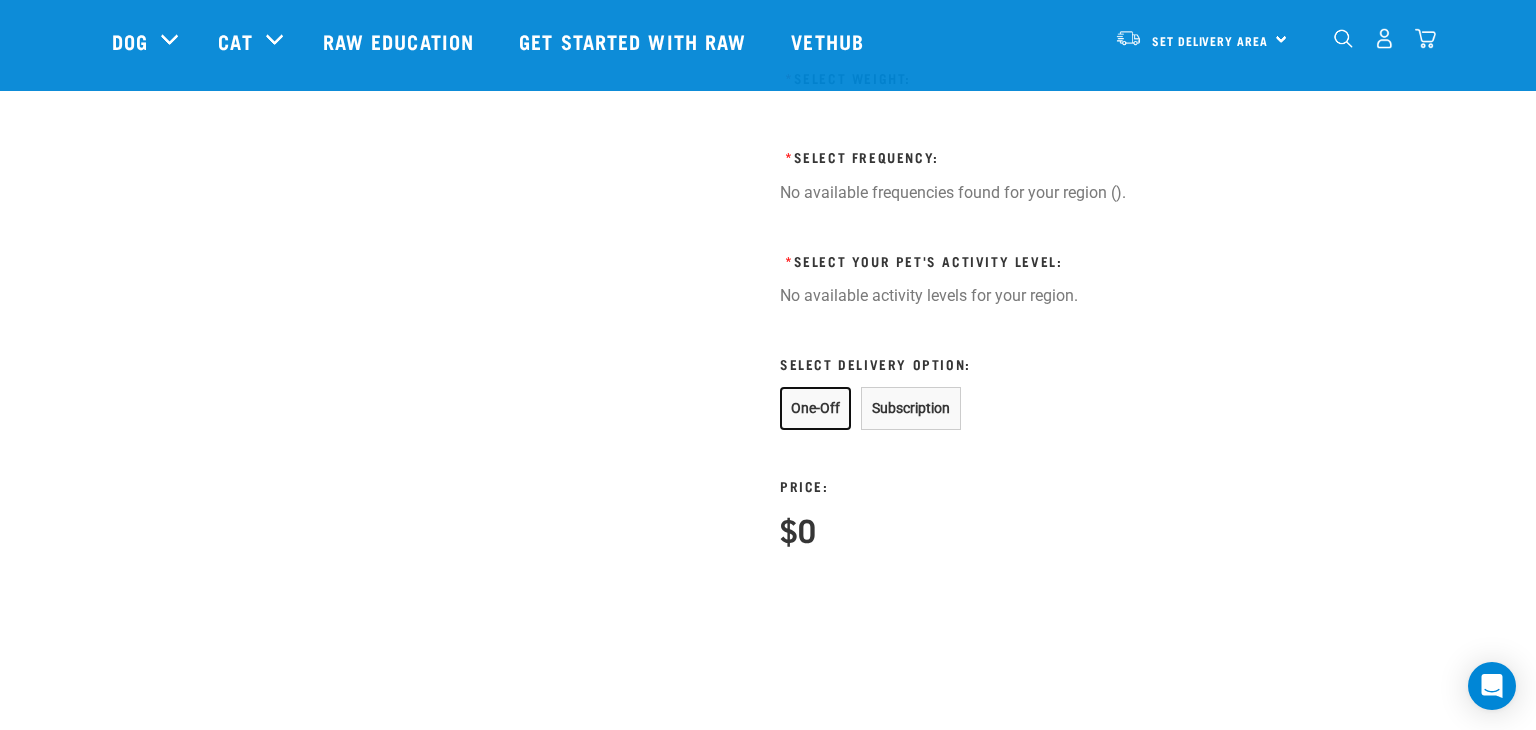 click on "One-Off" at bounding box center [815, 408] 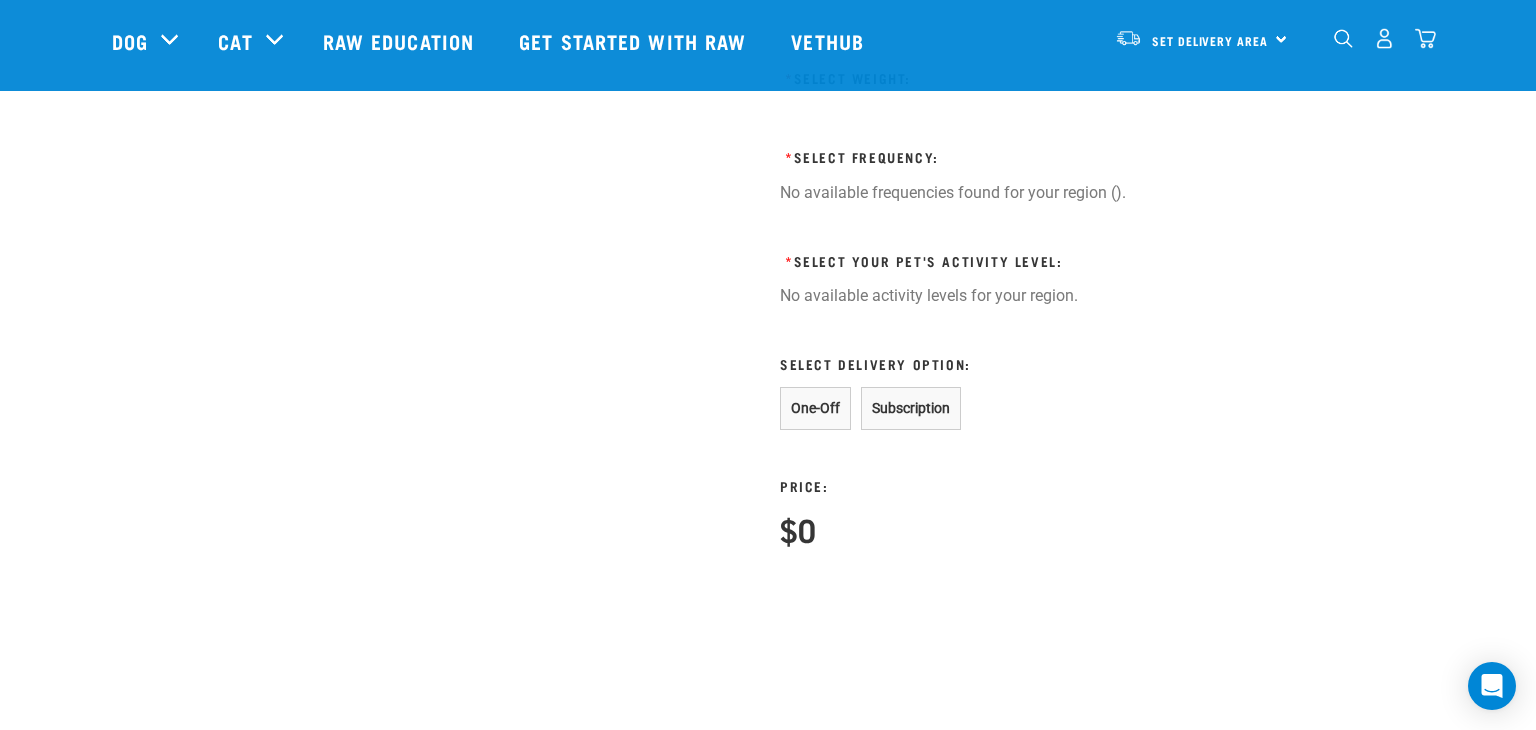 click at bounding box center (1384, 38) 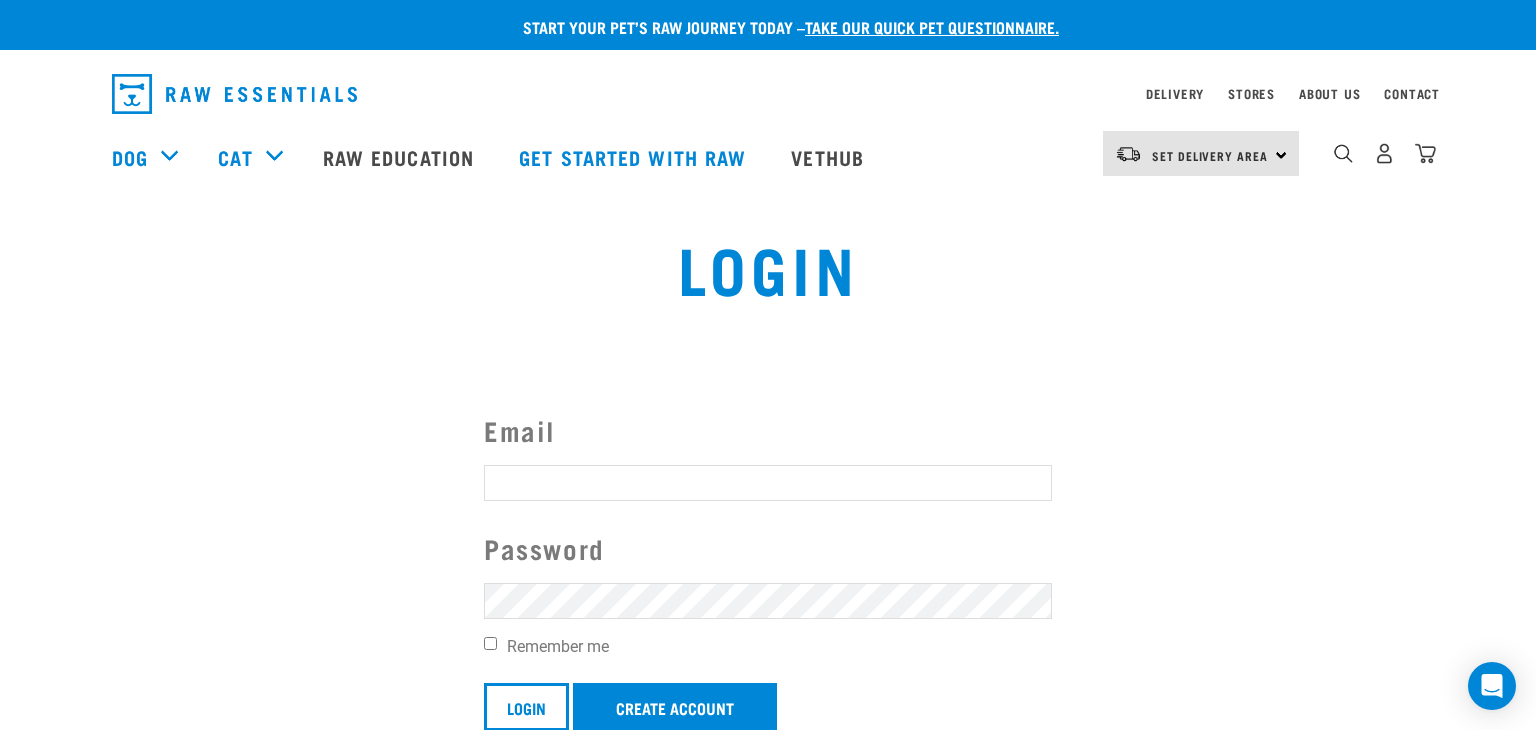 scroll, scrollTop: 0, scrollLeft: 0, axis: both 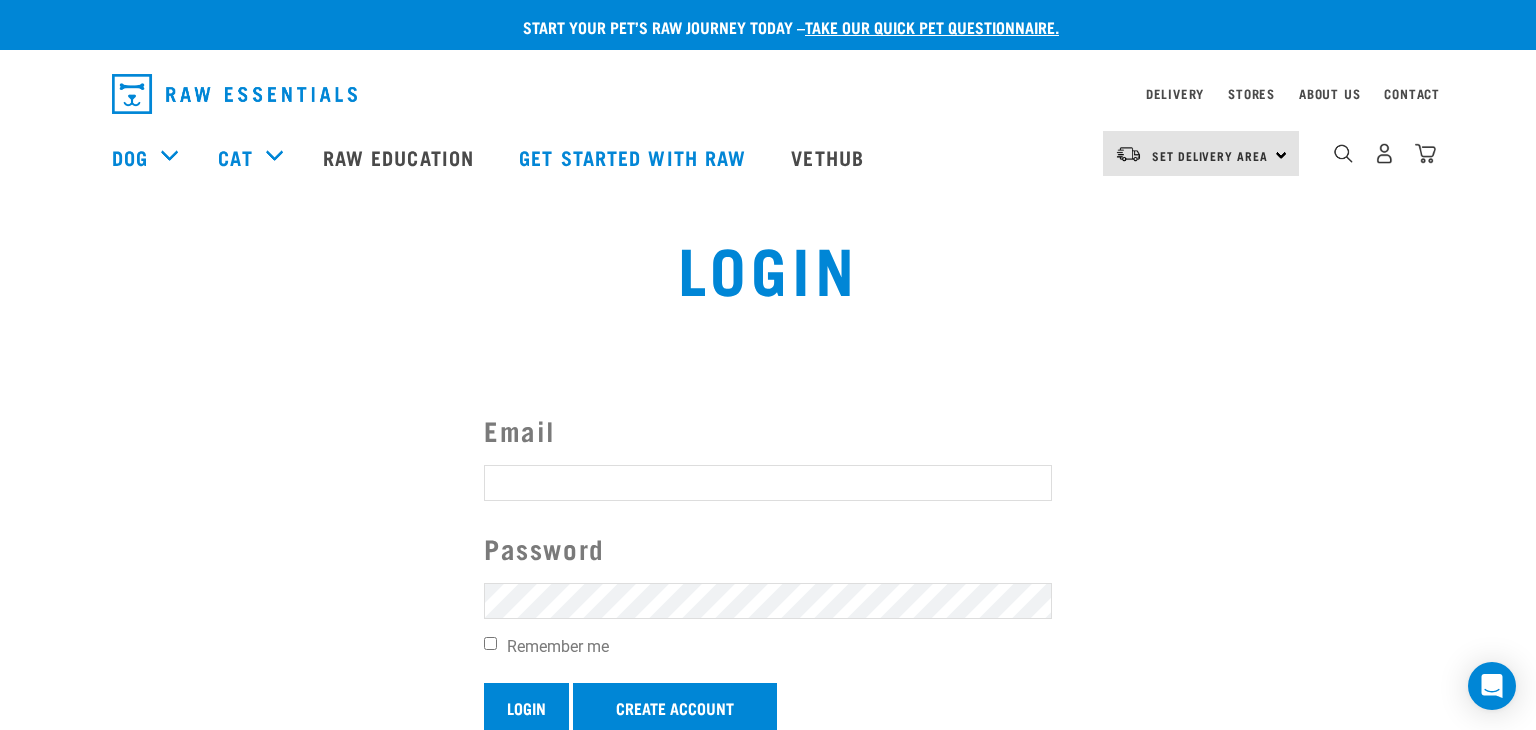 type on "[USERNAME]@[DOMAIN]" 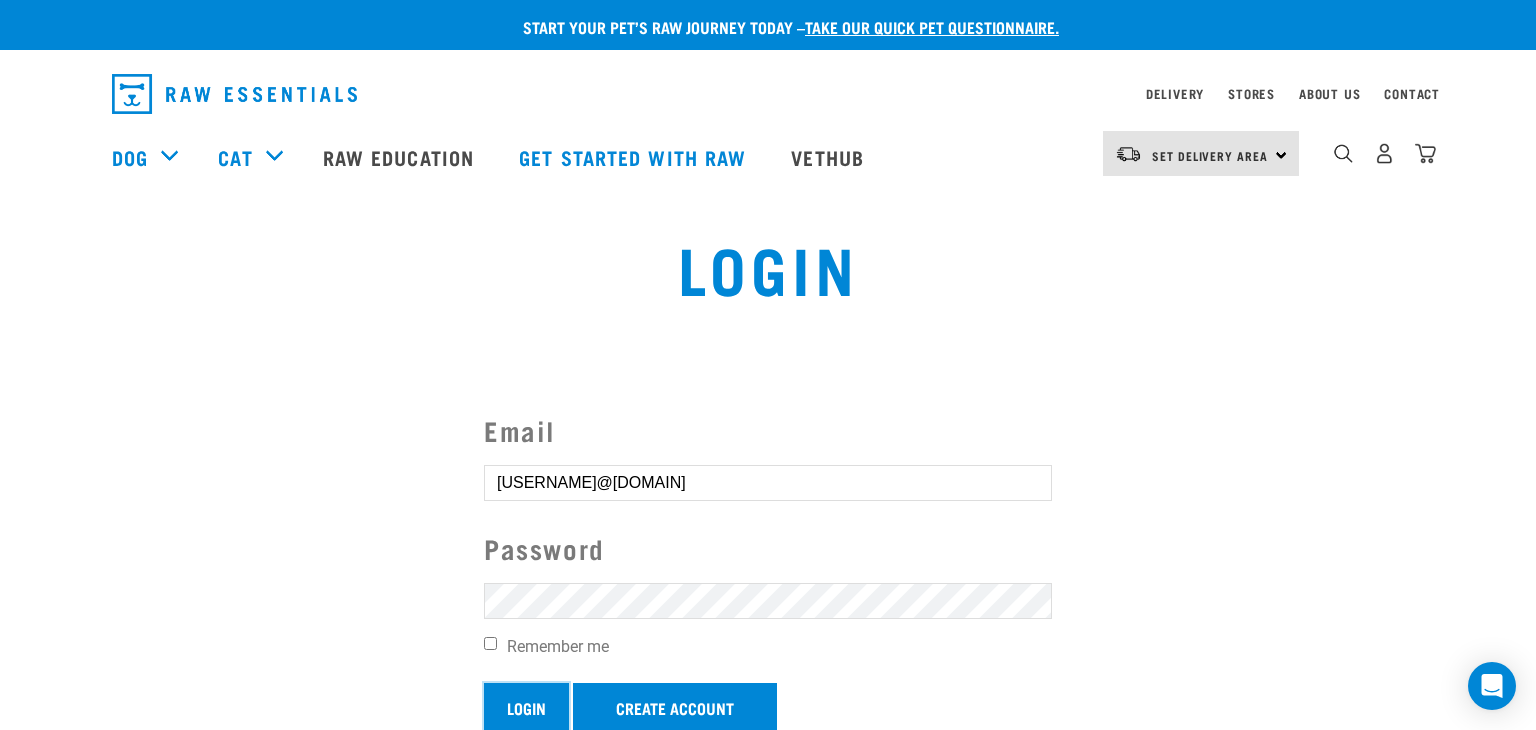 click on "Login" at bounding box center [526, 707] 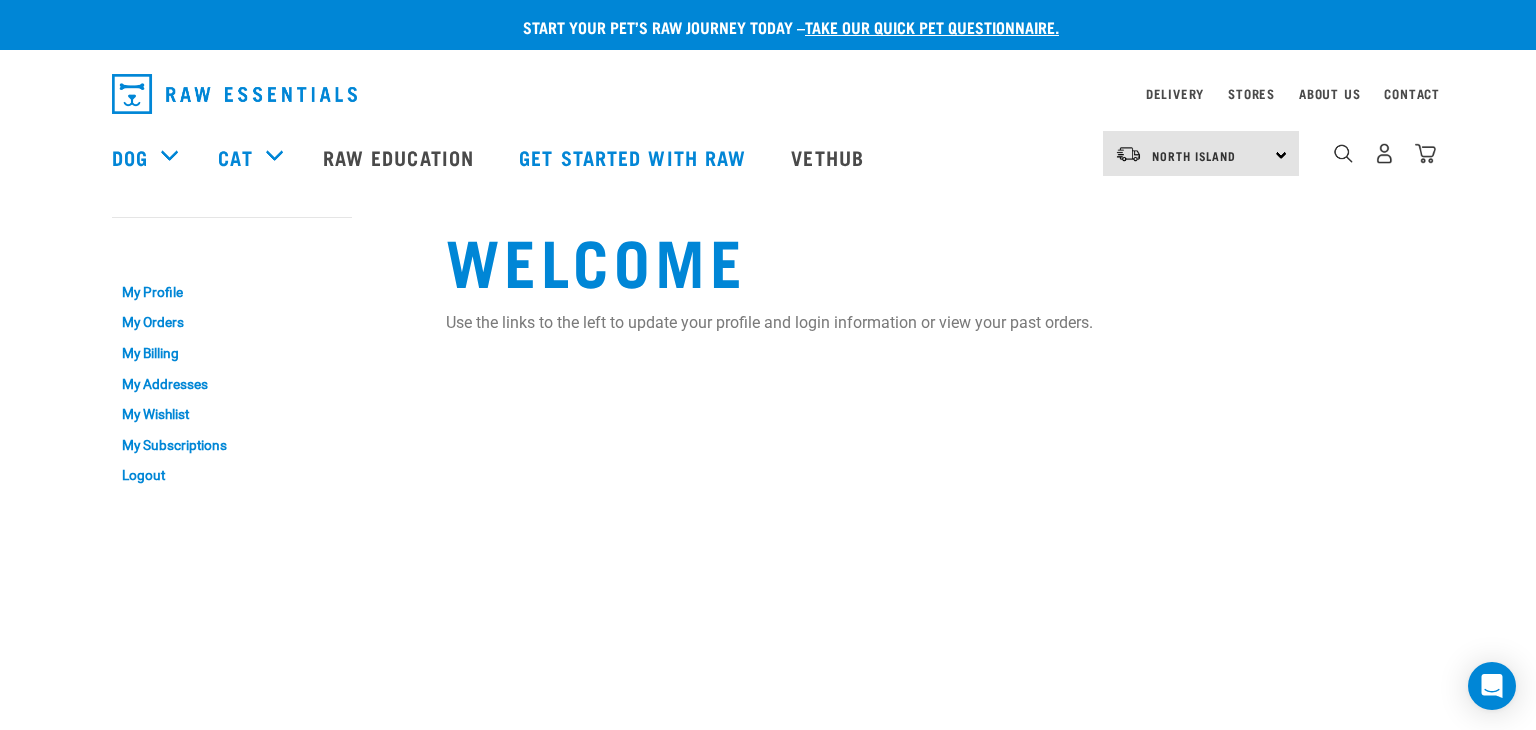 scroll, scrollTop: 0, scrollLeft: 0, axis: both 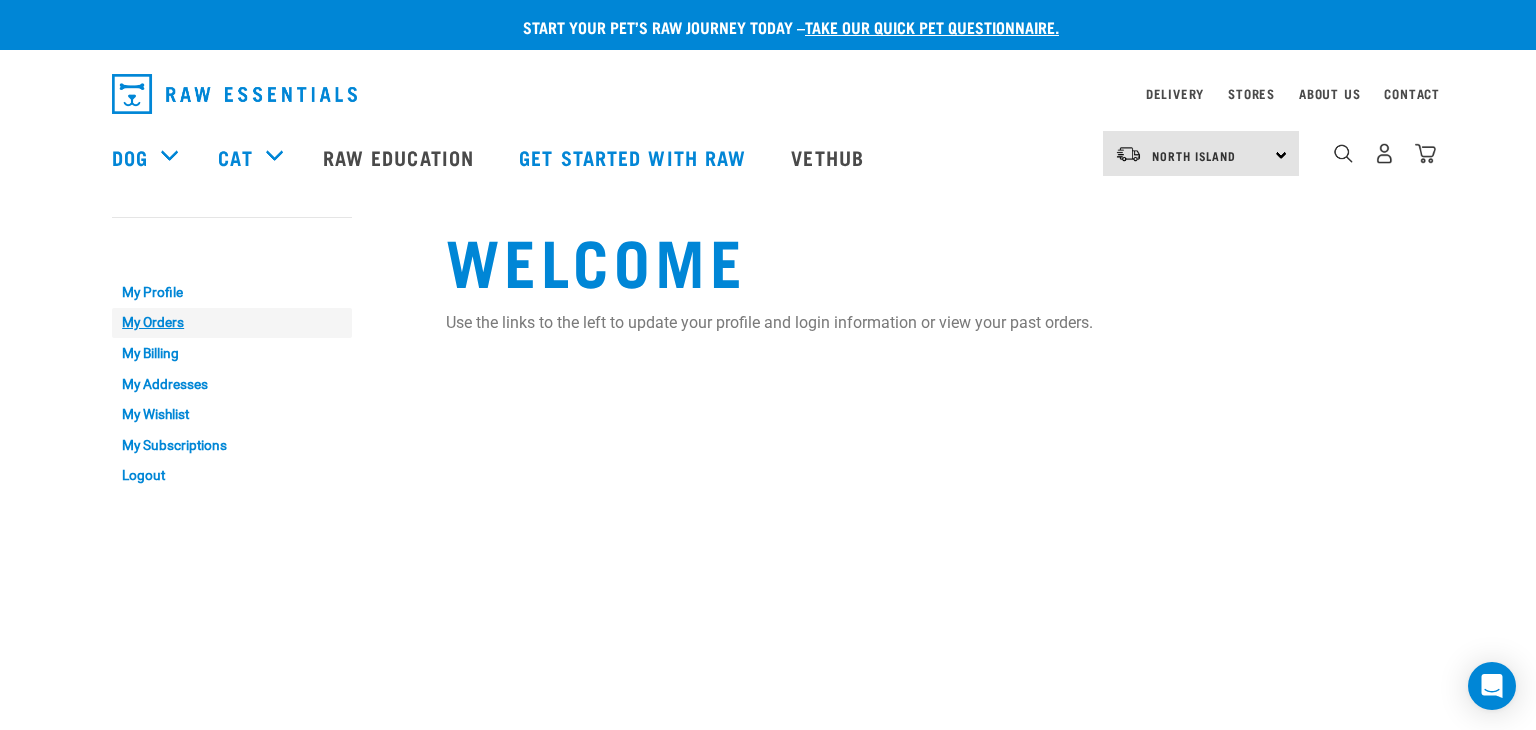 click on "My Orders" at bounding box center [232, 323] 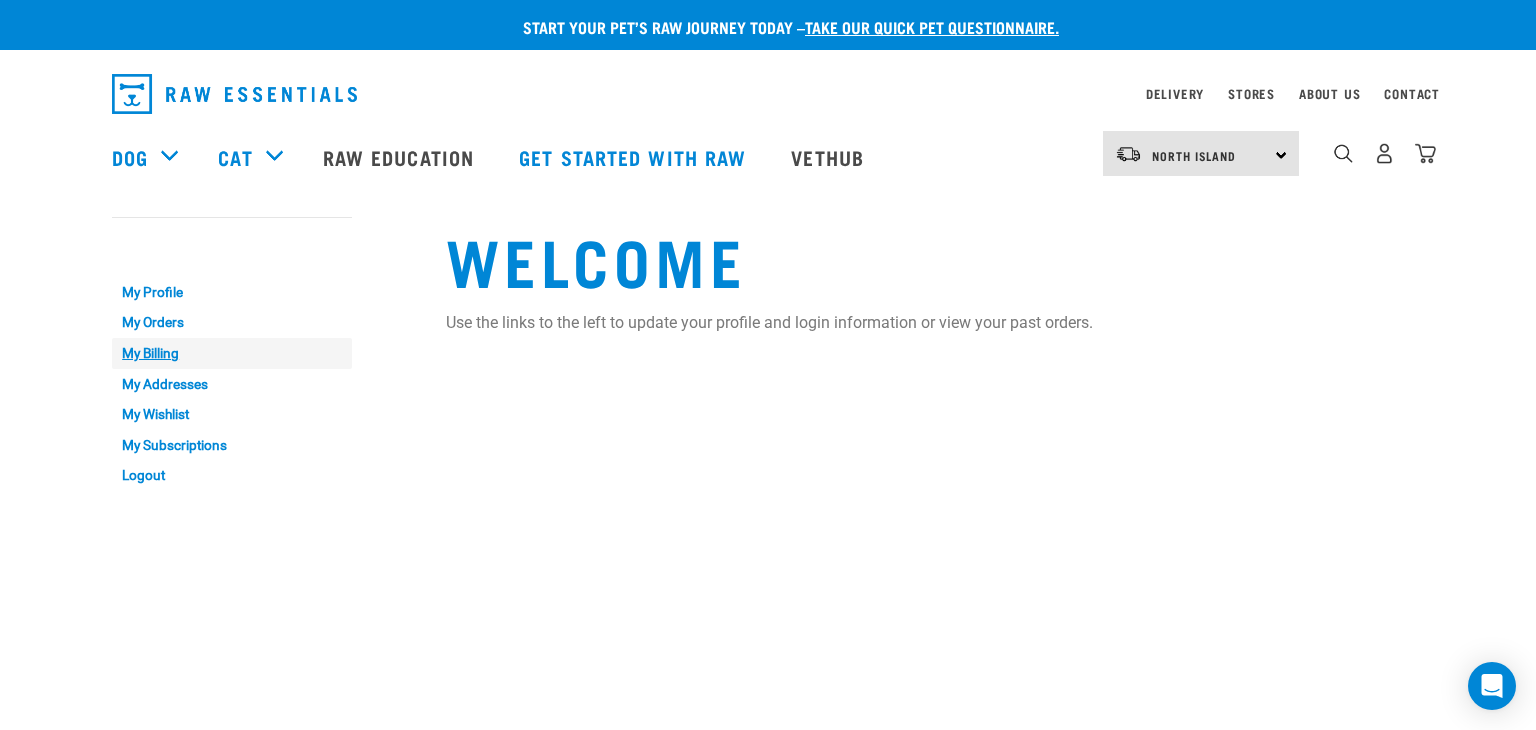 click on "My Billing" at bounding box center (232, 353) 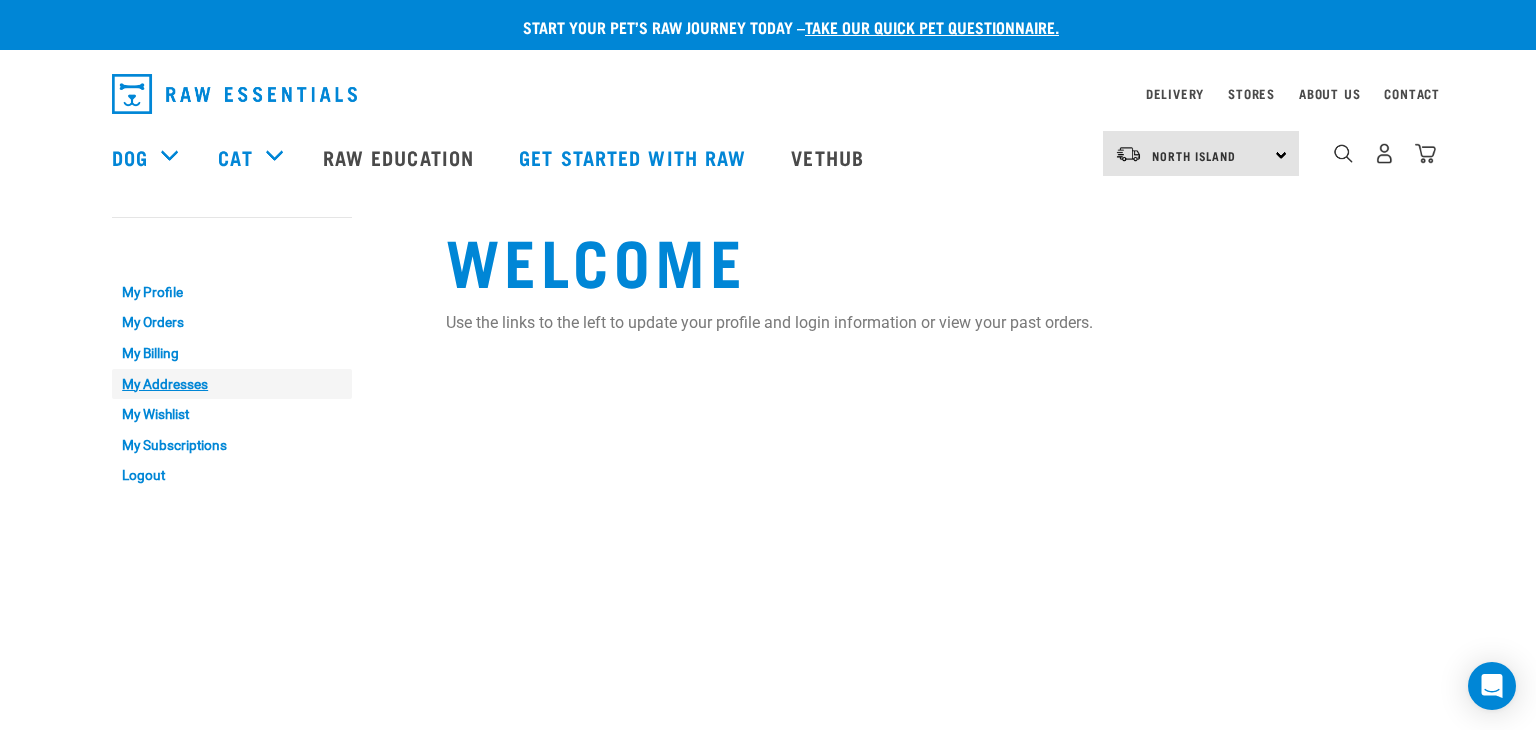 click on "My Addresses" at bounding box center [232, 384] 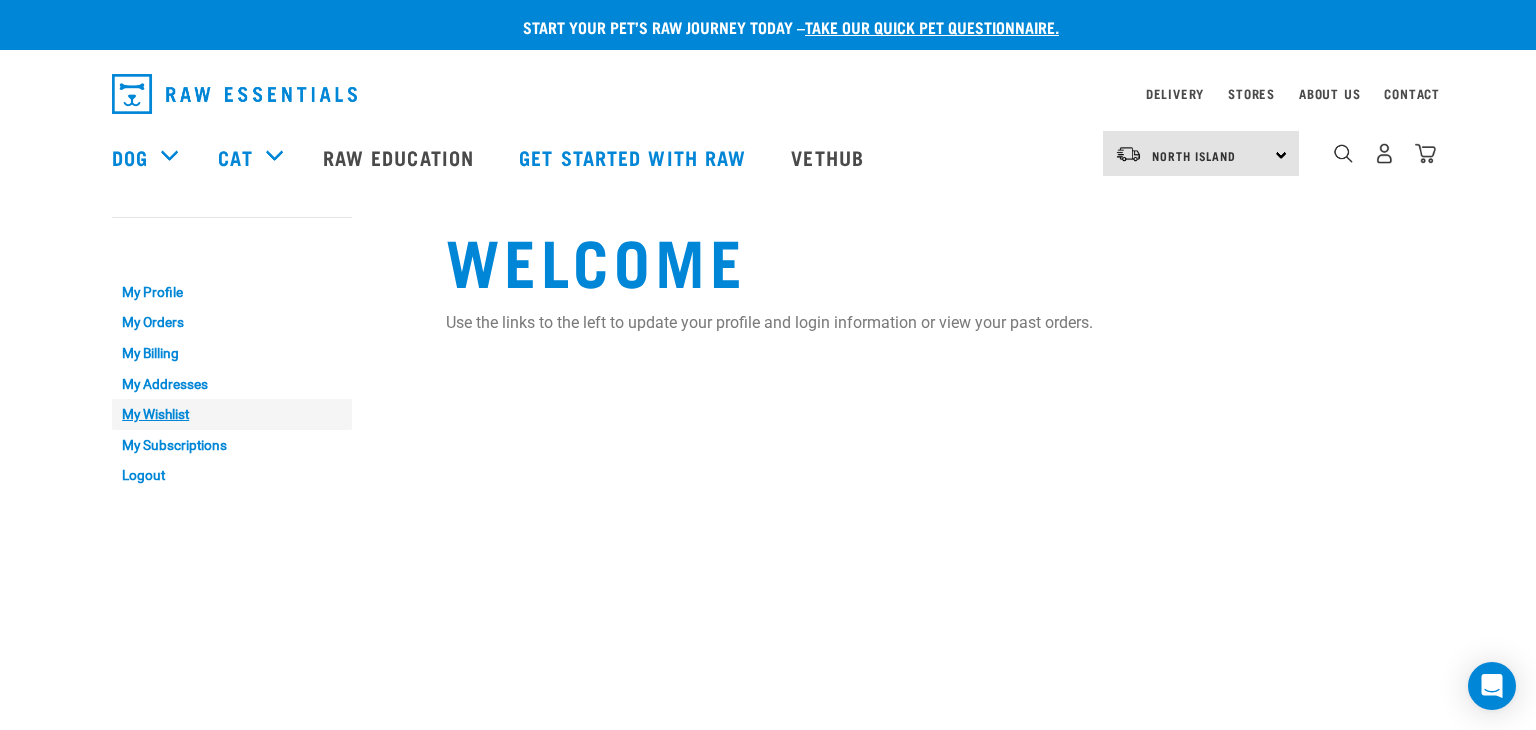 click on "My Wishlist" at bounding box center [232, 414] 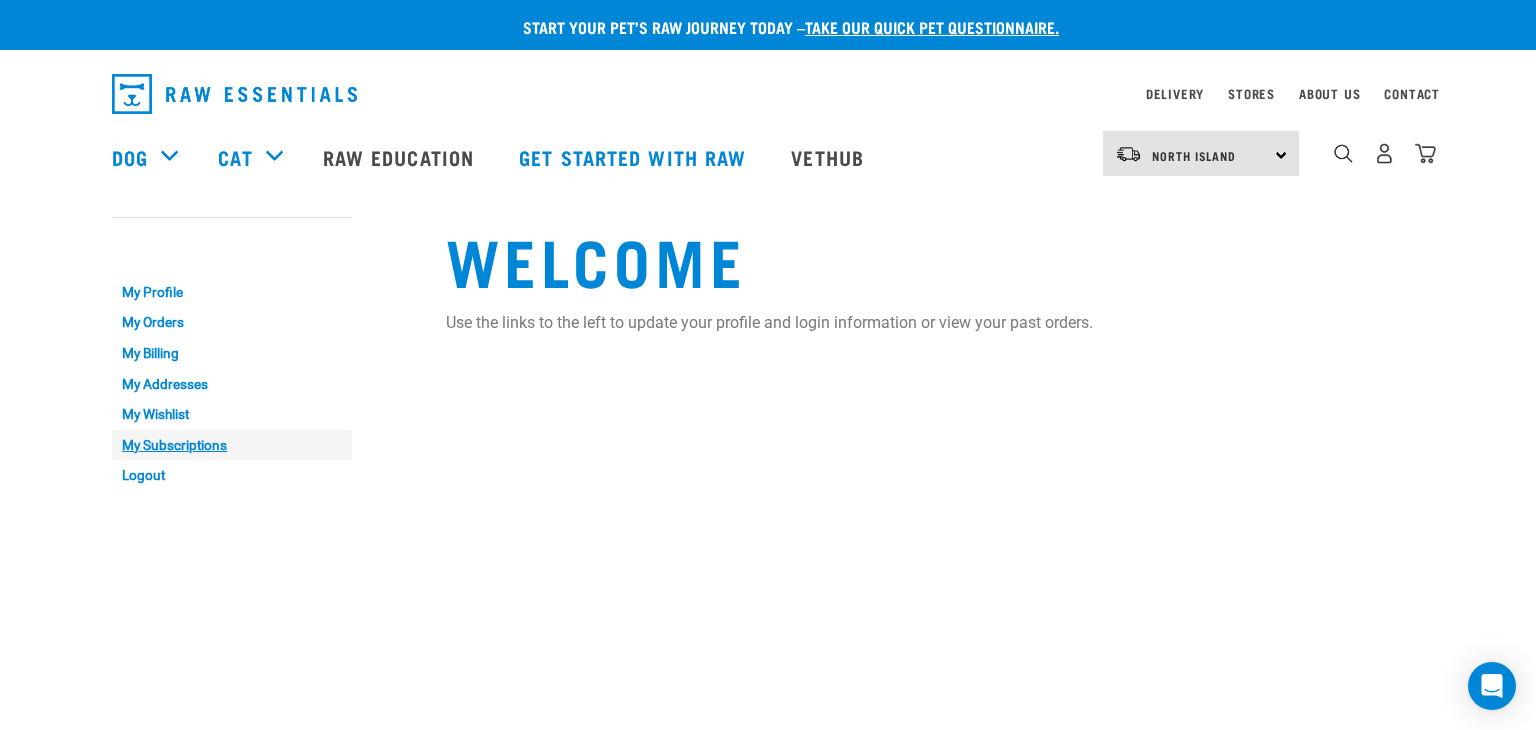 click on "My Subscriptions" at bounding box center (232, 445) 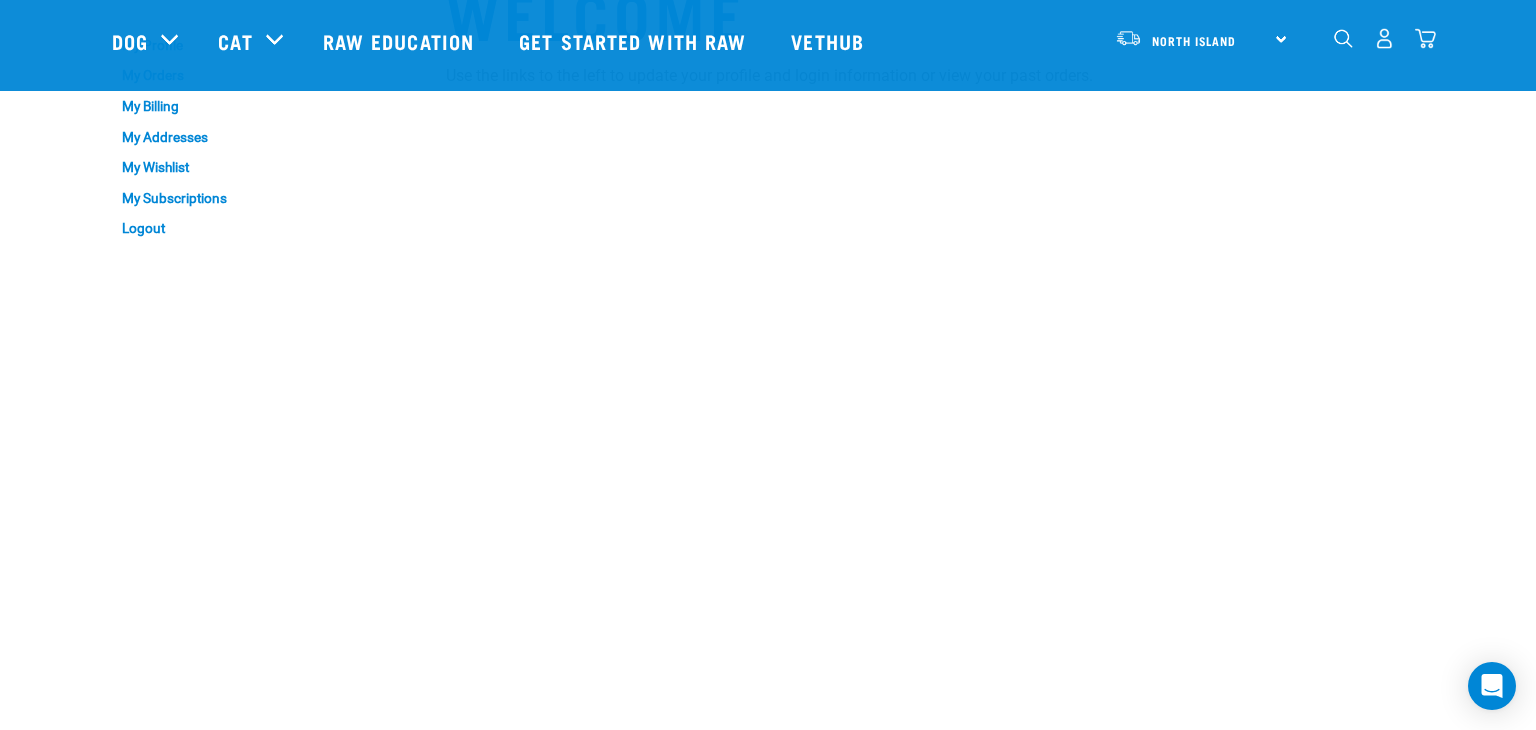 scroll, scrollTop: 0, scrollLeft: 0, axis: both 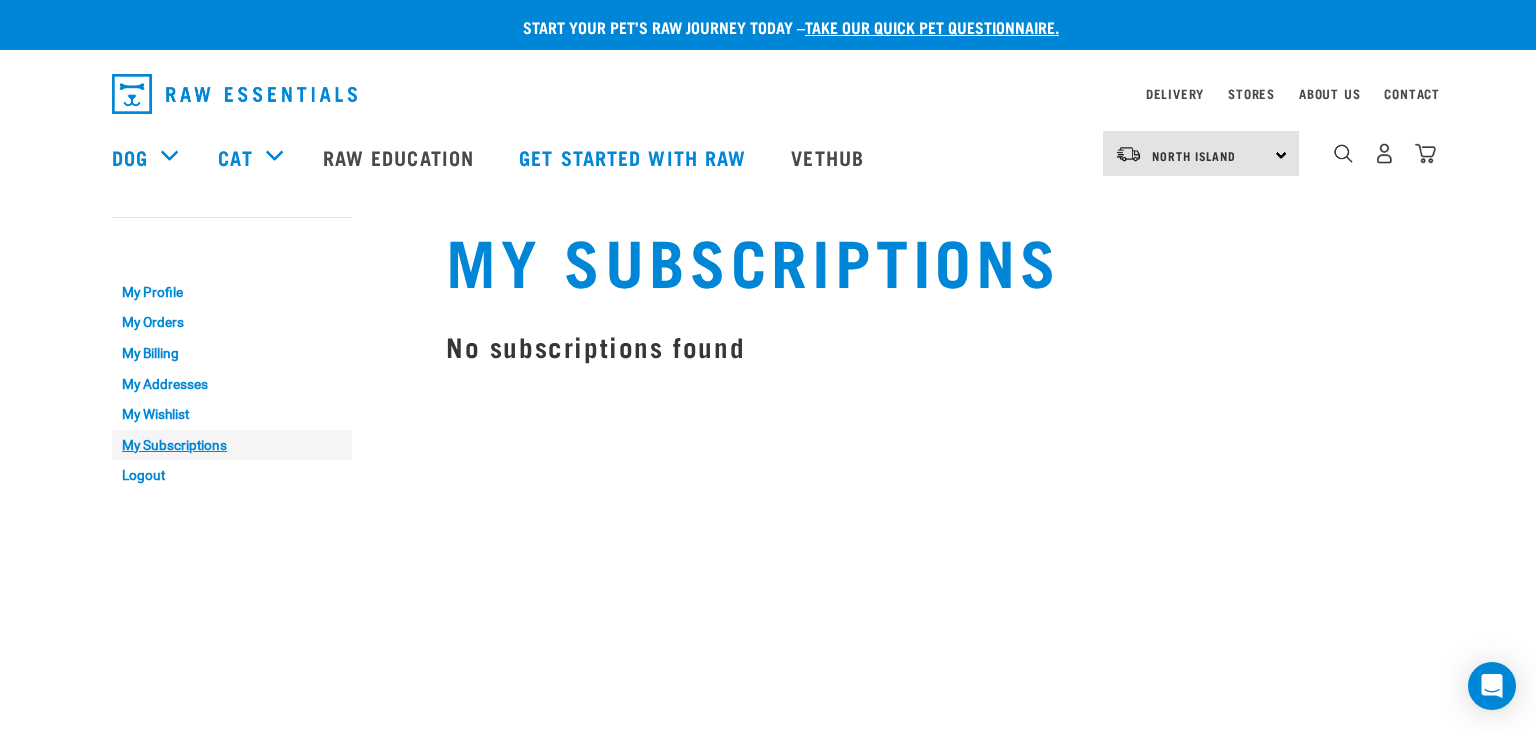 click on "My Subscriptions" at bounding box center (232, 445) 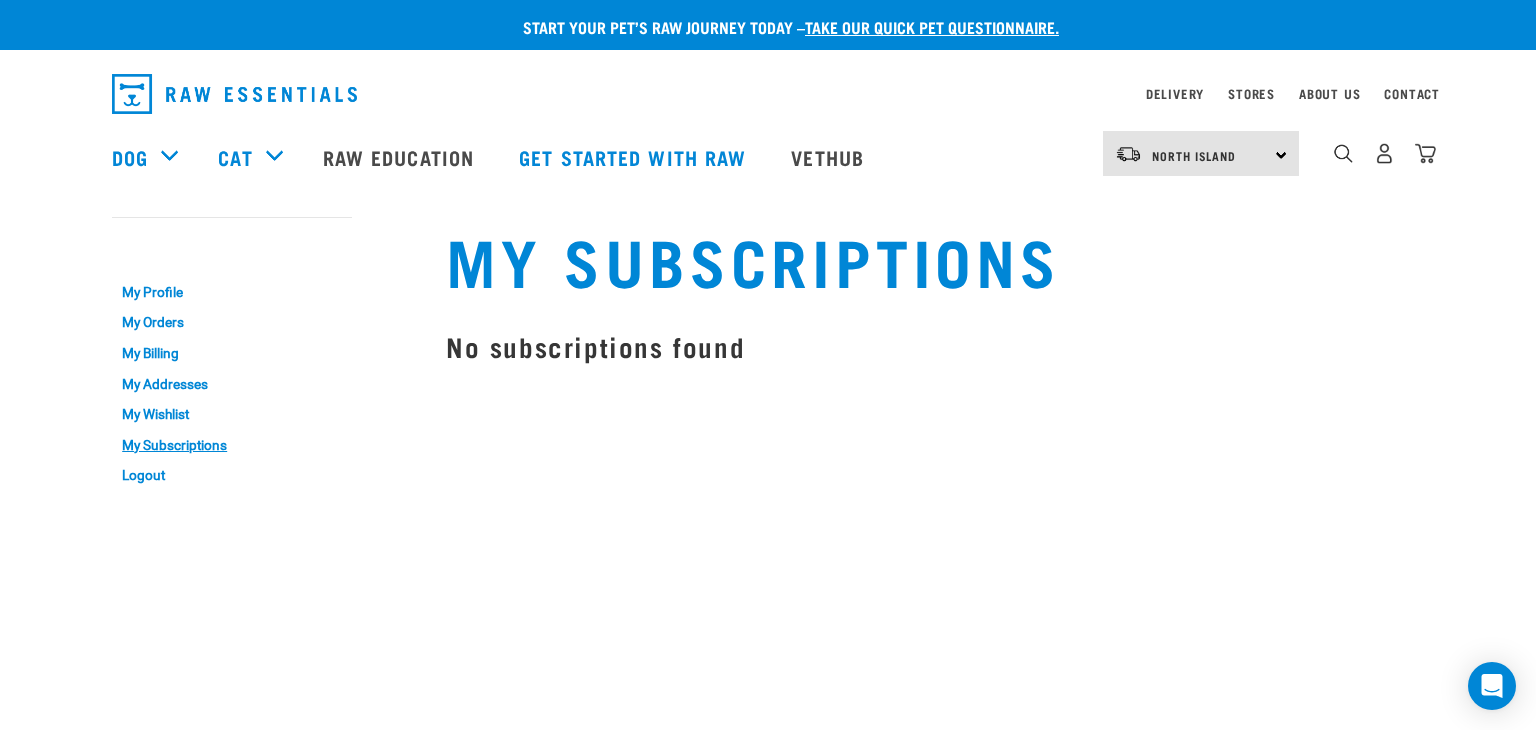 scroll, scrollTop: 0, scrollLeft: 0, axis: both 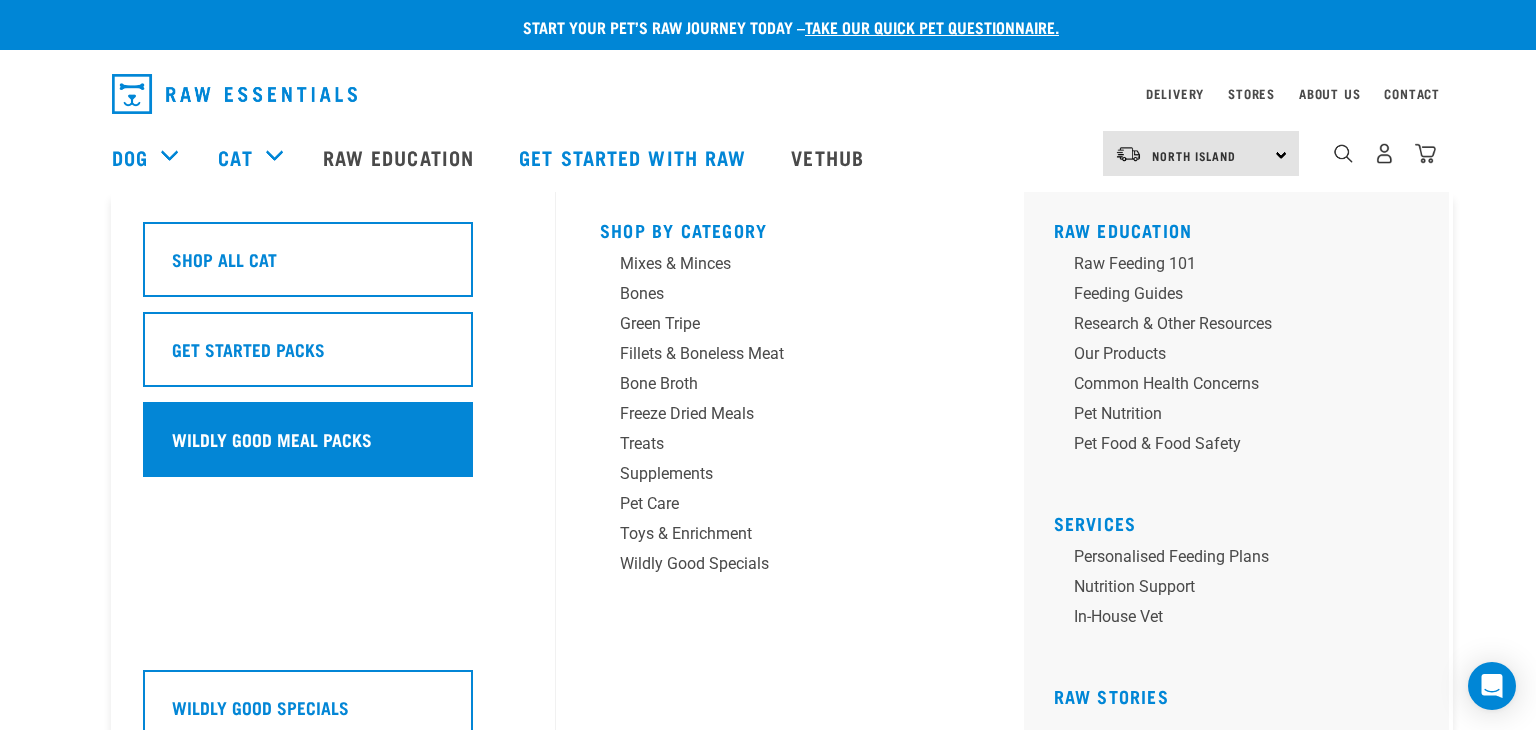 click on "Wildly Good Meal Packs" at bounding box center (308, 439) 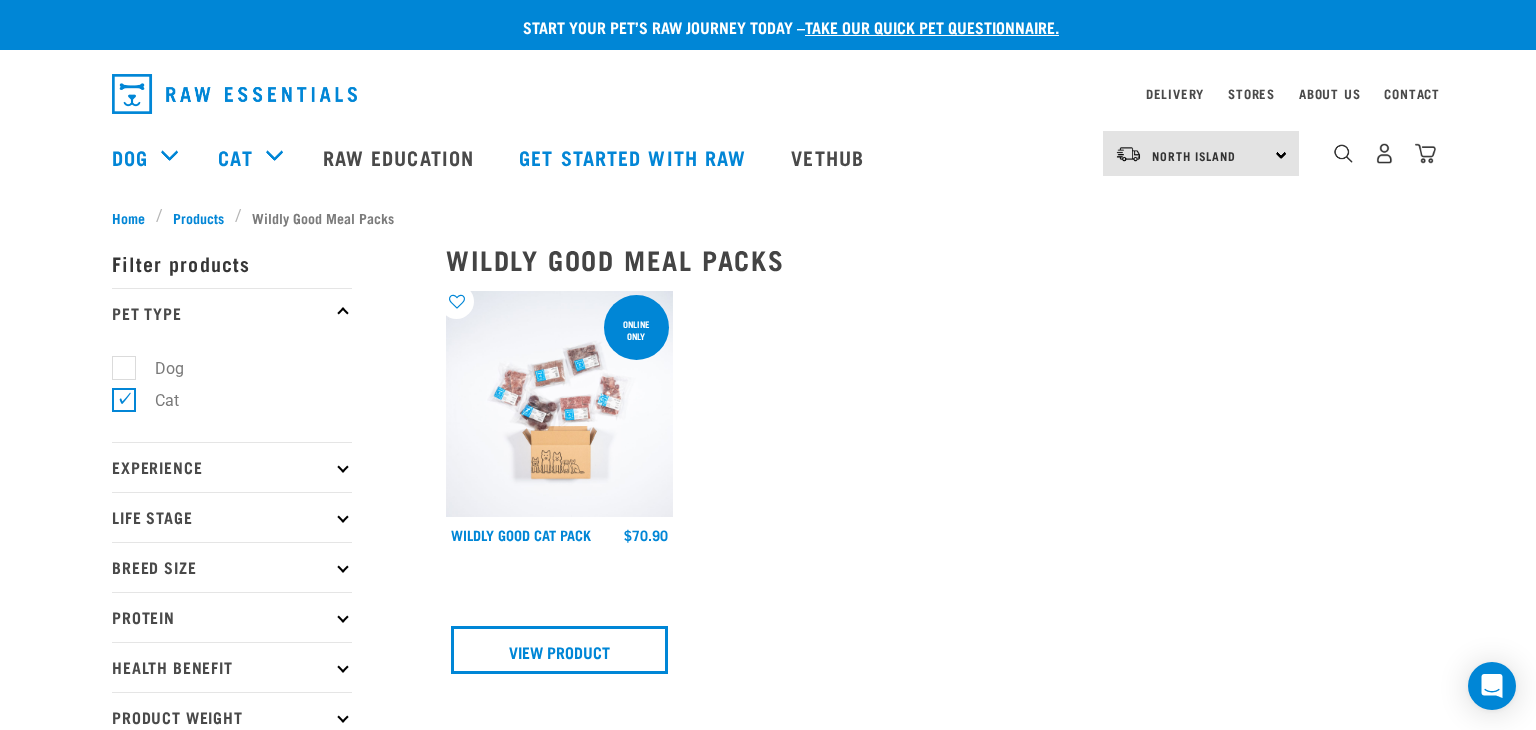 scroll, scrollTop: 0, scrollLeft: 0, axis: both 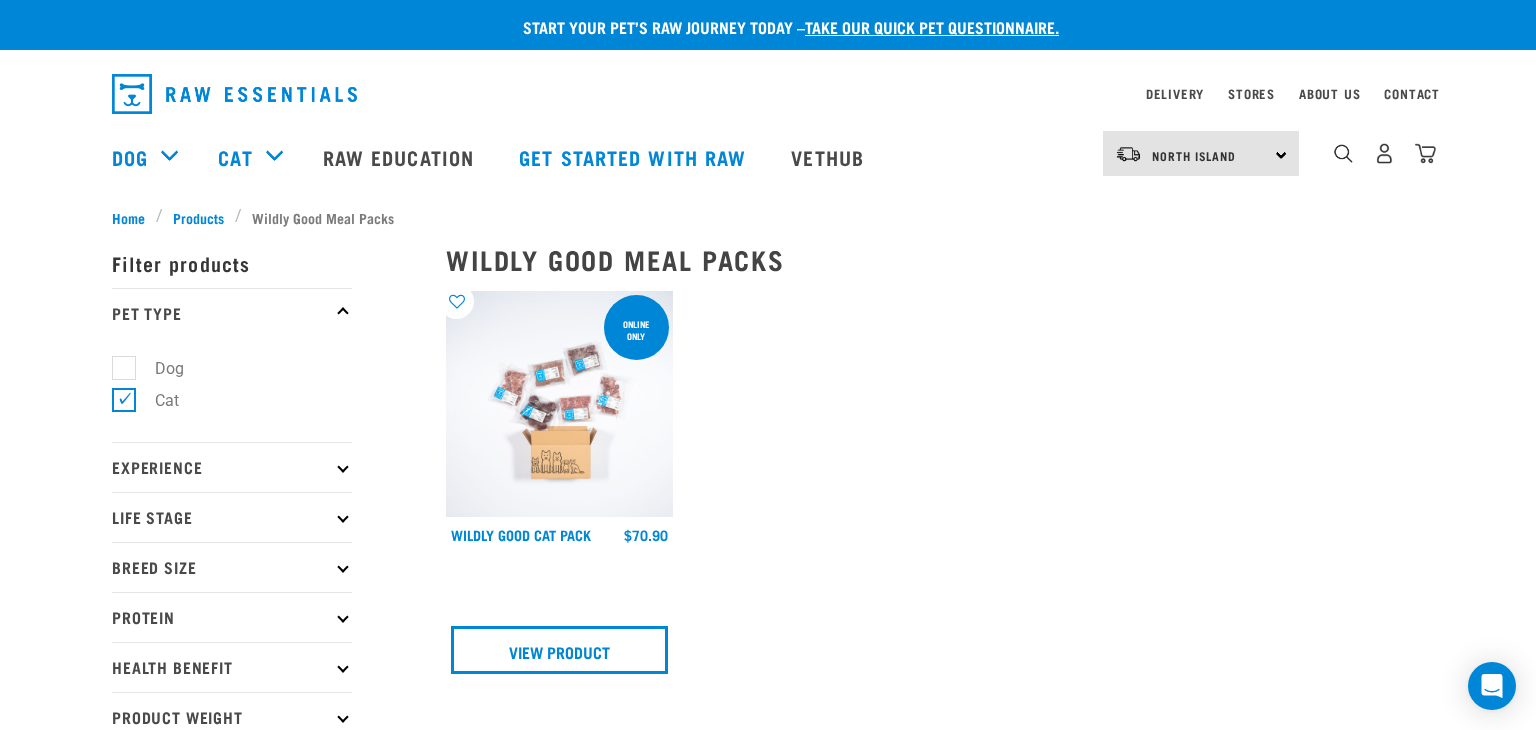 click on "Dog" at bounding box center [157, 368] 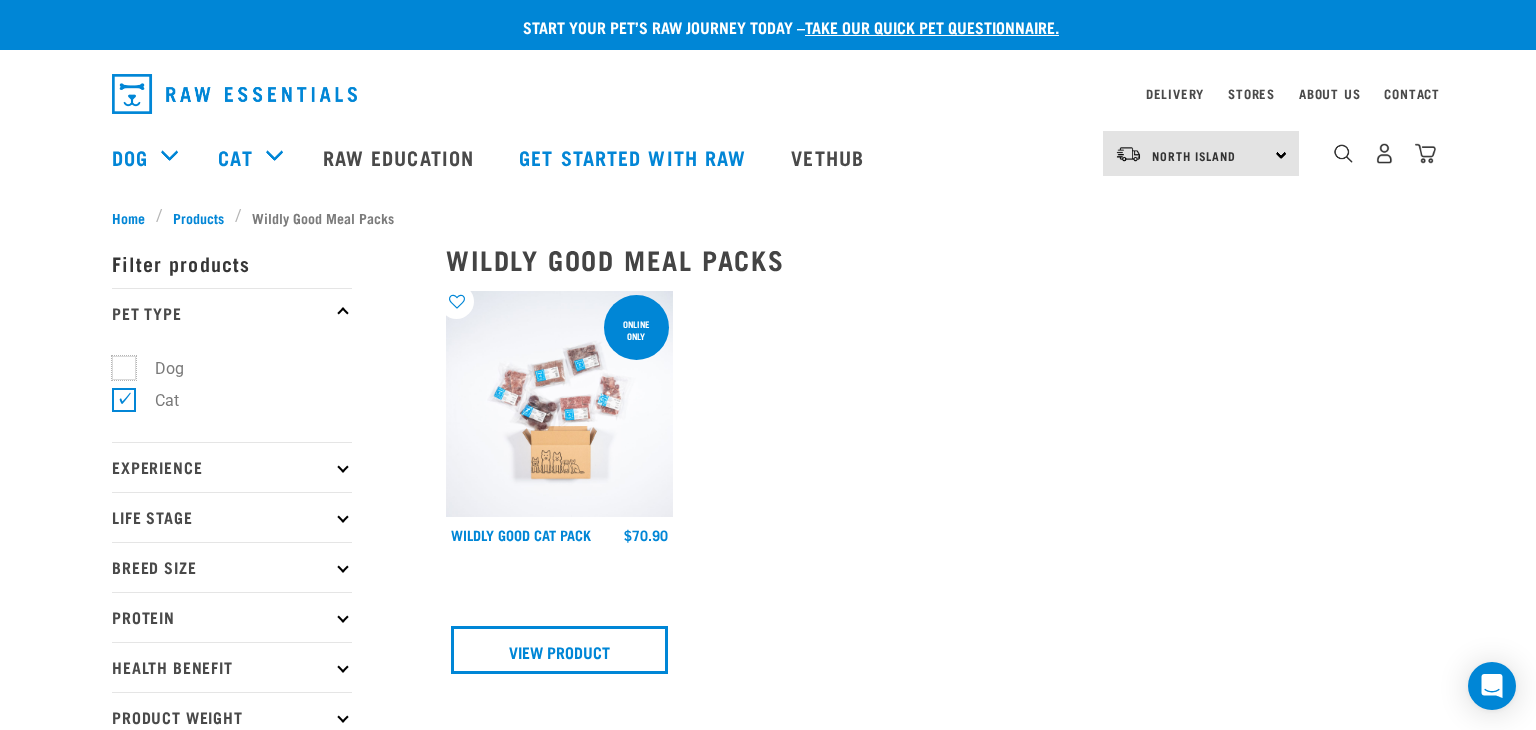 click on "Dog" at bounding box center [118, 364] 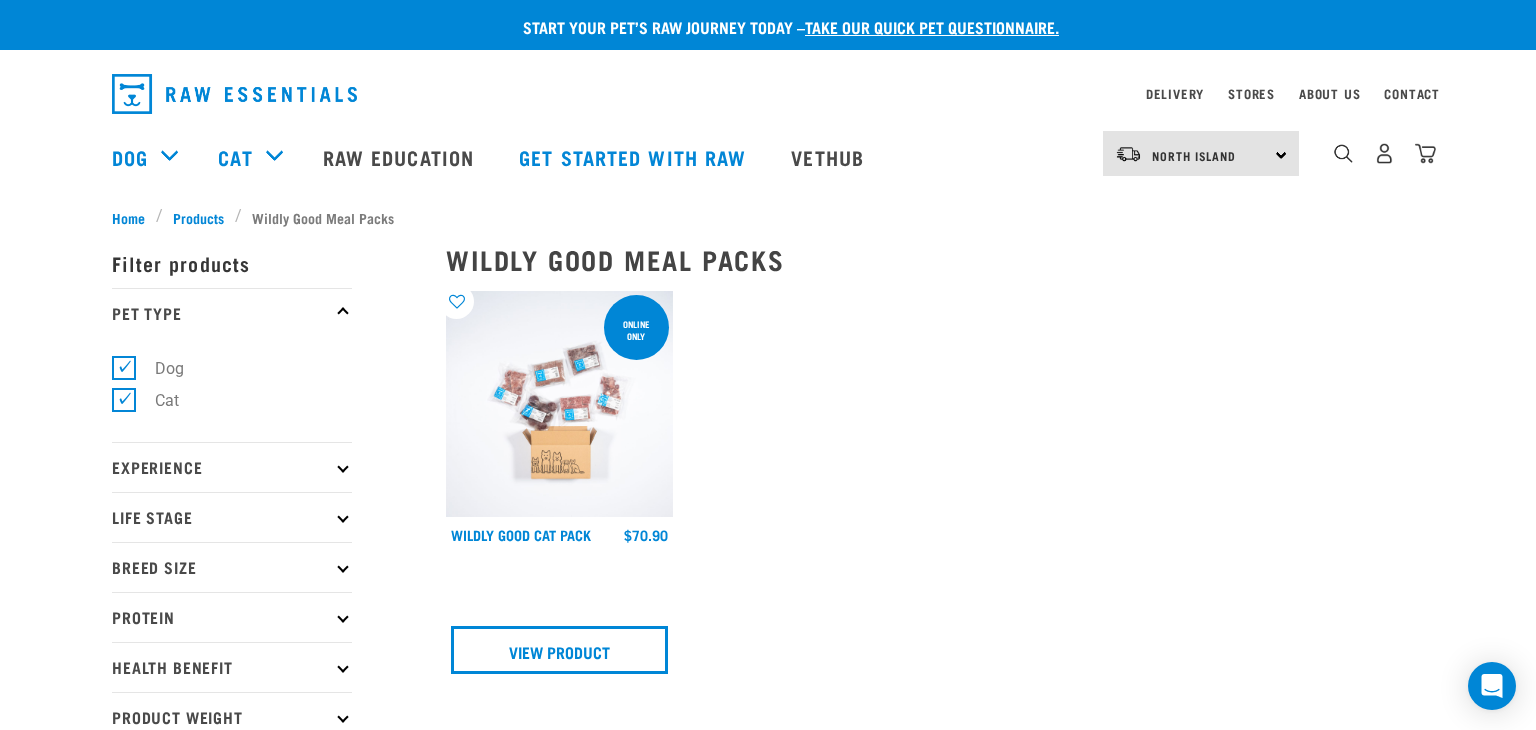 click on "Cat" at bounding box center [155, 400] 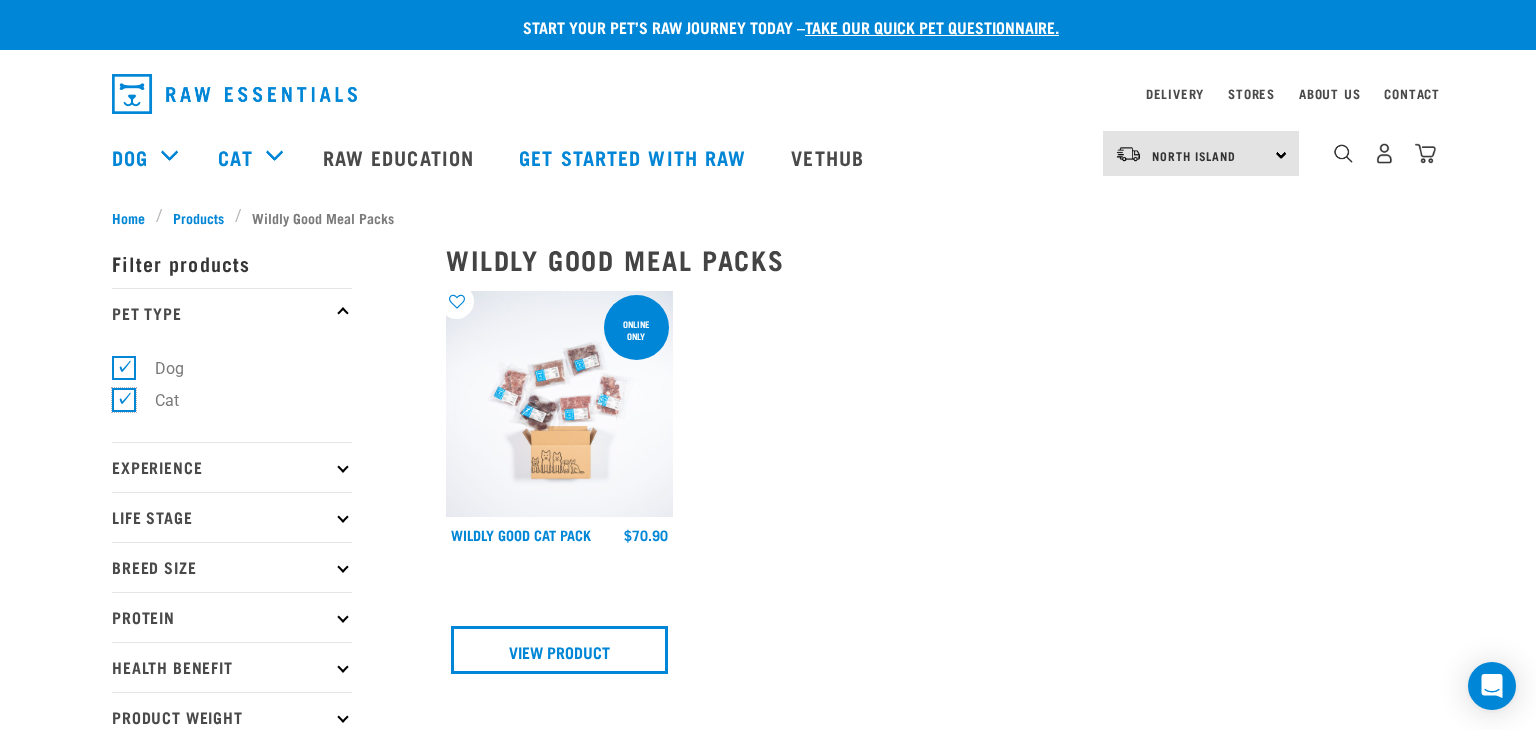 click on "Cat" at bounding box center (118, 397) 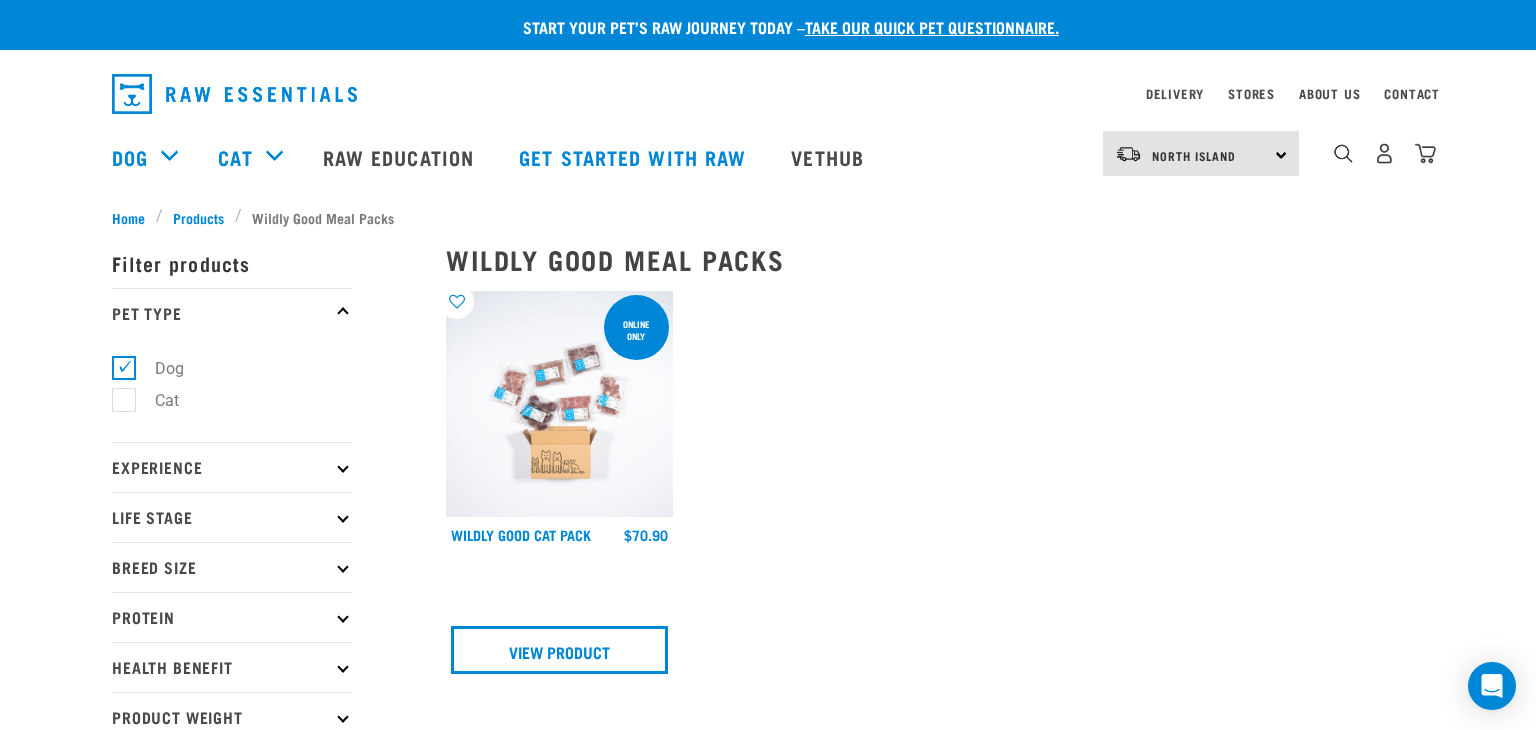 click on "Experience" at bounding box center (232, 467) 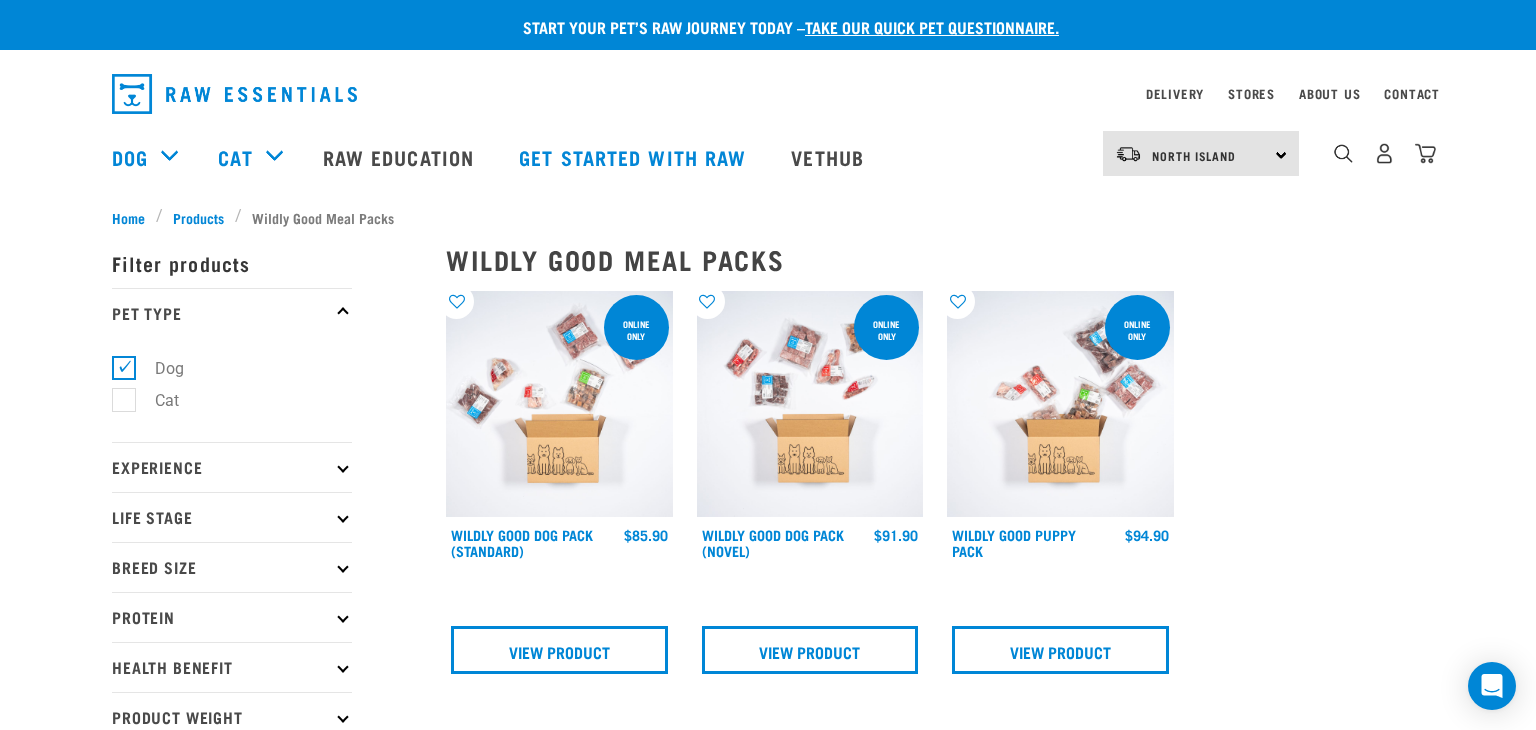 scroll, scrollTop: 0, scrollLeft: 0, axis: both 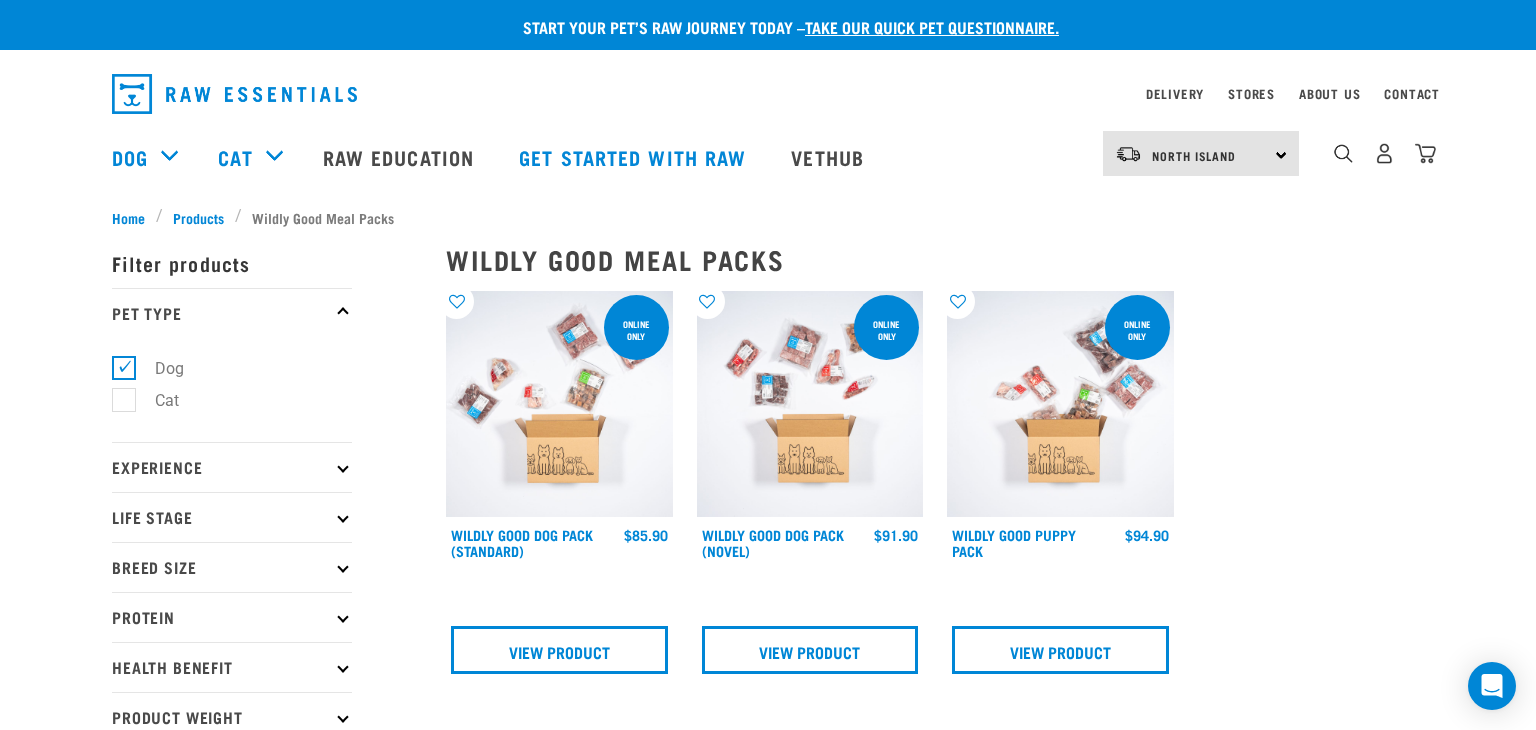 click on "Experience" at bounding box center [232, 467] 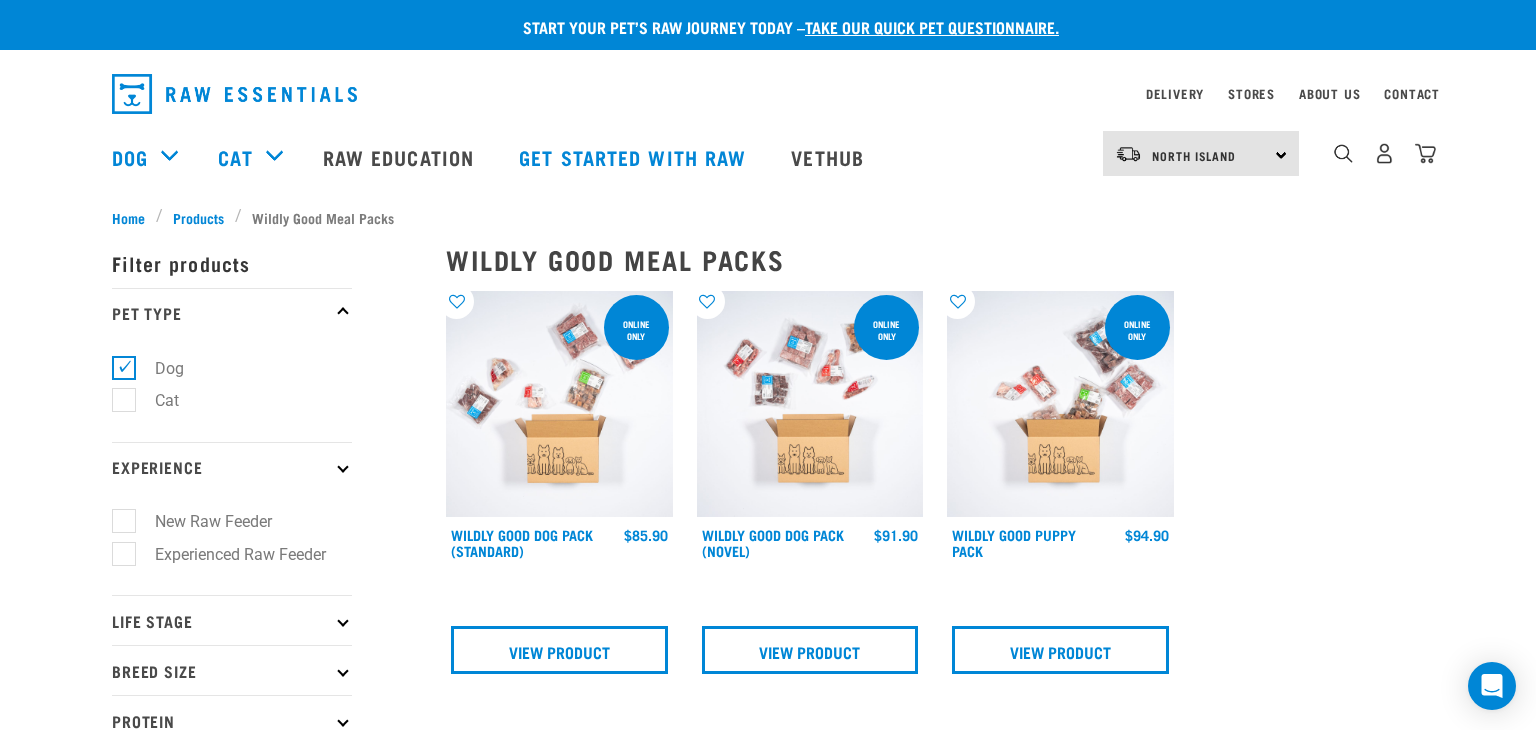 click on "Experienced Raw Feeder" at bounding box center (228, 554) 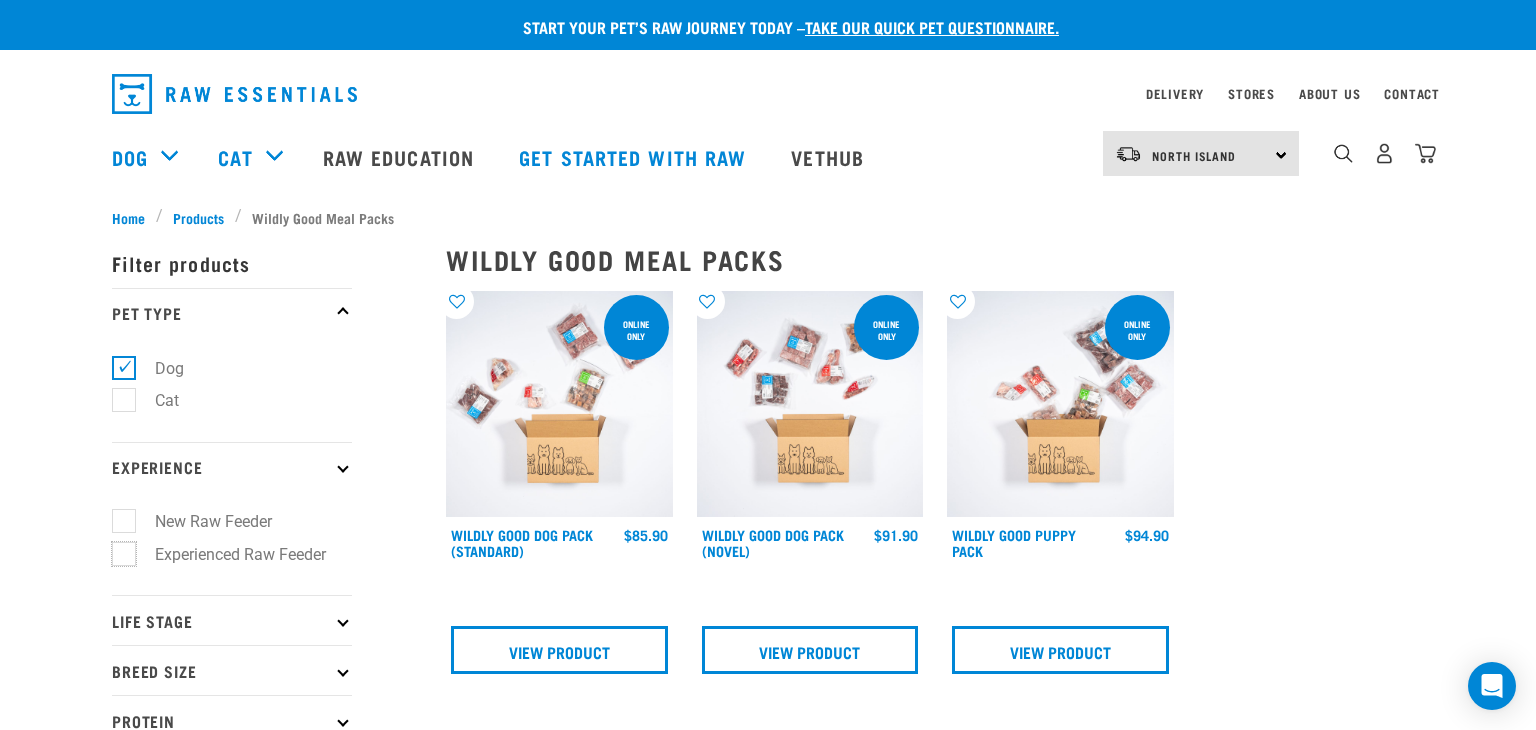 click on "Experienced Raw Feeder" at bounding box center (118, 550) 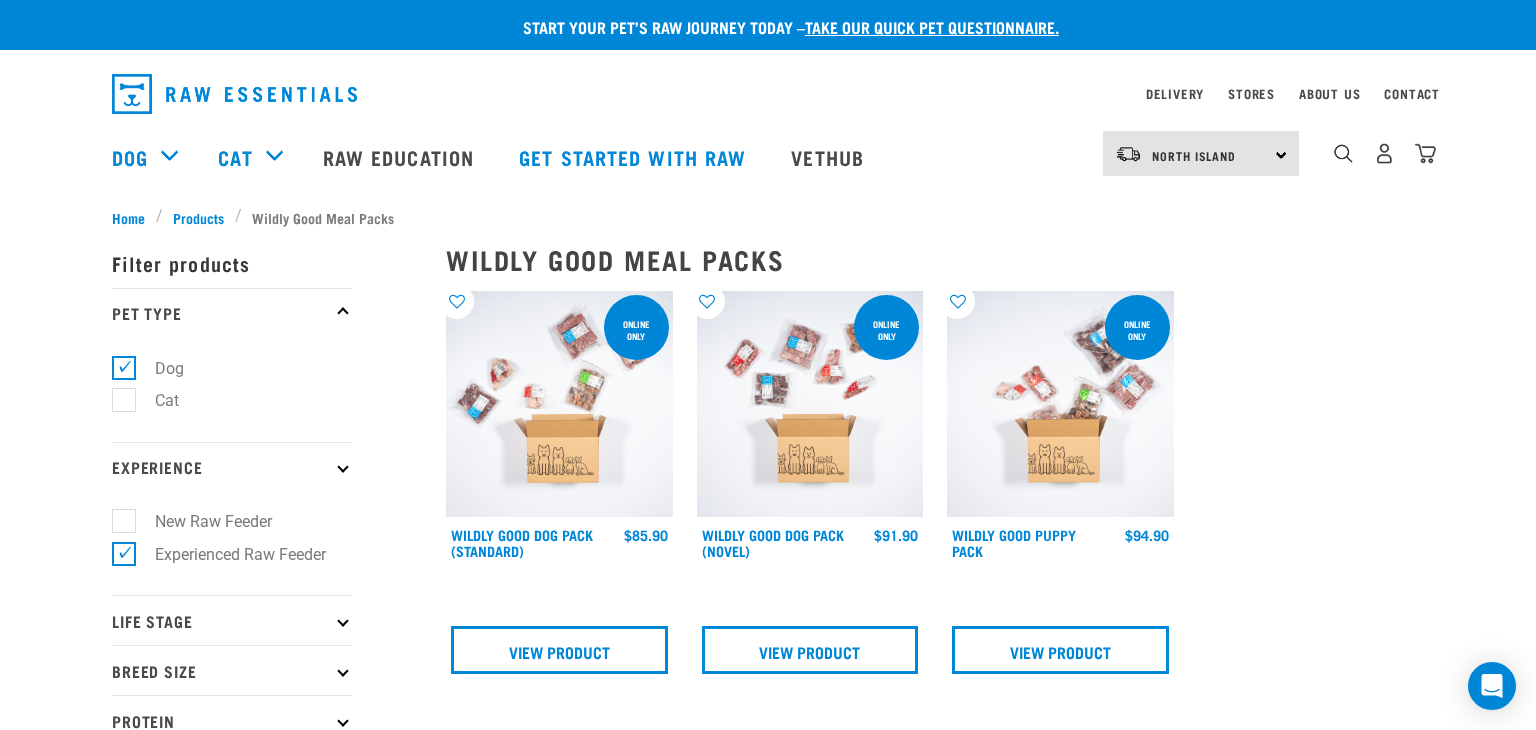 click on "Life Stage" at bounding box center (232, 620) 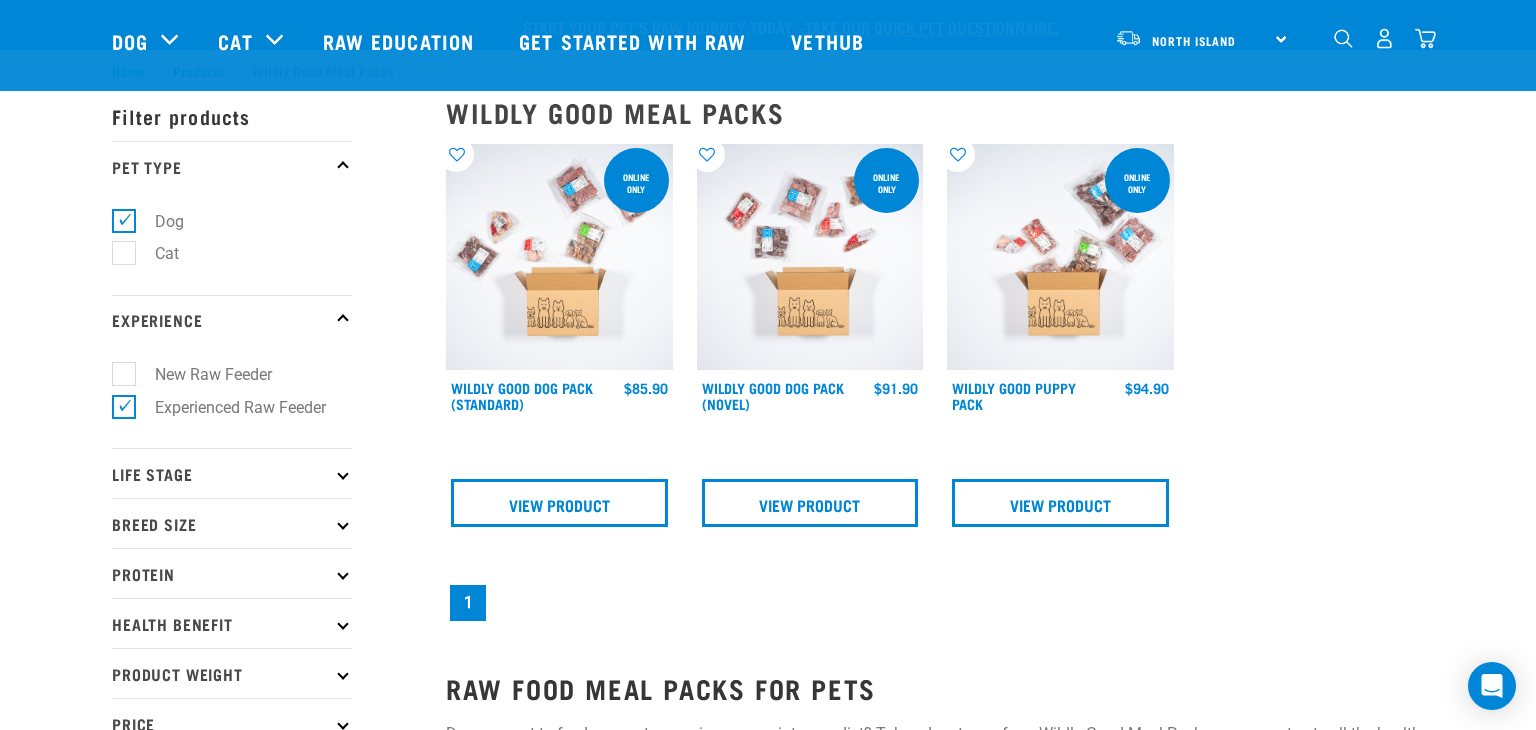 scroll, scrollTop: 171, scrollLeft: 0, axis: vertical 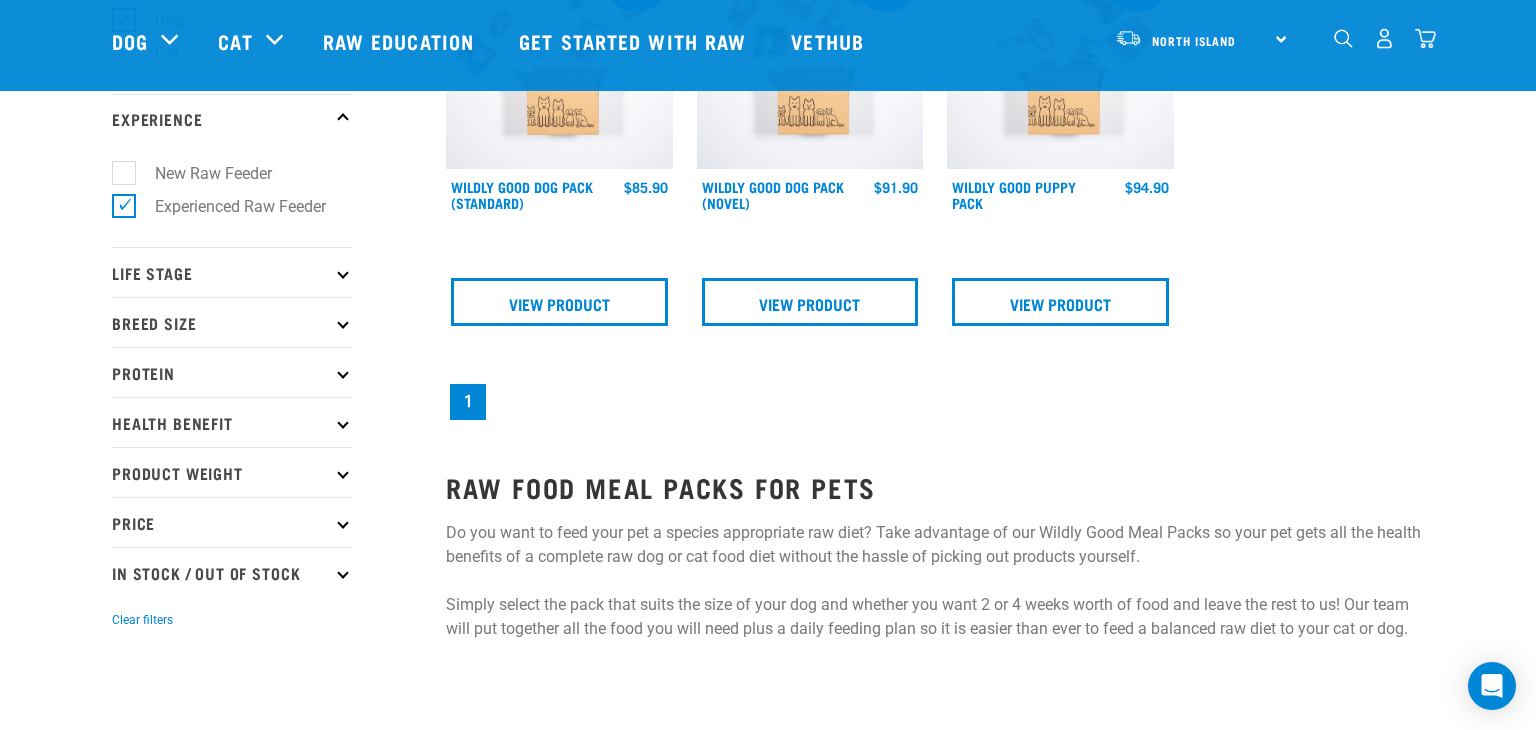 click at bounding box center [342, 272] 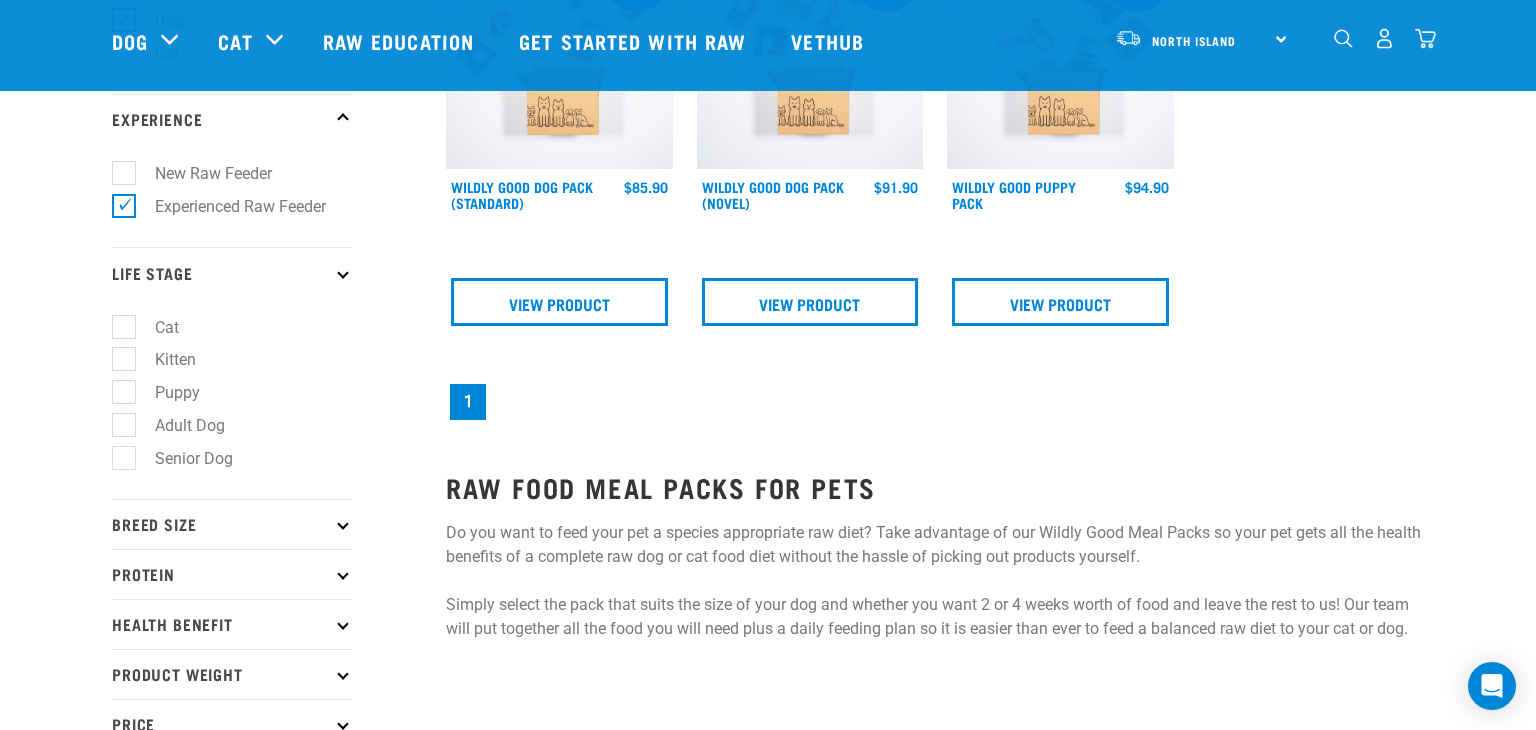 click on "Senior Dog" at bounding box center (182, 458) 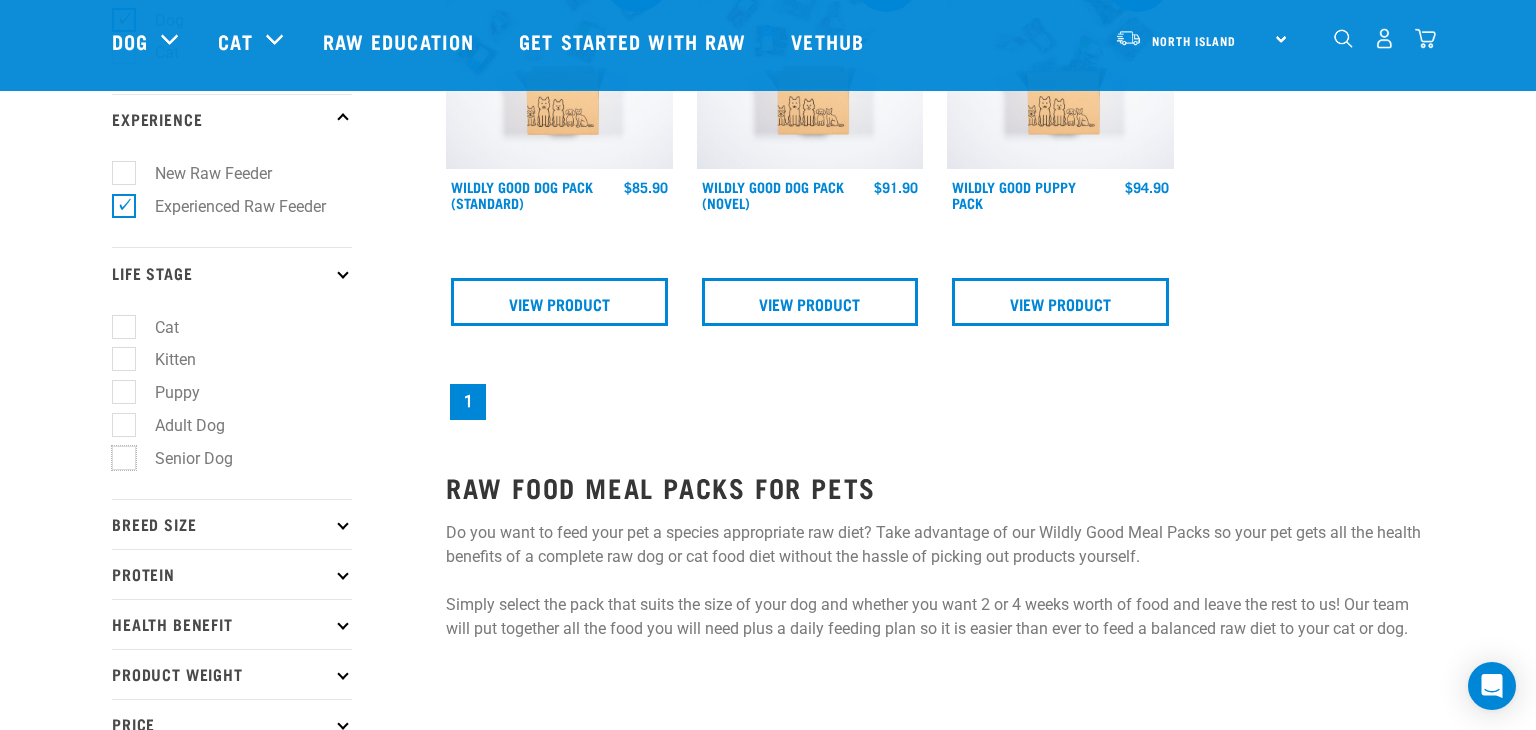 click on "Senior Dog" at bounding box center [118, 454] 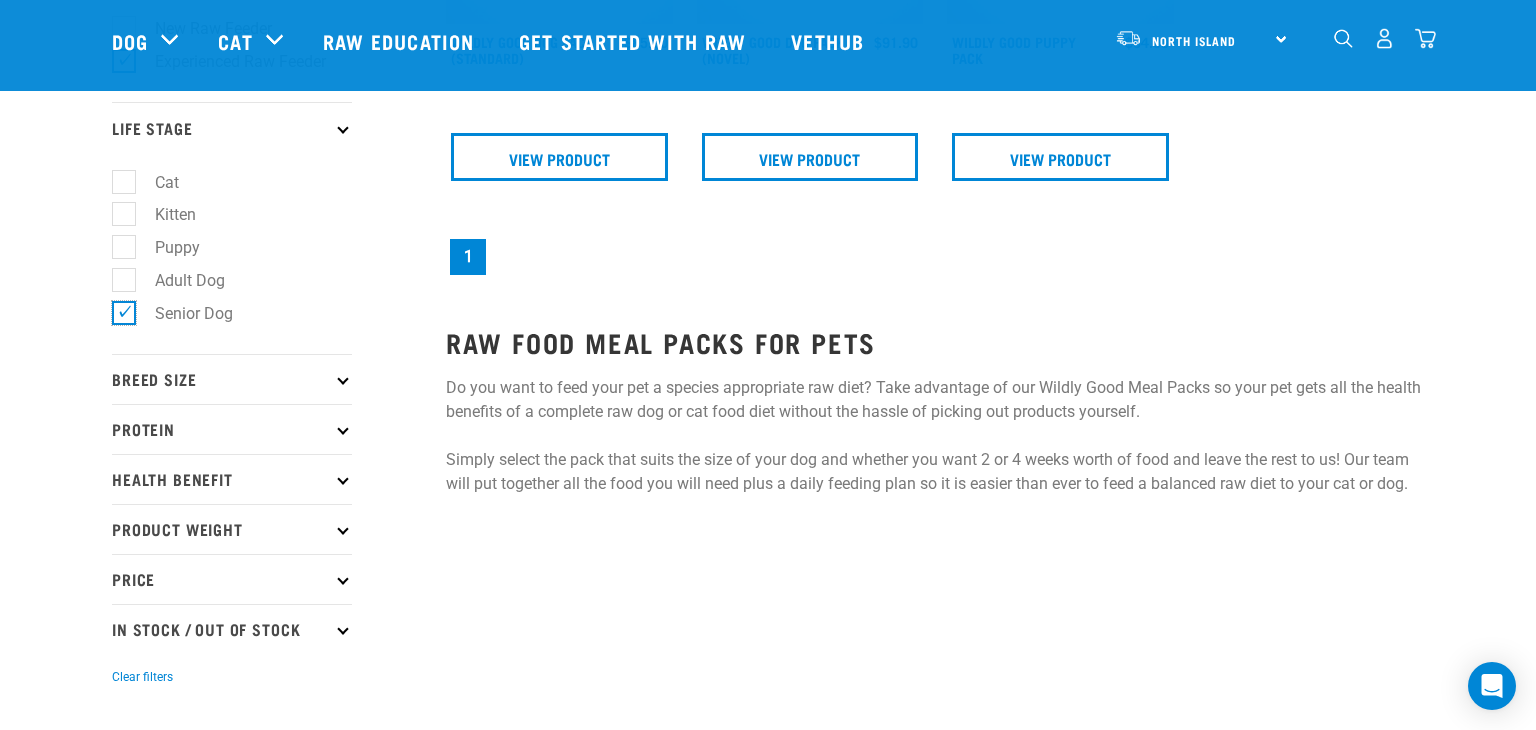 scroll, scrollTop: 352, scrollLeft: 0, axis: vertical 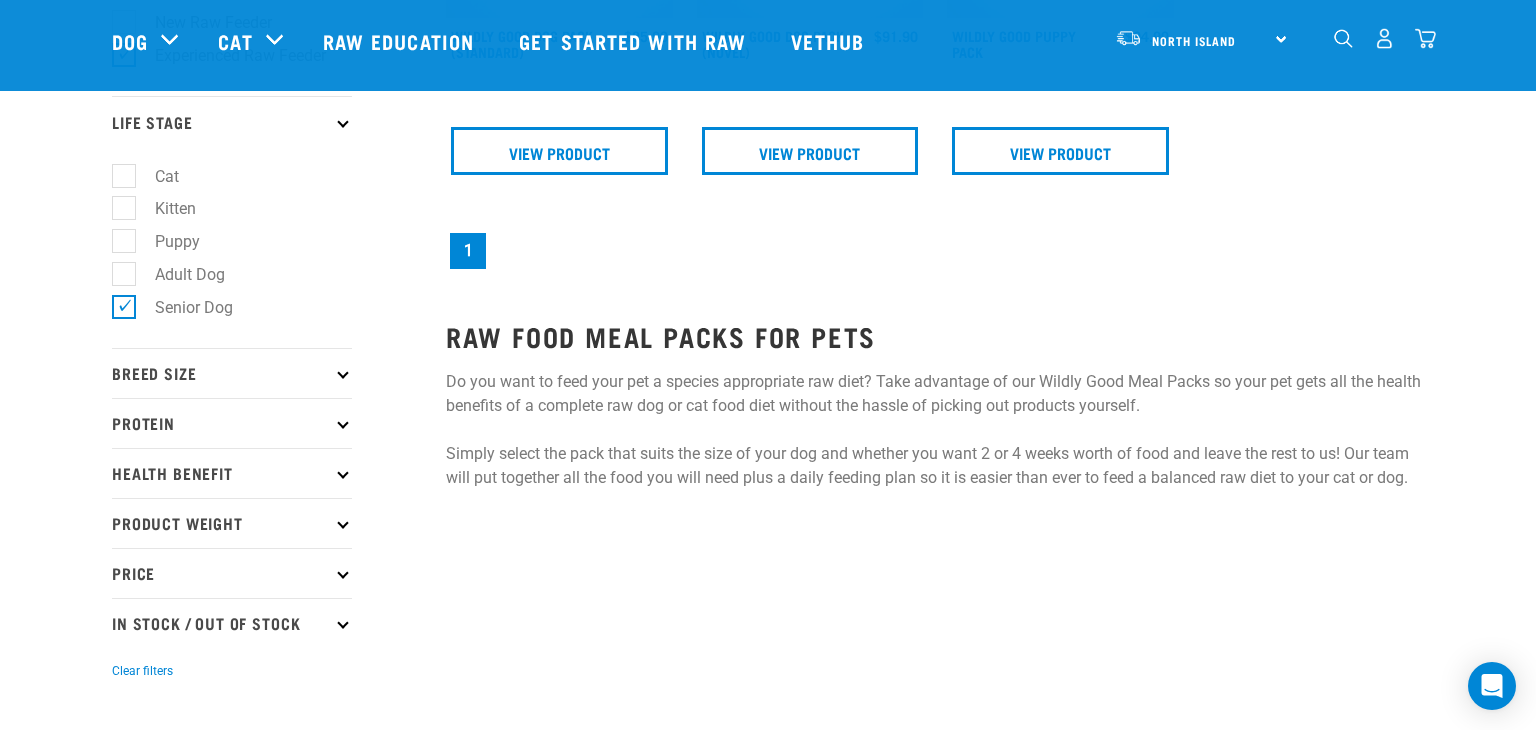 click on "Breed Size" at bounding box center [232, 373] 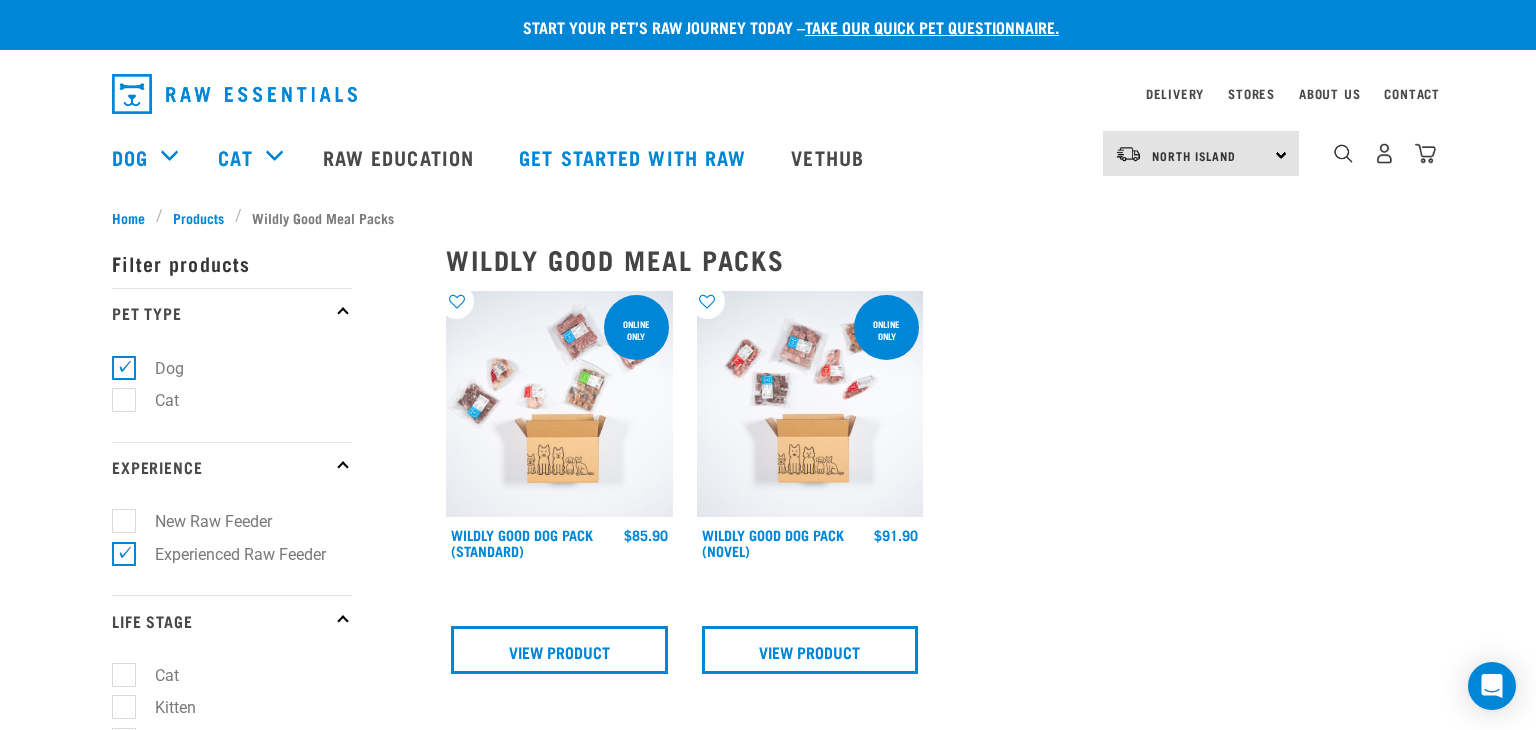 scroll, scrollTop: 0, scrollLeft: 0, axis: both 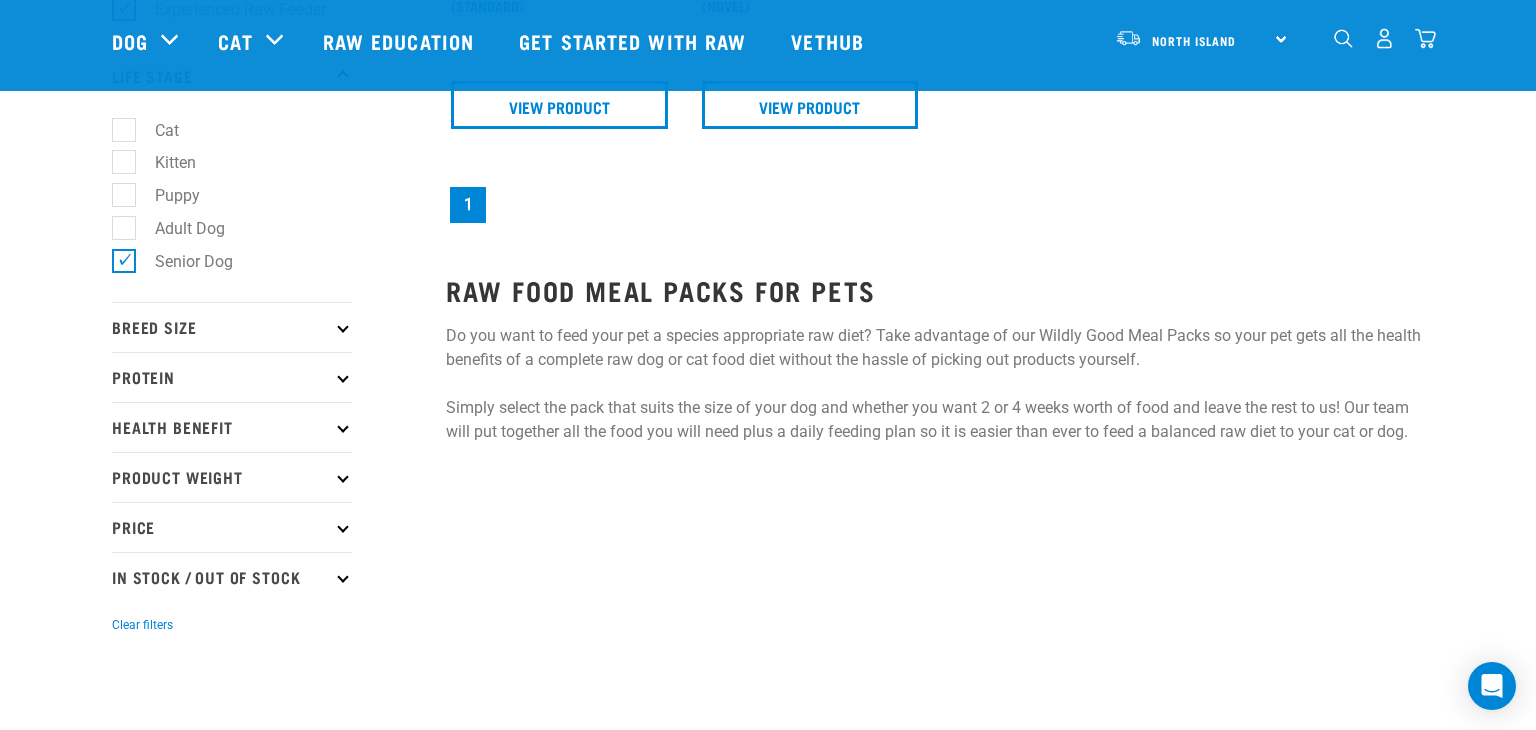 click at bounding box center [342, 327] 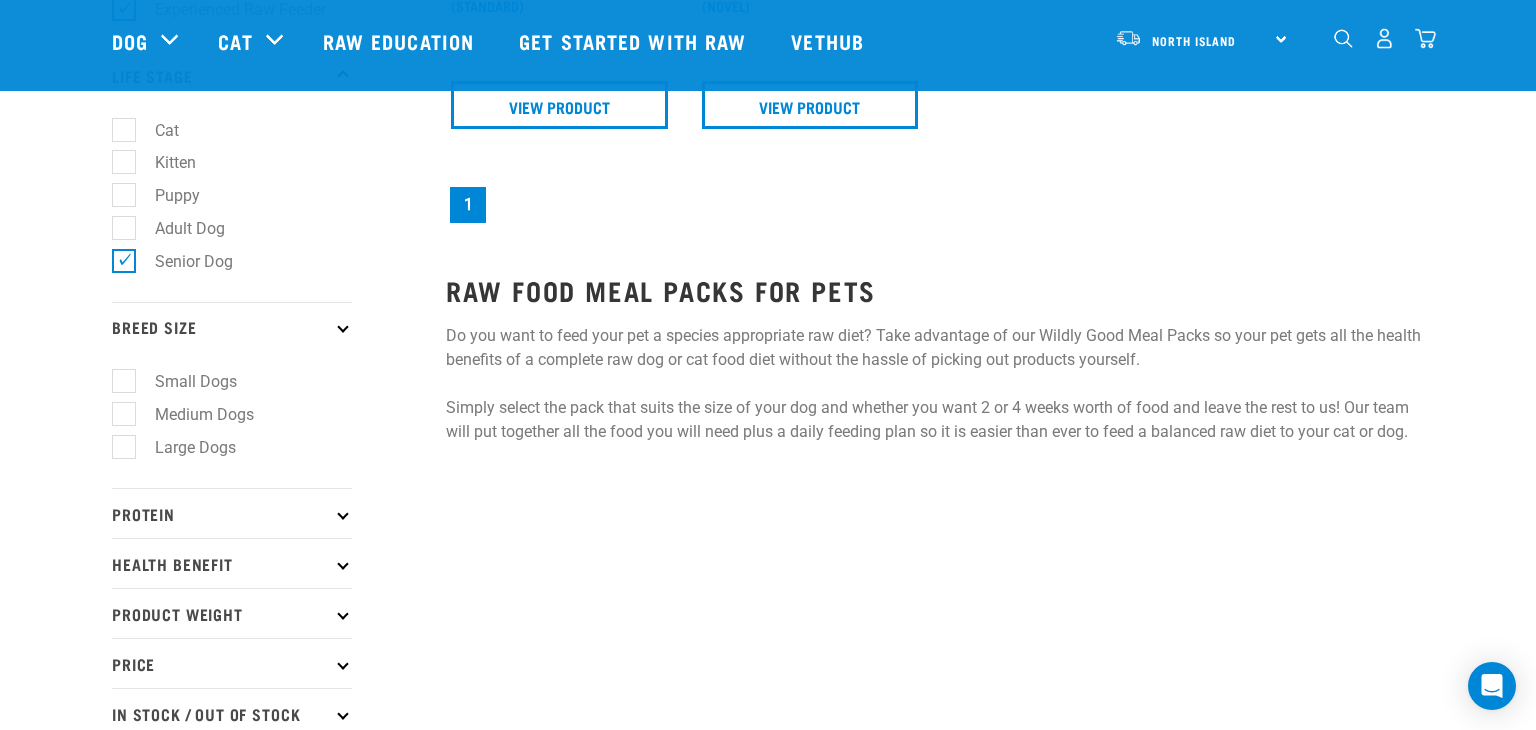 click on "Large Dogs" at bounding box center [183, 447] 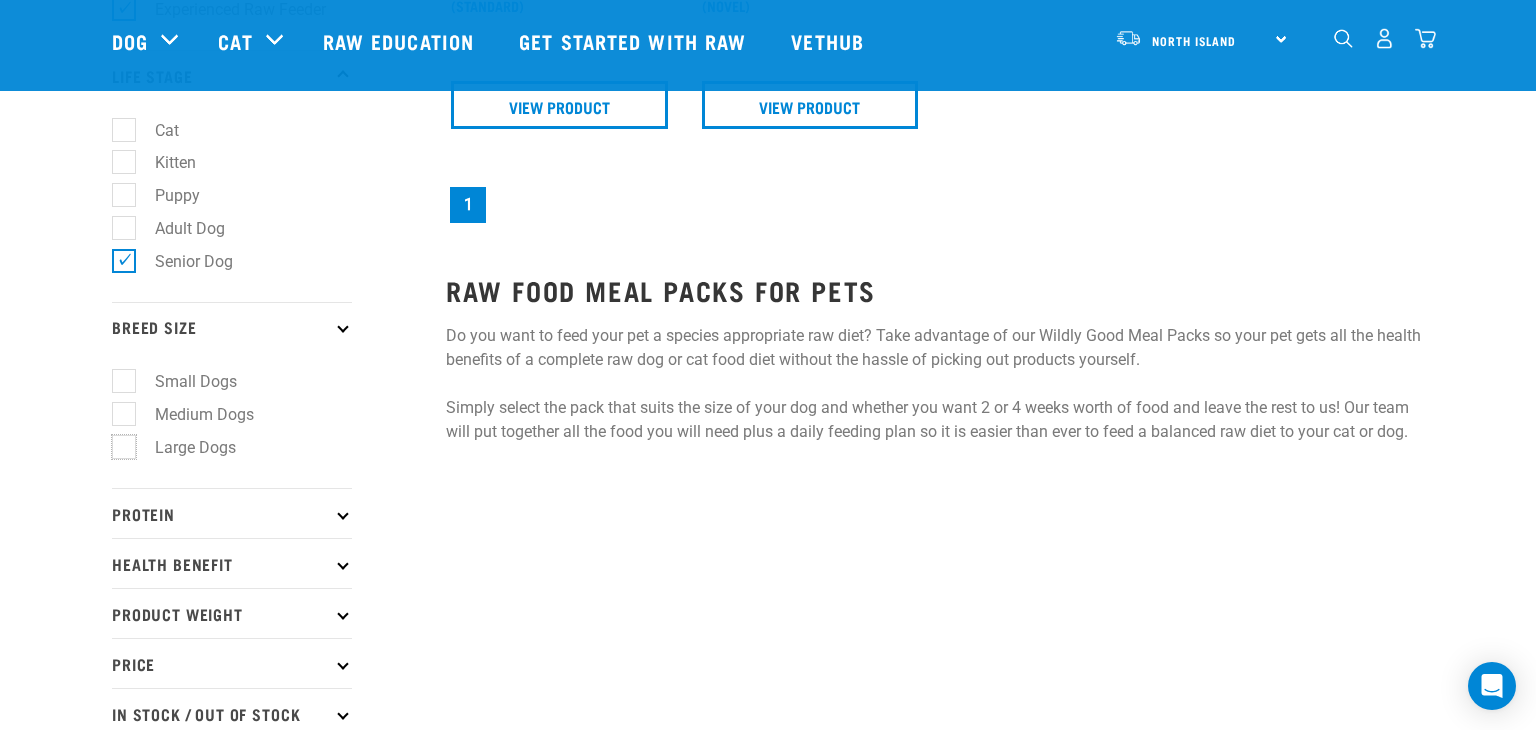 click on "Large Dogs" at bounding box center (118, 443) 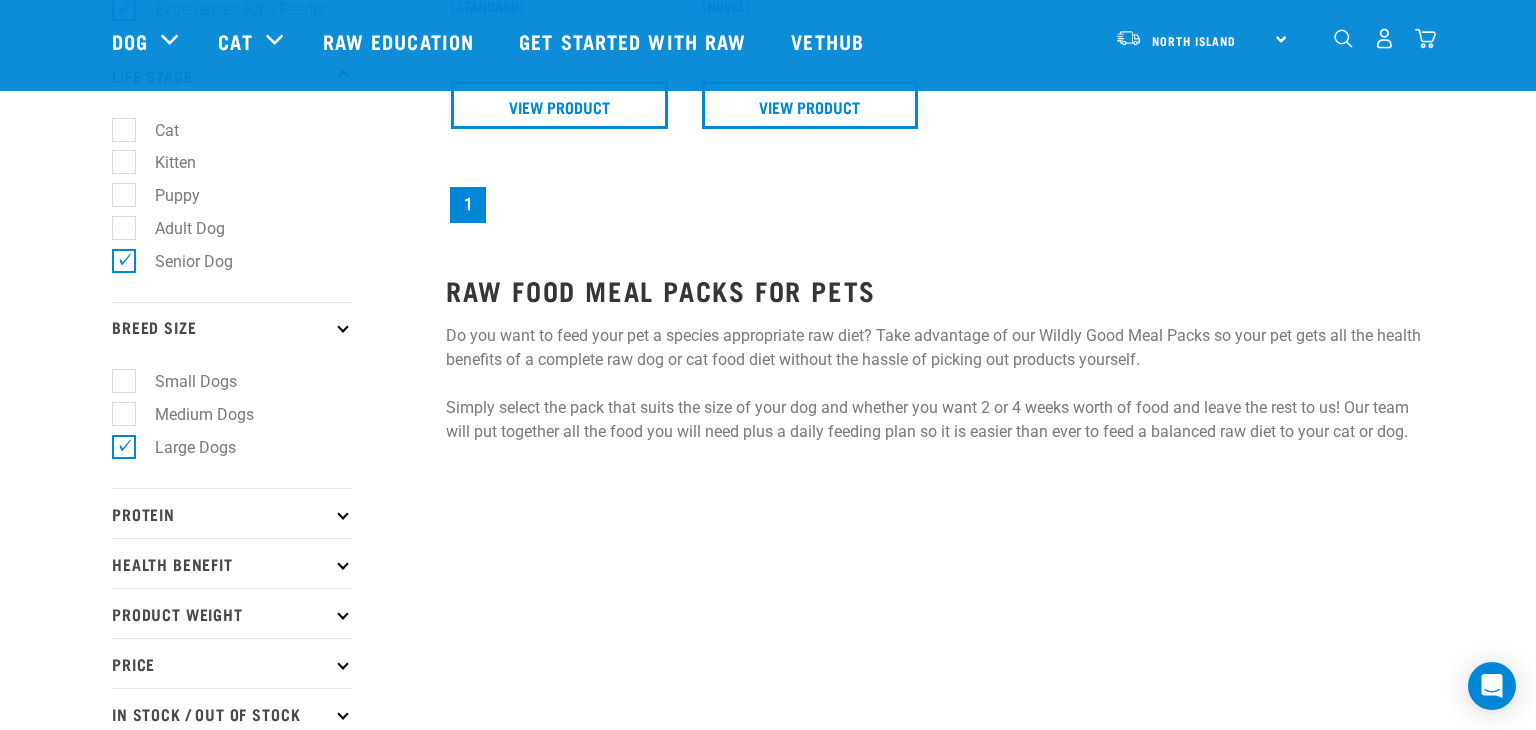 click on "Protein" at bounding box center (232, 513) 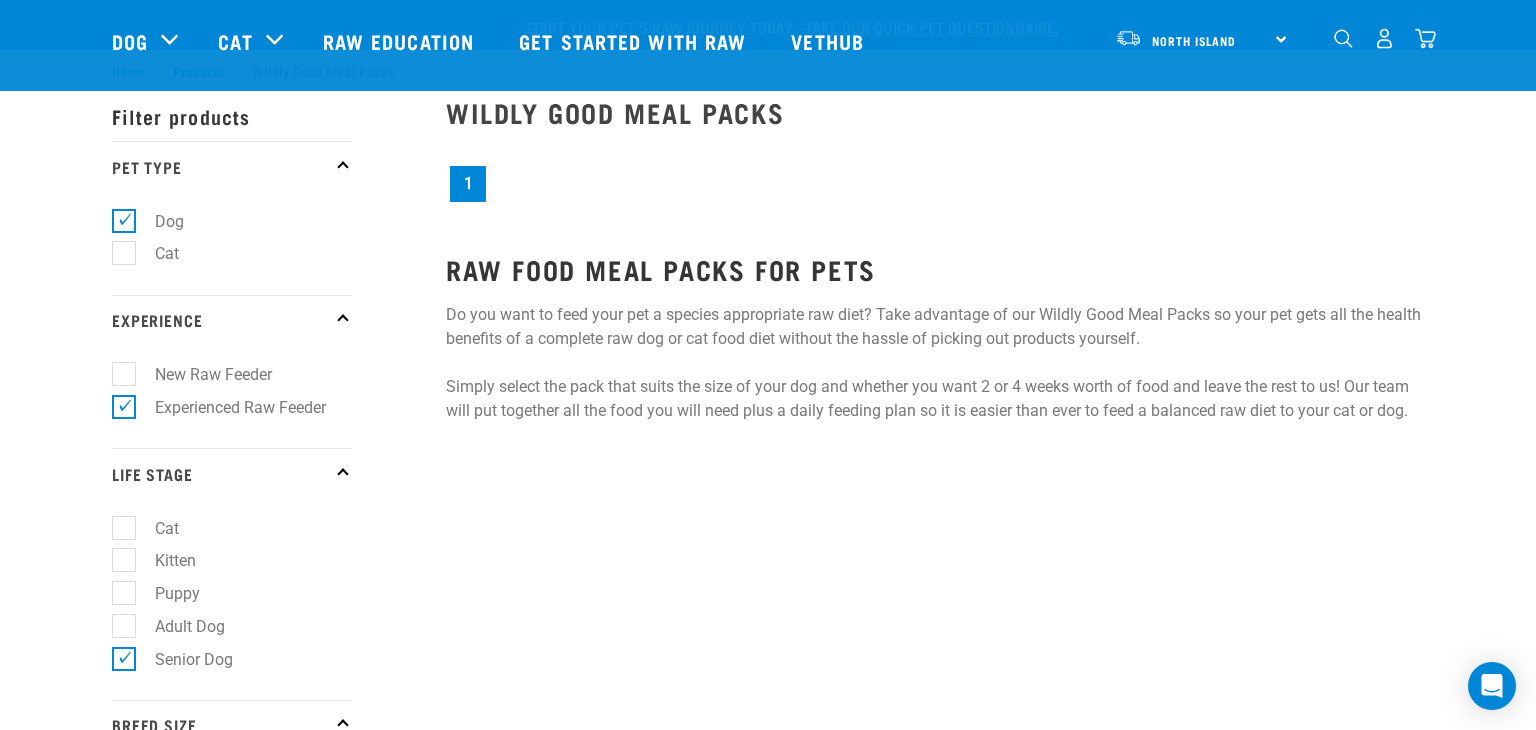 scroll, scrollTop: 300, scrollLeft: 0, axis: vertical 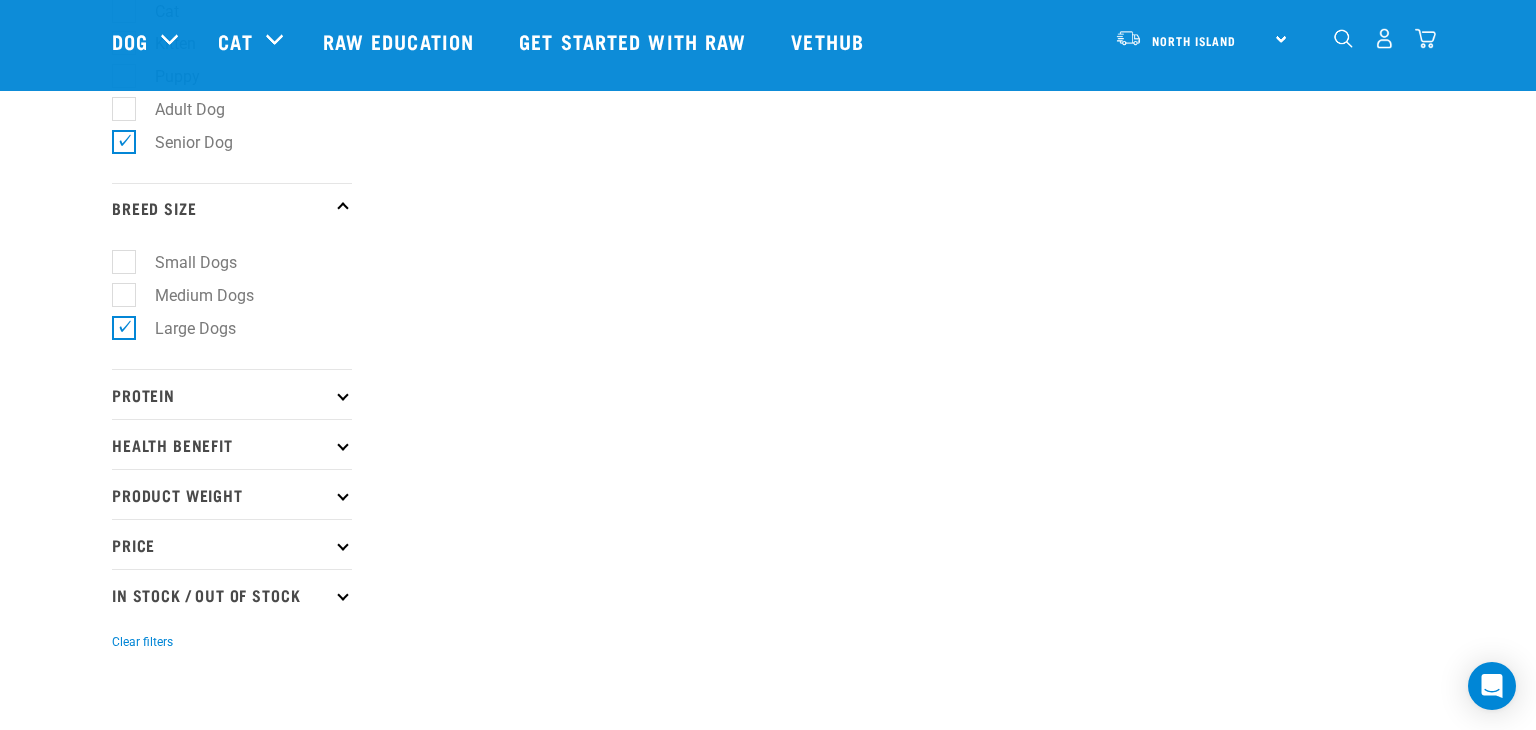 click at bounding box center [342, 394] 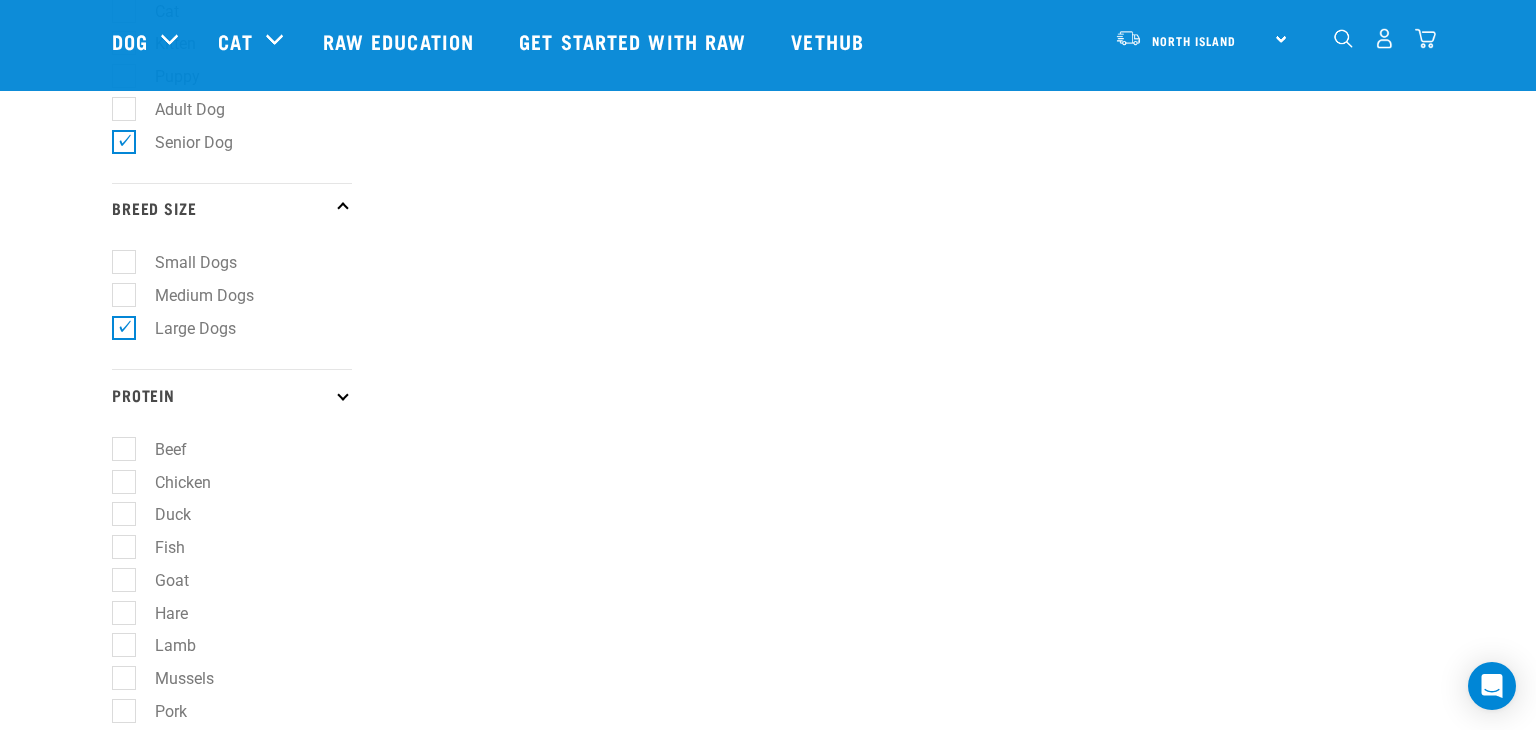 click on "Beef" at bounding box center [159, 449] 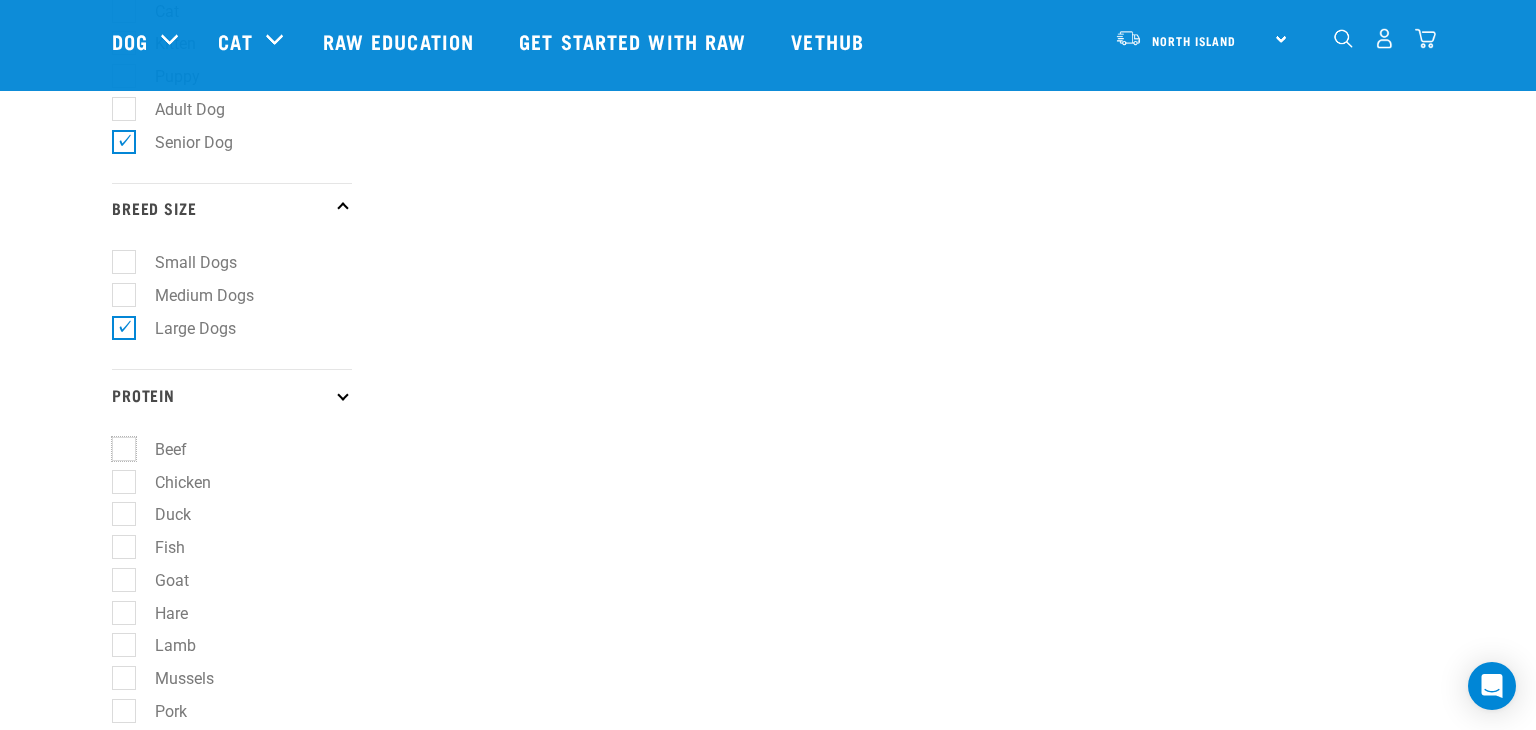 click on "Beef" at bounding box center [118, 445] 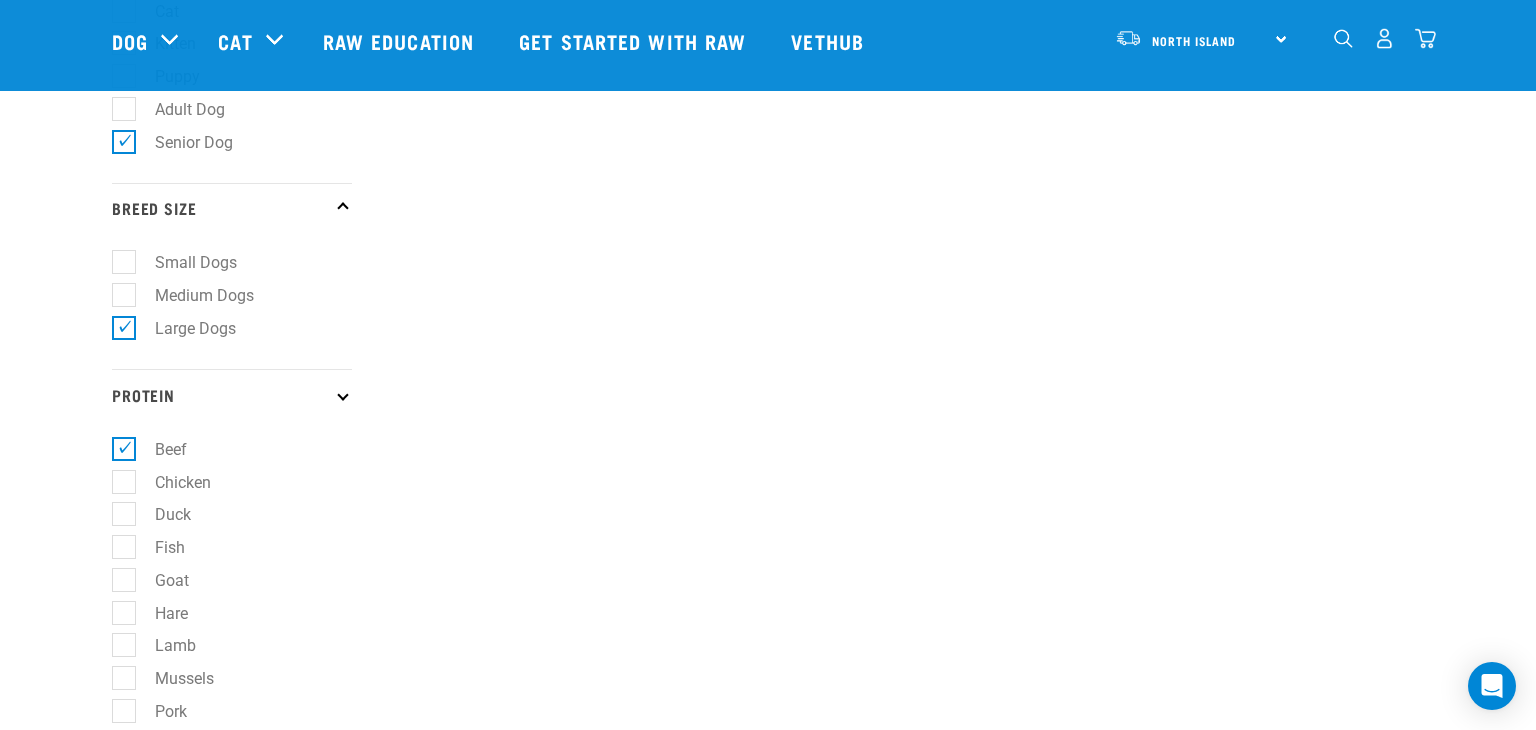 click on "Chicken" at bounding box center (171, 482) 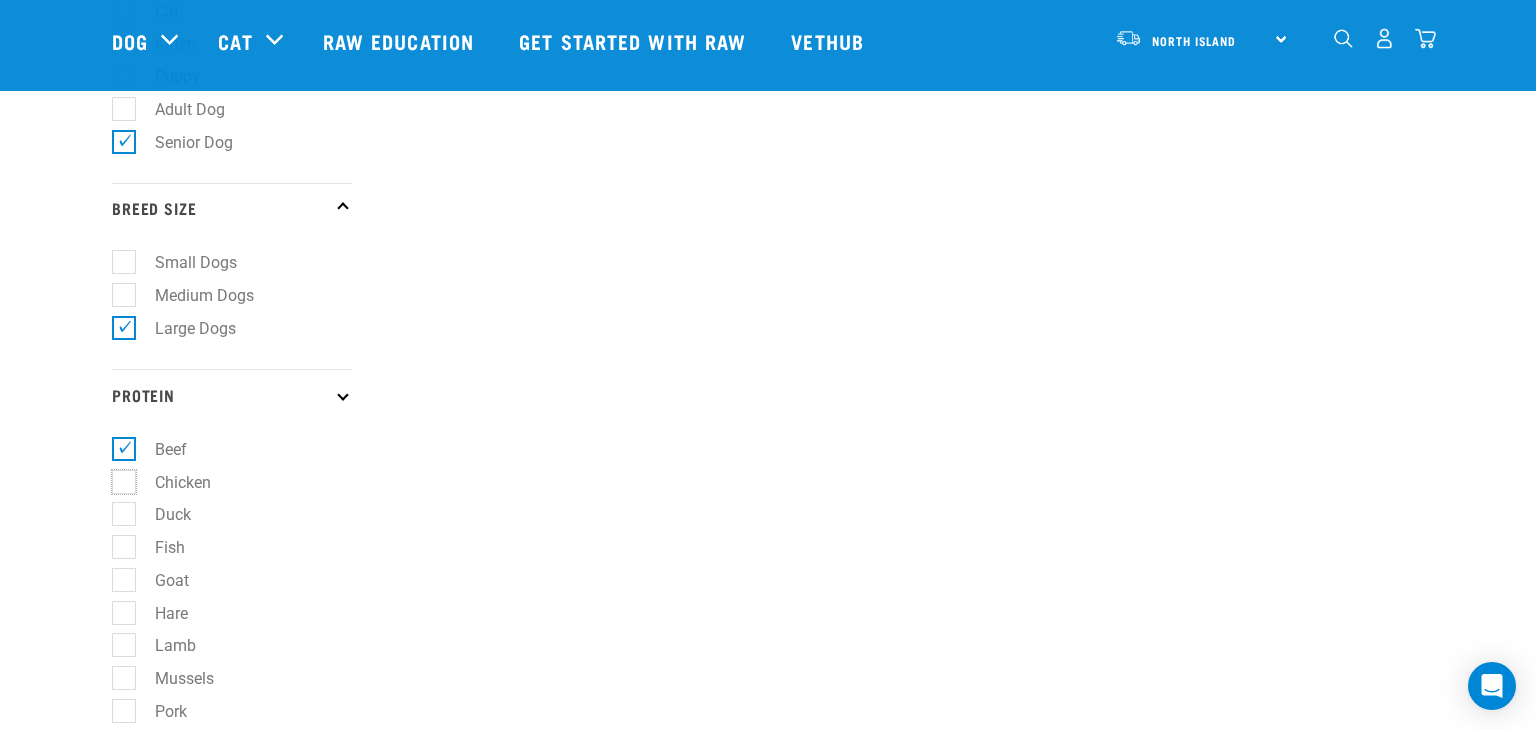click on "Chicken" at bounding box center [118, 478] 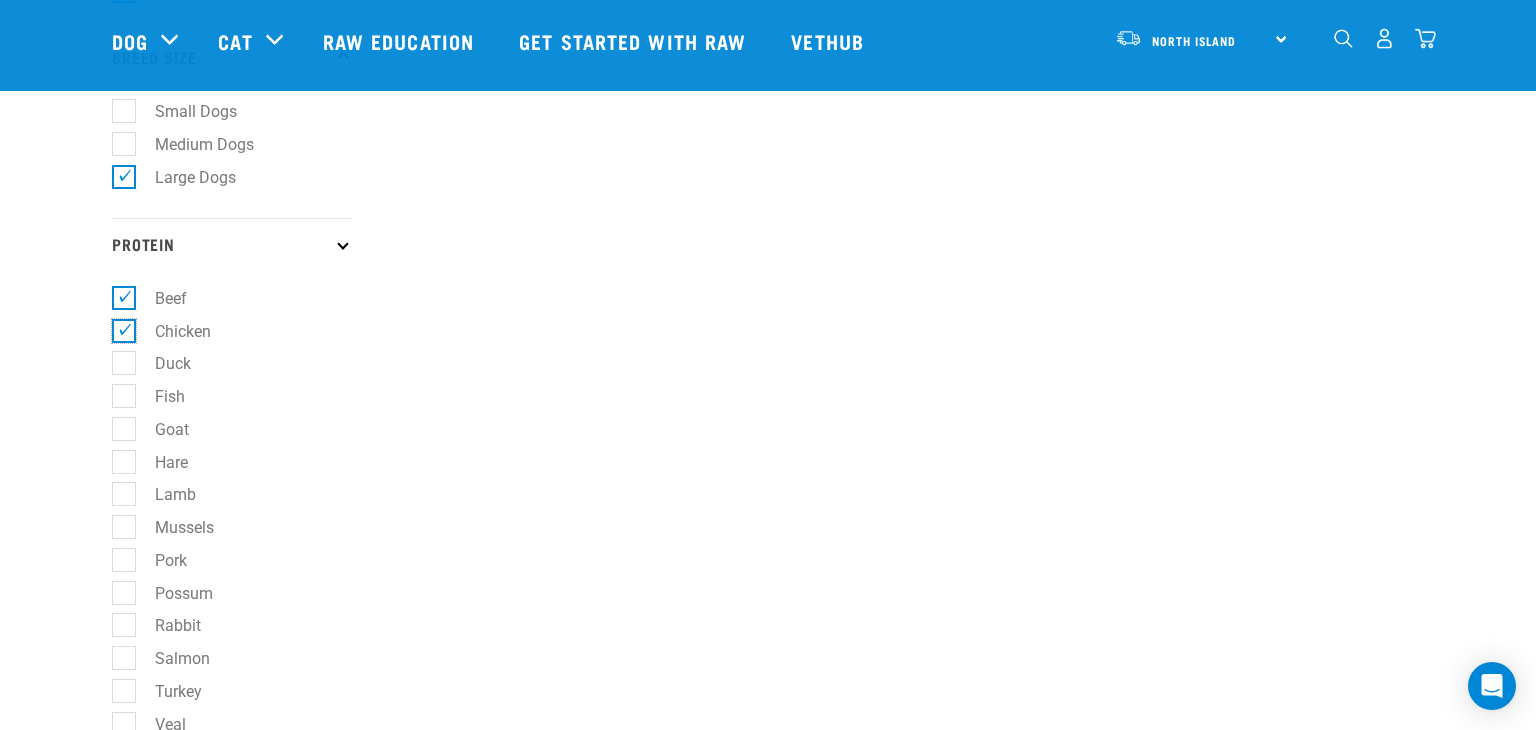 scroll, scrollTop: 672, scrollLeft: 0, axis: vertical 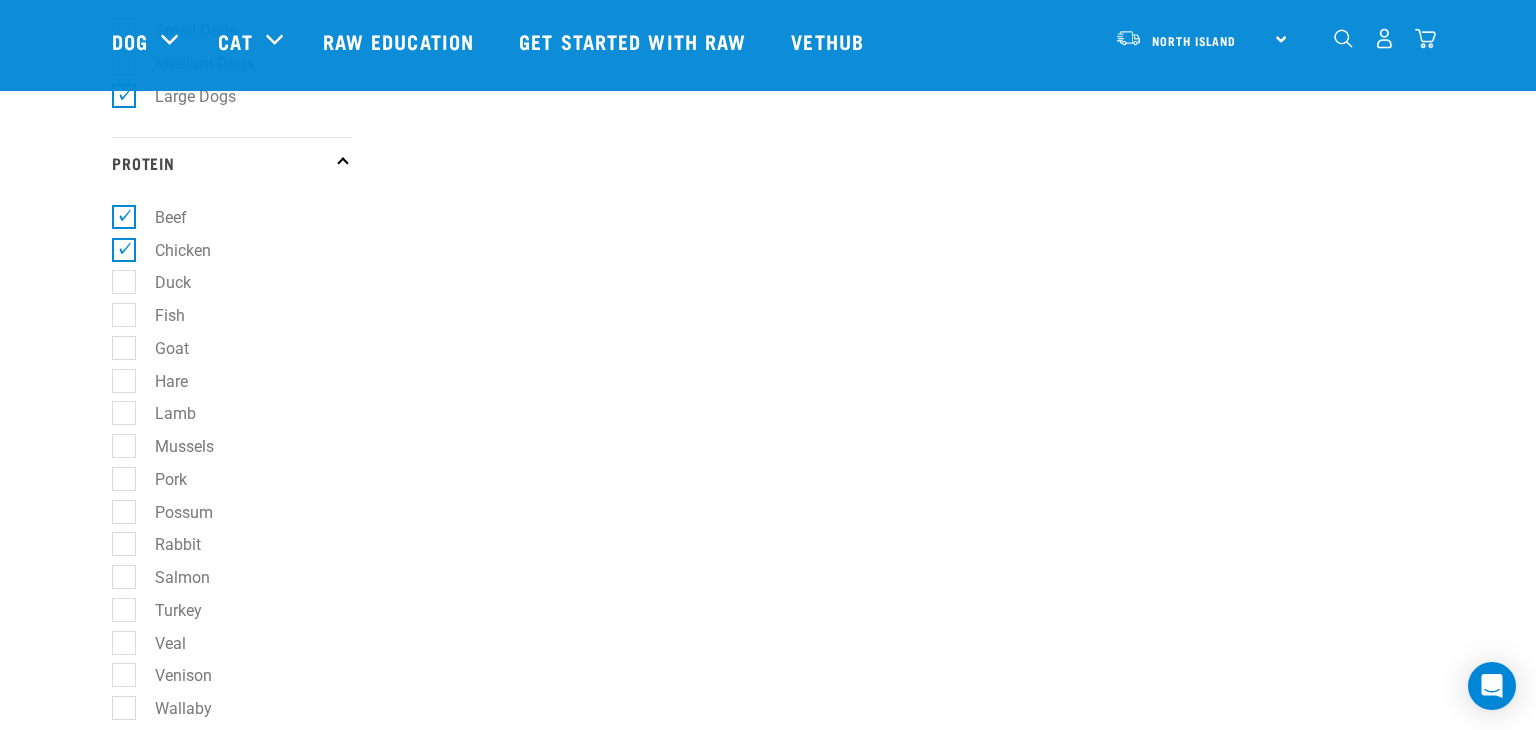 click on "Lamb" at bounding box center (163, 413) 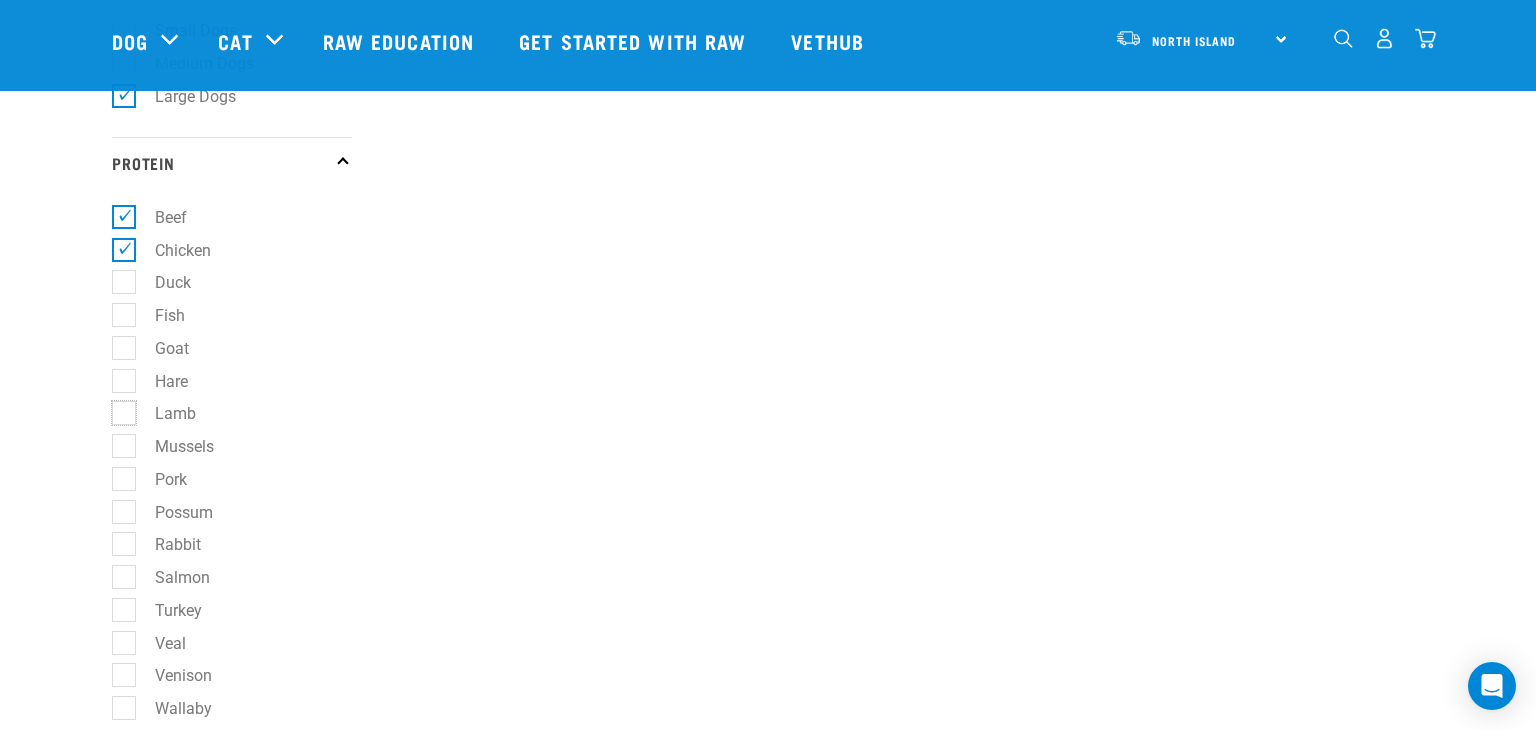 click on "Lamb" at bounding box center [118, 410] 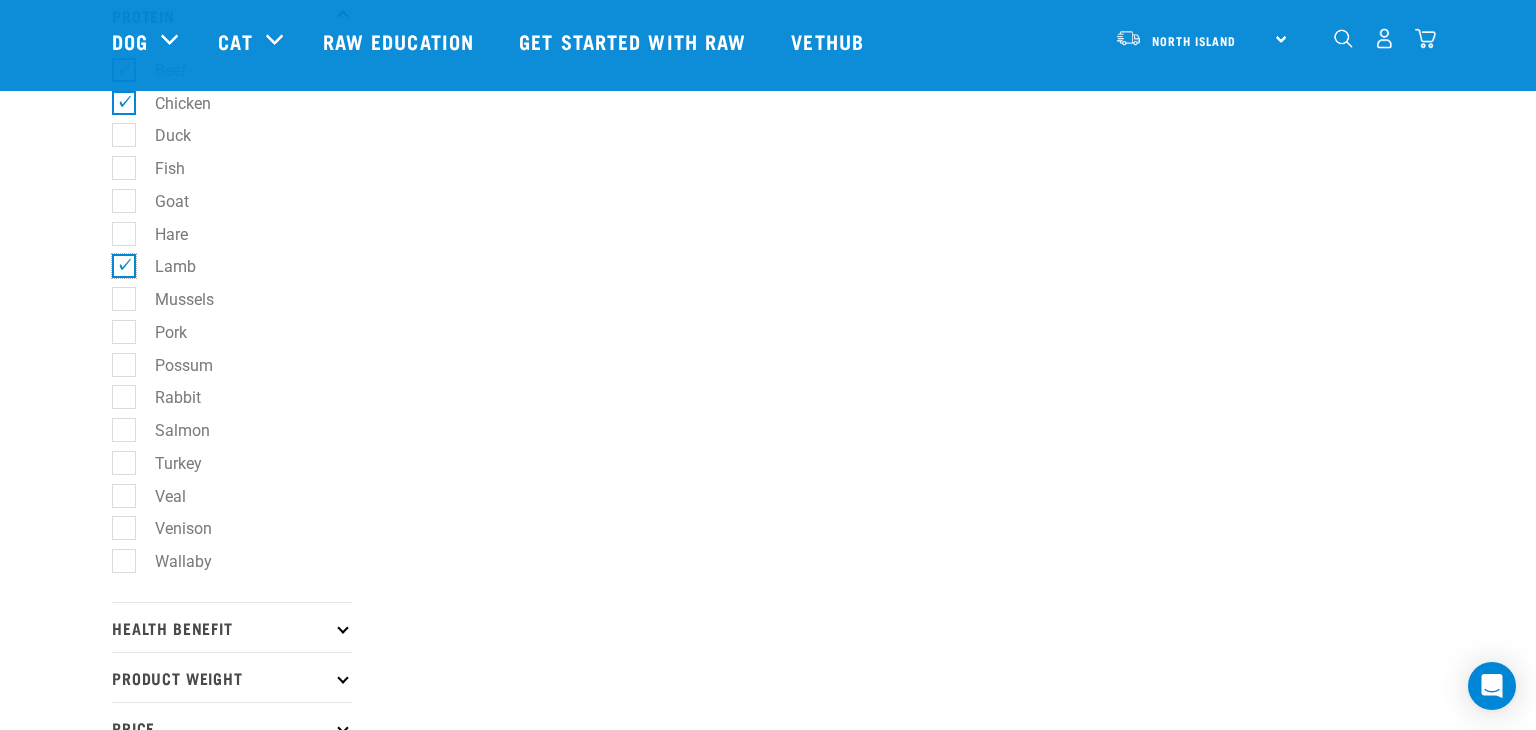 scroll, scrollTop: 901, scrollLeft: 0, axis: vertical 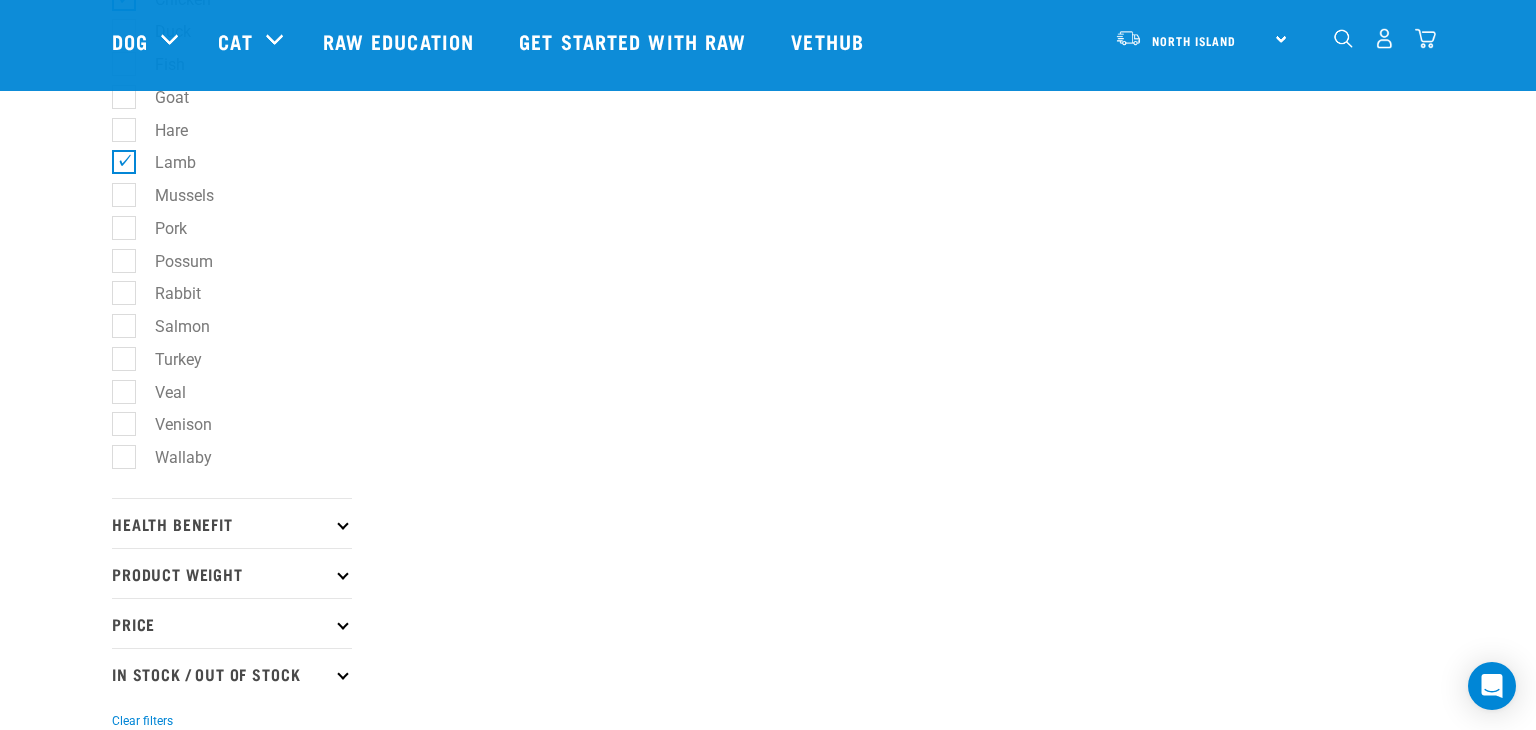 click on "Venison" at bounding box center (171, 424) 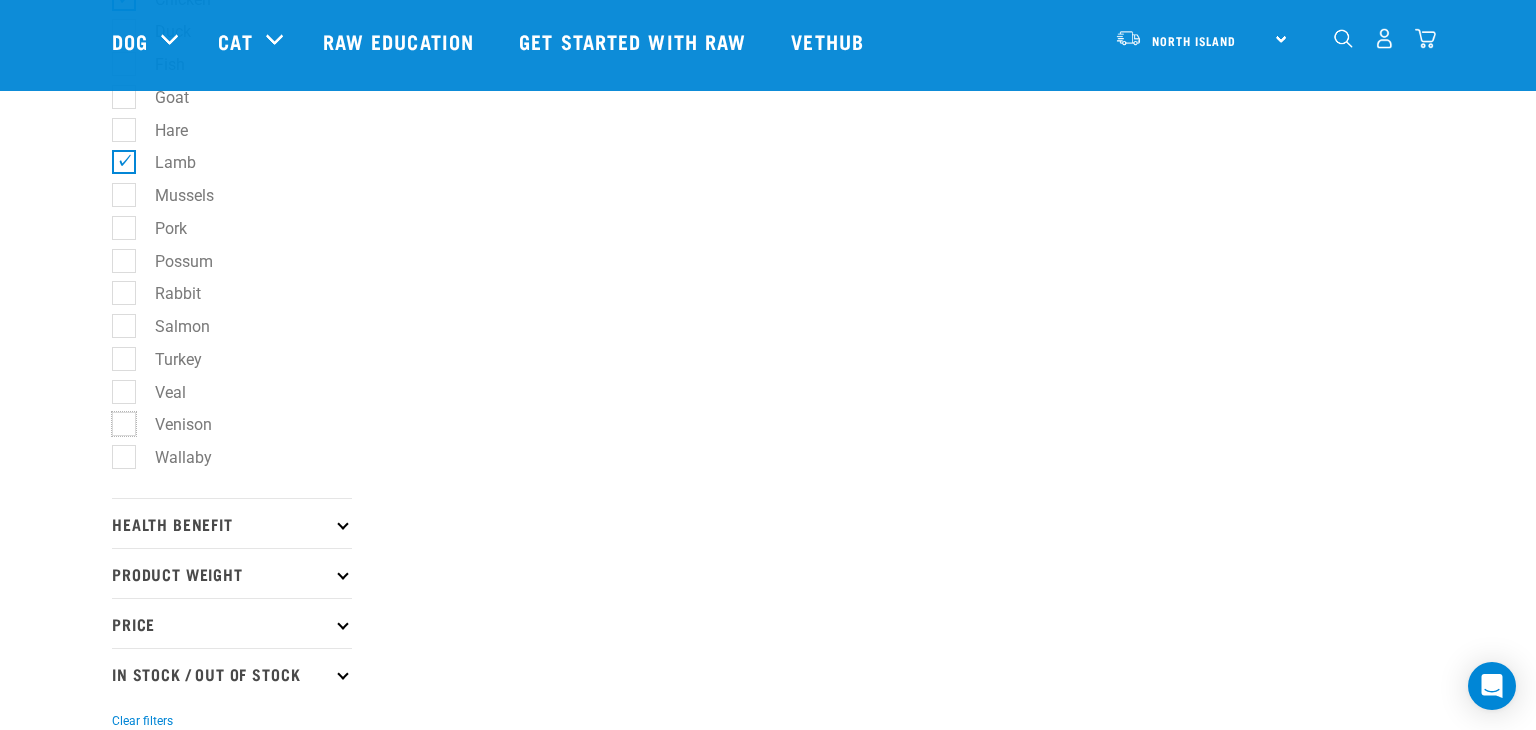 click on "Venison" at bounding box center [118, 421] 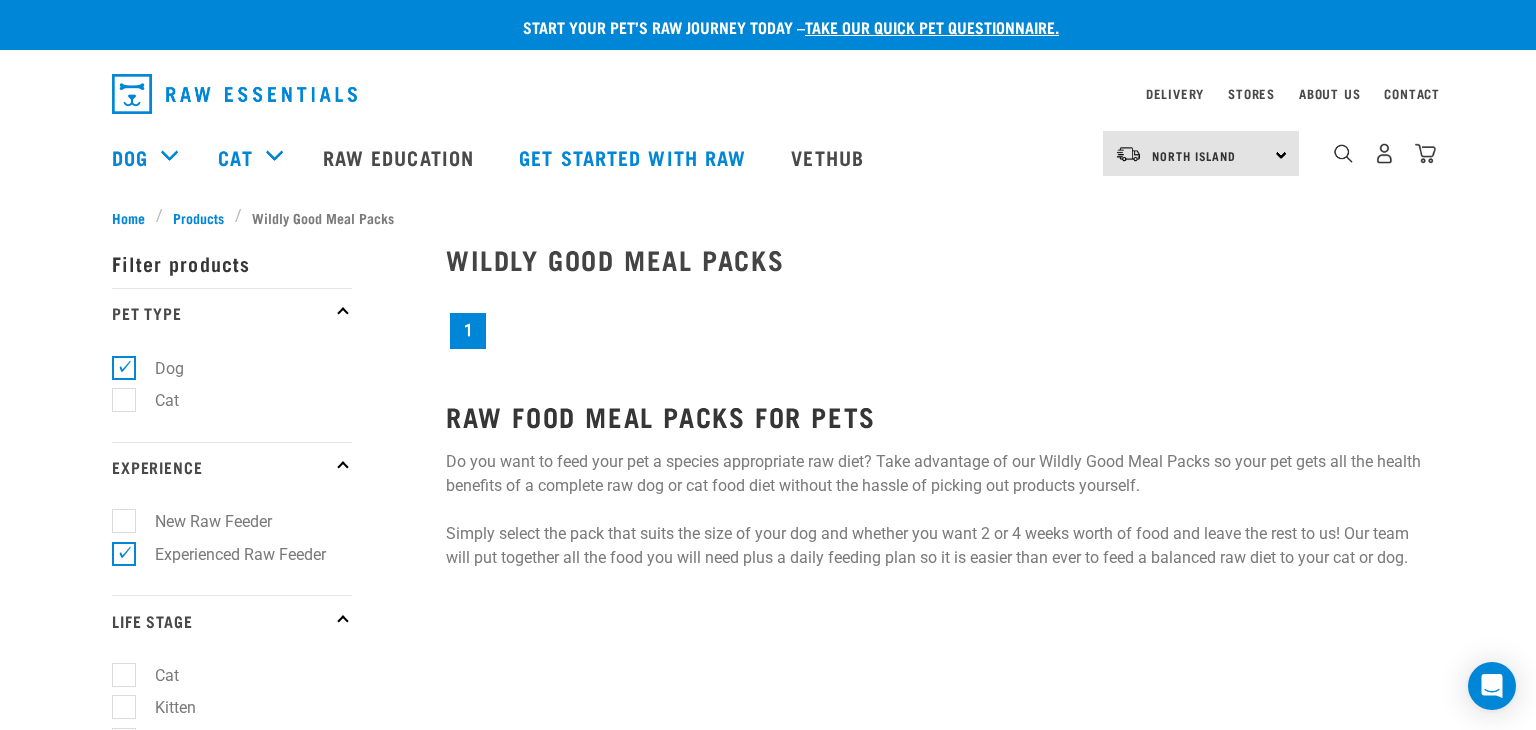 scroll, scrollTop: 0, scrollLeft: 0, axis: both 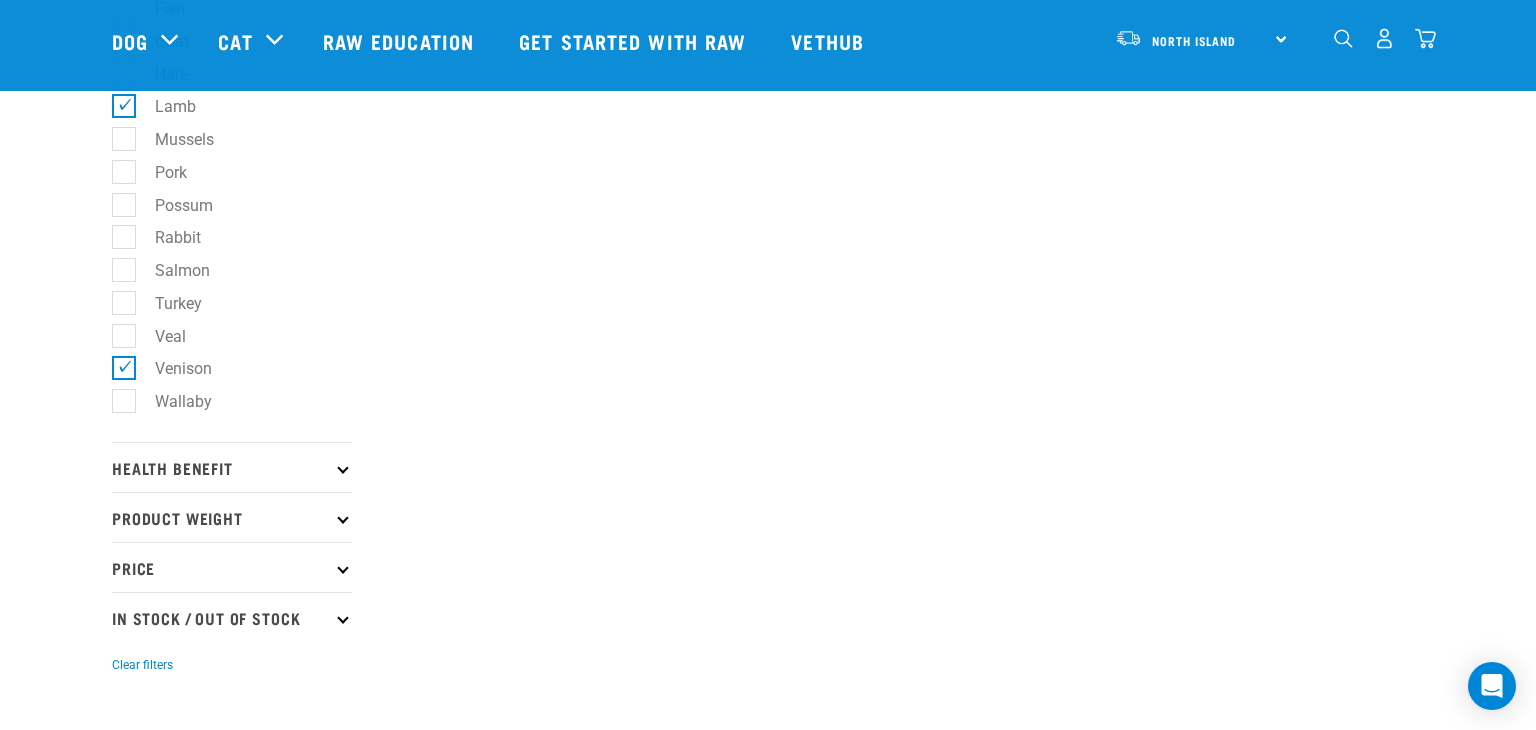 click on "Veal" at bounding box center (158, 336) 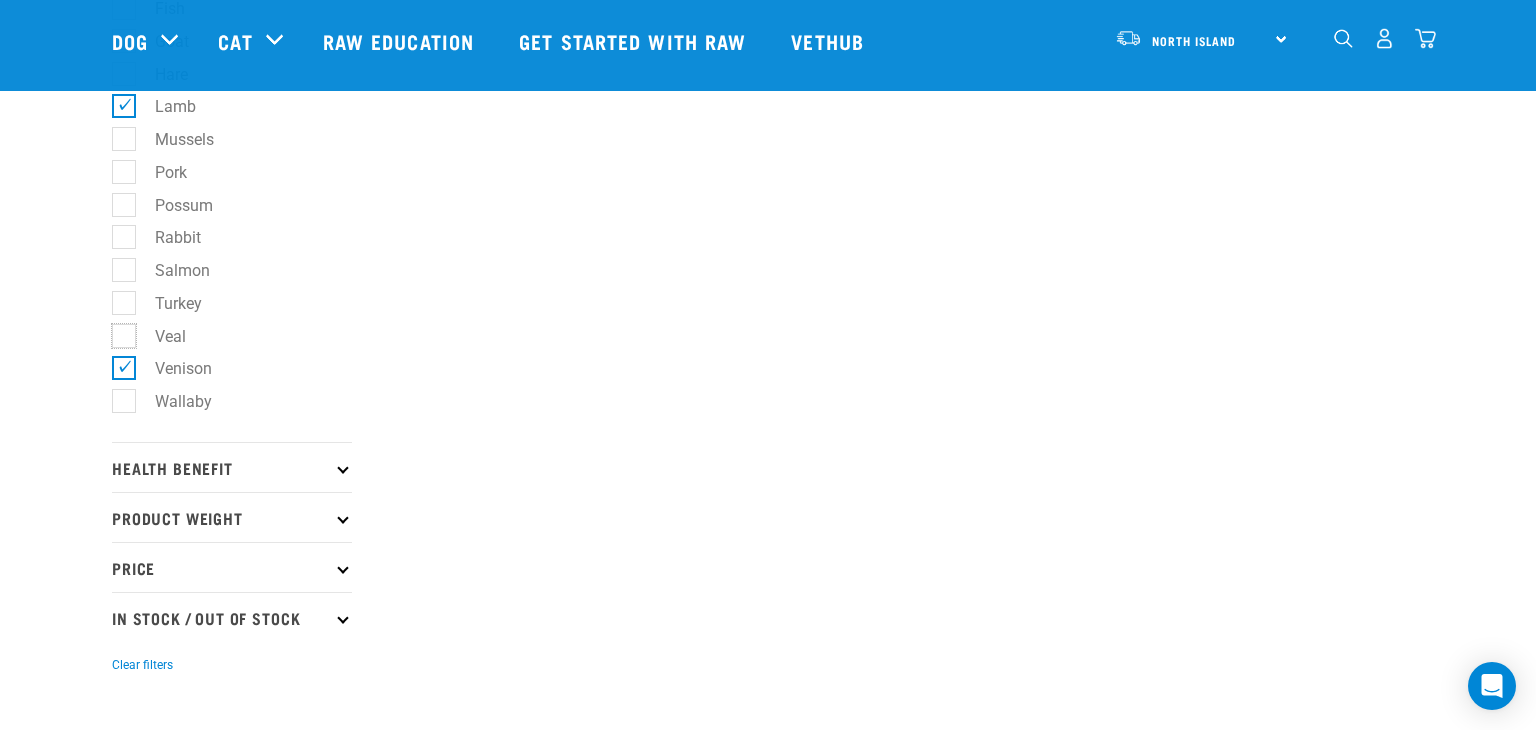 click on "Veal" at bounding box center [118, 332] 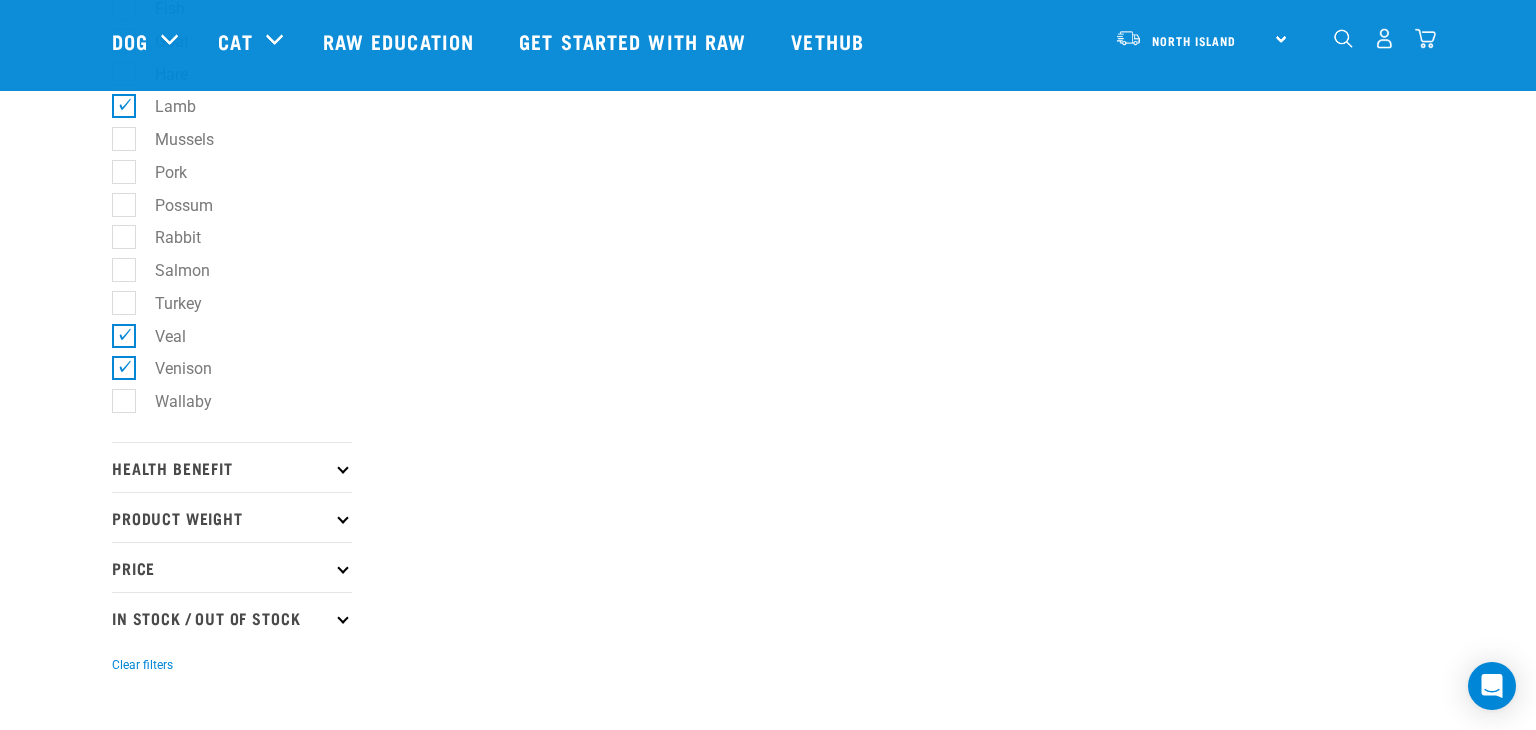 click on "Turkey" at bounding box center [166, 303] 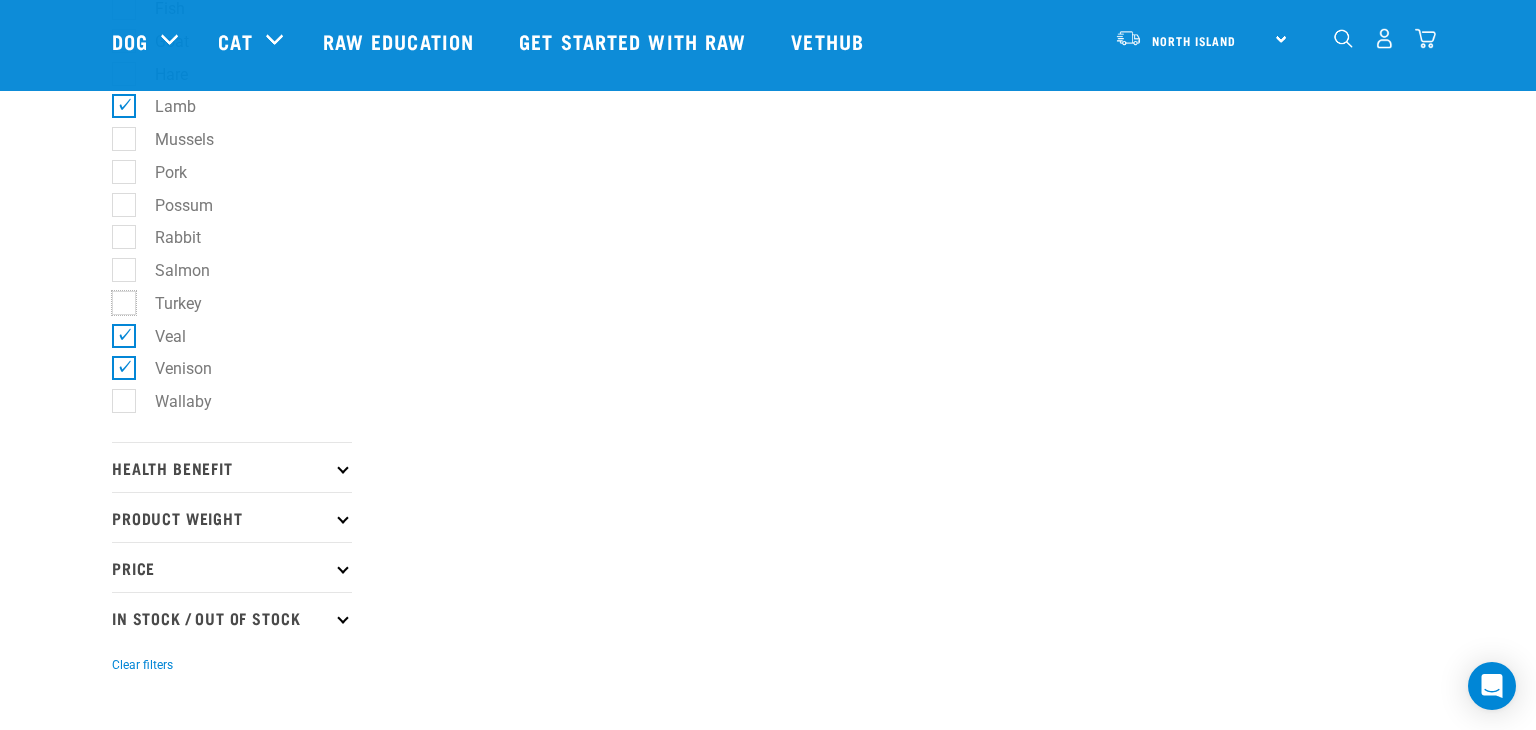 click on "Turkey" at bounding box center (118, 299) 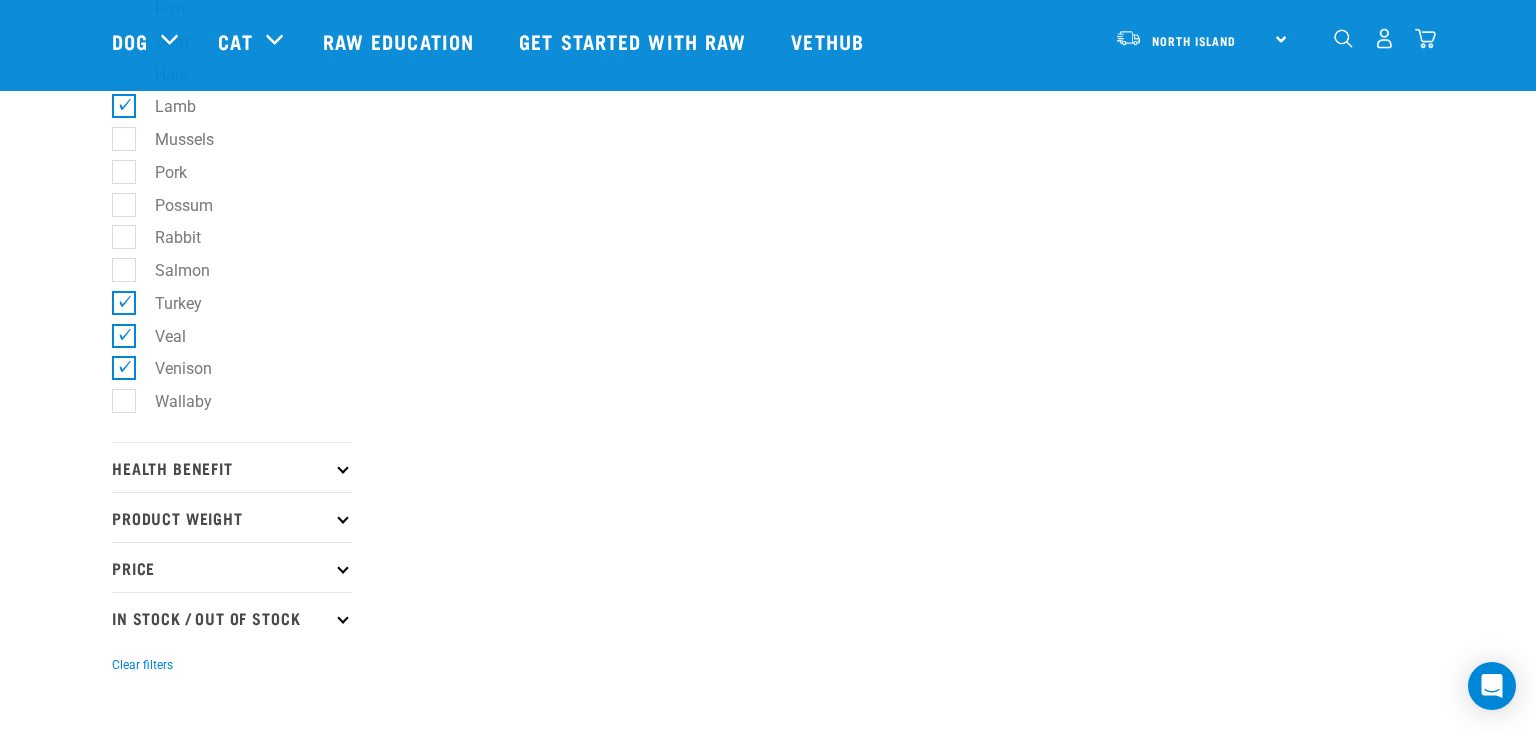 click on "Wallaby" at bounding box center (171, 401) 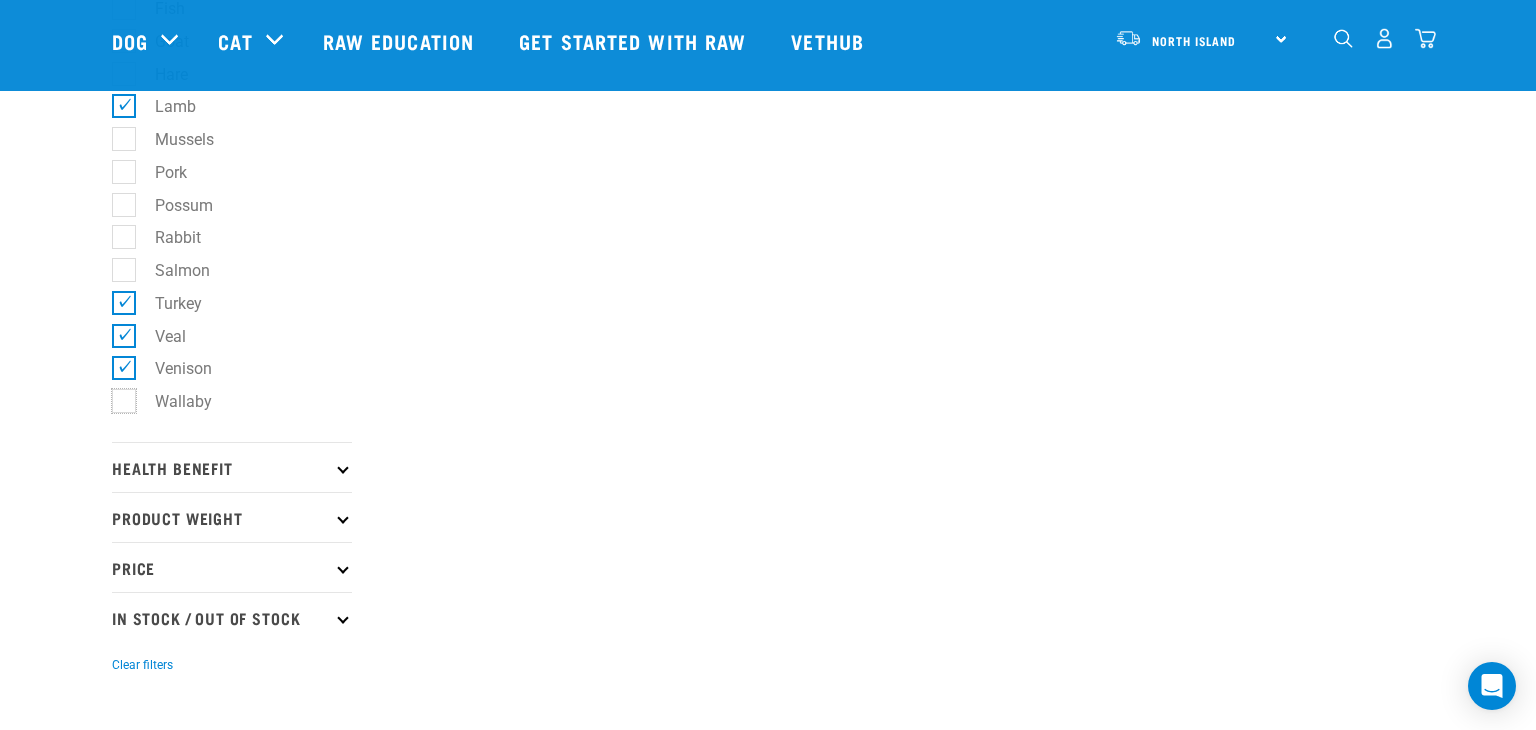 click on "Wallaby" at bounding box center (118, 398) 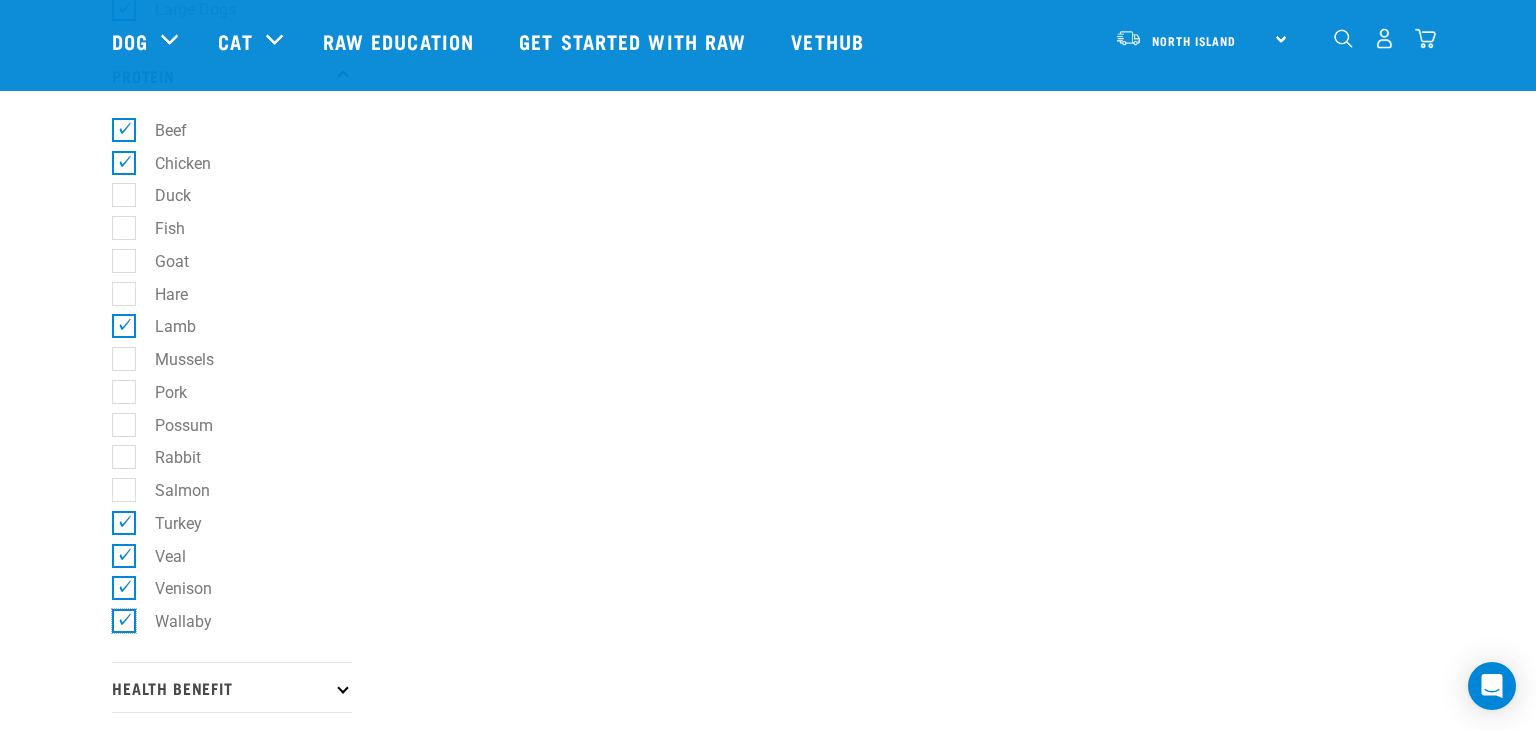 scroll, scrollTop: 832, scrollLeft: 0, axis: vertical 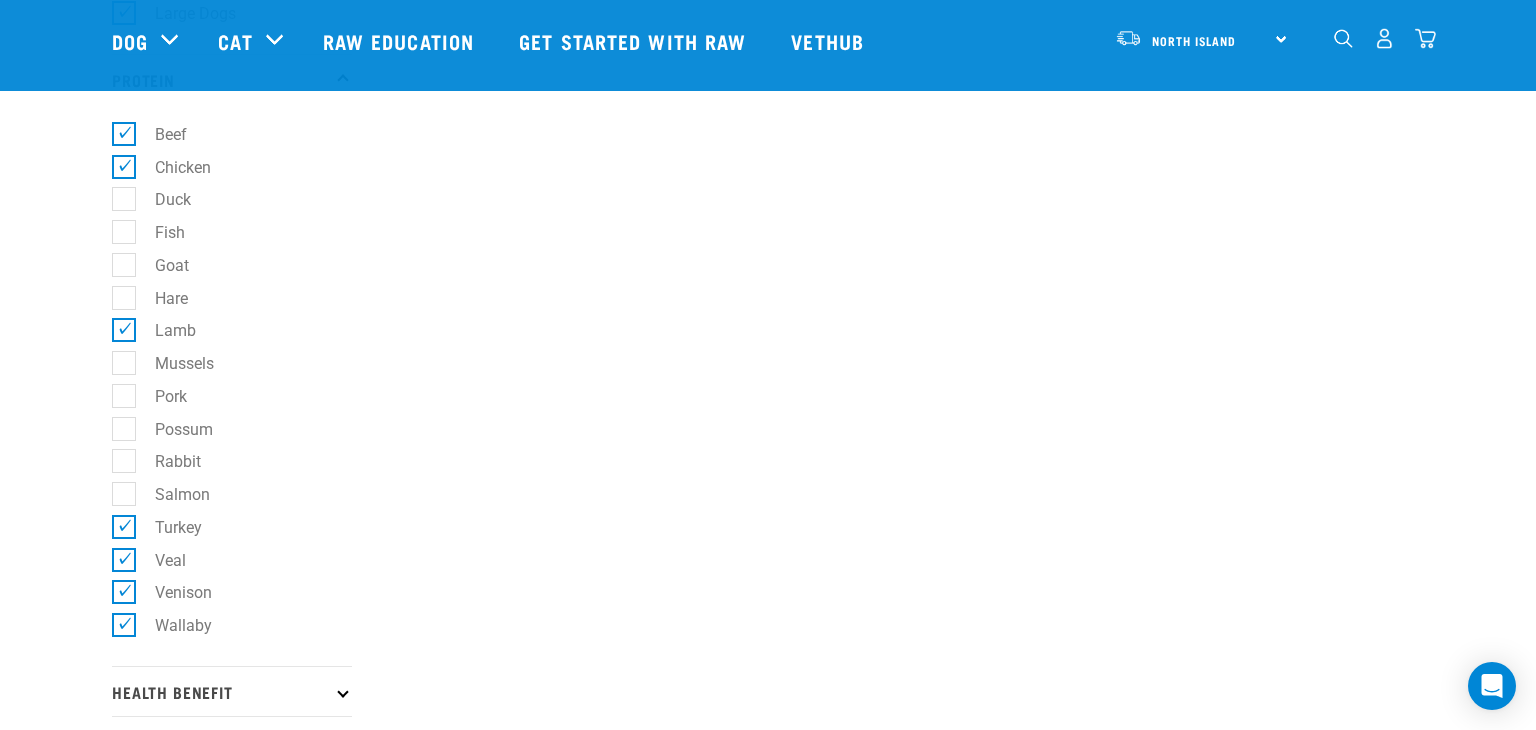 click on "Possum" at bounding box center (172, 429) 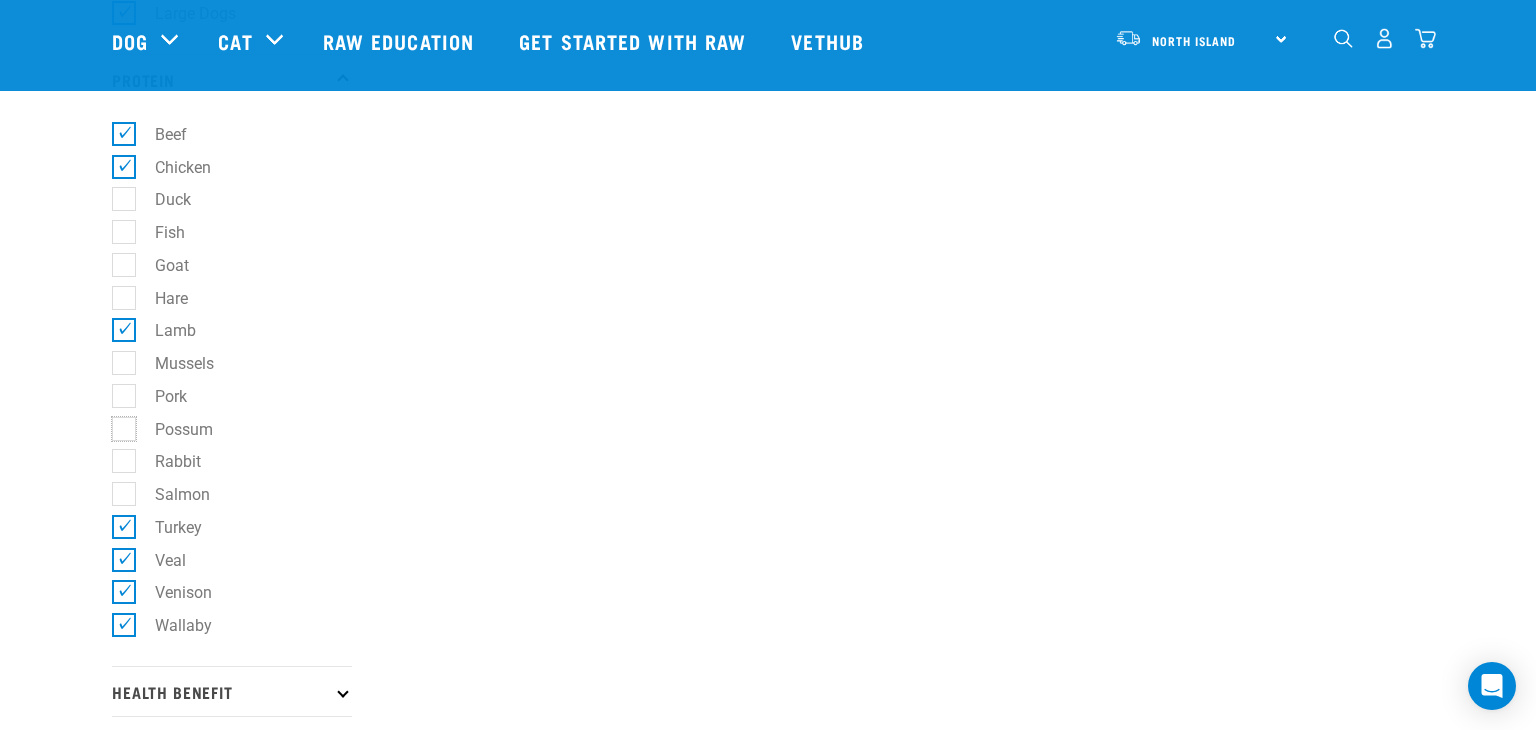 click on "Possum" at bounding box center [118, 425] 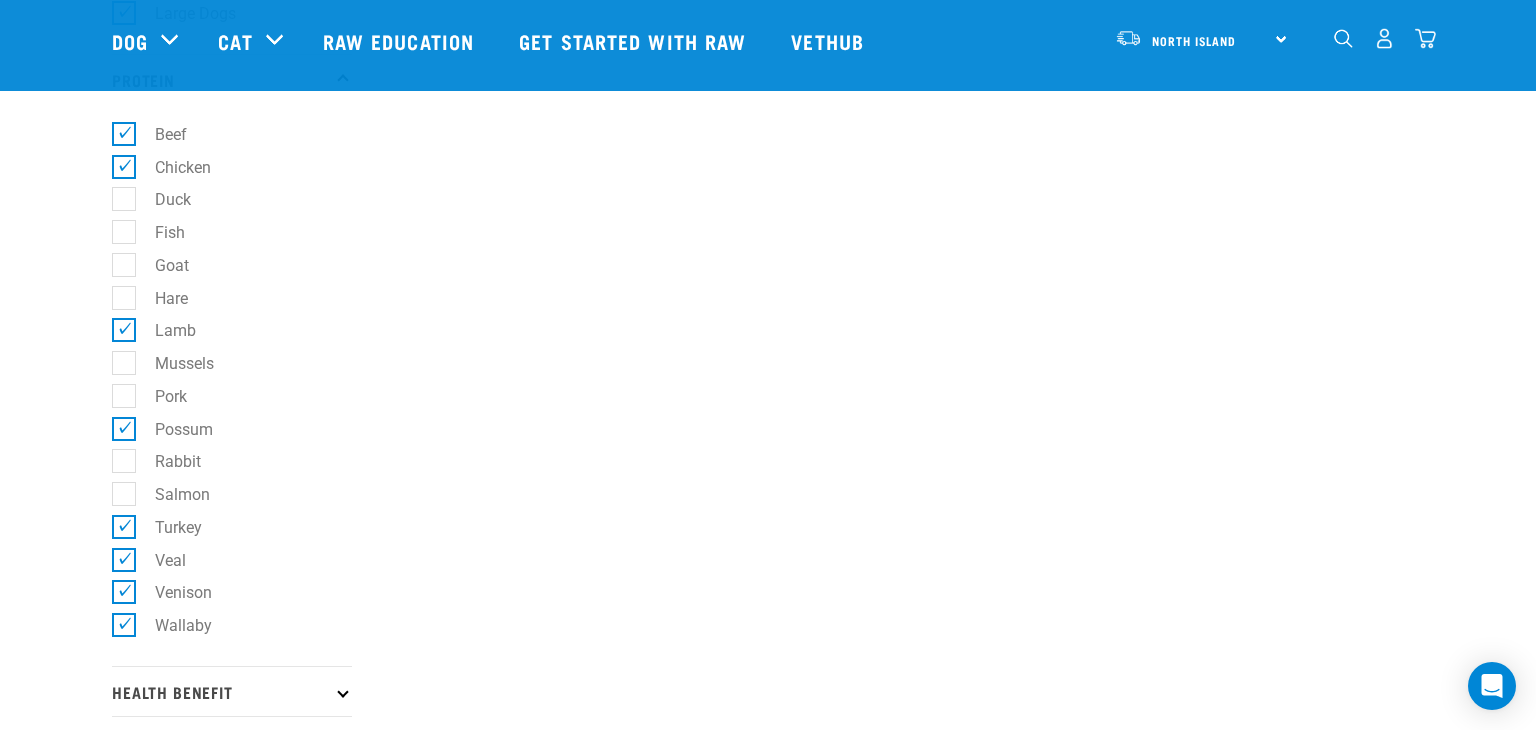 click on "Rabbit" at bounding box center (166, 461) 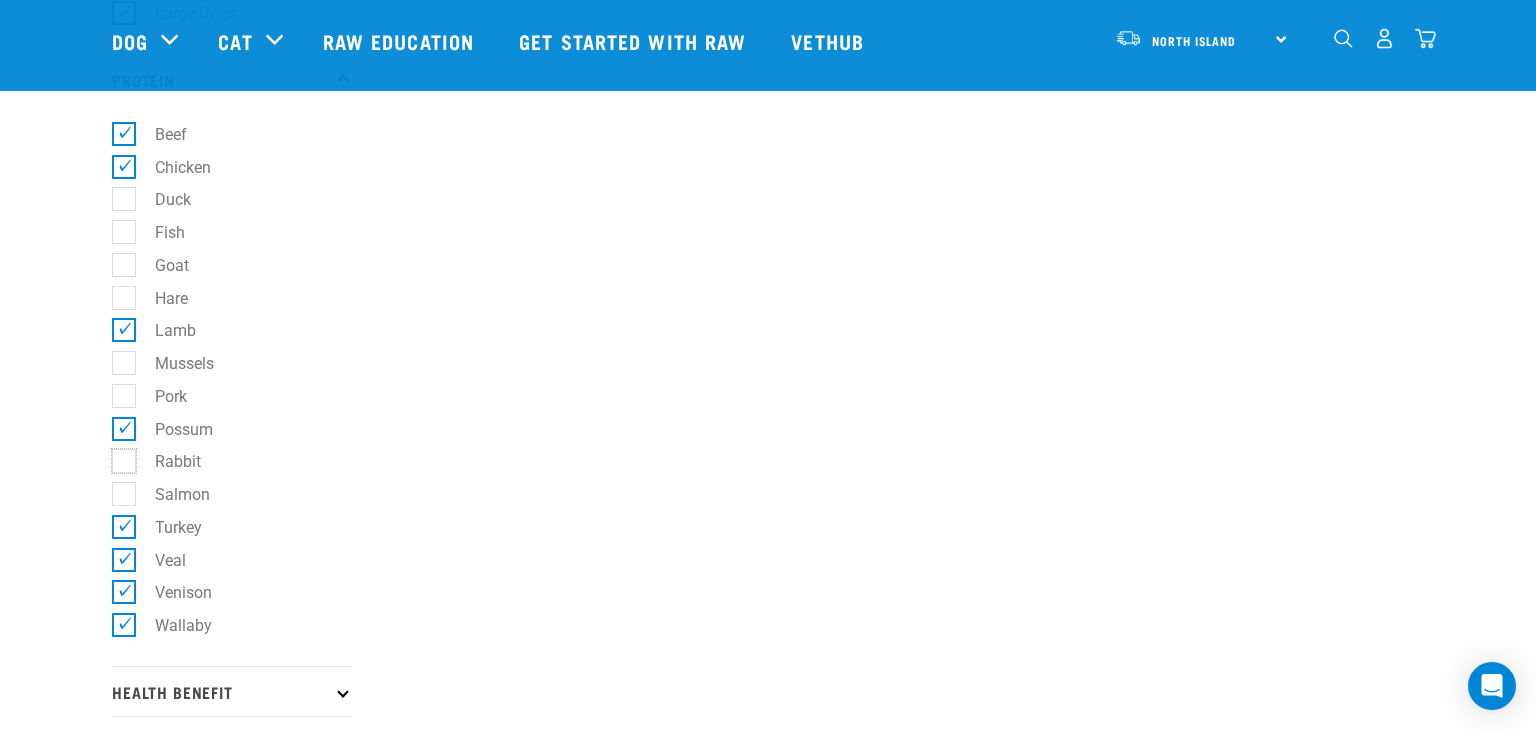 click on "Rabbit" at bounding box center (118, 458) 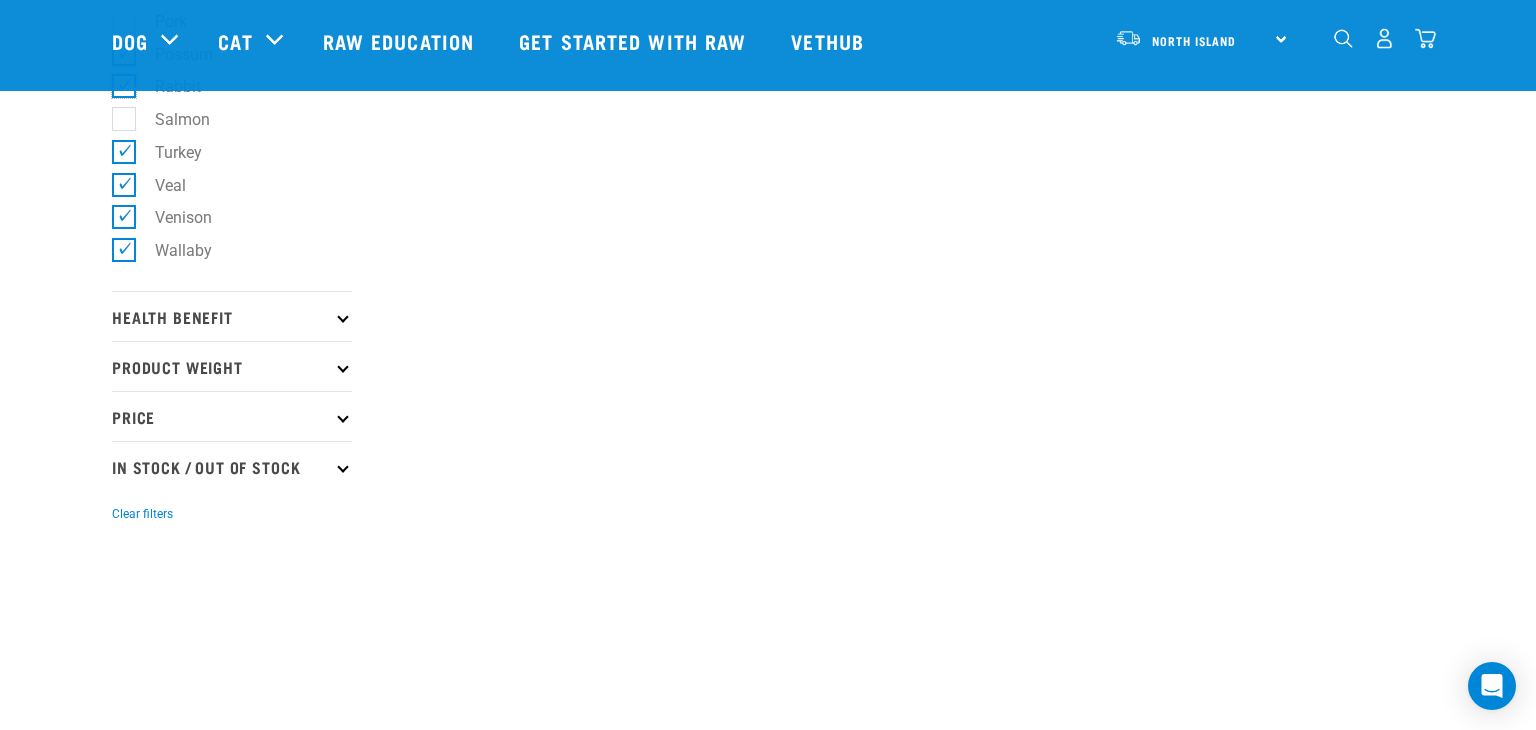 scroll, scrollTop: 1210, scrollLeft: 0, axis: vertical 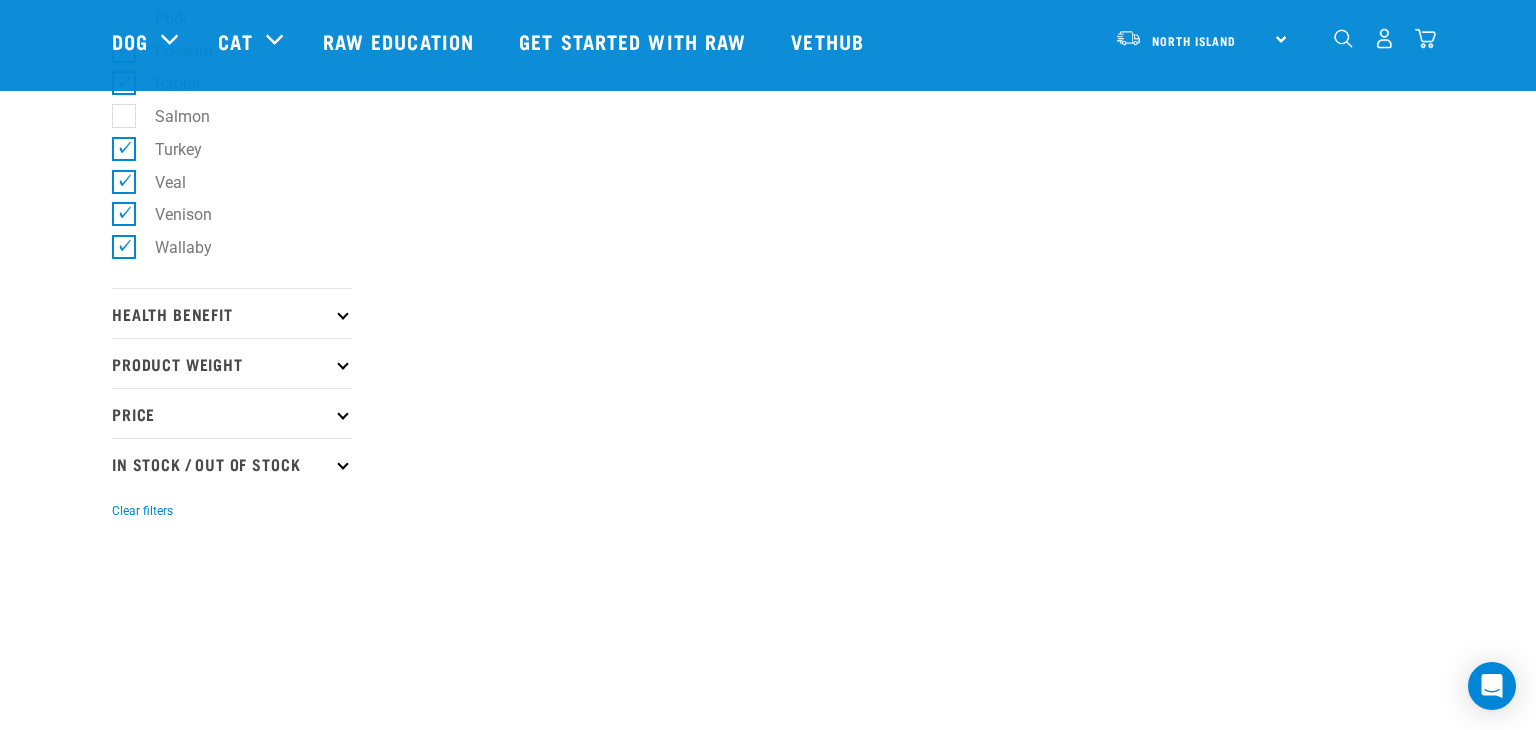 click on "Health Benefit" at bounding box center (232, 313) 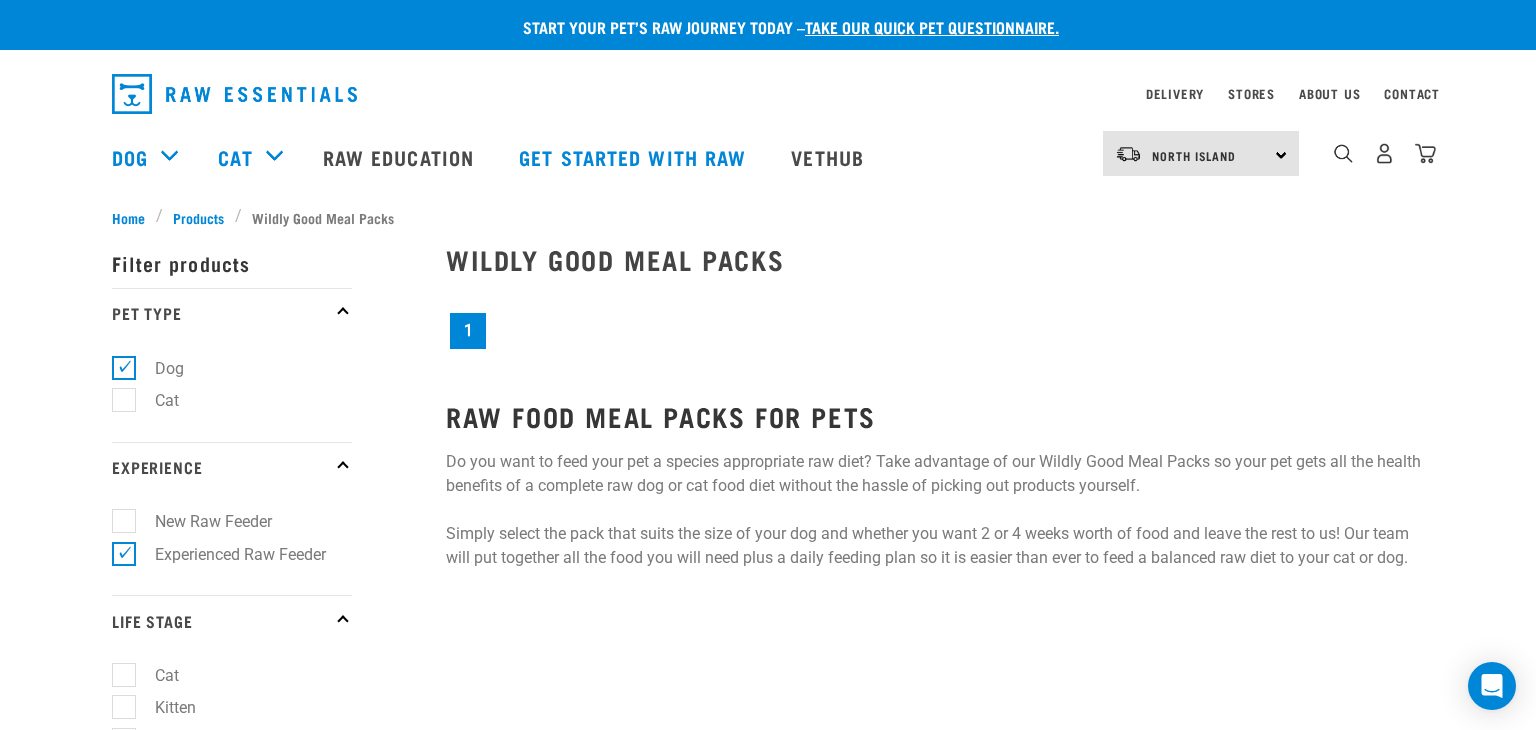scroll, scrollTop: 0, scrollLeft: 0, axis: both 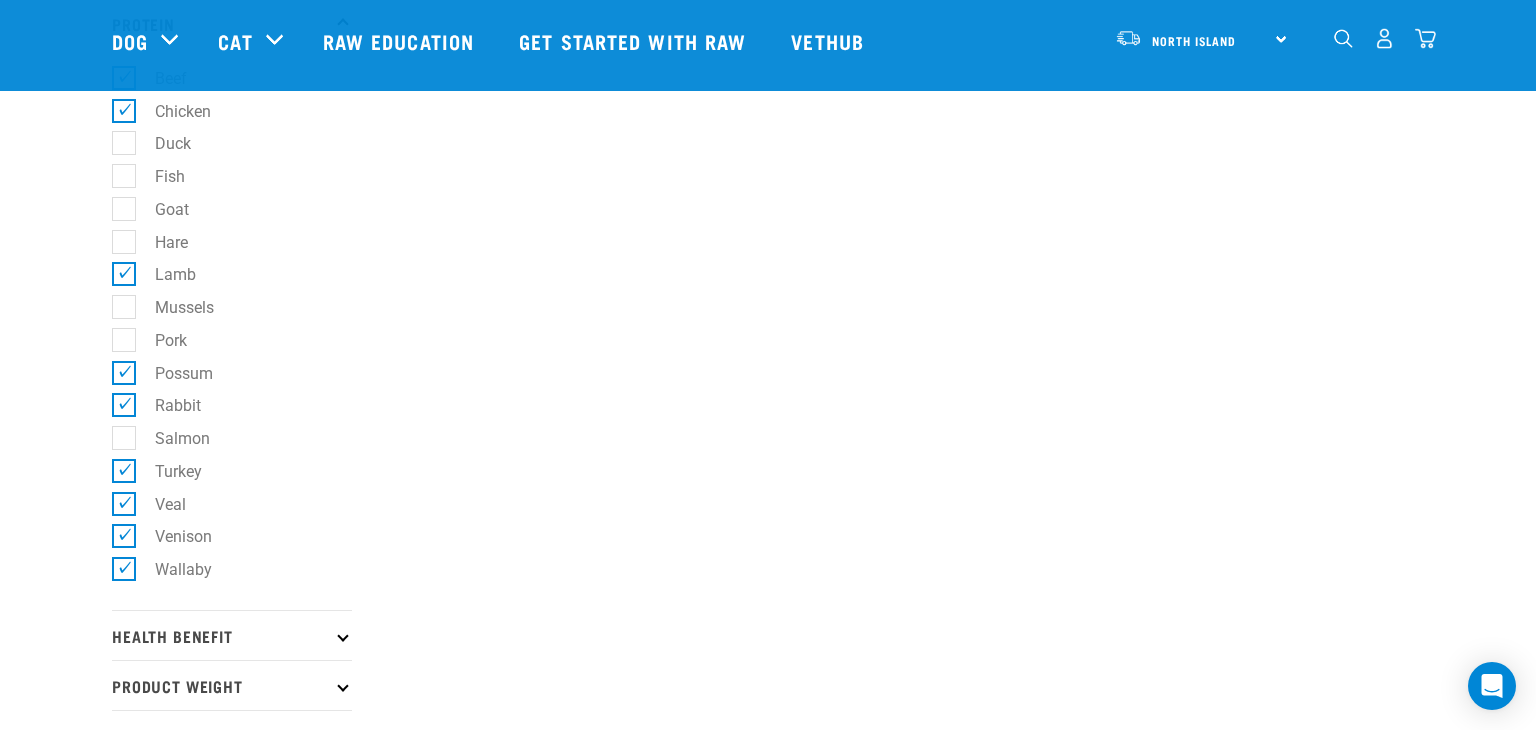 click on "Health Benefit" at bounding box center (232, 635) 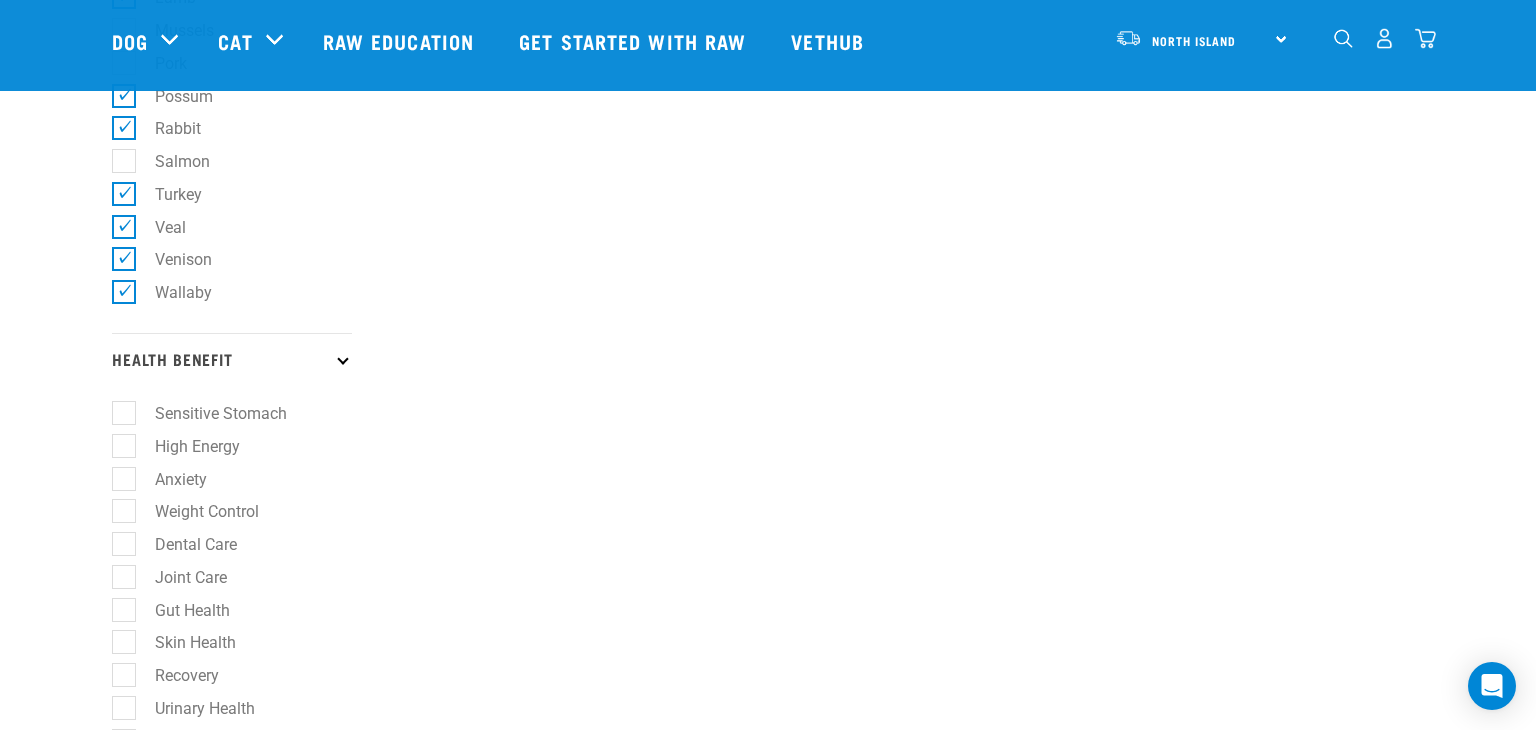 scroll, scrollTop: 1178, scrollLeft: 0, axis: vertical 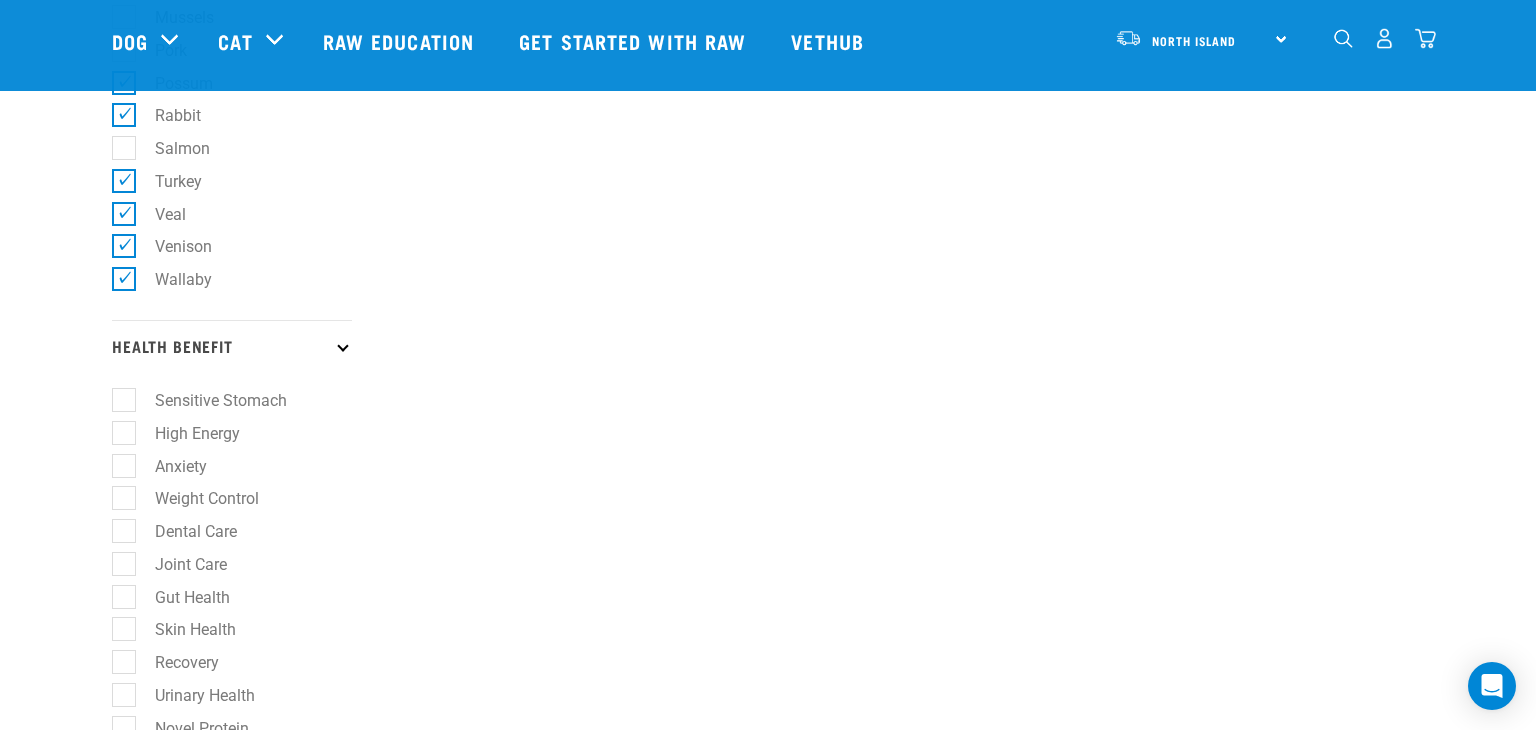 click on "Anxiety" at bounding box center (169, 466) 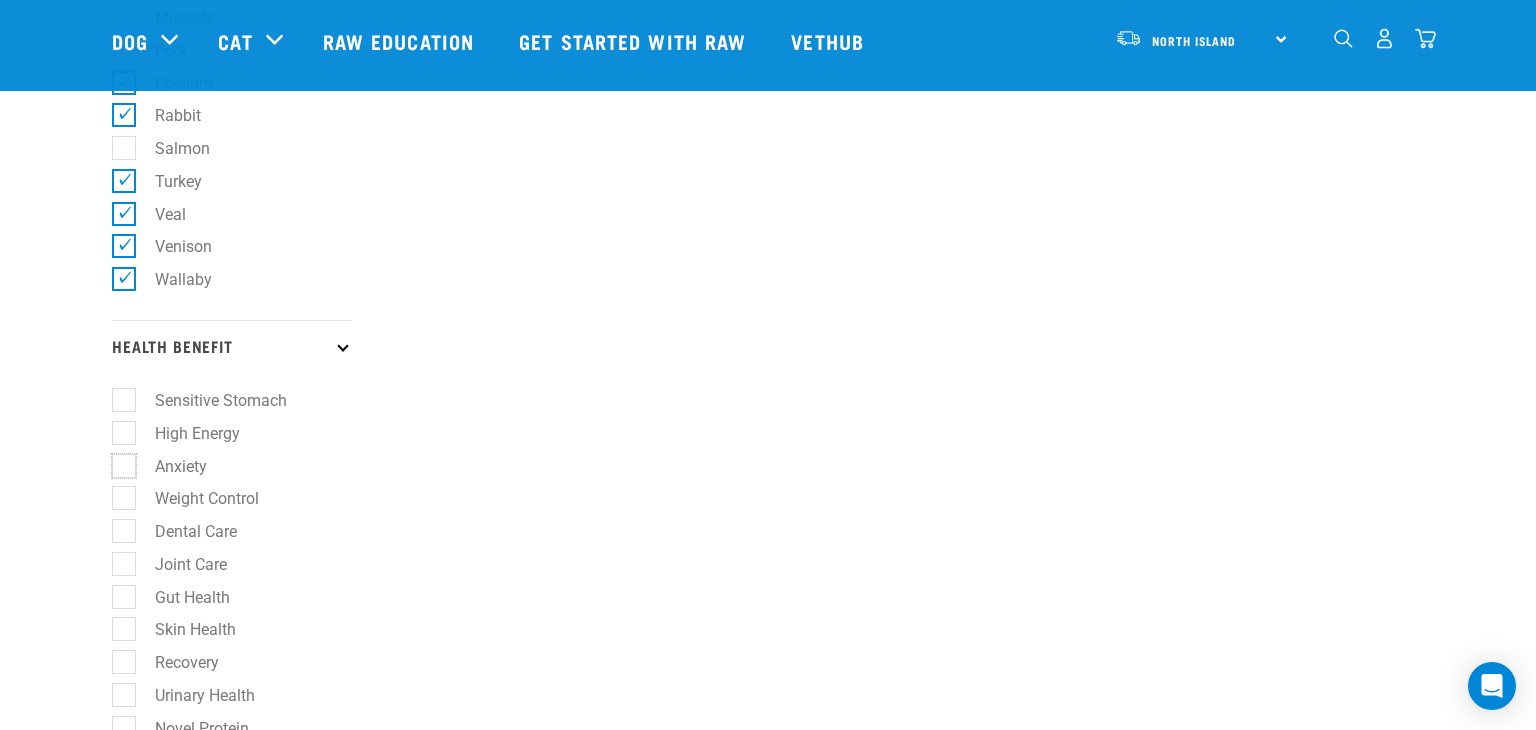 click on "Anxiety" at bounding box center (118, 462) 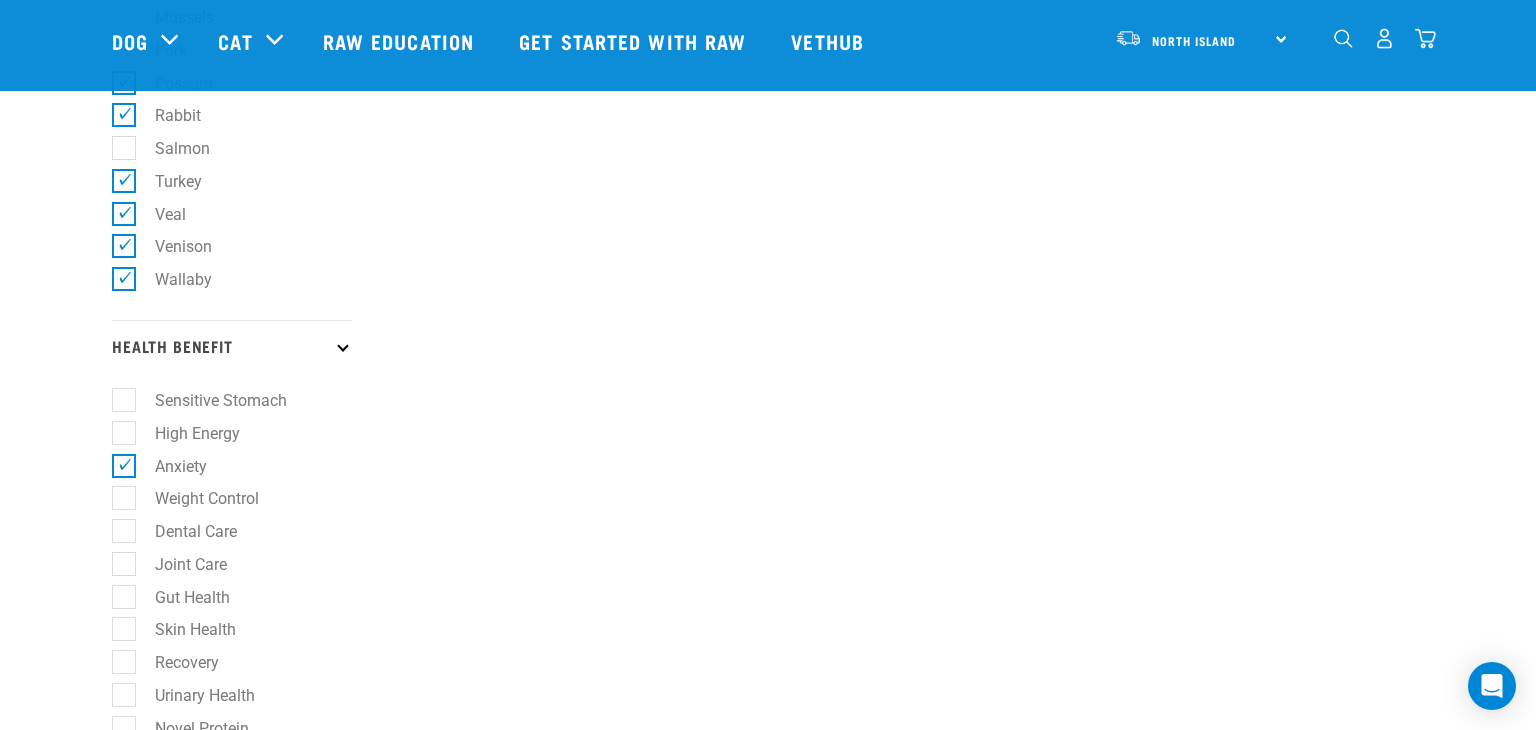 click on "Weight Control" at bounding box center [195, 498] 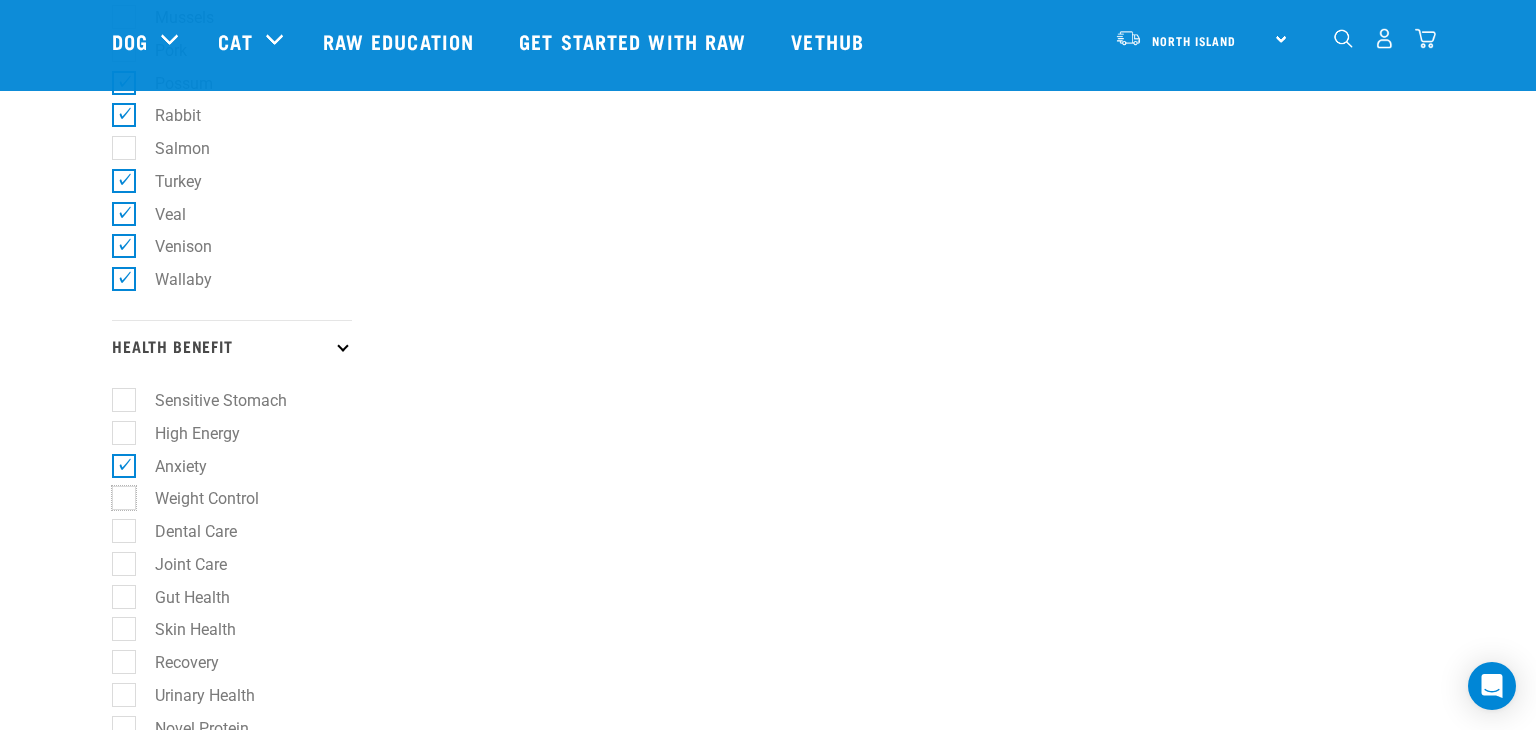 click on "Weight Control" at bounding box center [118, 495] 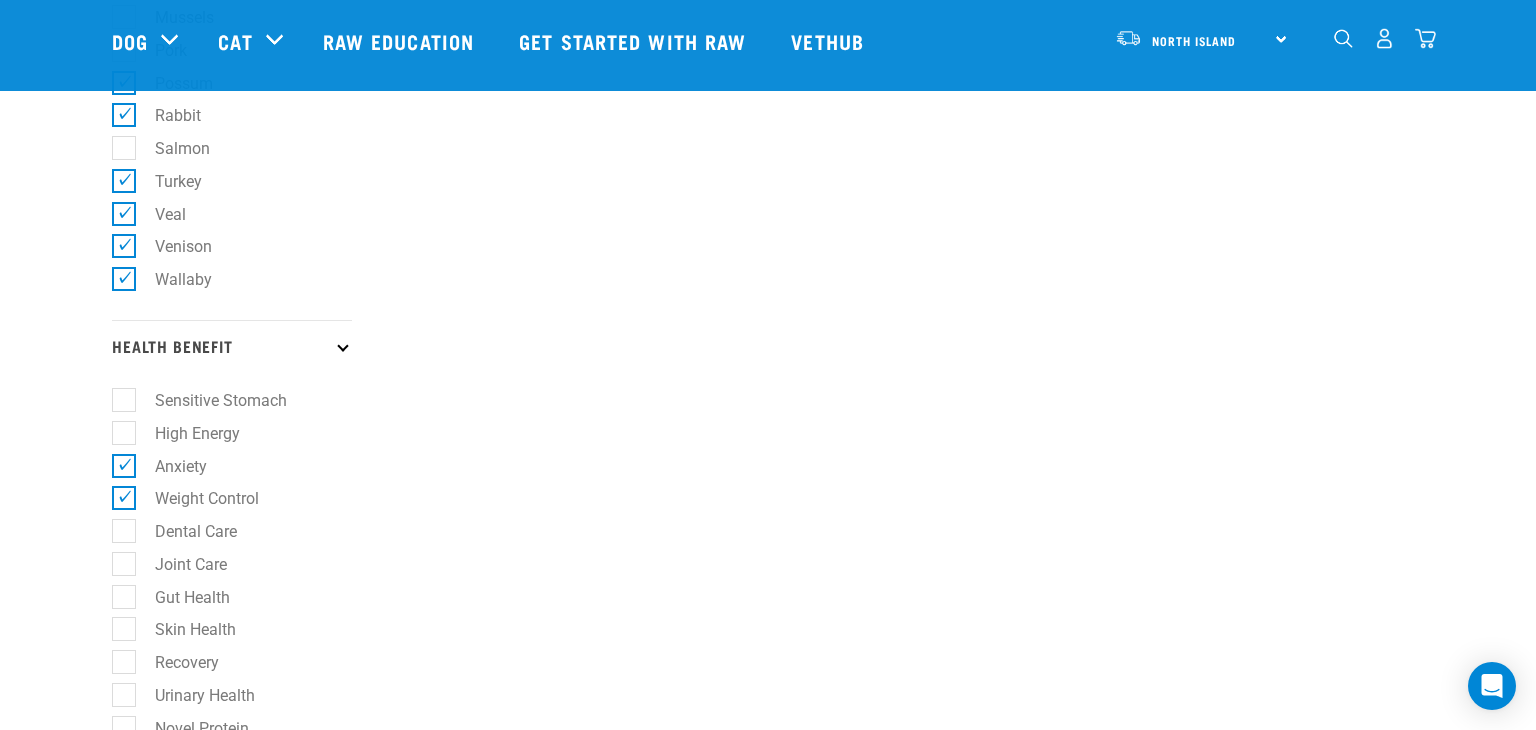 click on "Dental Care" at bounding box center [184, 531] 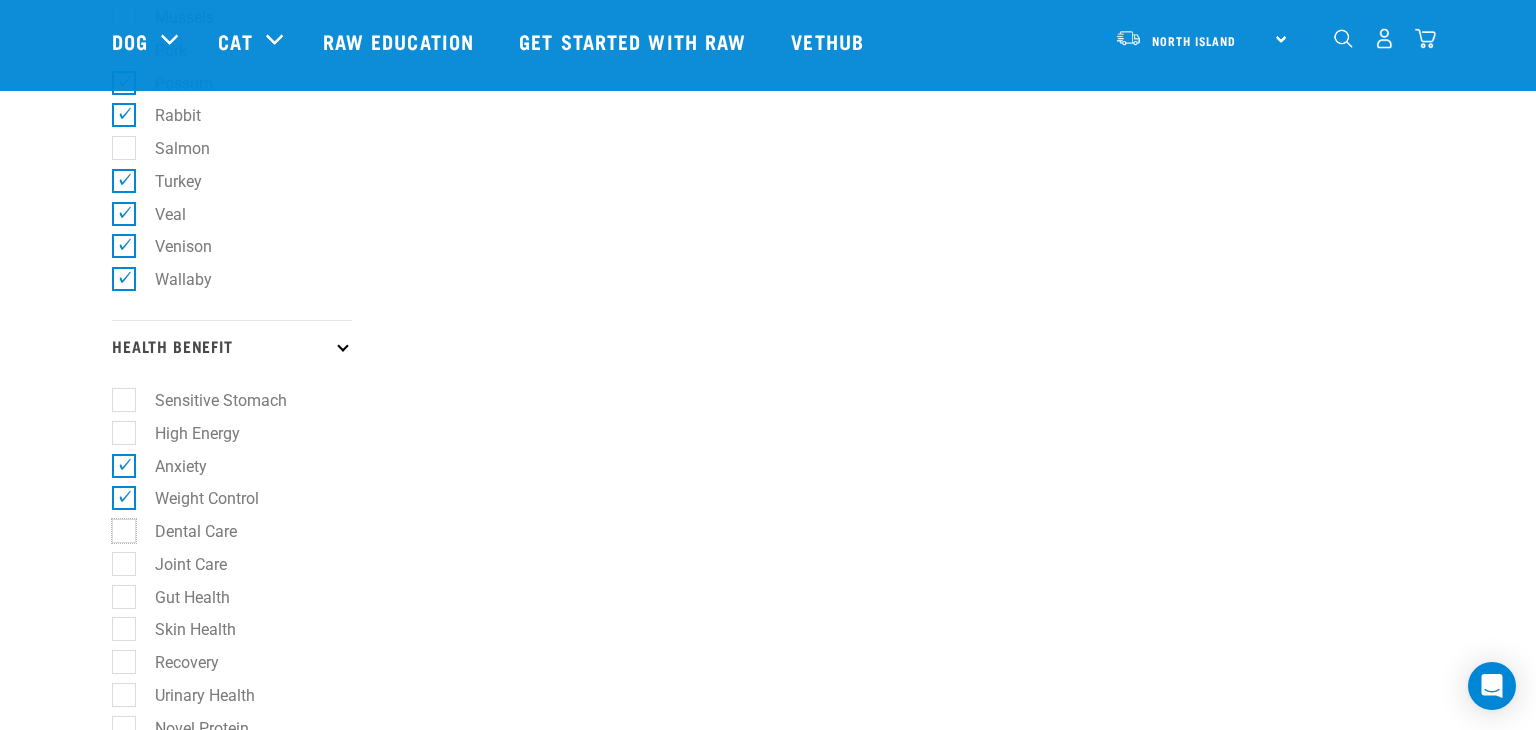 click on "Dental Care" at bounding box center [118, 528] 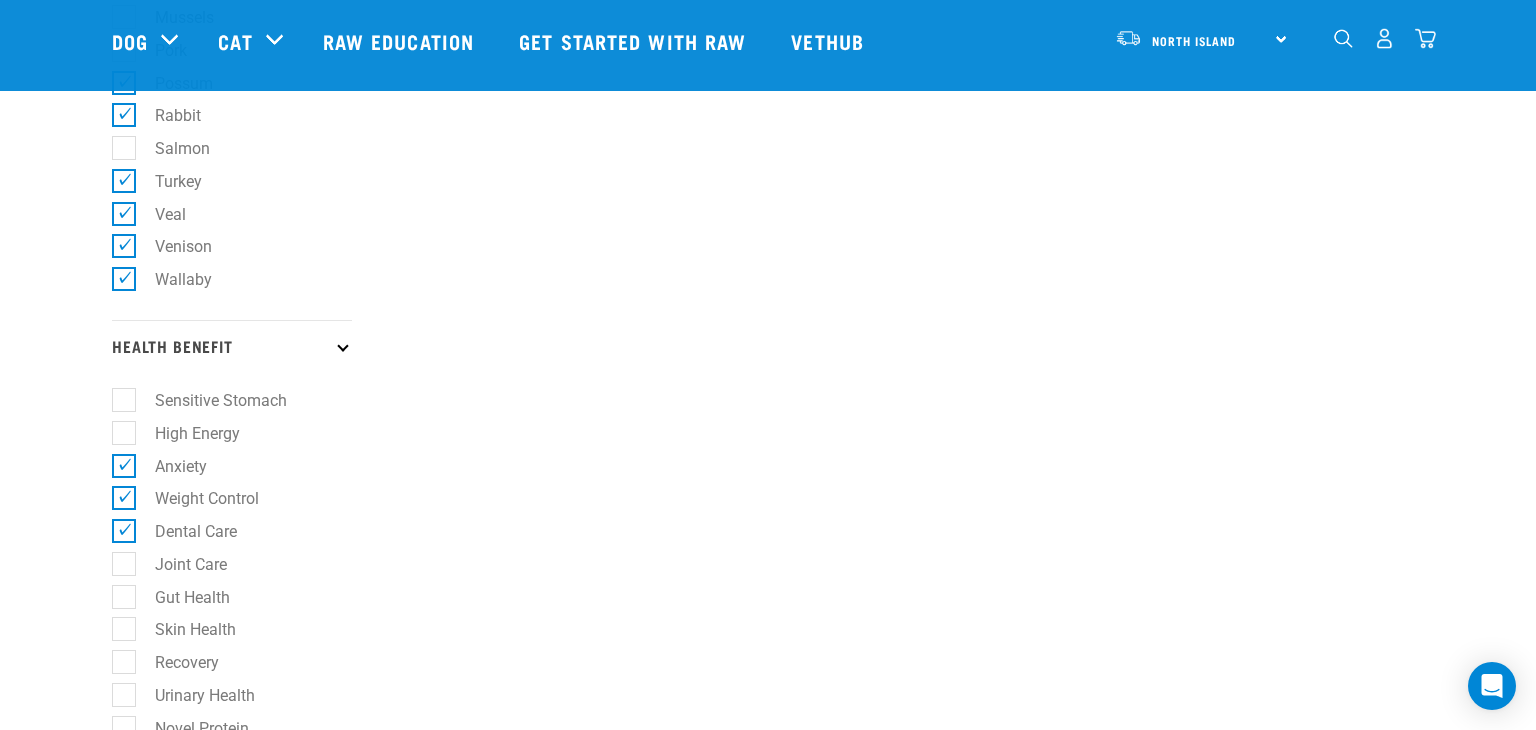 click on "Joint Care" at bounding box center [179, 564] 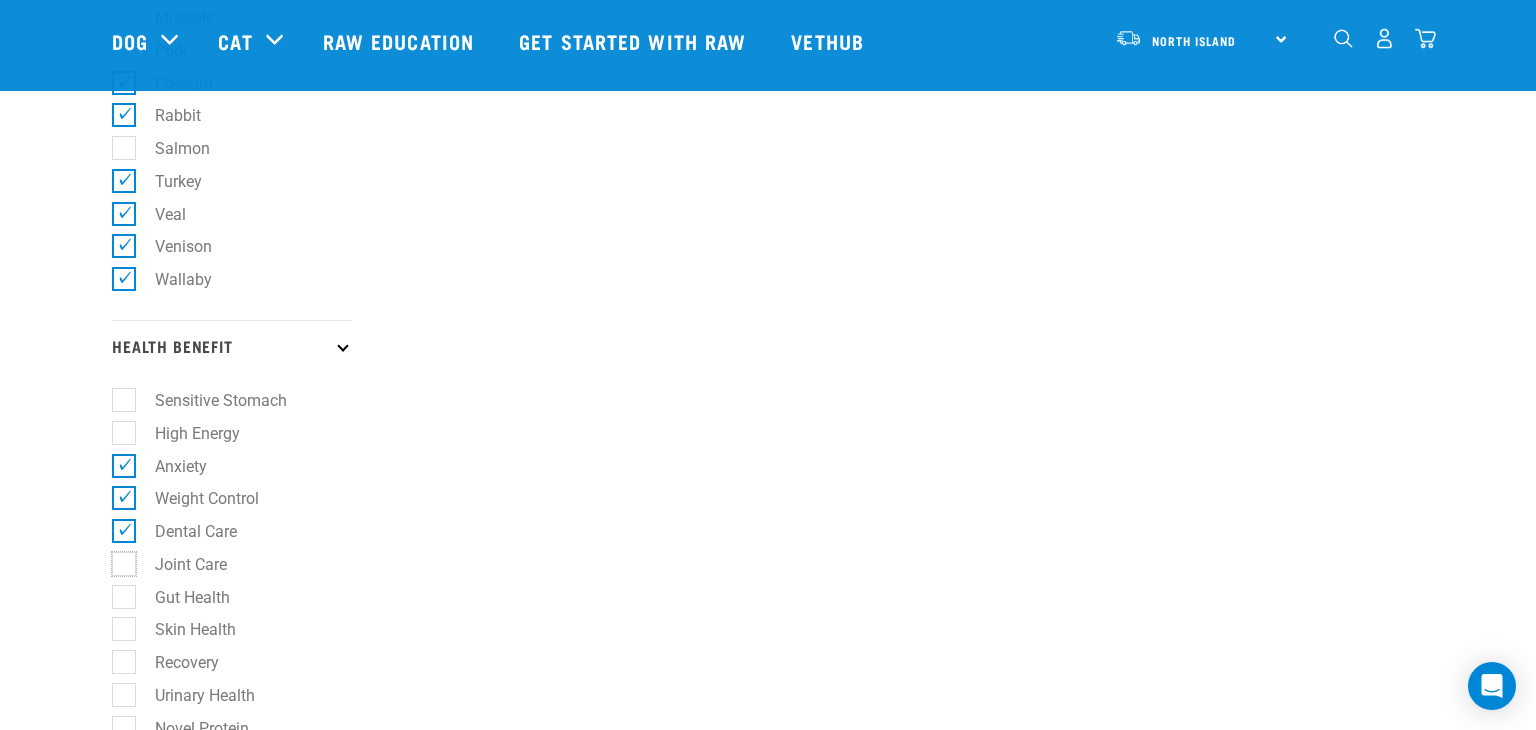 click on "Joint Care" at bounding box center (118, 560) 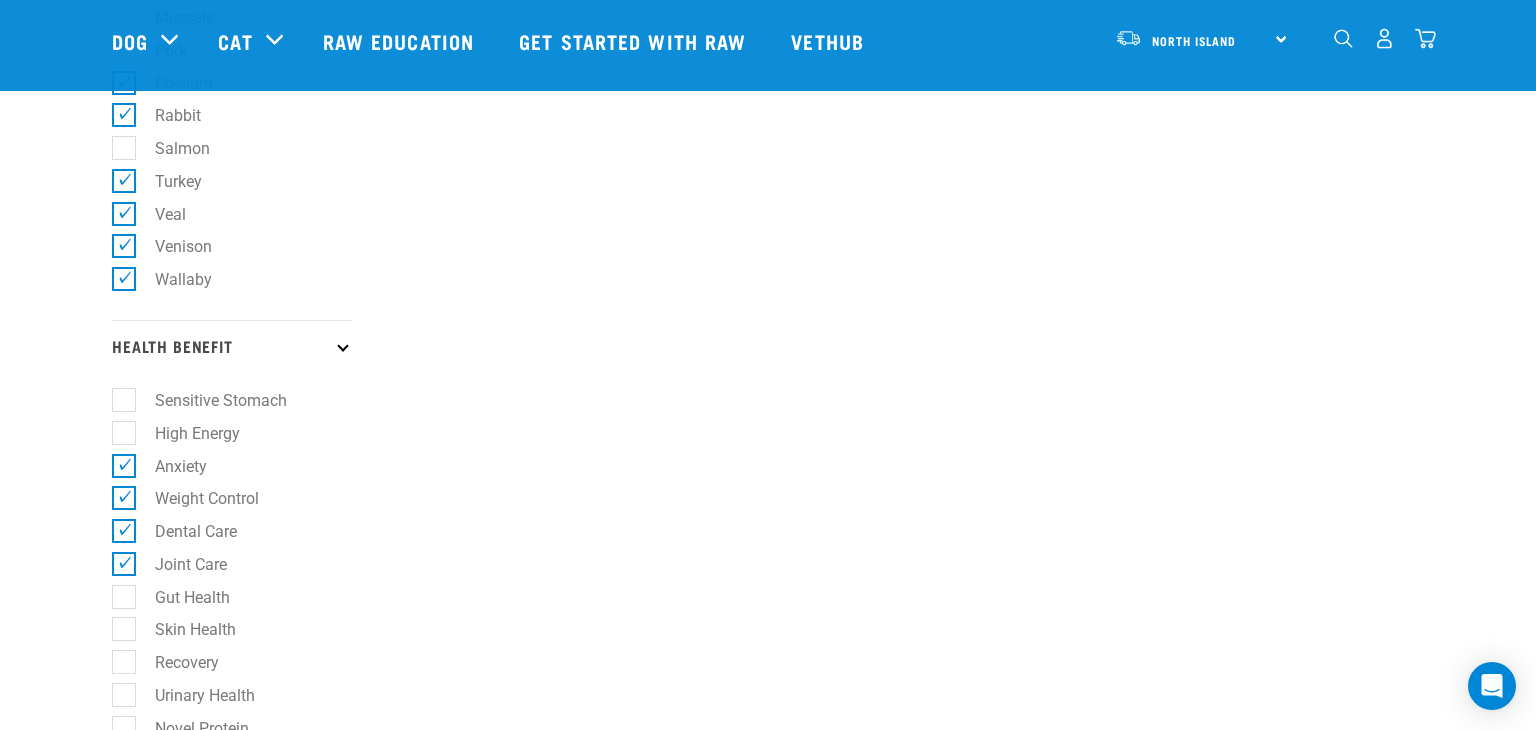 click on "Gut Health" at bounding box center (180, 597) 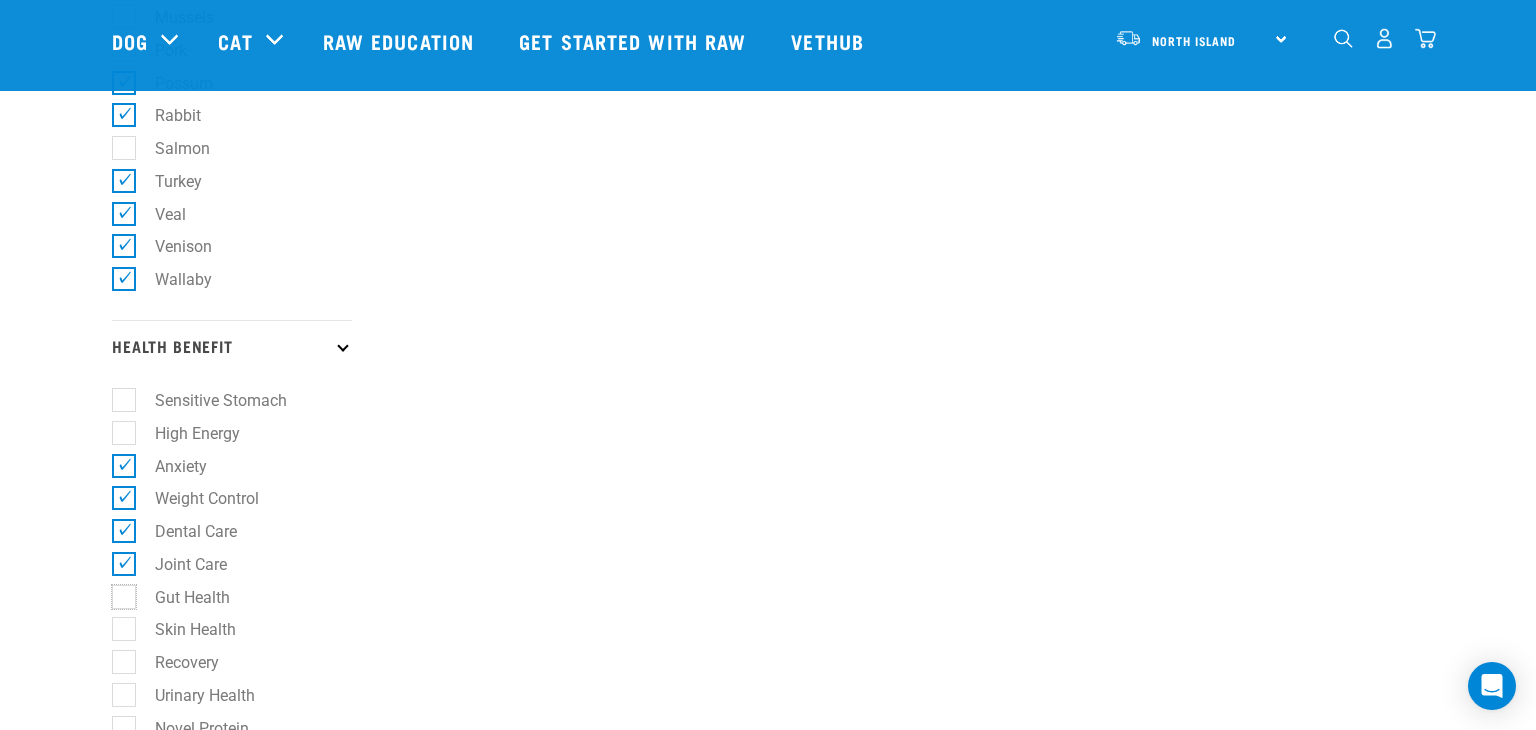 click on "Gut Health" at bounding box center (118, 593) 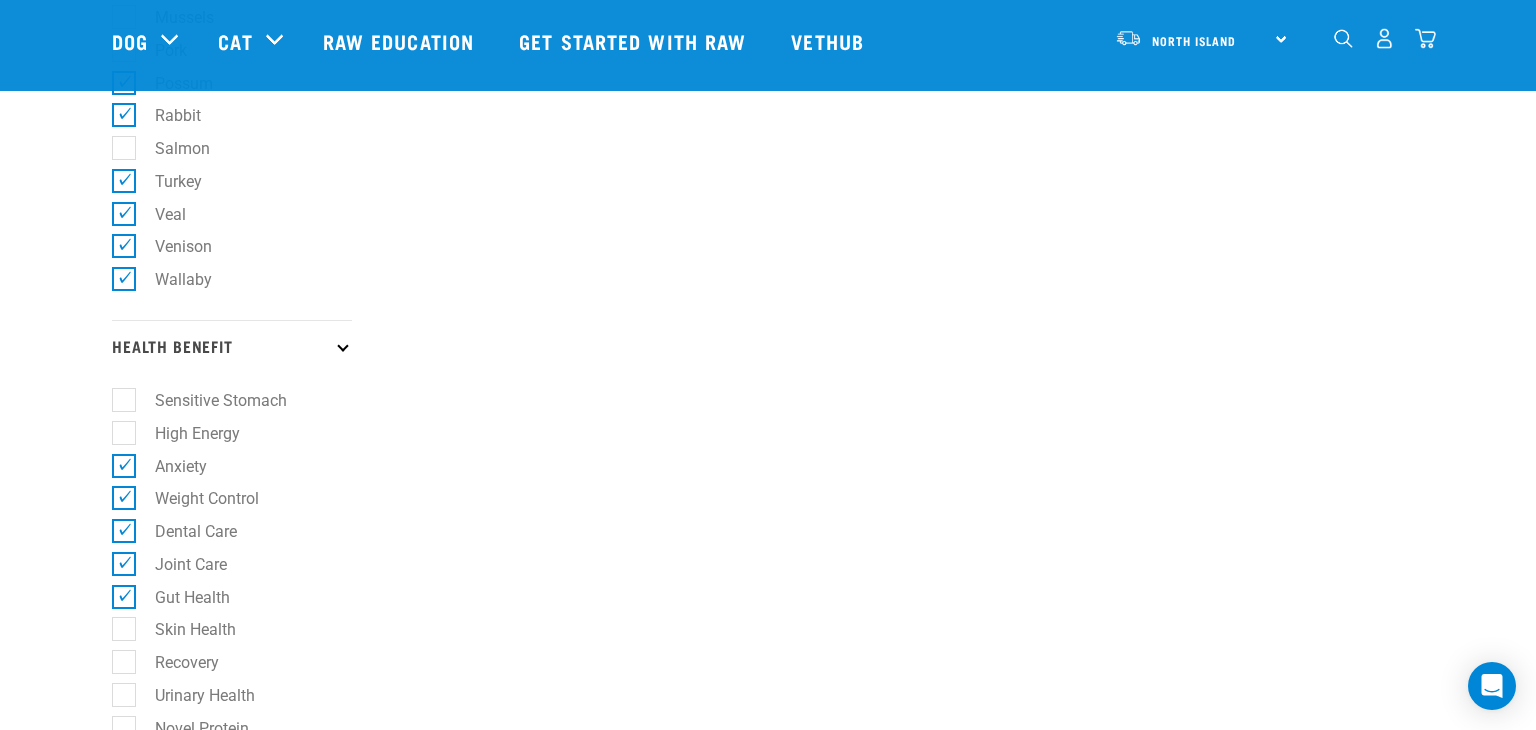 click on "Skin Health" at bounding box center [183, 629] 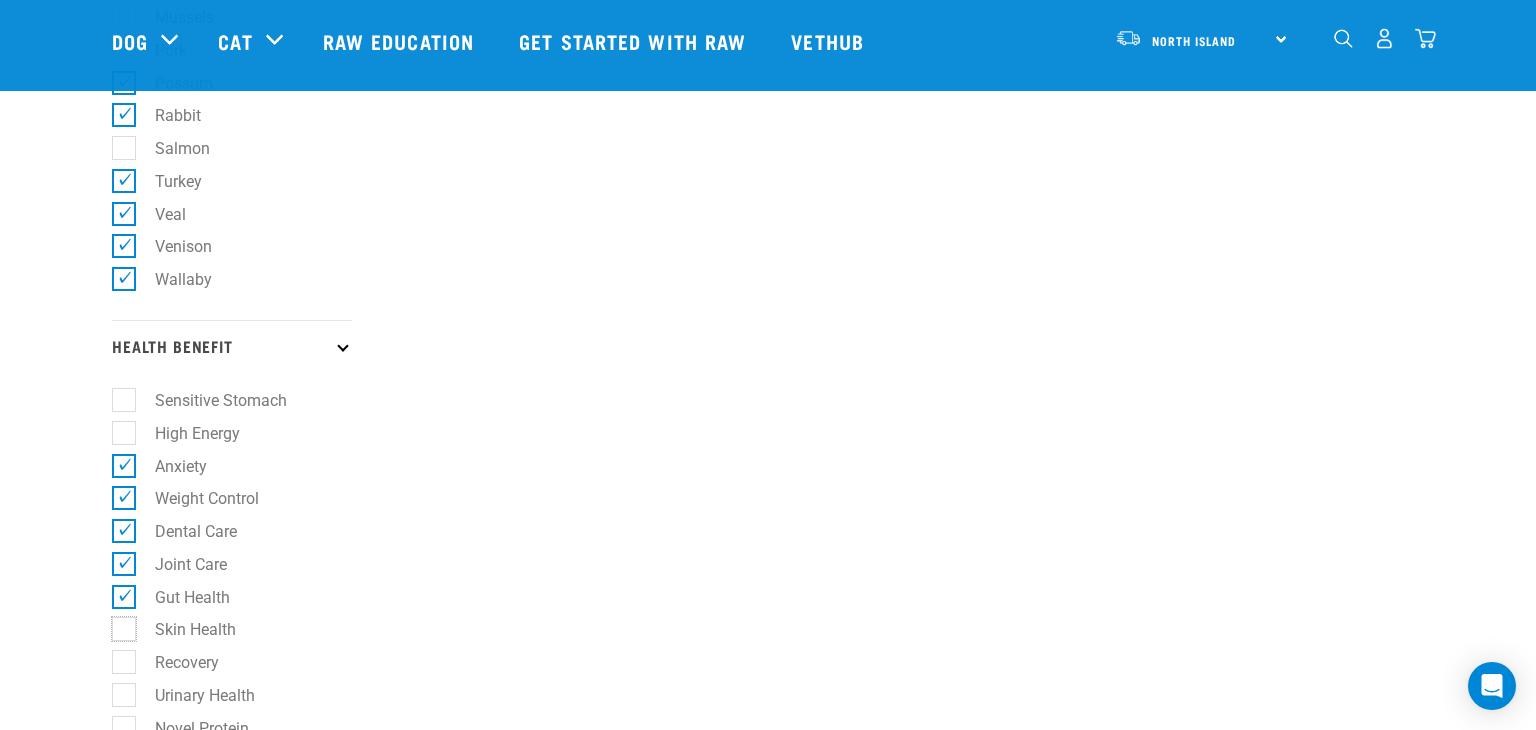 click on "Skin Health" at bounding box center (118, 626) 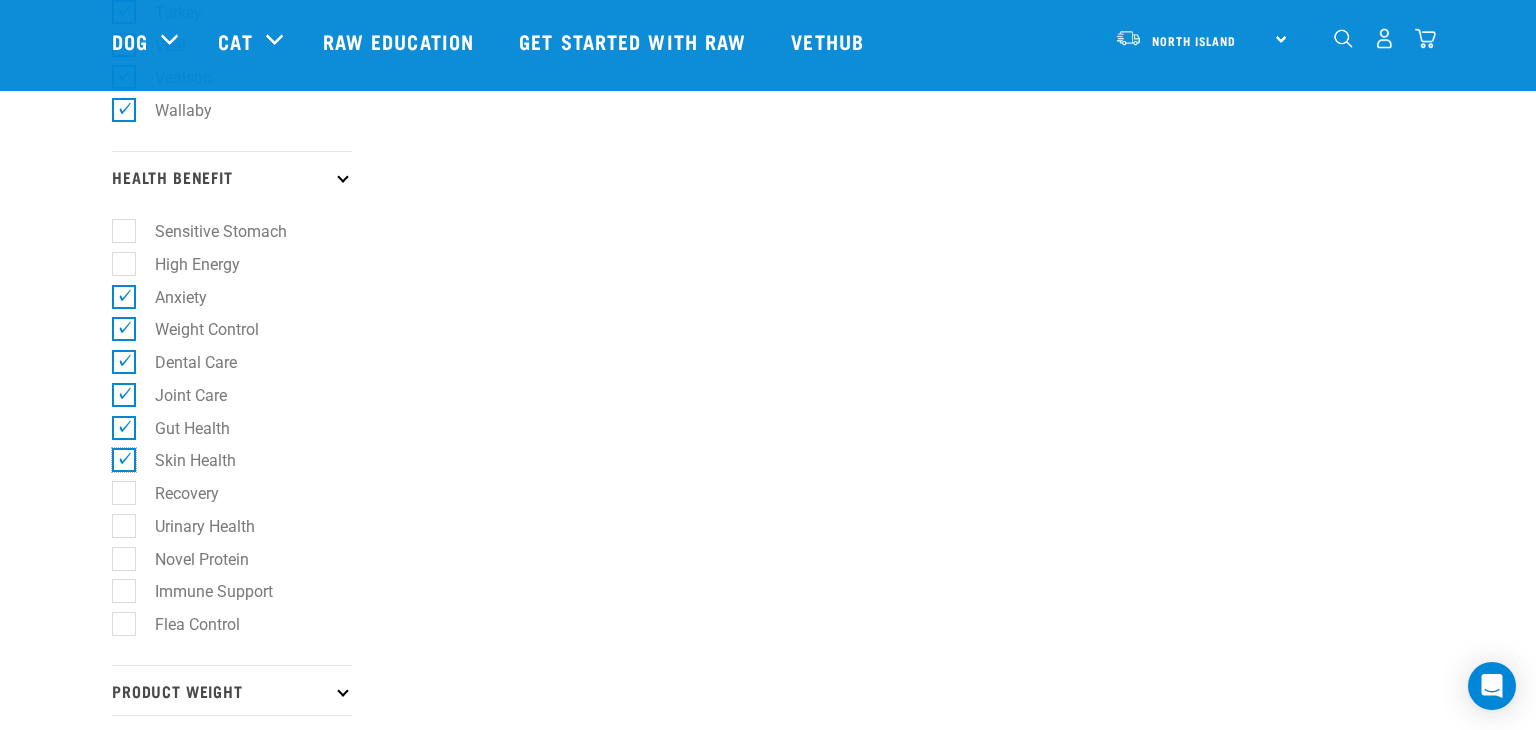 scroll, scrollTop: 1348, scrollLeft: 0, axis: vertical 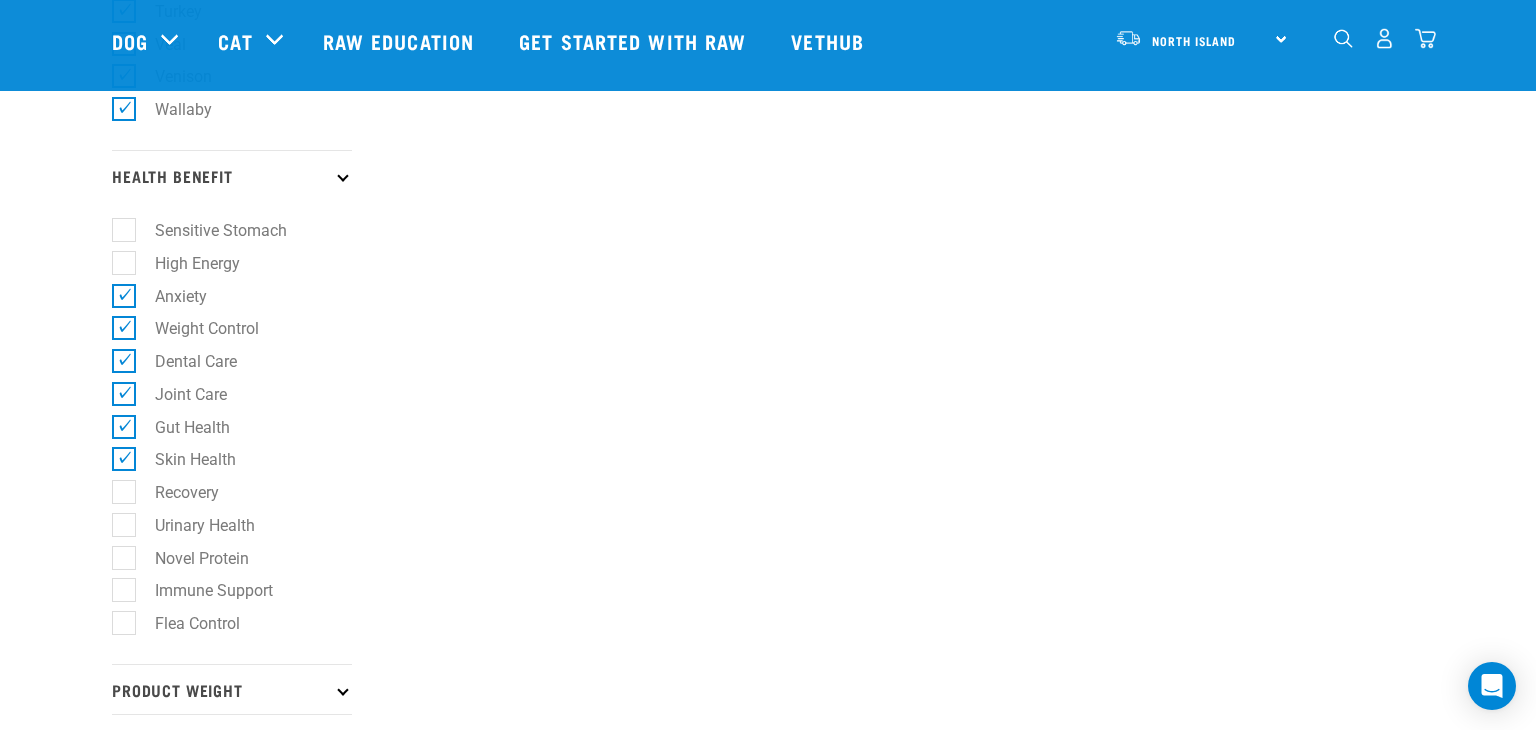 click on "Immune Support" at bounding box center [202, 590] 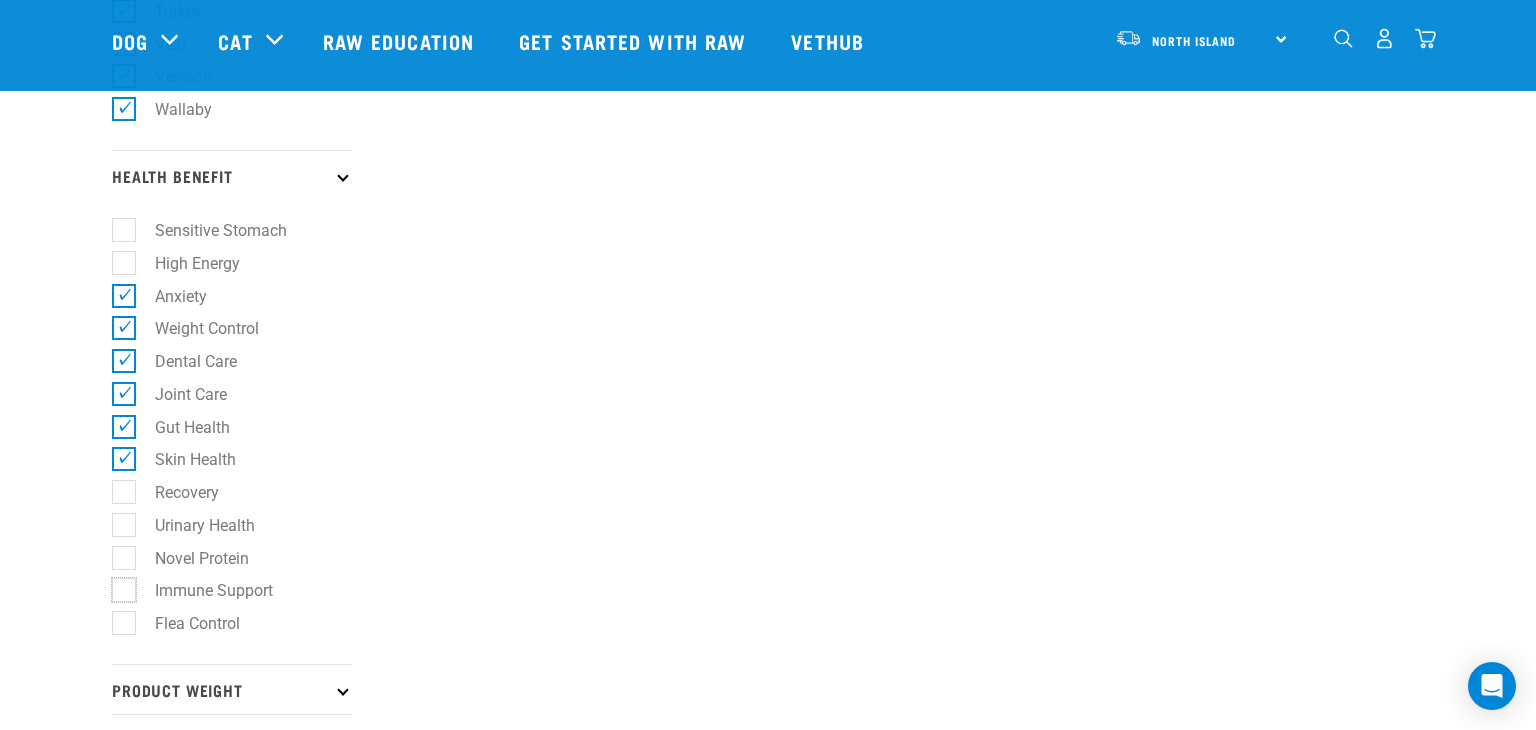 click on "Immune Support" at bounding box center (118, 587) 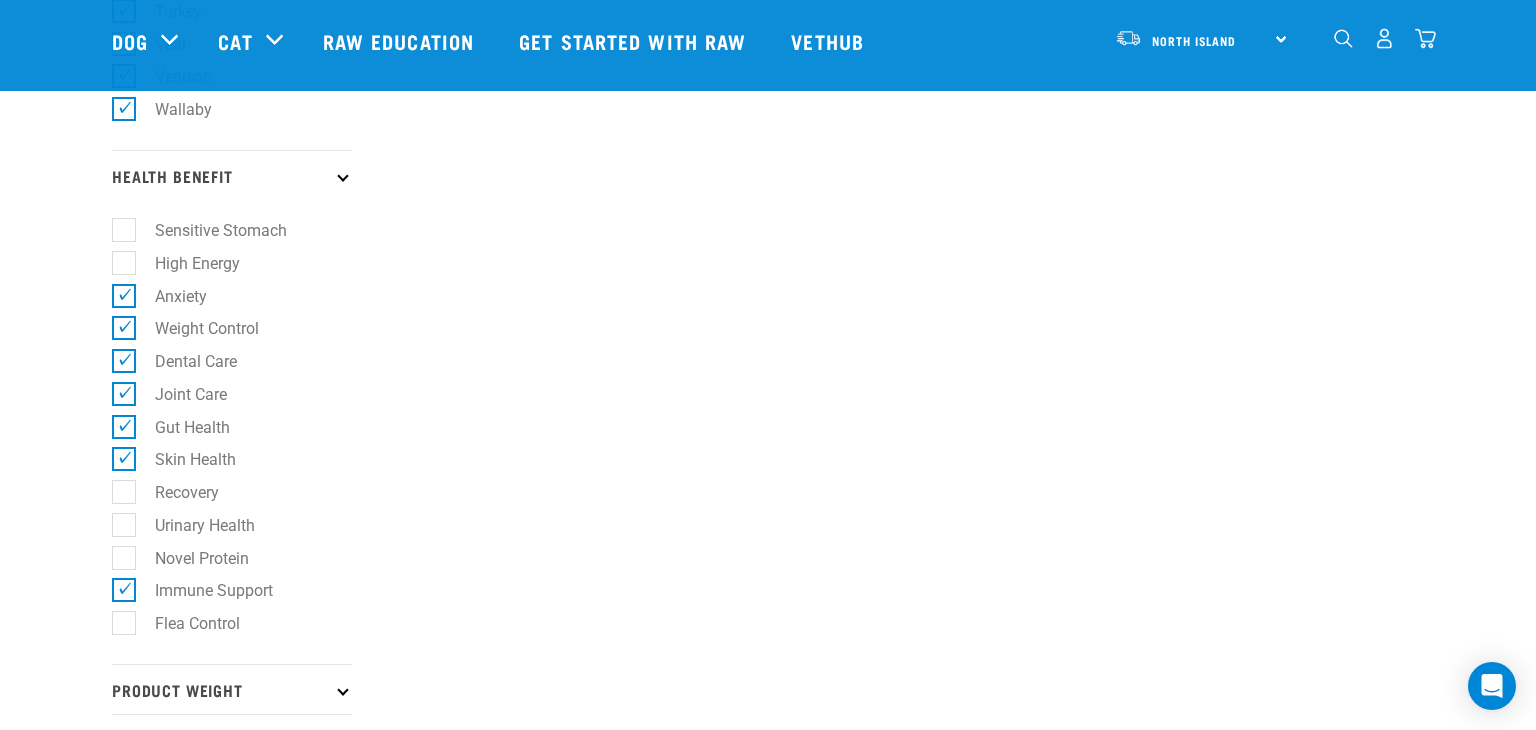 click at bounding box center (342, 689) 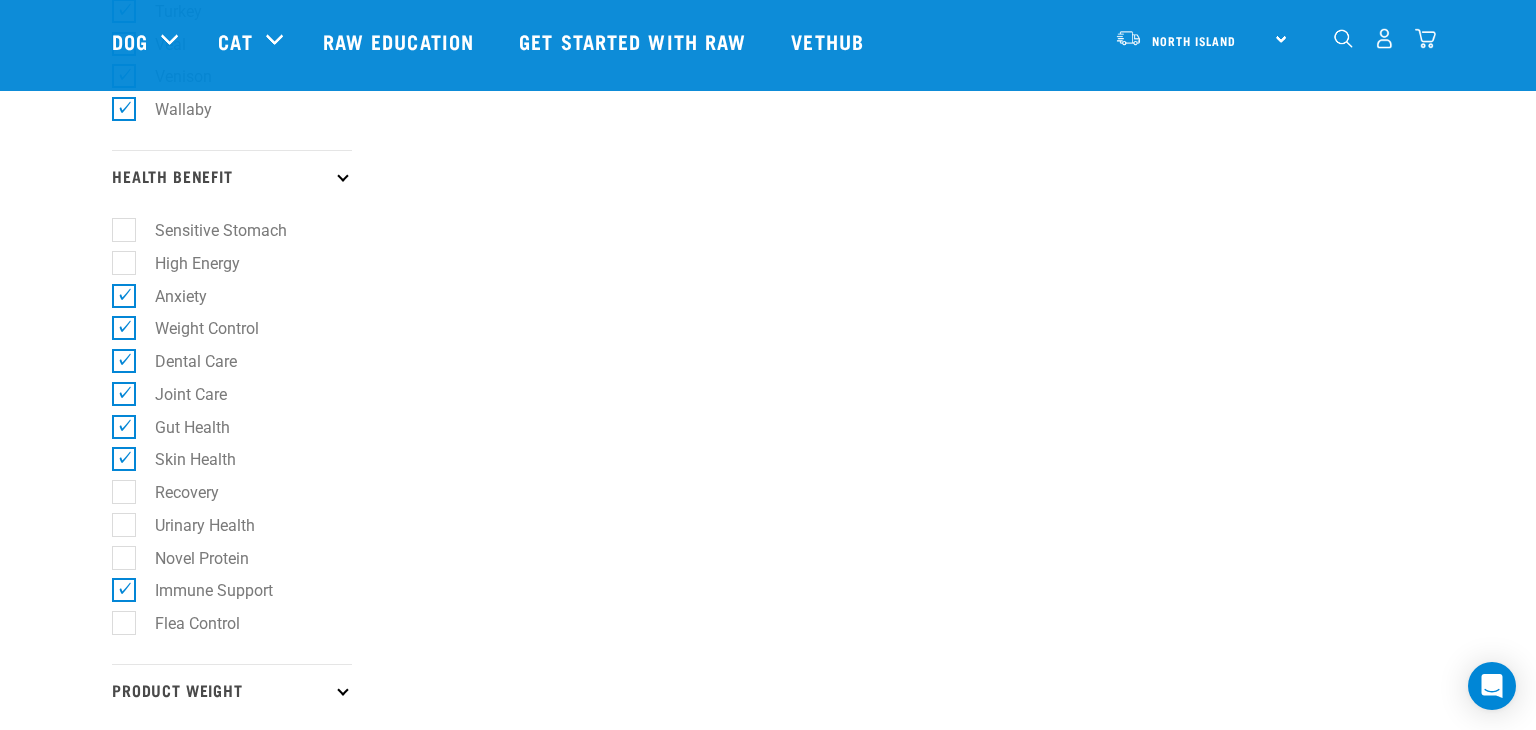 click at bounding box center (342, 689) 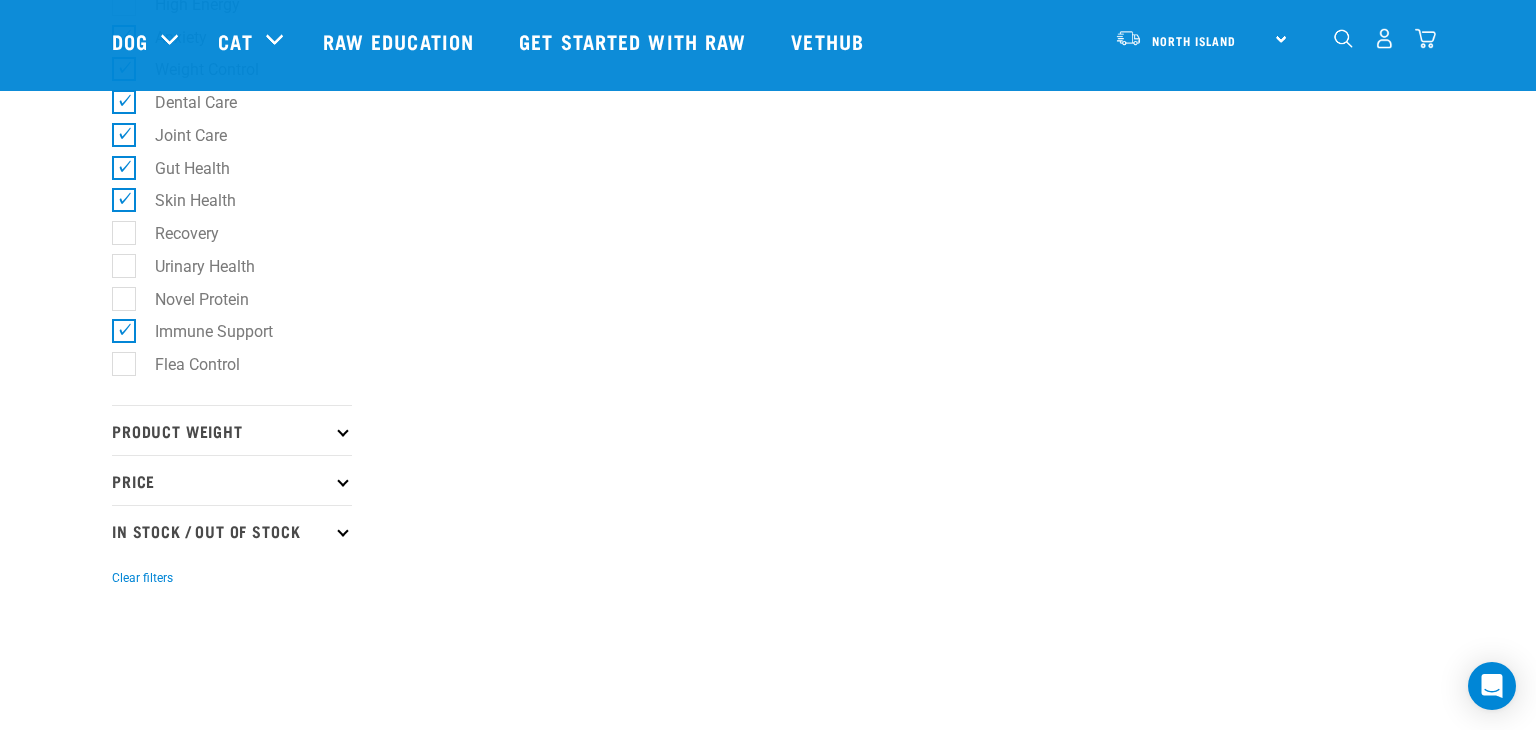 scroll, scrollTop: 1619, scrollLeft: 0, axis: vertical 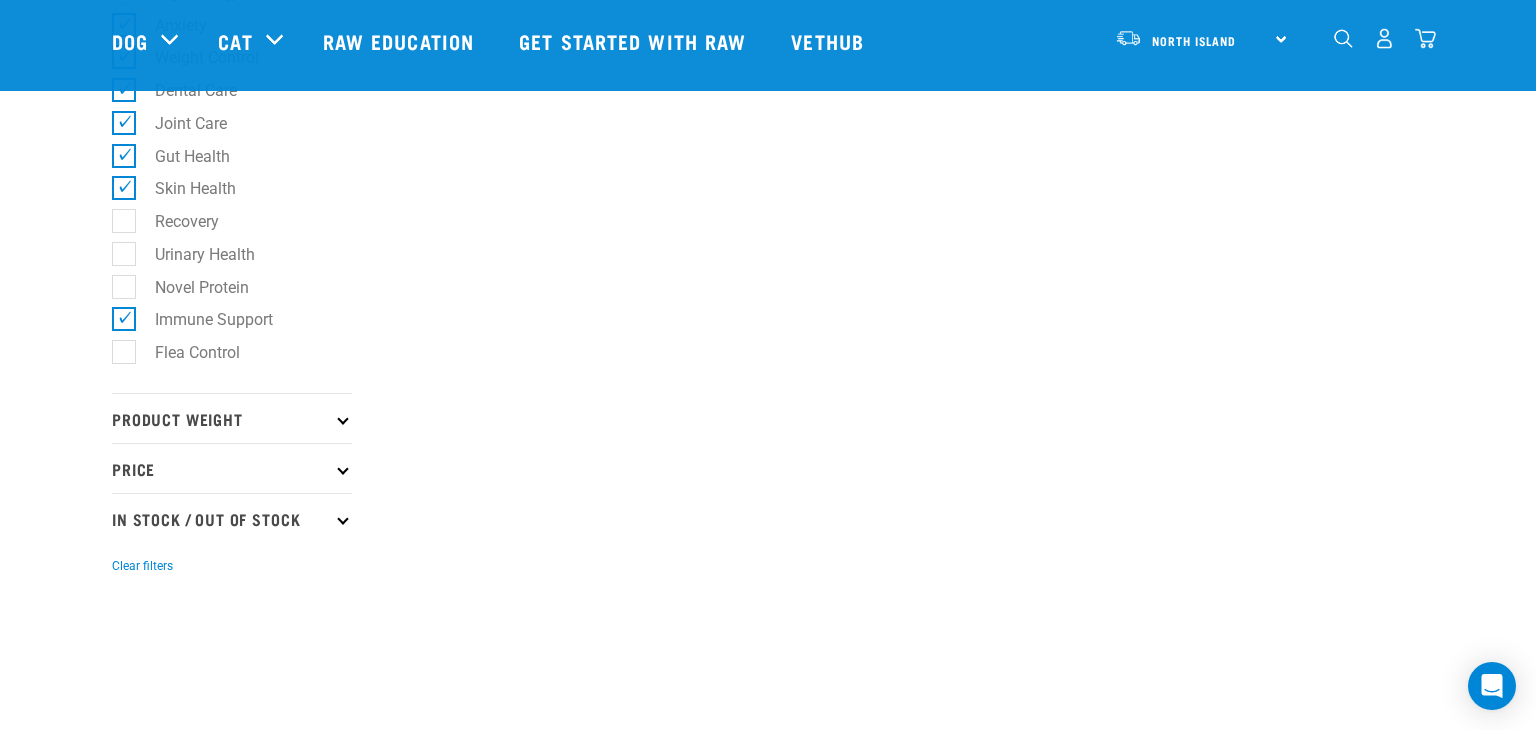 click on "Product Weight" at bounding box center (232, 418) 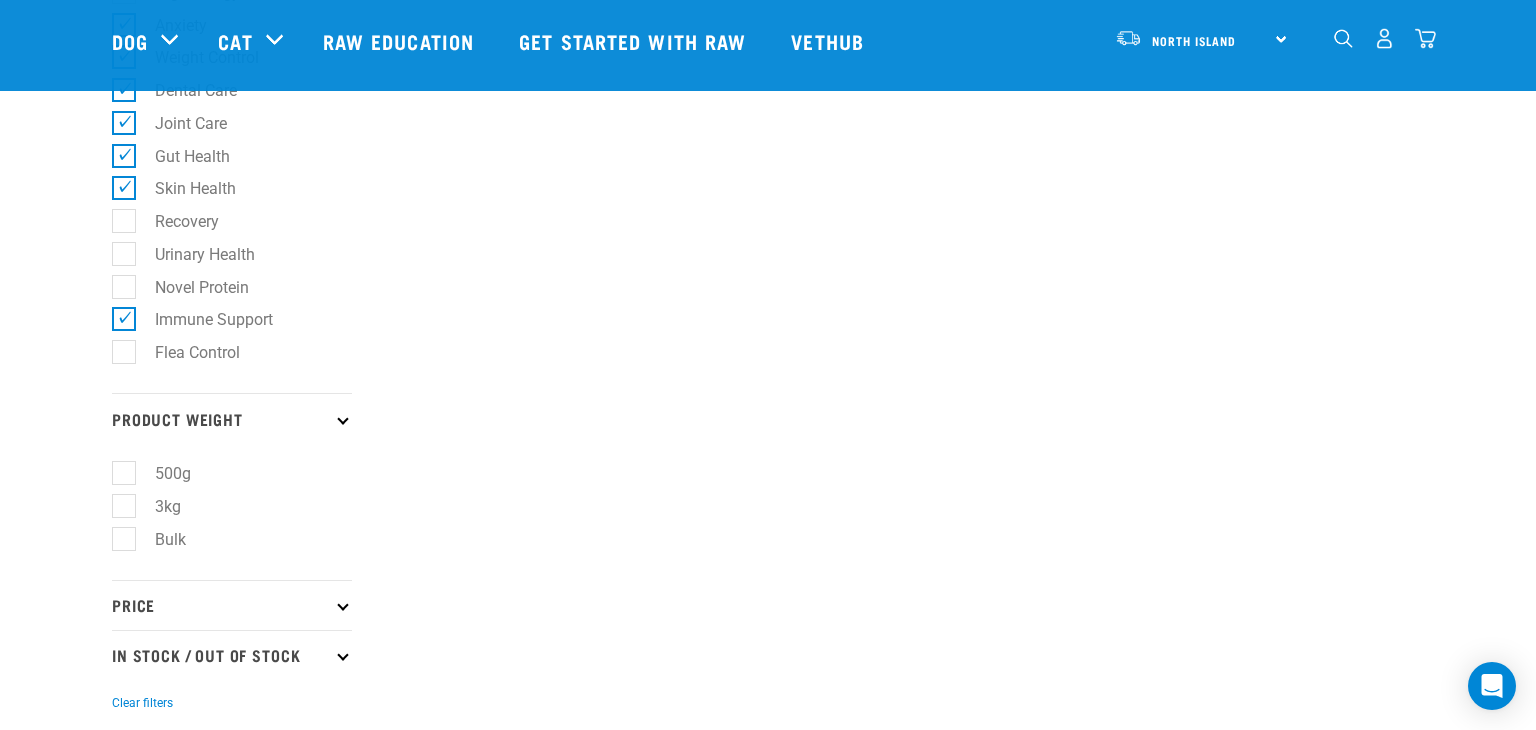 click on "Bulk" at bounding box center (158, 539) 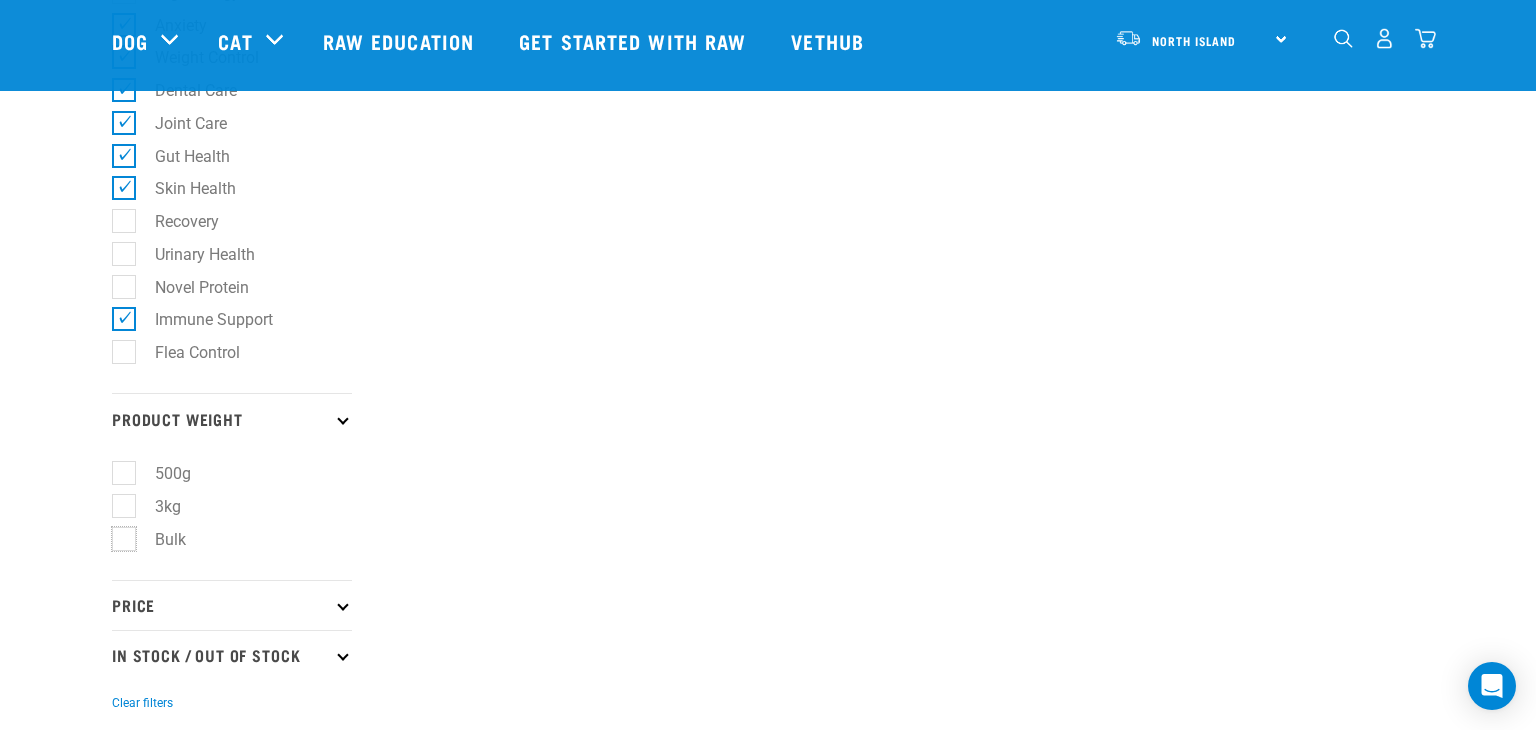 click on "Bulk" at bounding box center (118, 535) 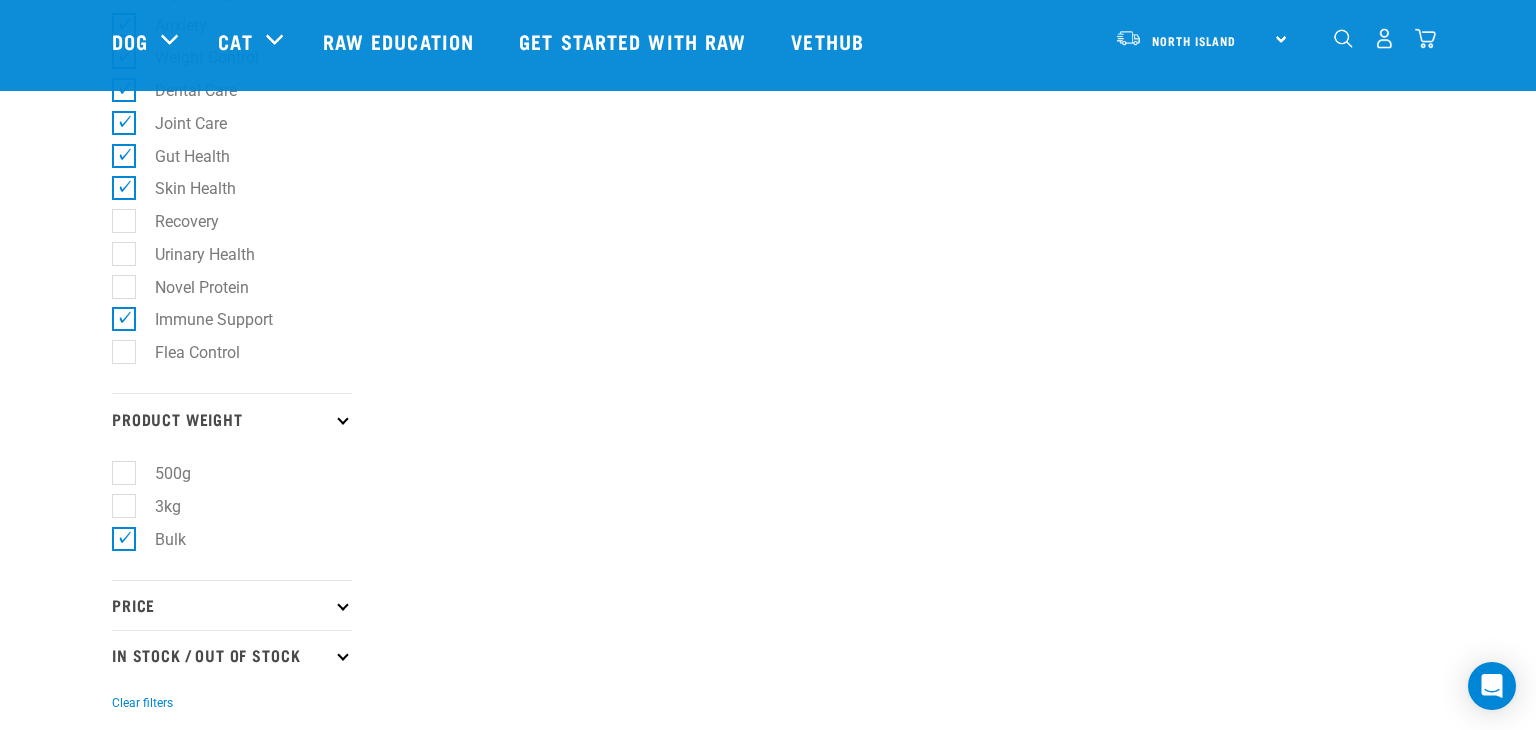click on "Price" at bounding box center [232, 605] 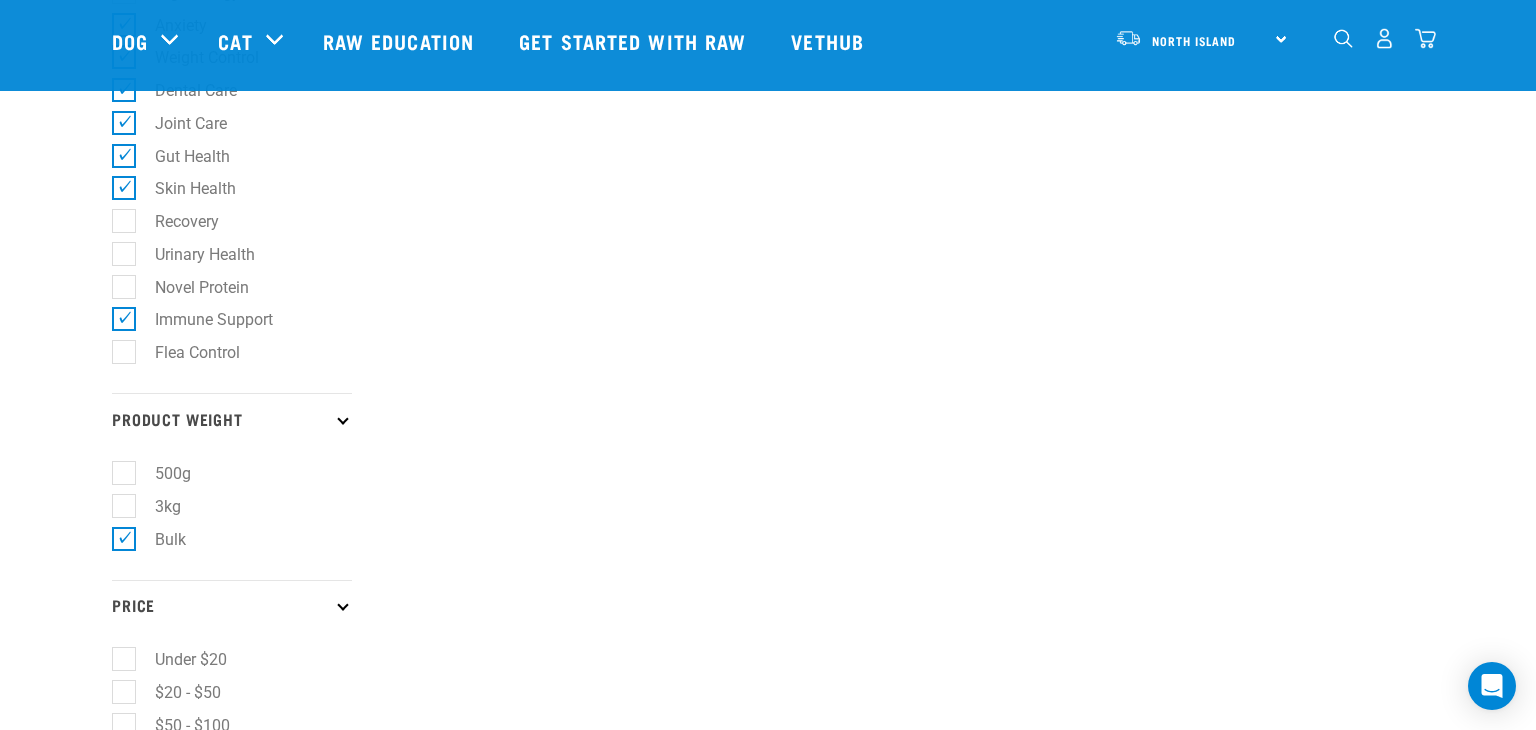 scroll, scrollTop: 1753, scrollLeft: 0, axis: vertical 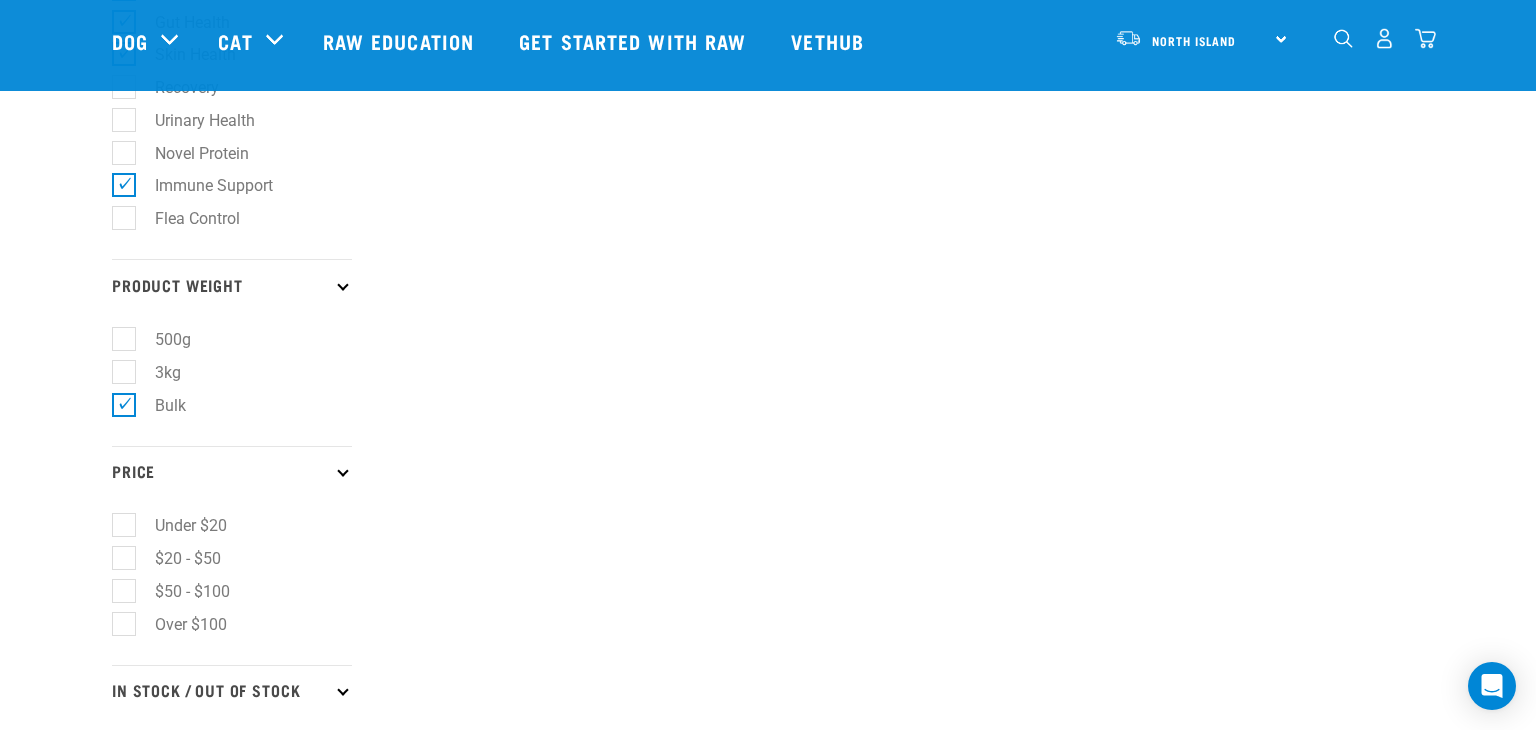 click on "$50 - $100" at bounding box center [180, 591] 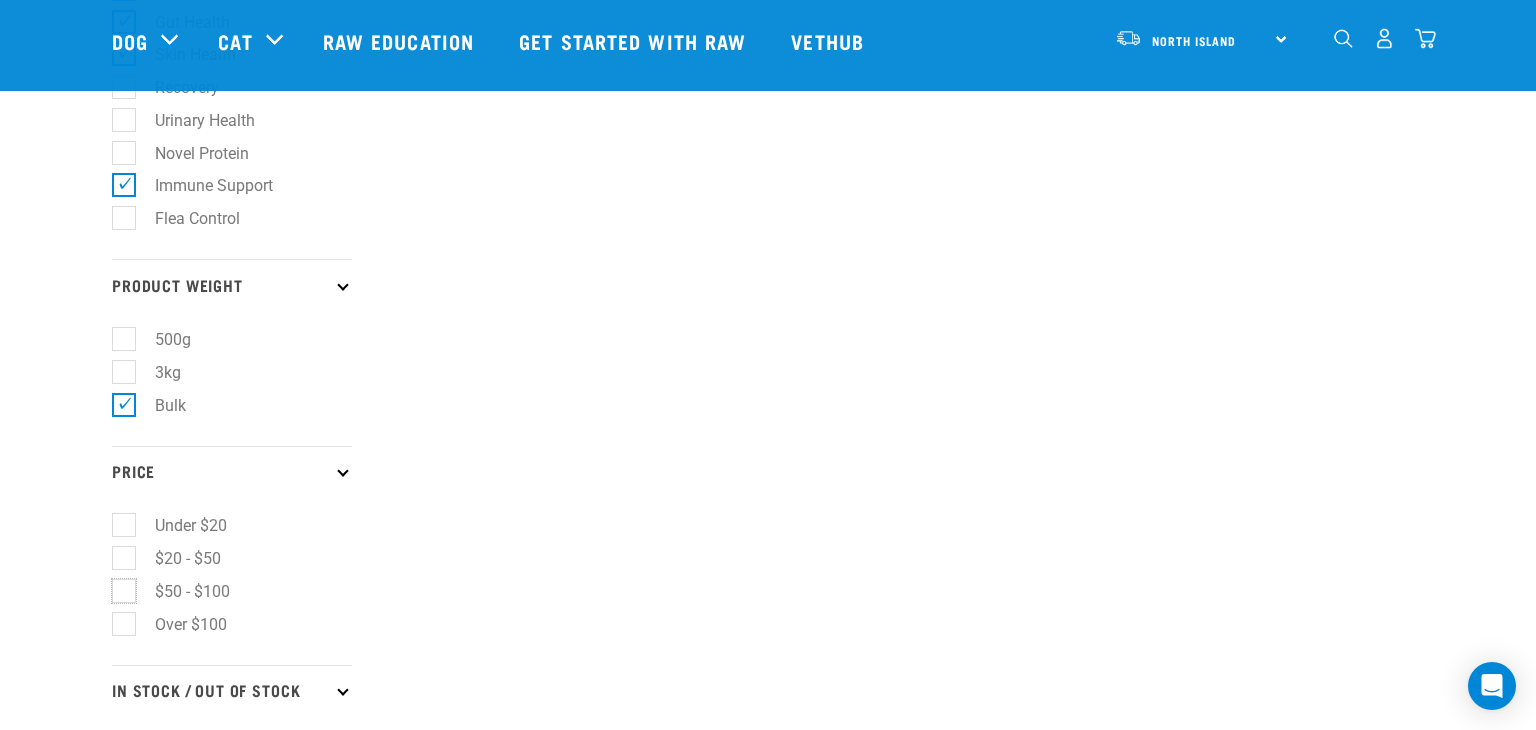 click on "$50 - $100" at bounding box center (118, 587) 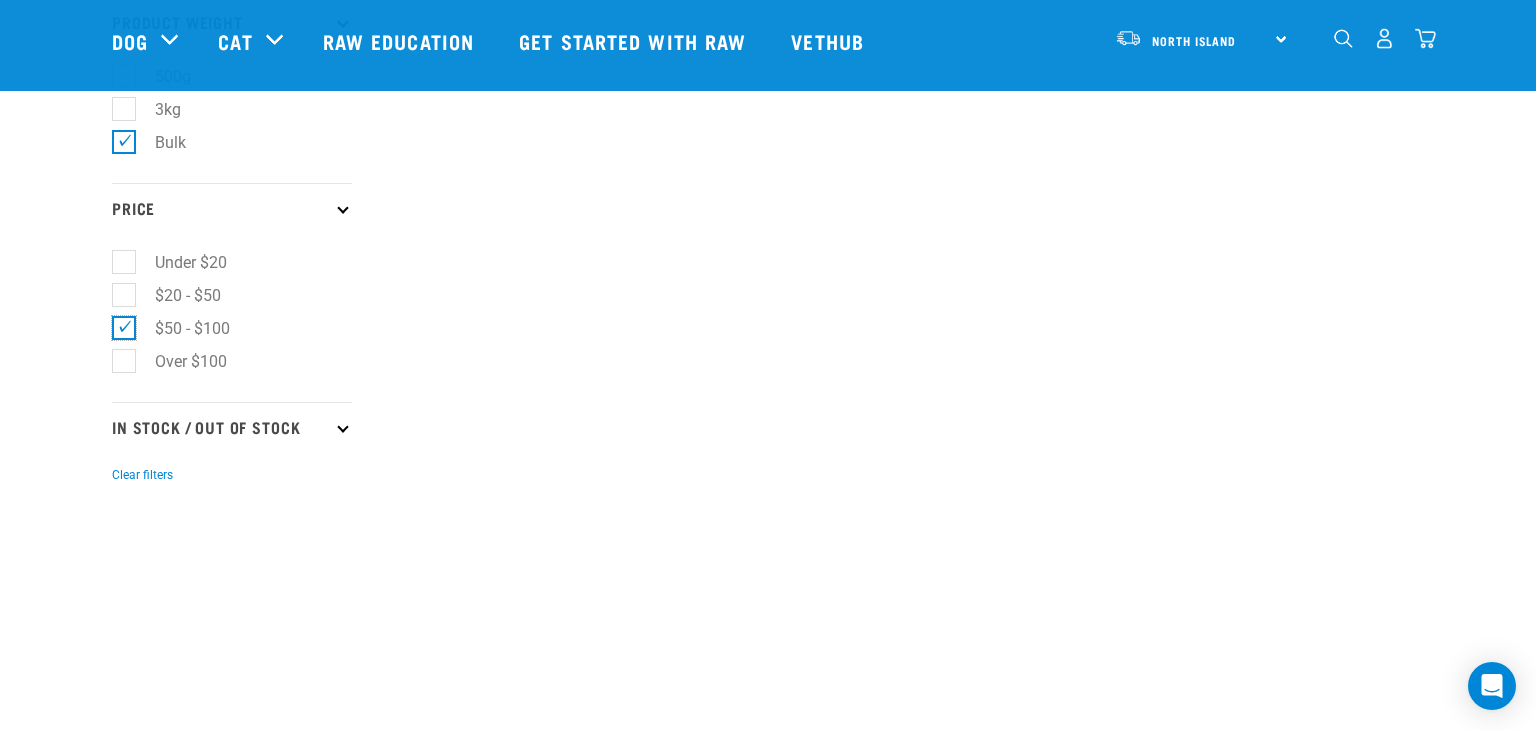 scroll, scrollTop: 2019, scrollLeft: 0, axis: vertical 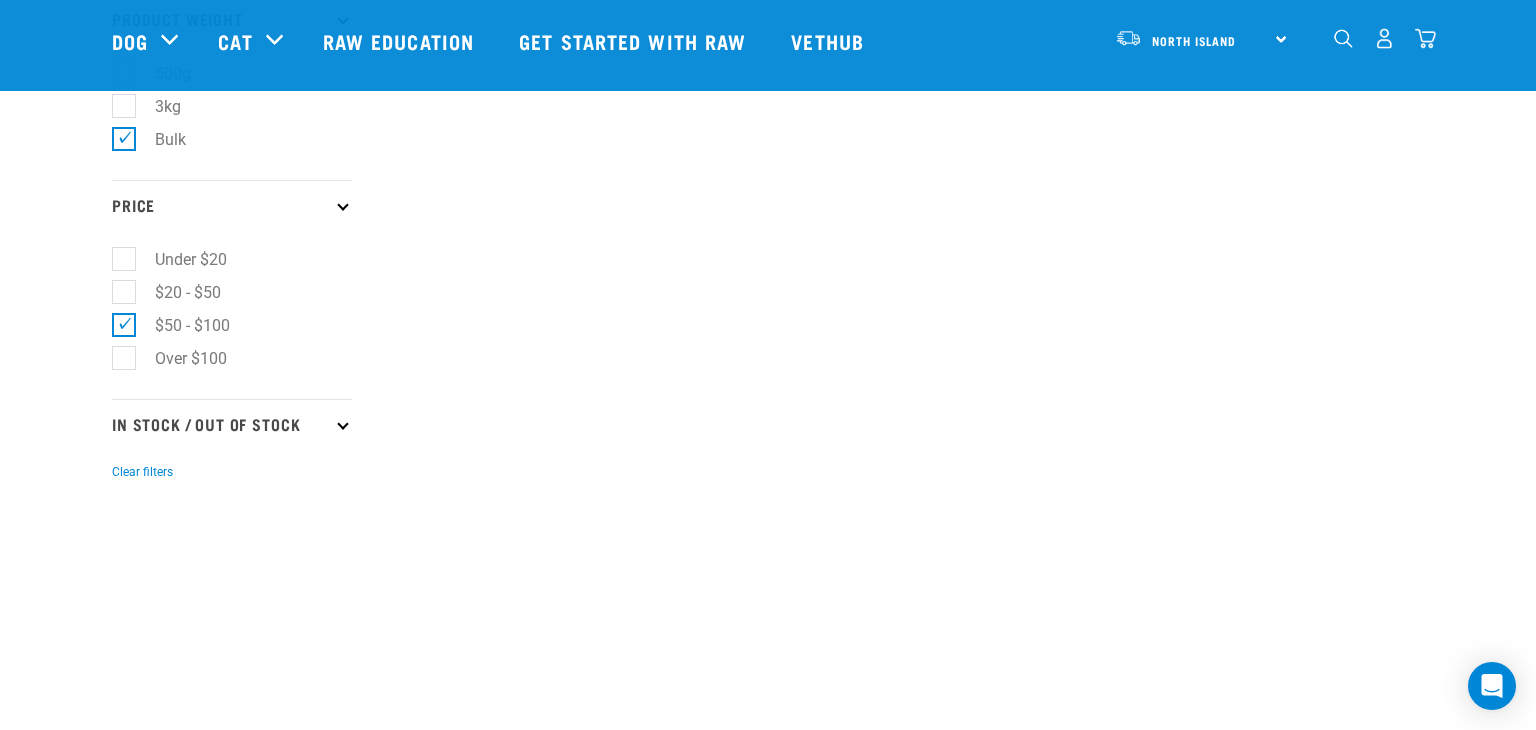 click on "In Stock / Out Of Stock" at bounding box center [232, 424] 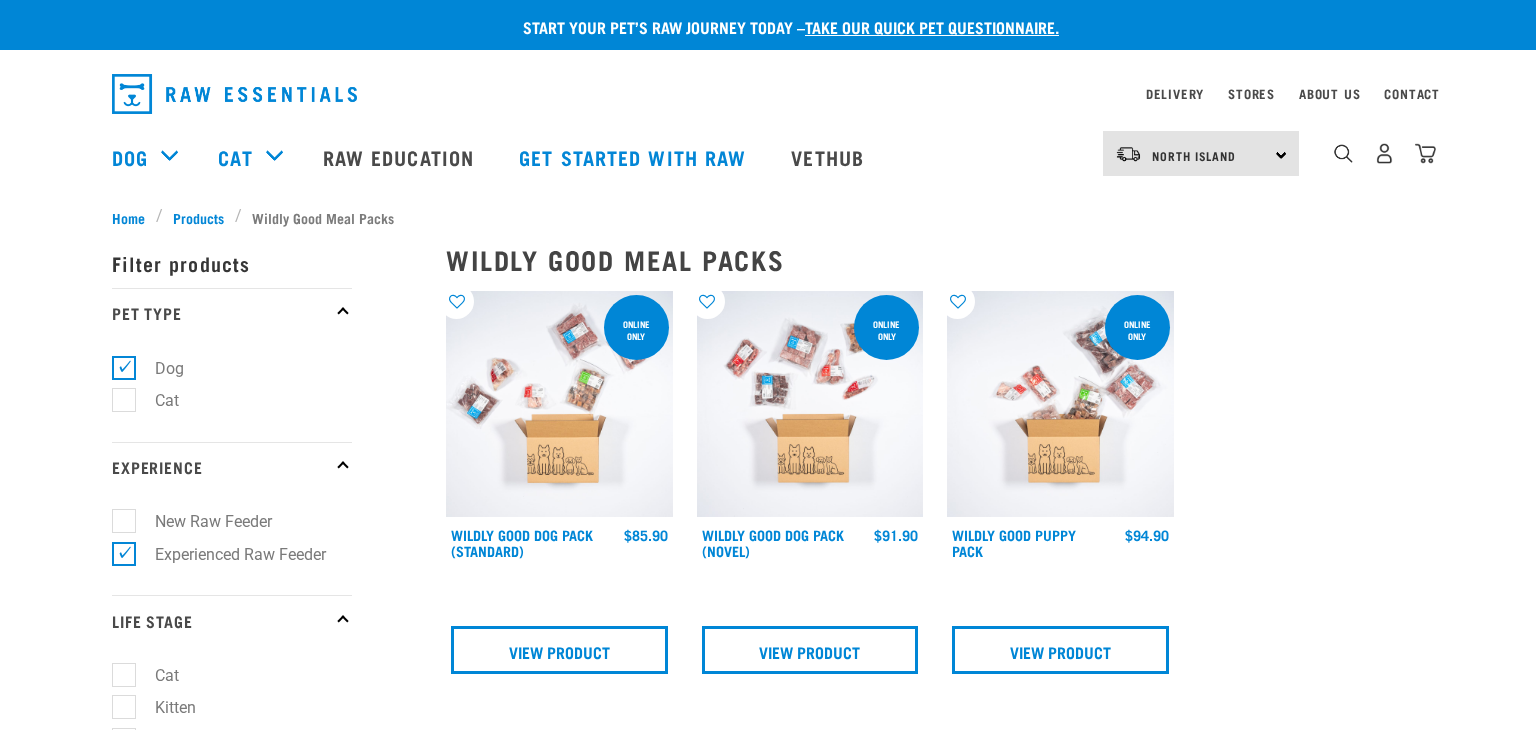 scroll, scrollTop: 0, scrollLeft: 0, axis: both 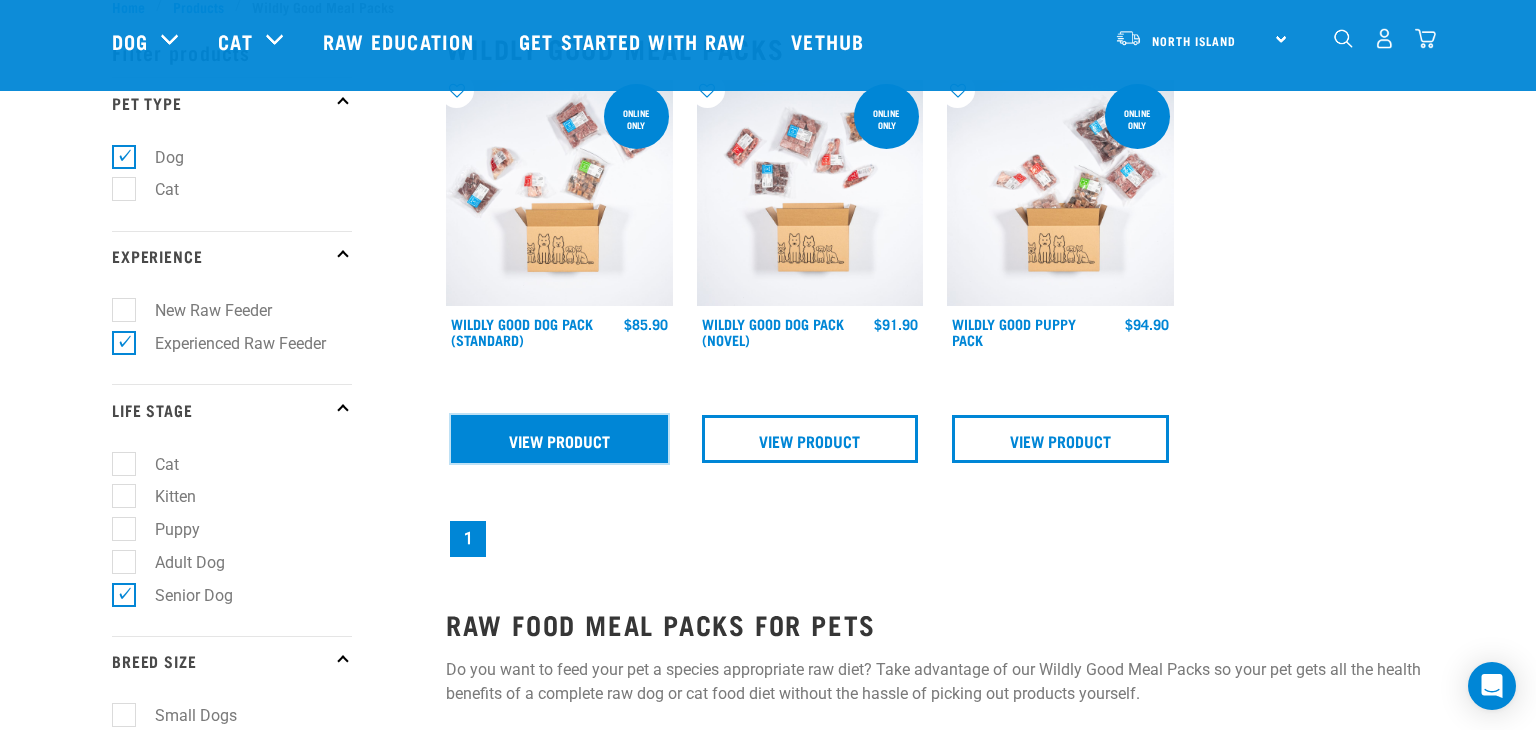 click on "View Product" at bounding box center (559, 439) 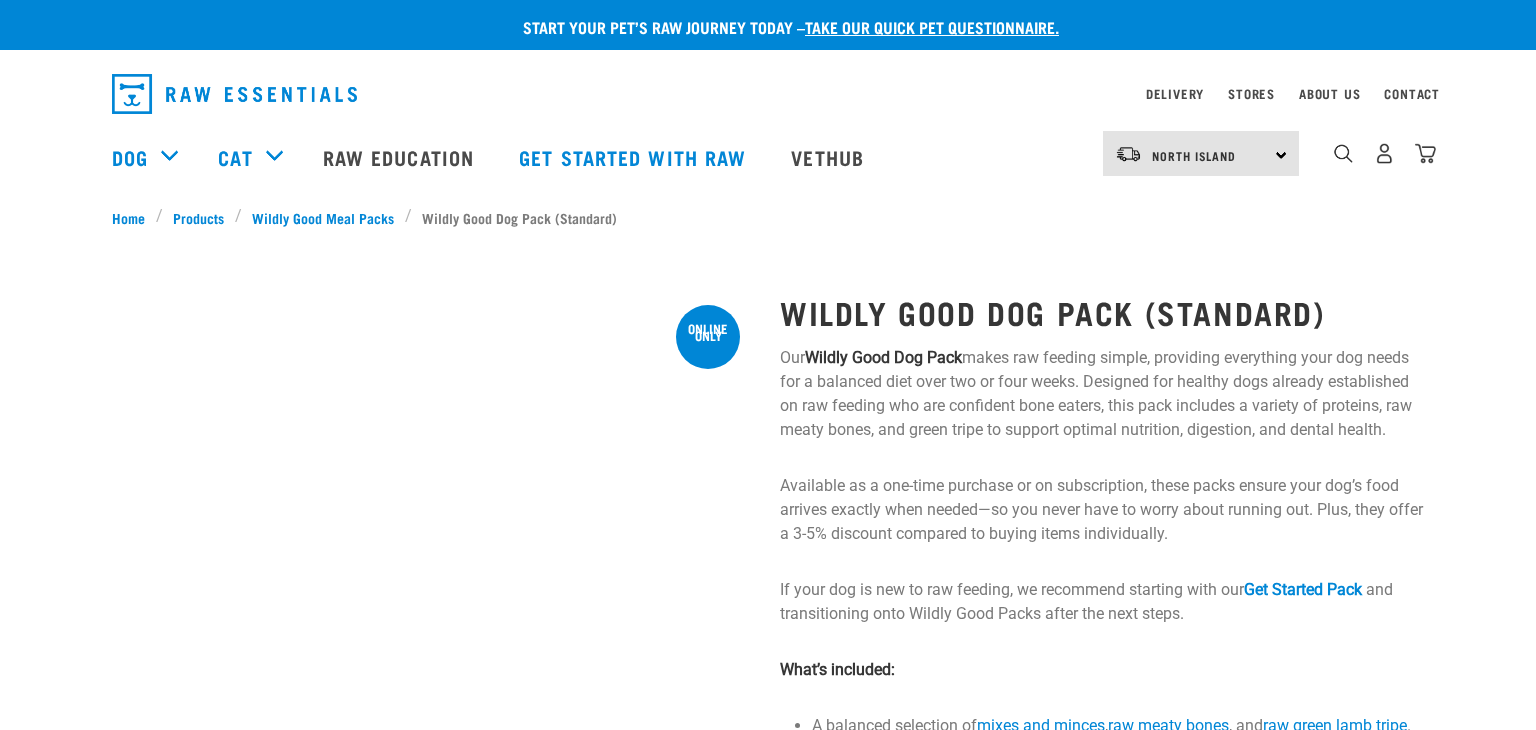 scroll, scrollTop: 0, scrollLeft: 0, axis: both 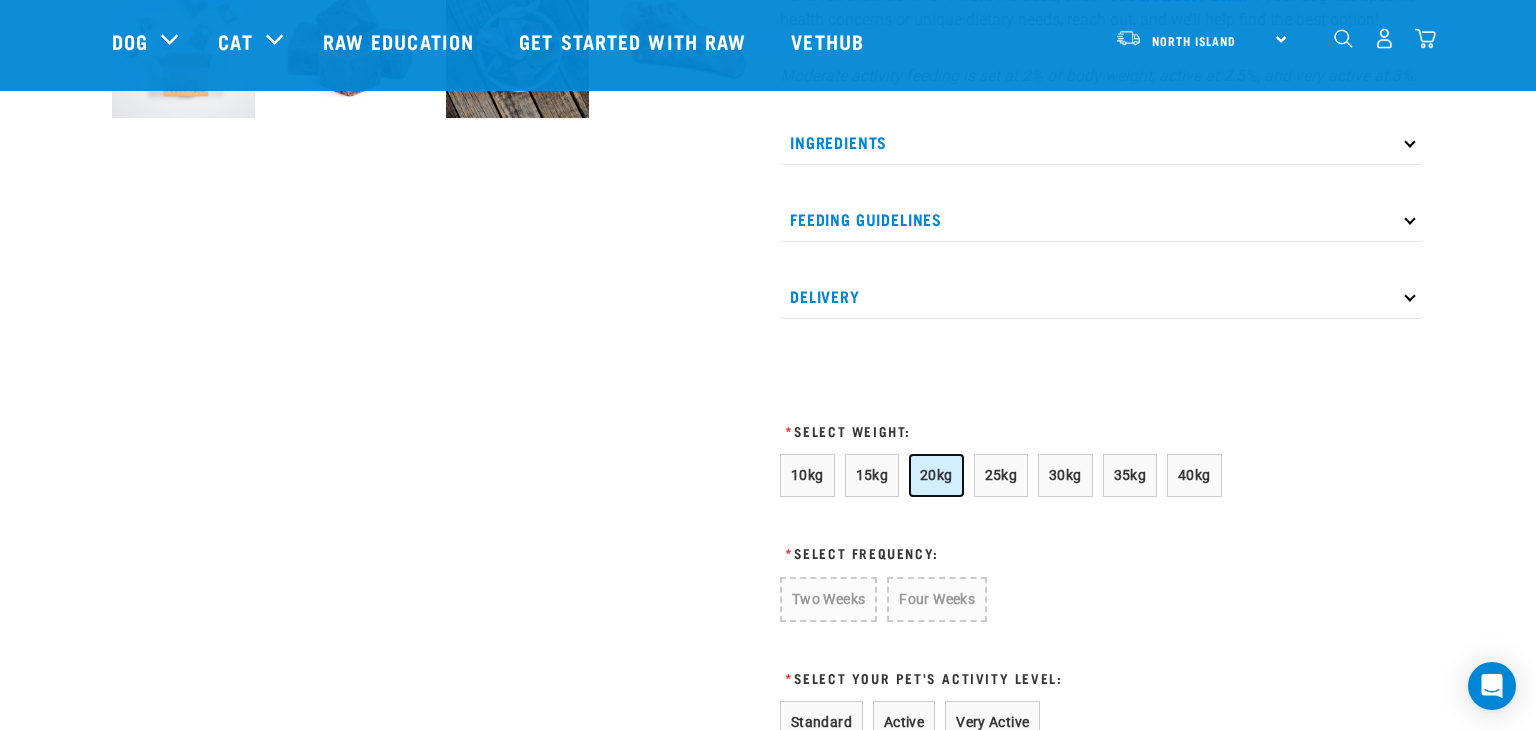 click on "20kg" at bounding box center [936, 475] 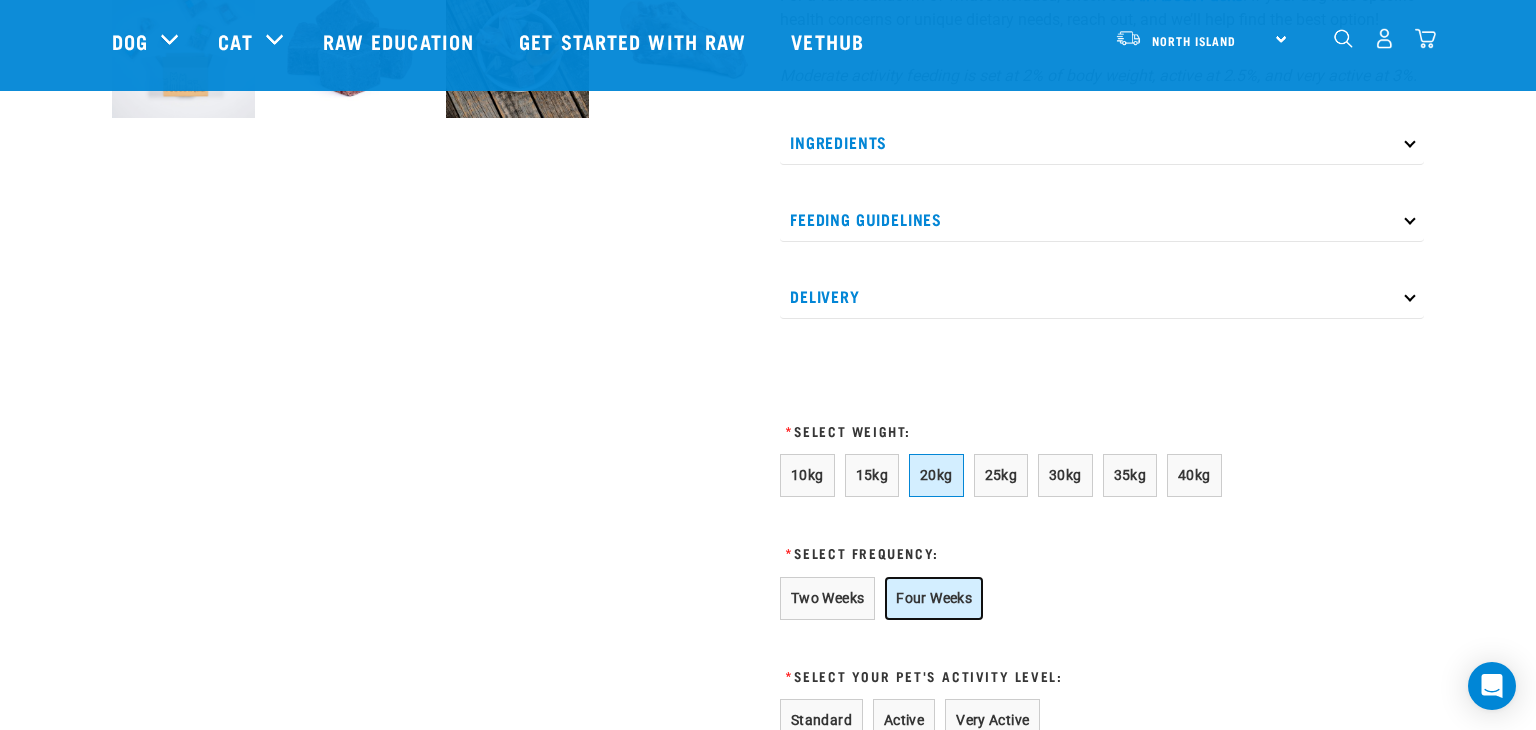 click on "Four Weeks" at bounding box center (934, 598) 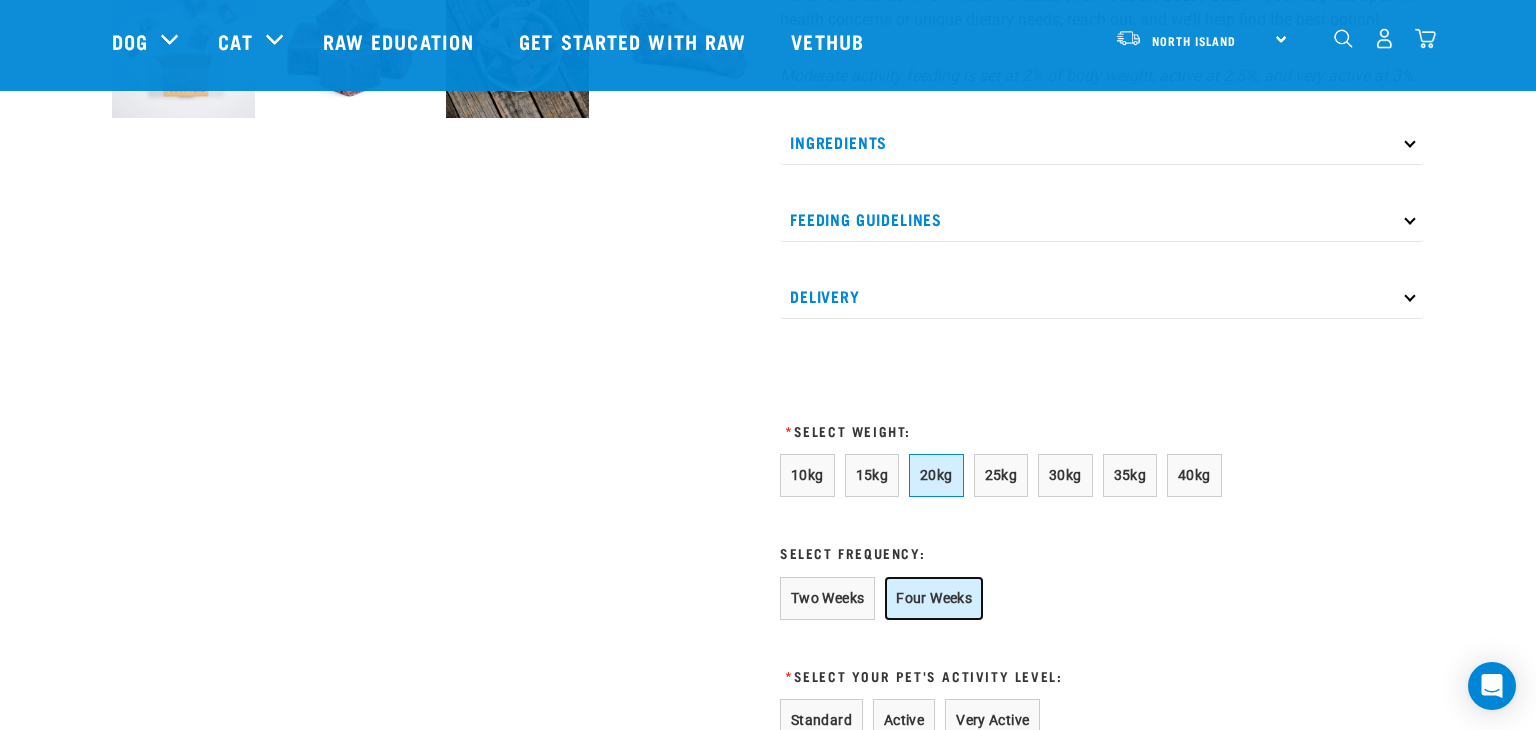 click on "Four Weeks" at bounding box center [934, 598] 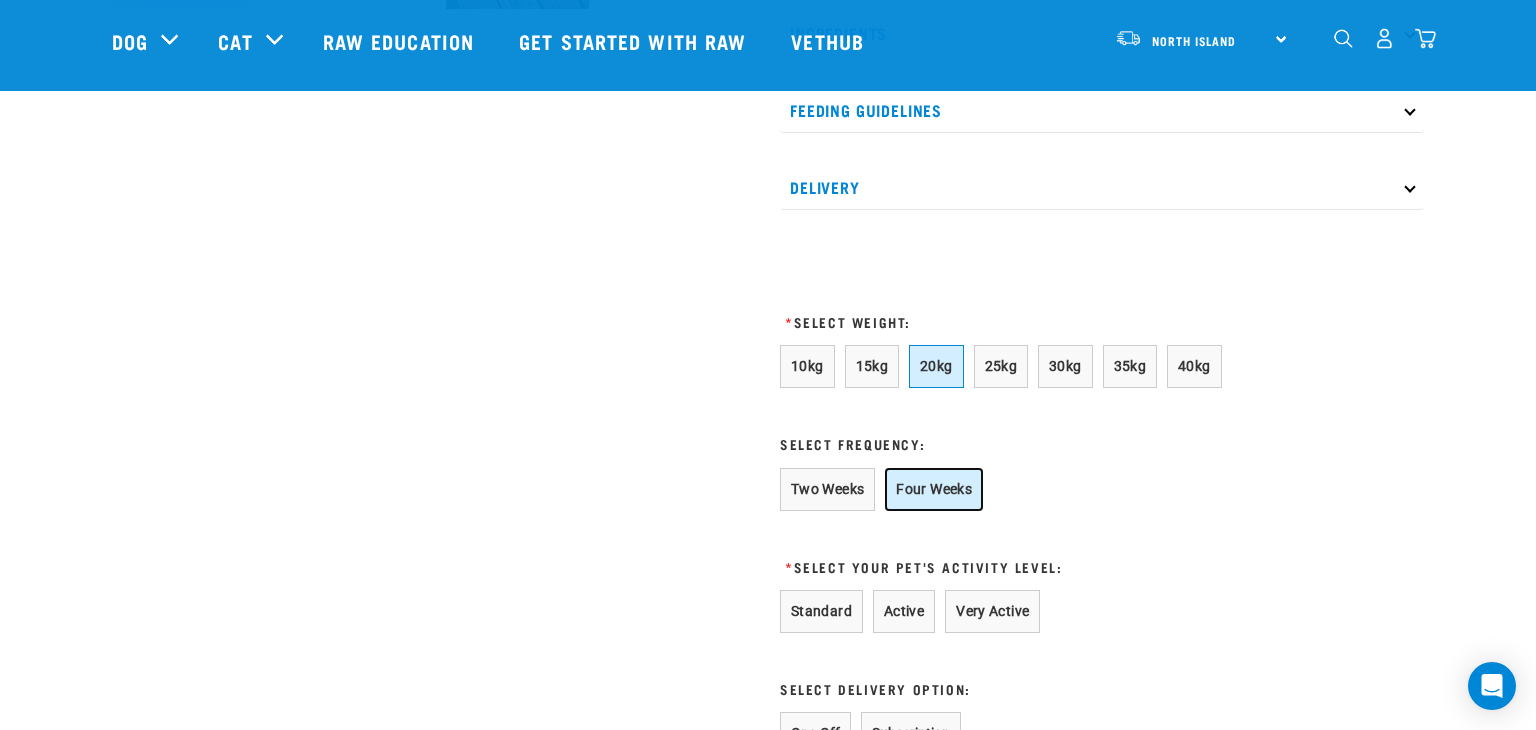 scroll, scrollTop: 945, scrollLeft: 0, axis: vertical 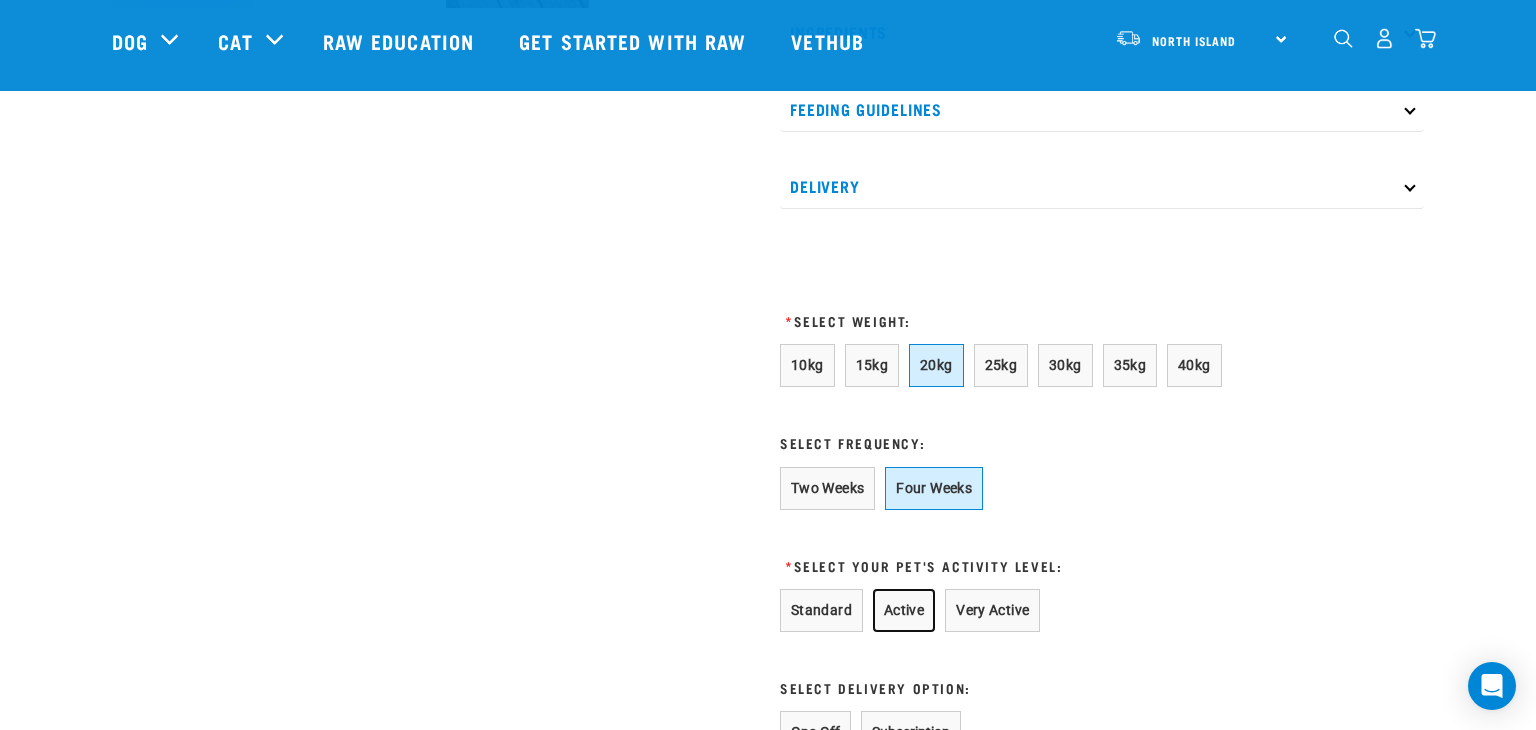 click on "Active" at bounding box center (904, 610) 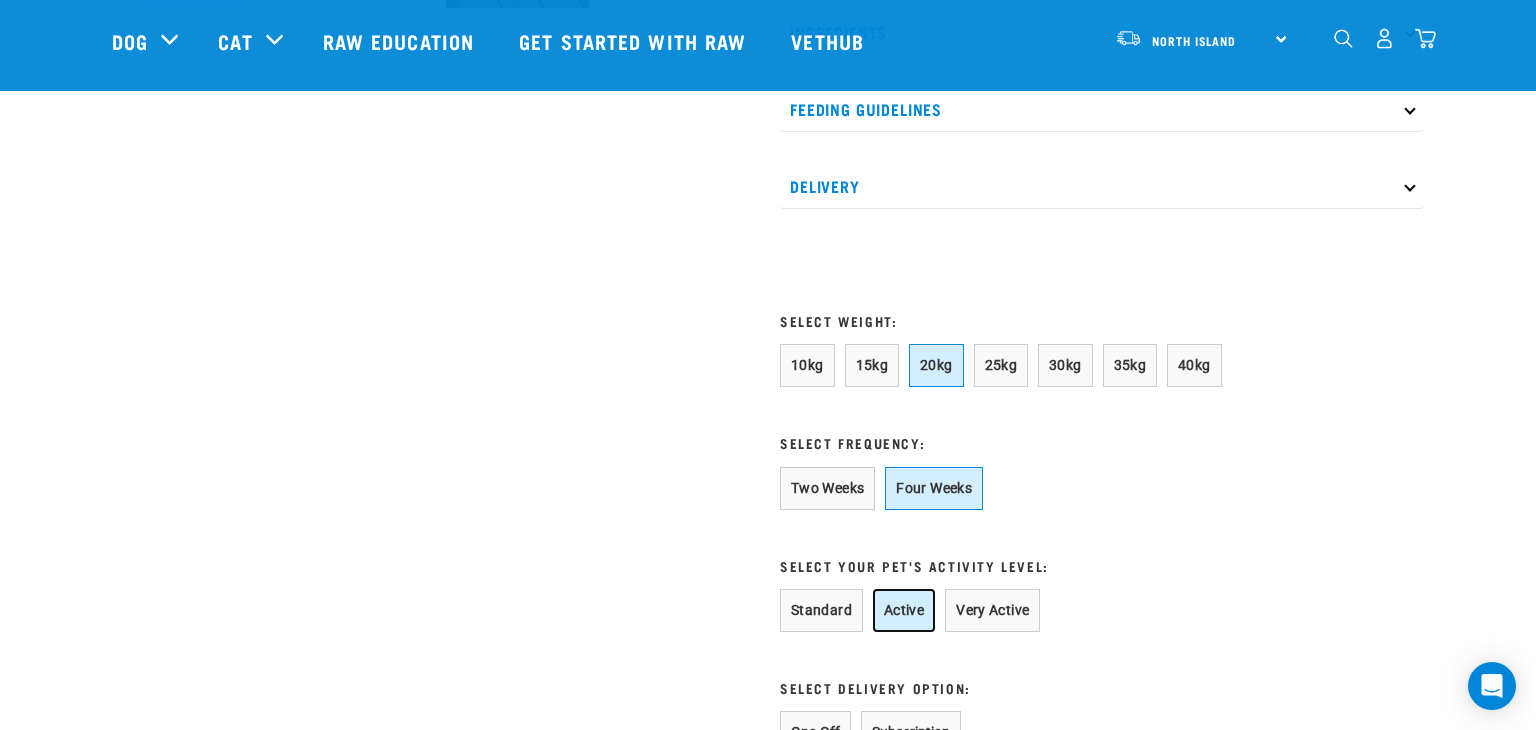 click on "Active" at bounding box center (904, 610) 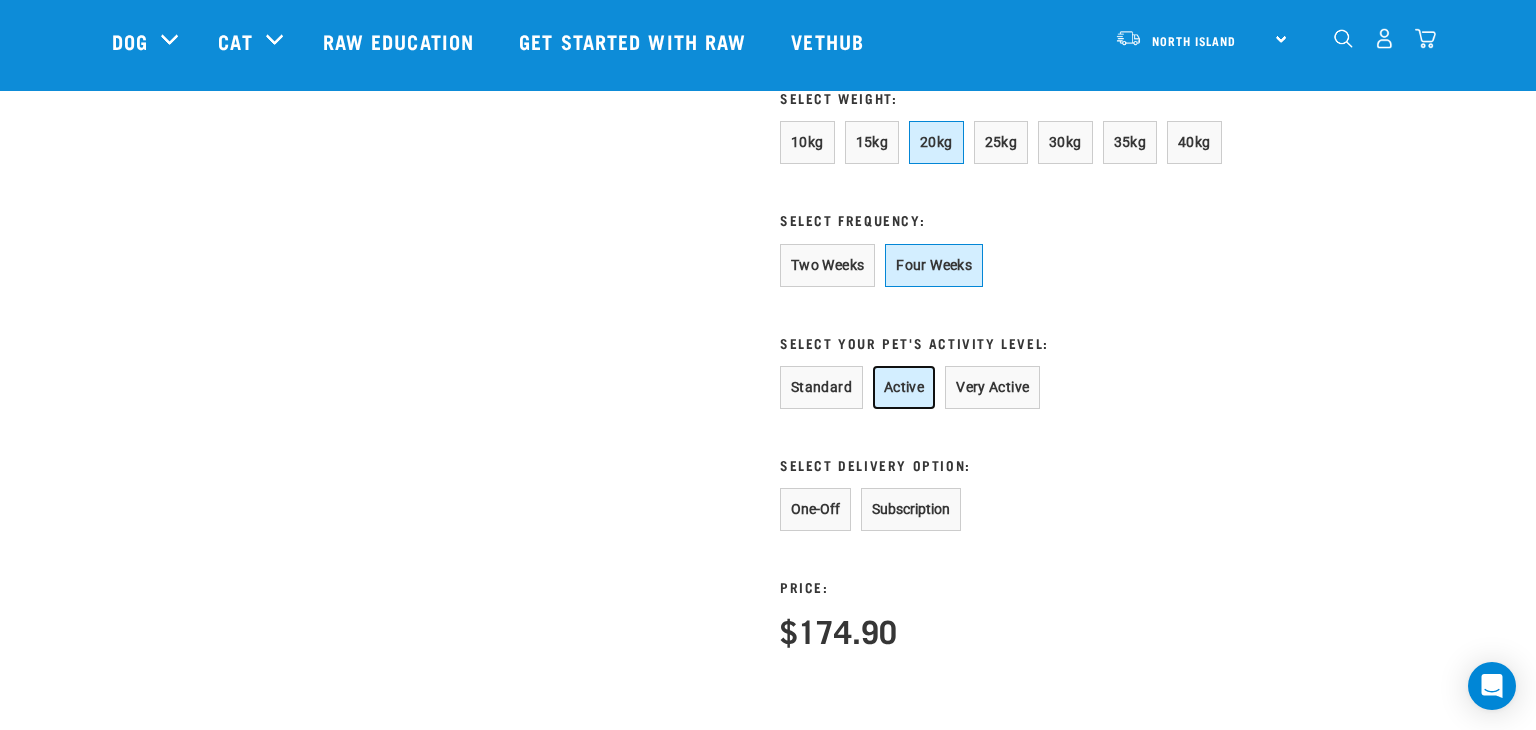 scroll, scrollTop: 1169, scrollLeft: 0, axis: vertical 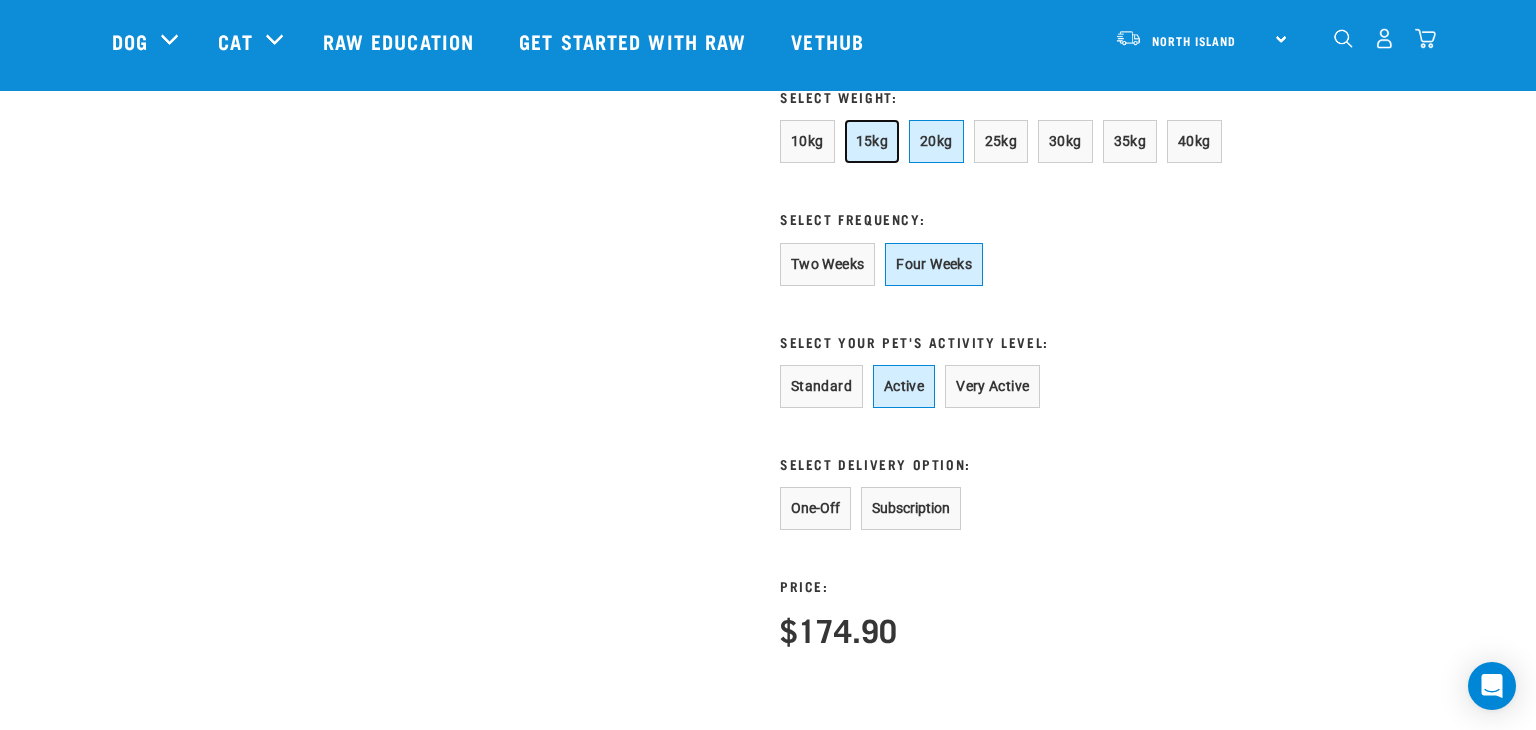 click on "15kg" at bounding box center (872, 141) 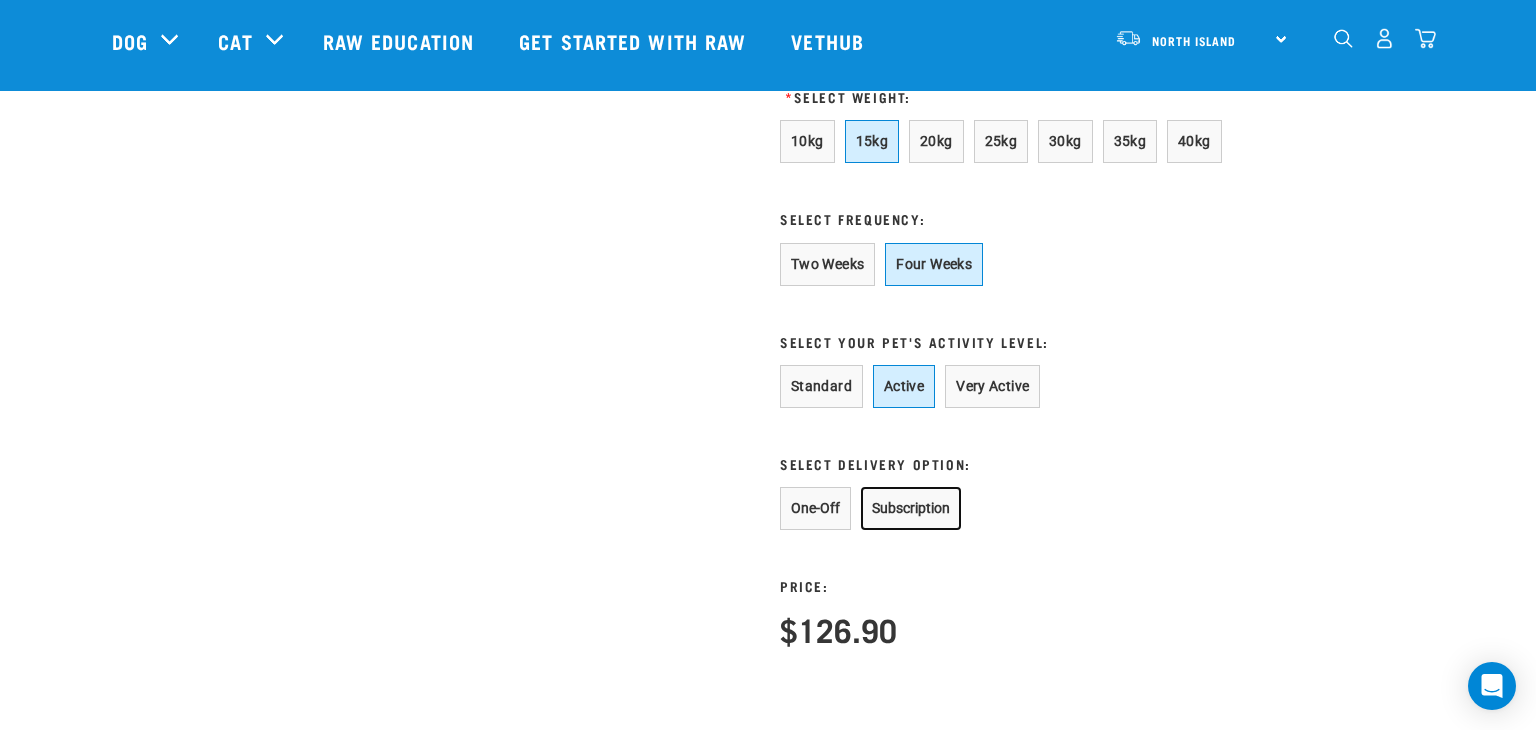 click on "Subscription" at bounding box center (911, 508) 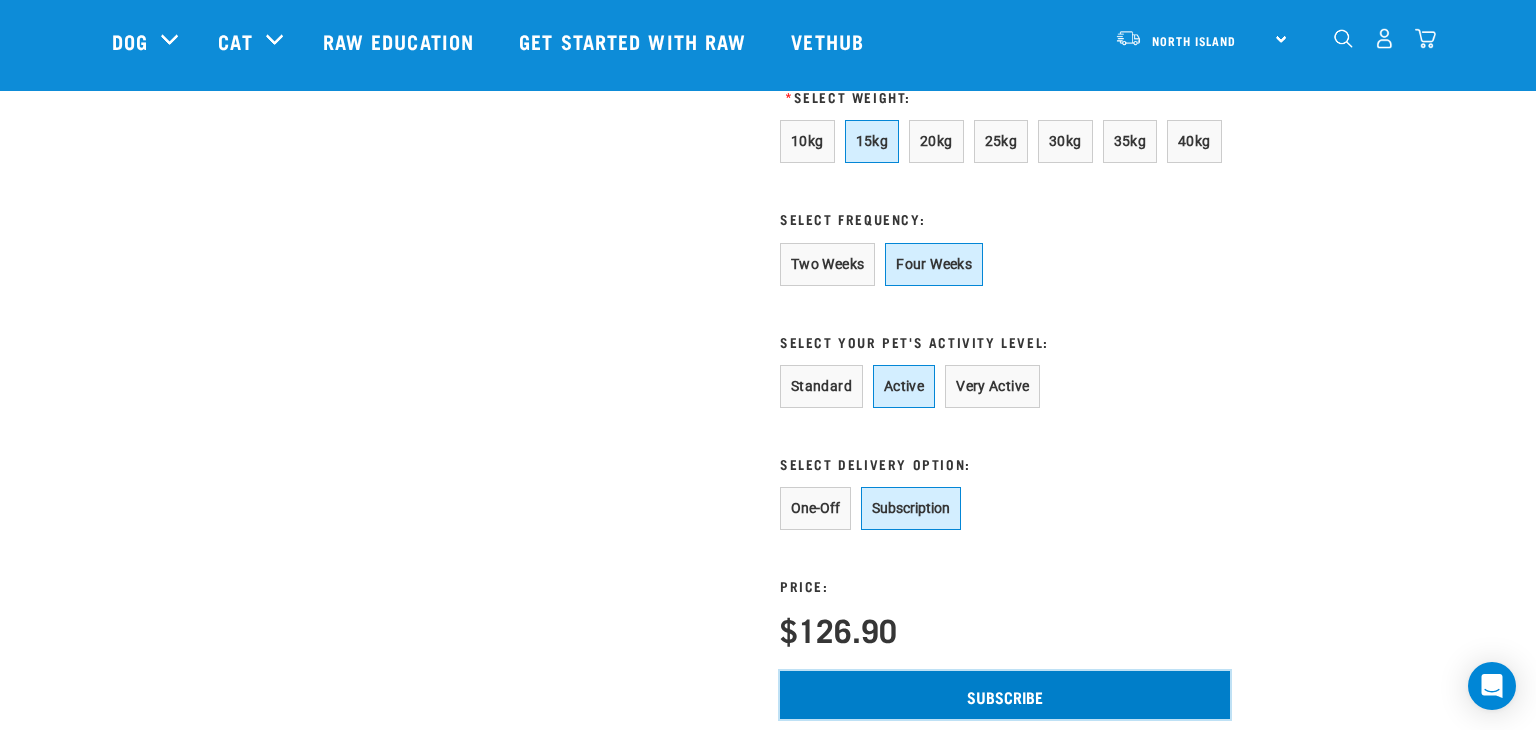 click on "Subscribe" at bounding box center [1005, 695] 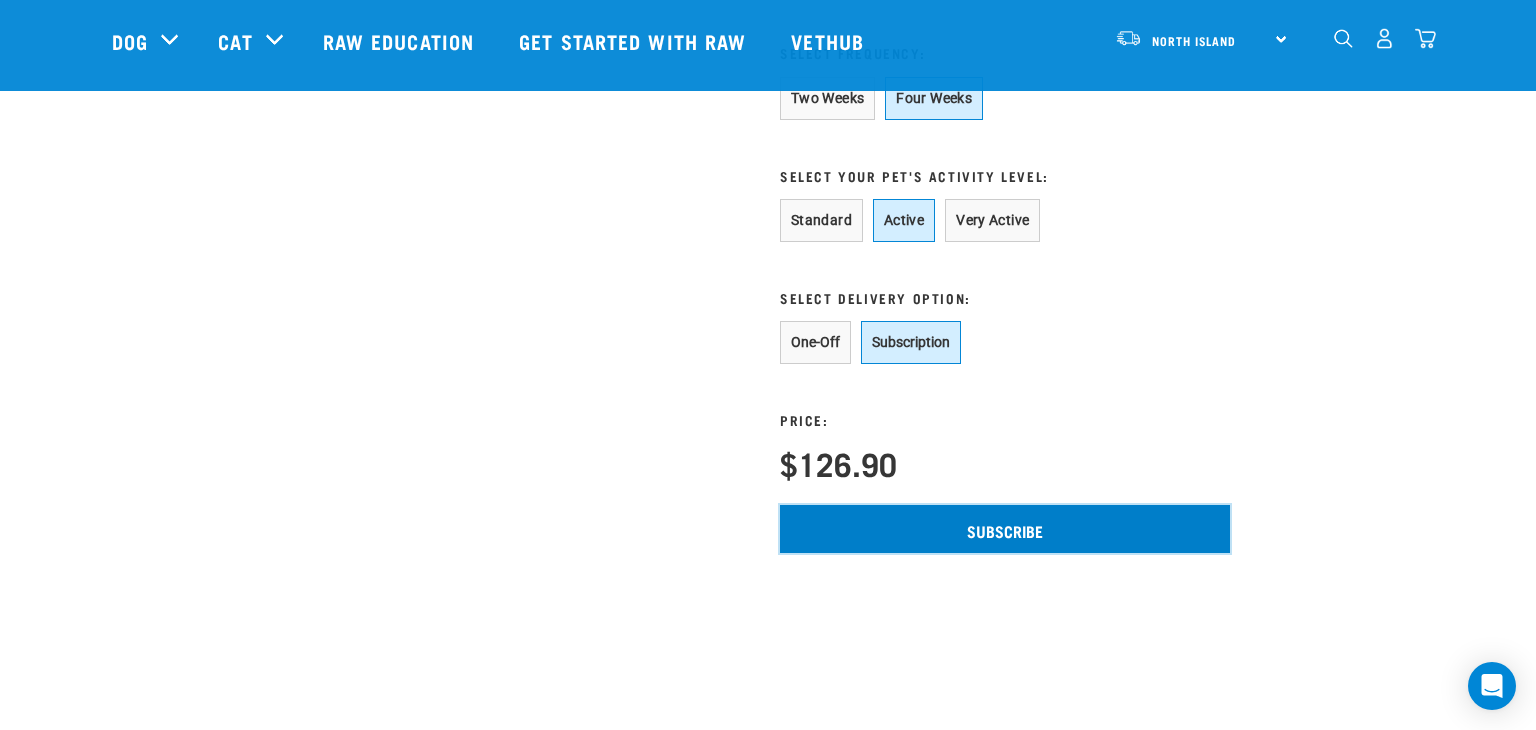 scroll, scrollTop: 1336, scrollLeft: 0, axis: vertical 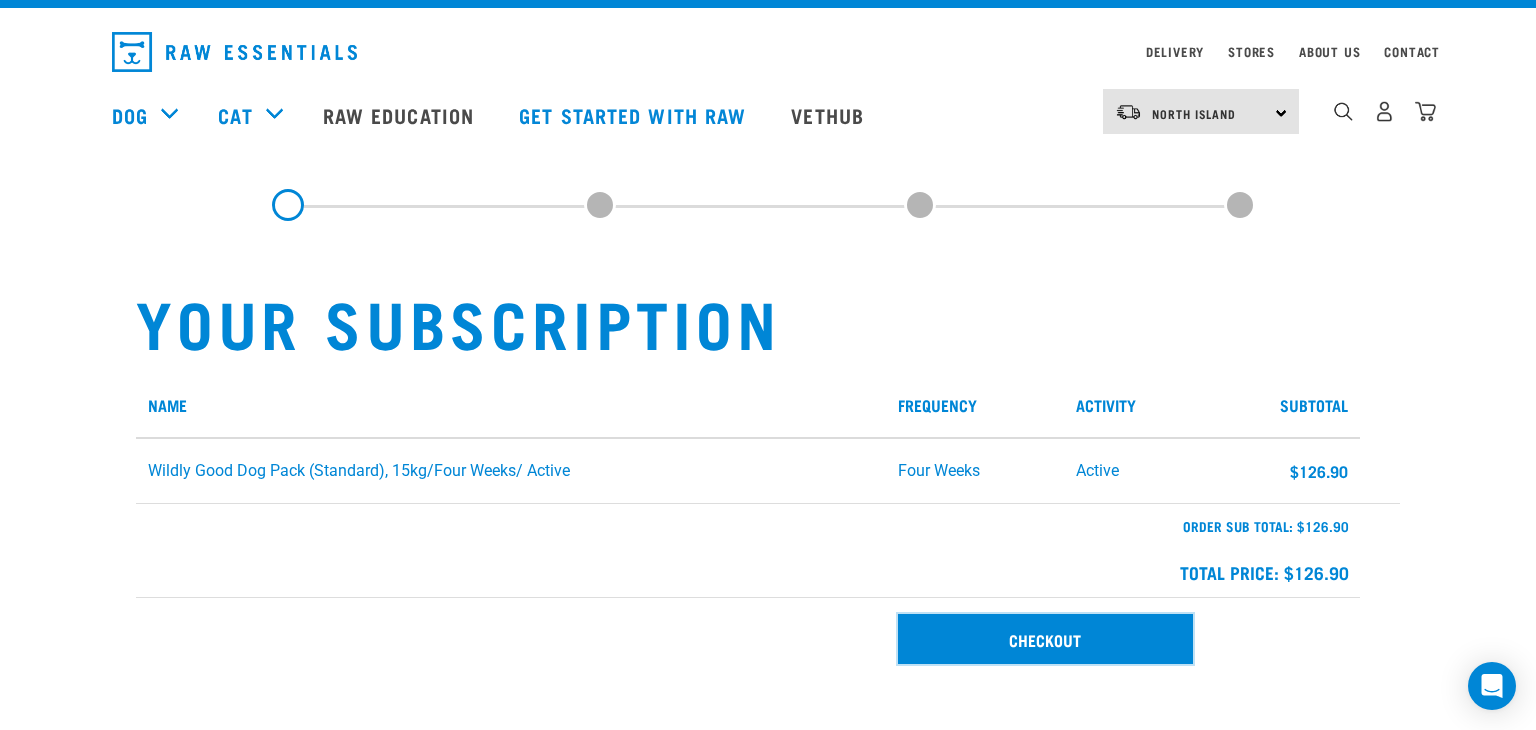 click on "Checkout" at bounding box center (1045, 639) 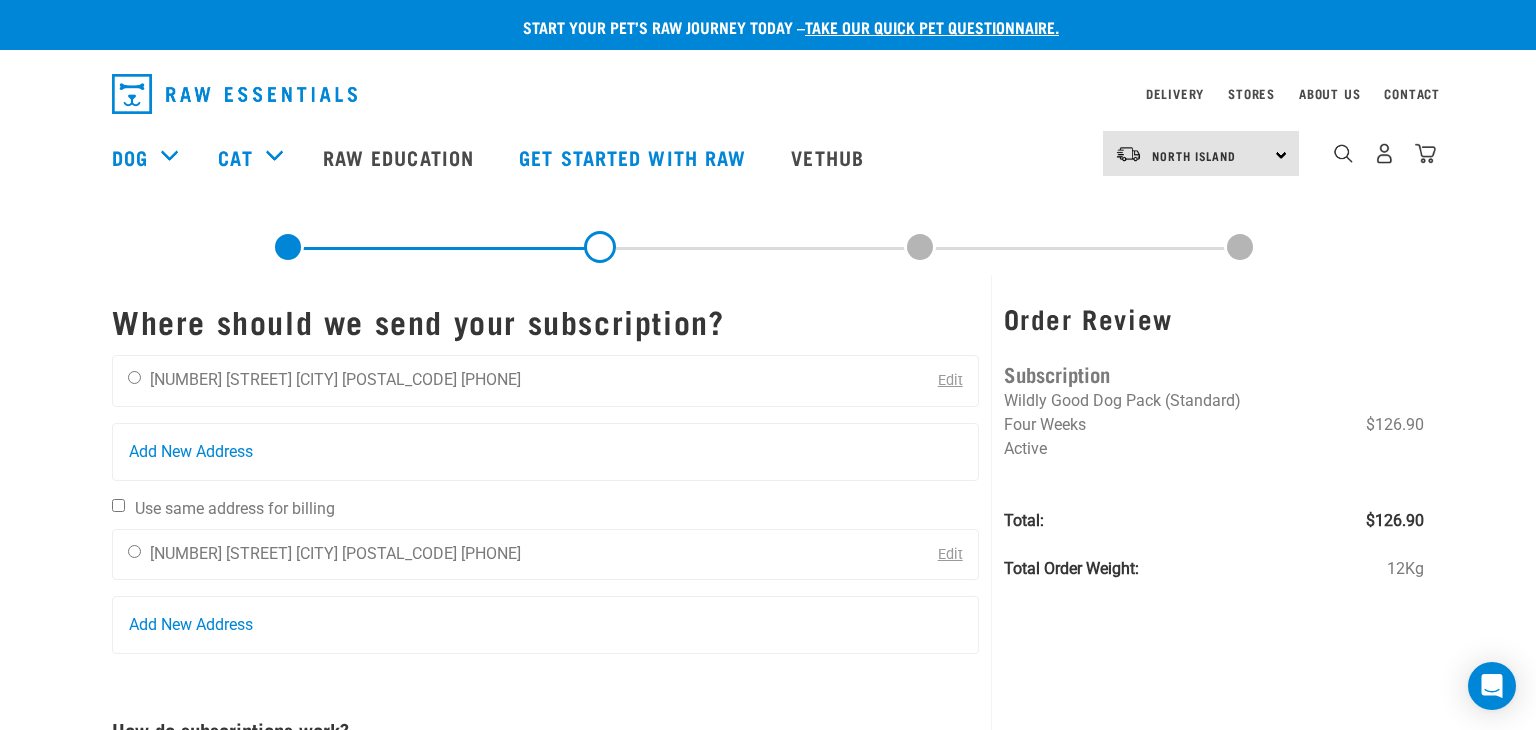 scroll, scrollTop: 0, scrollLeft: 0, axis: both 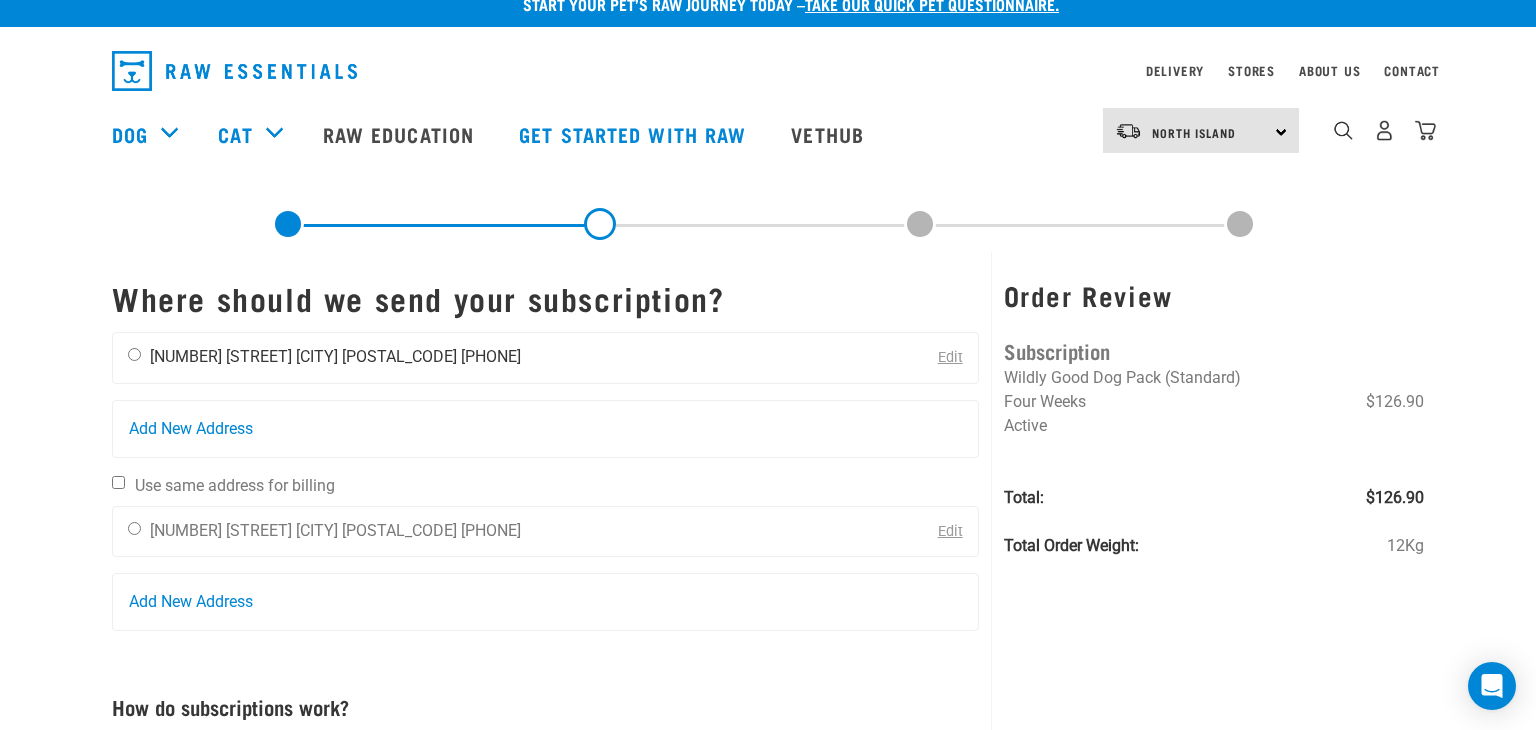 click at bounding box center [134, 354] 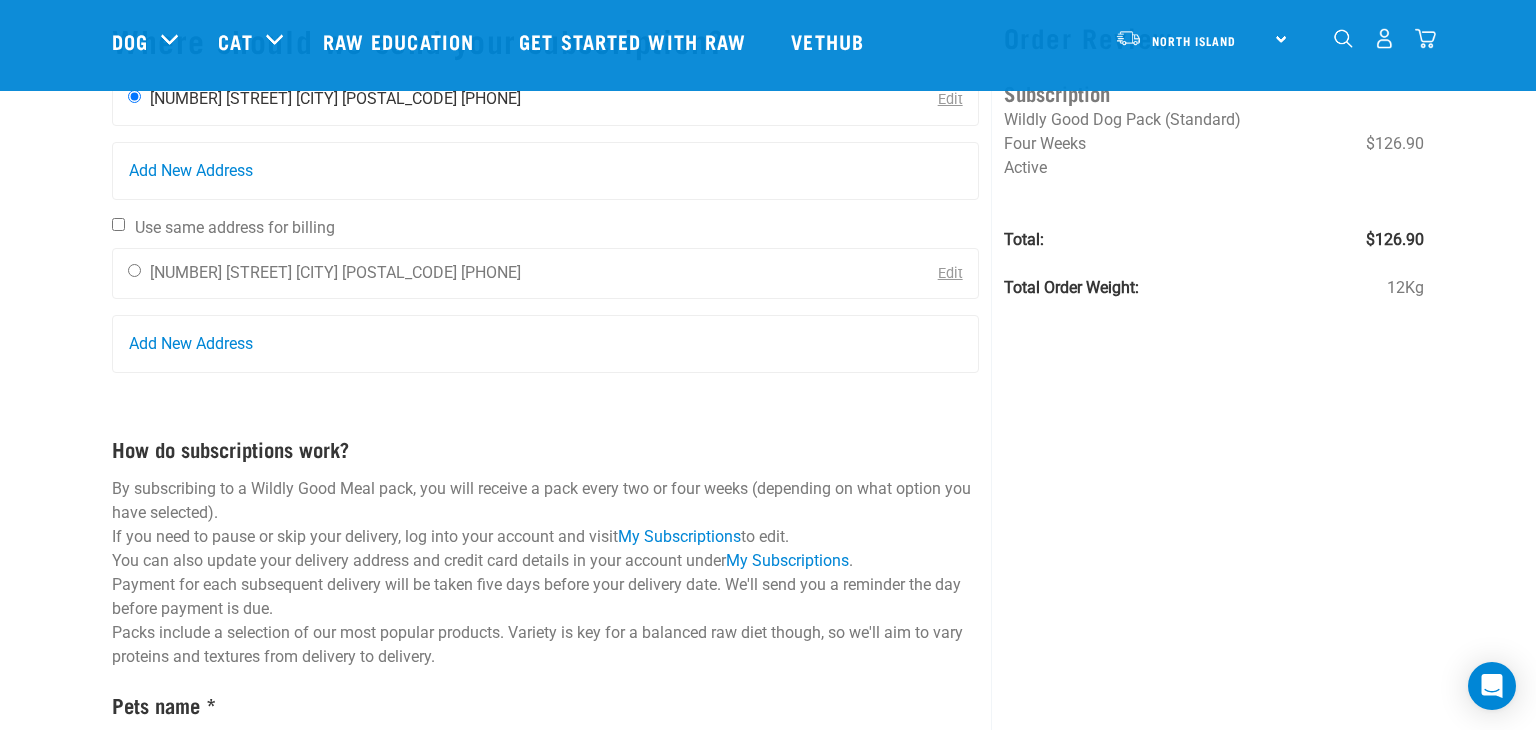 scroll, scrollTop: 139, scrollLeft: 0, axis: vertical 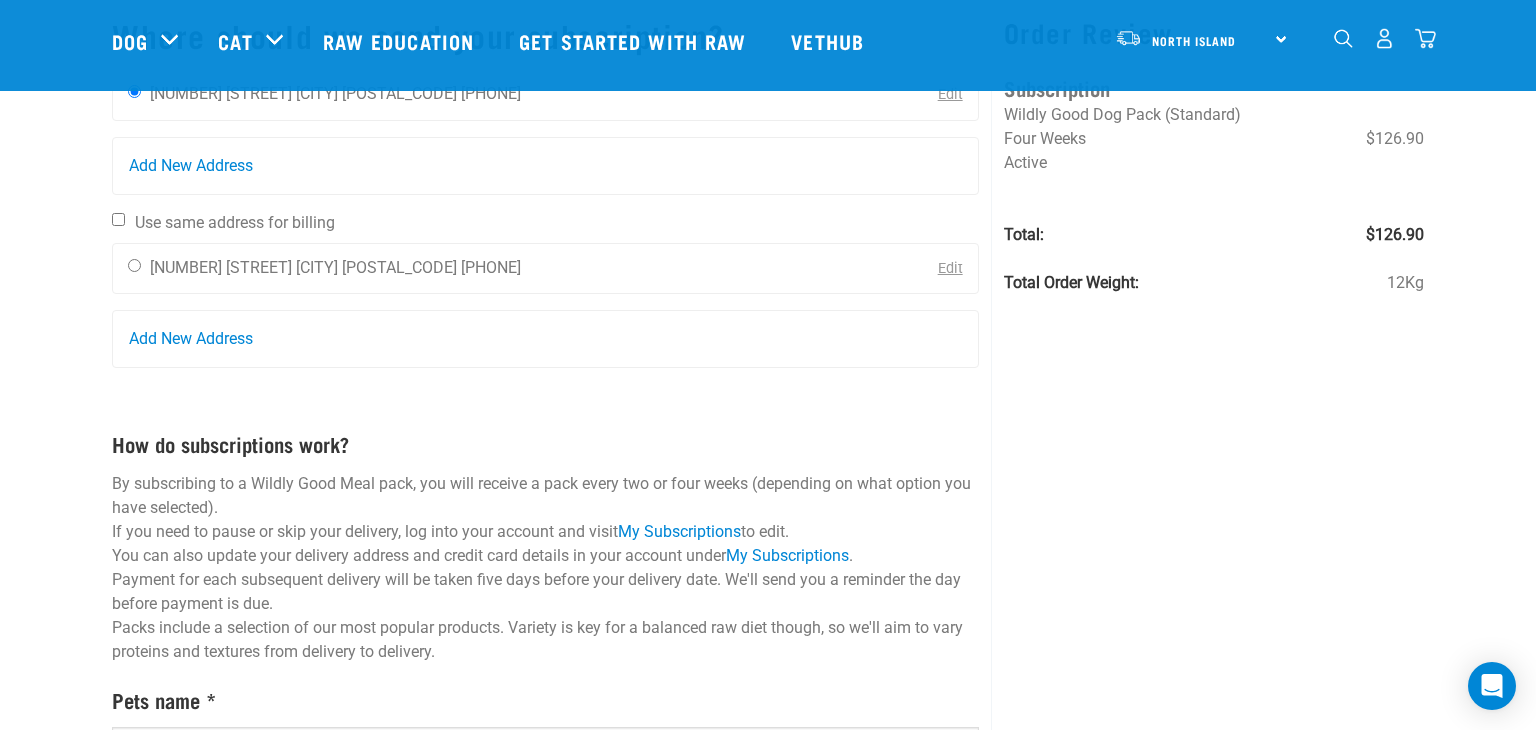 click on "Use same address for
billing" at bounding box center [118, 219] 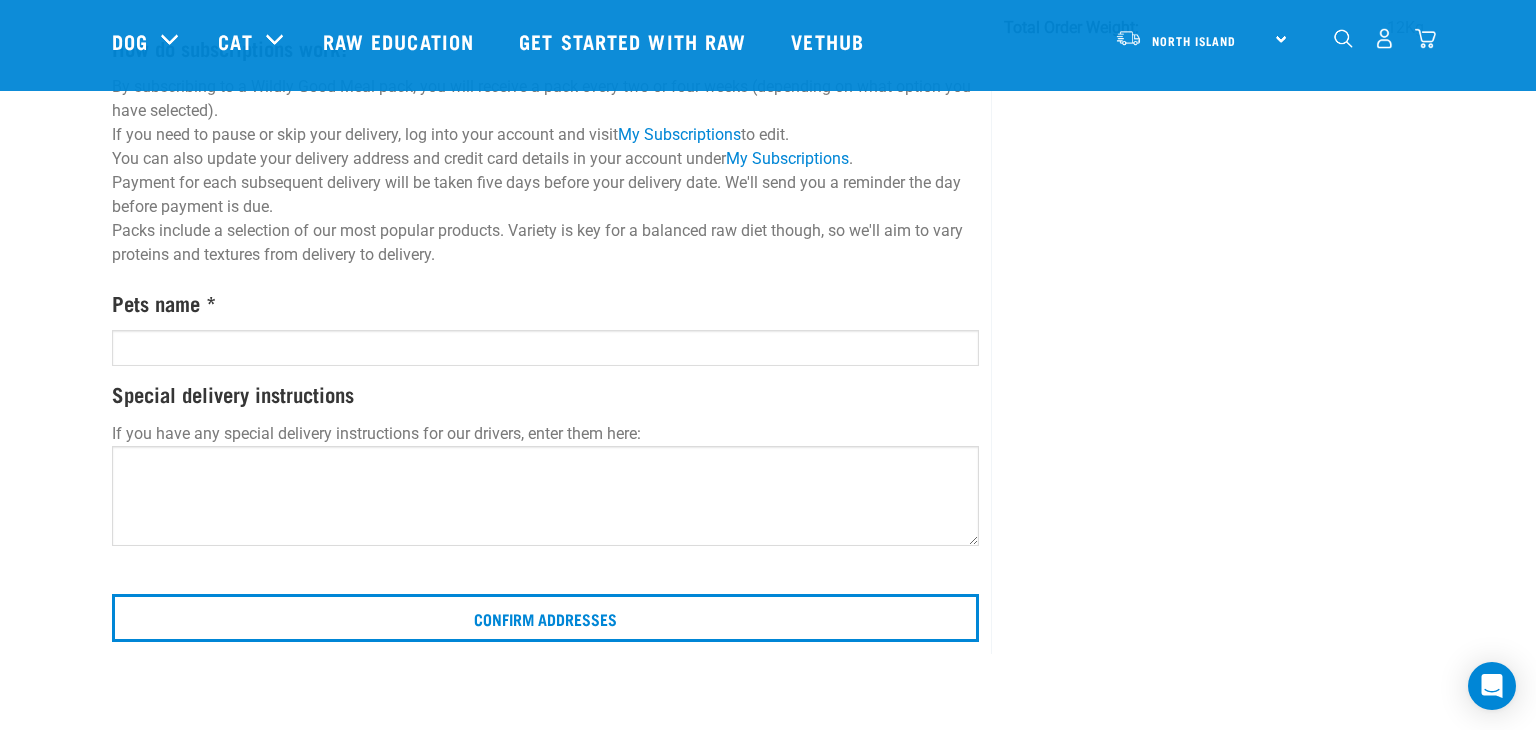 scroll, scrollTop: 395, scrollLeft: 0, axis: vertical 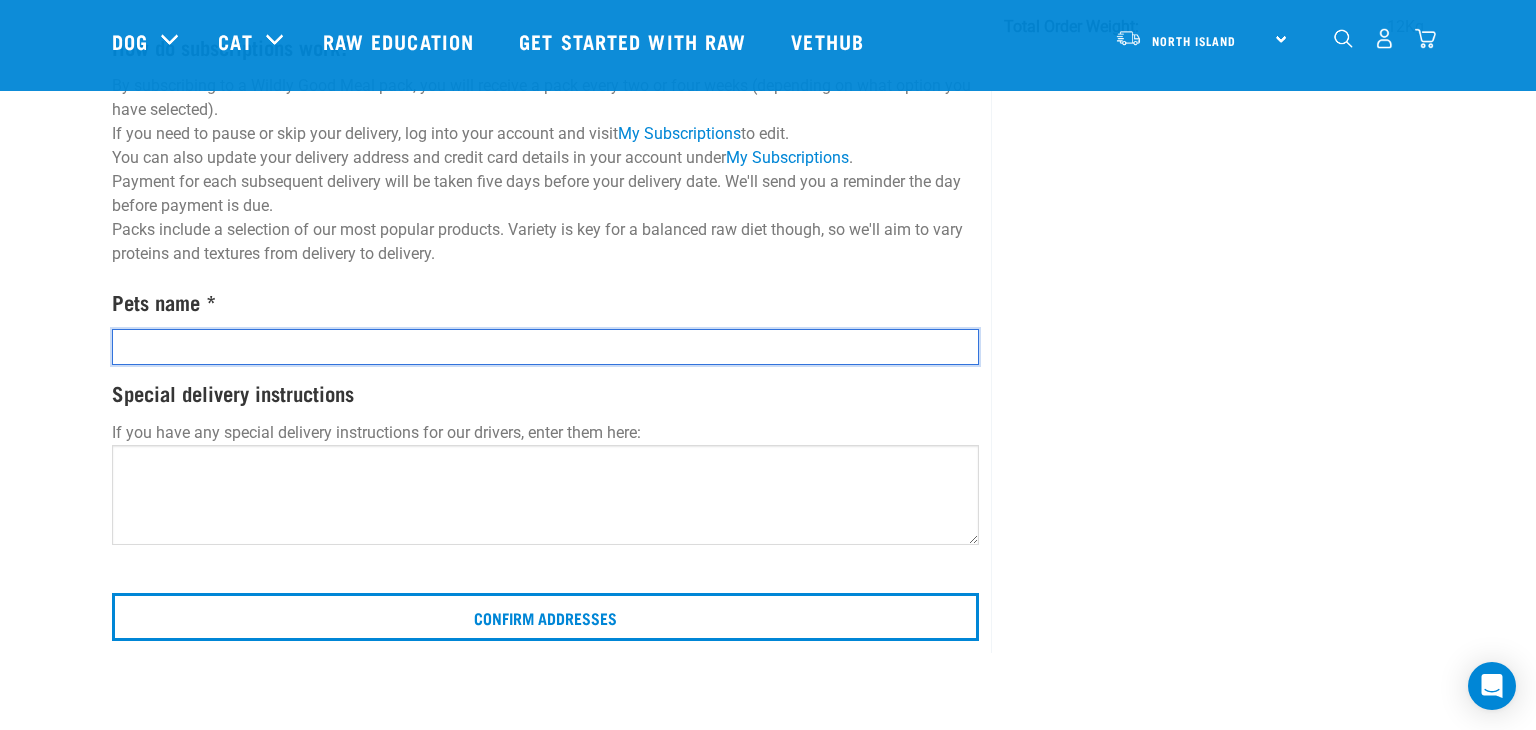 click at bounding box center [545, 347] 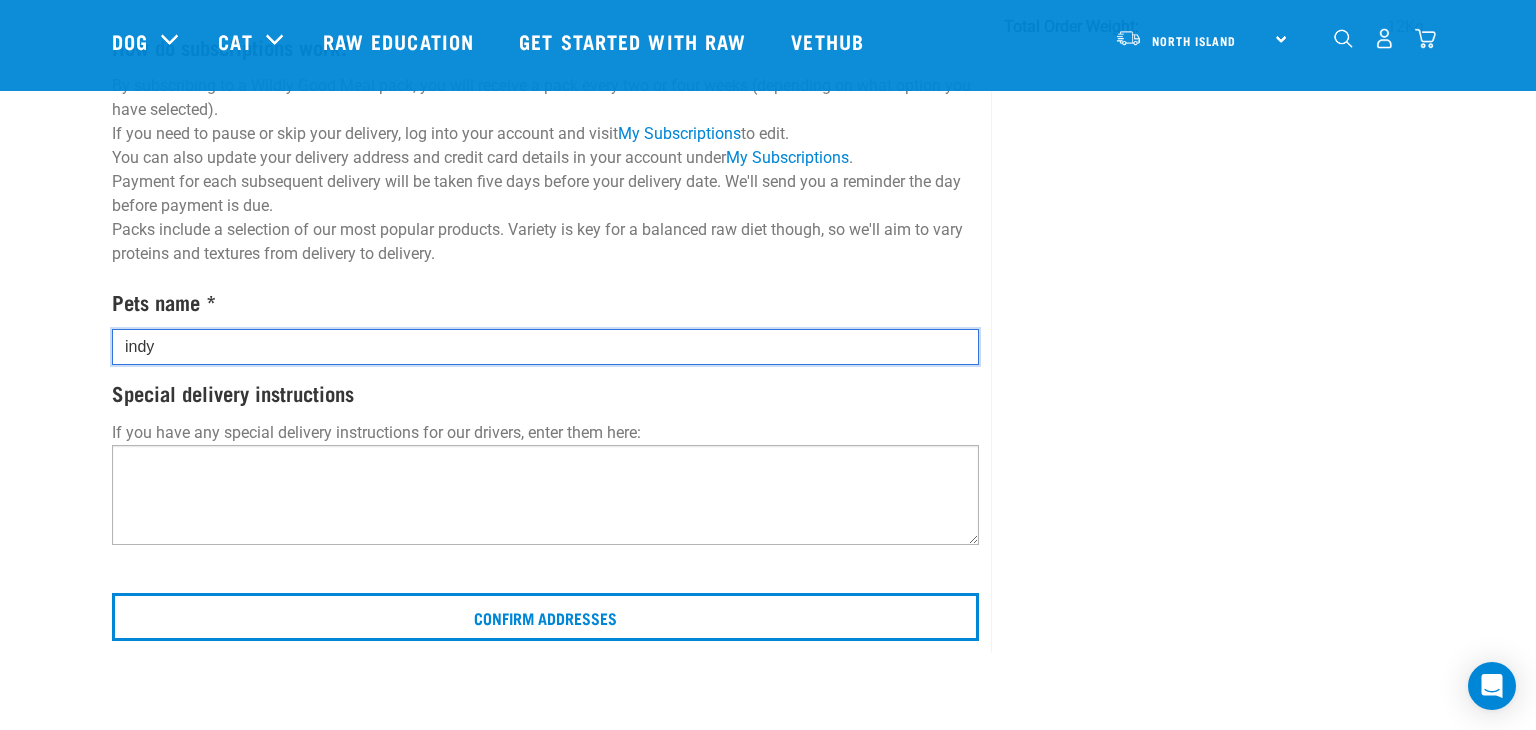type on "[NAME]" 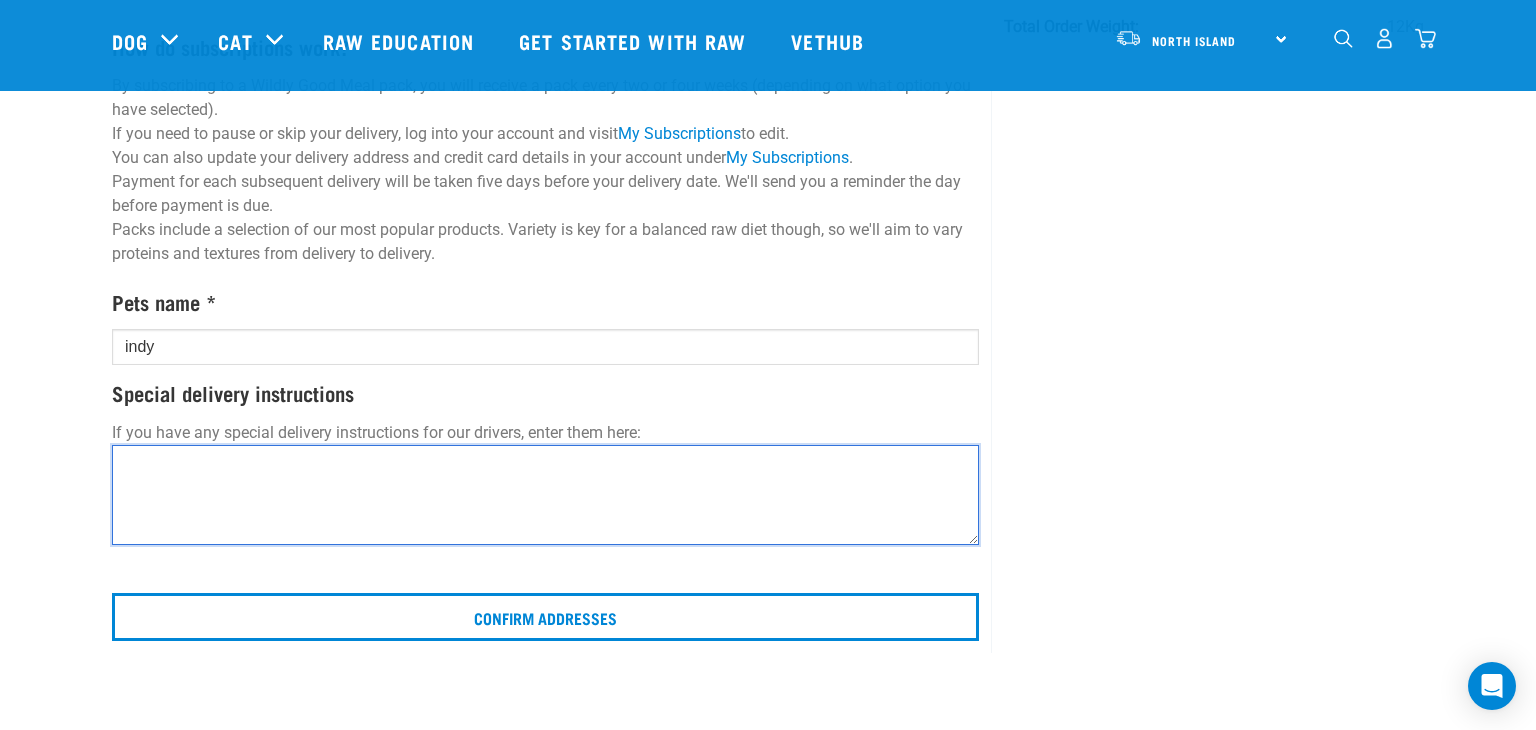 click at bounding box center (545, 495) 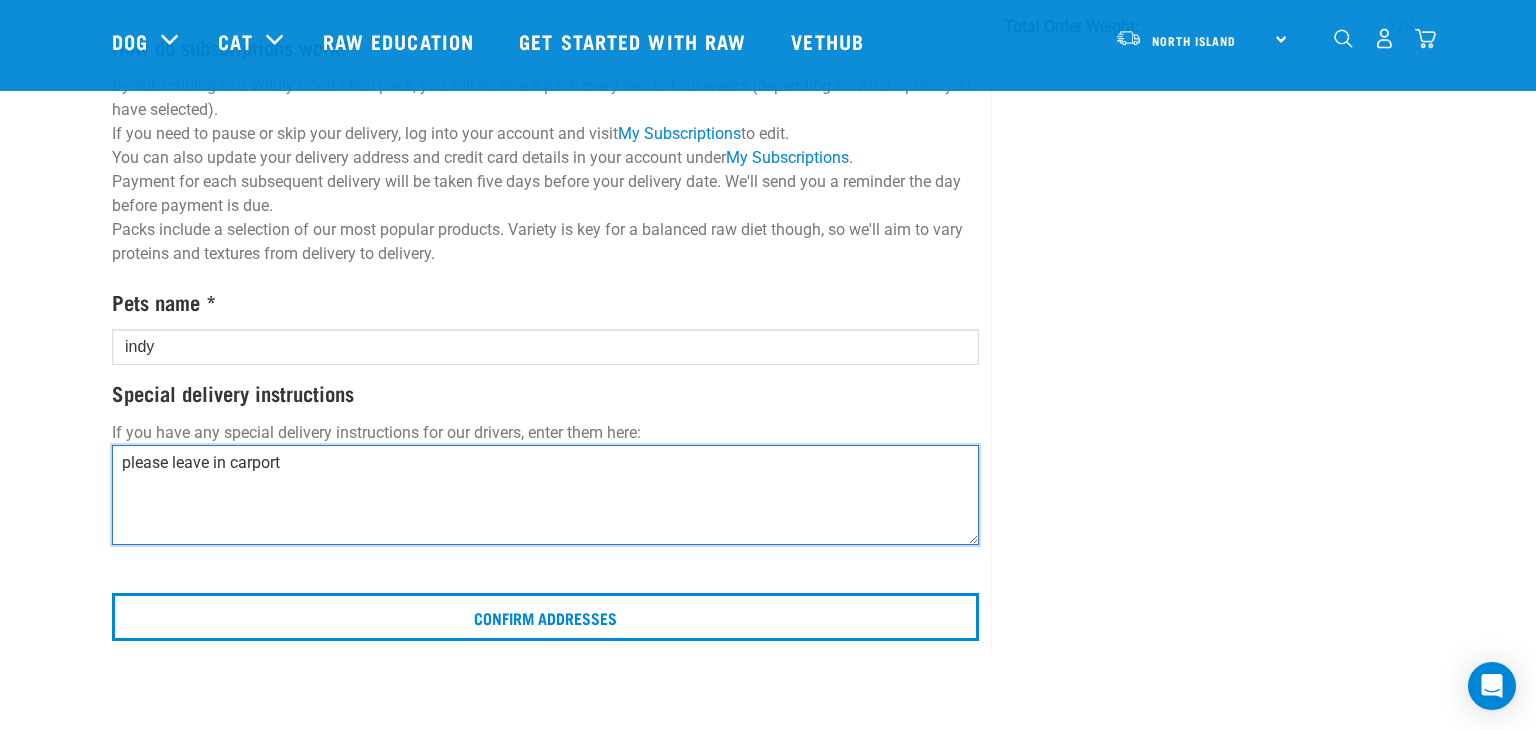 type on "please leave in carport" 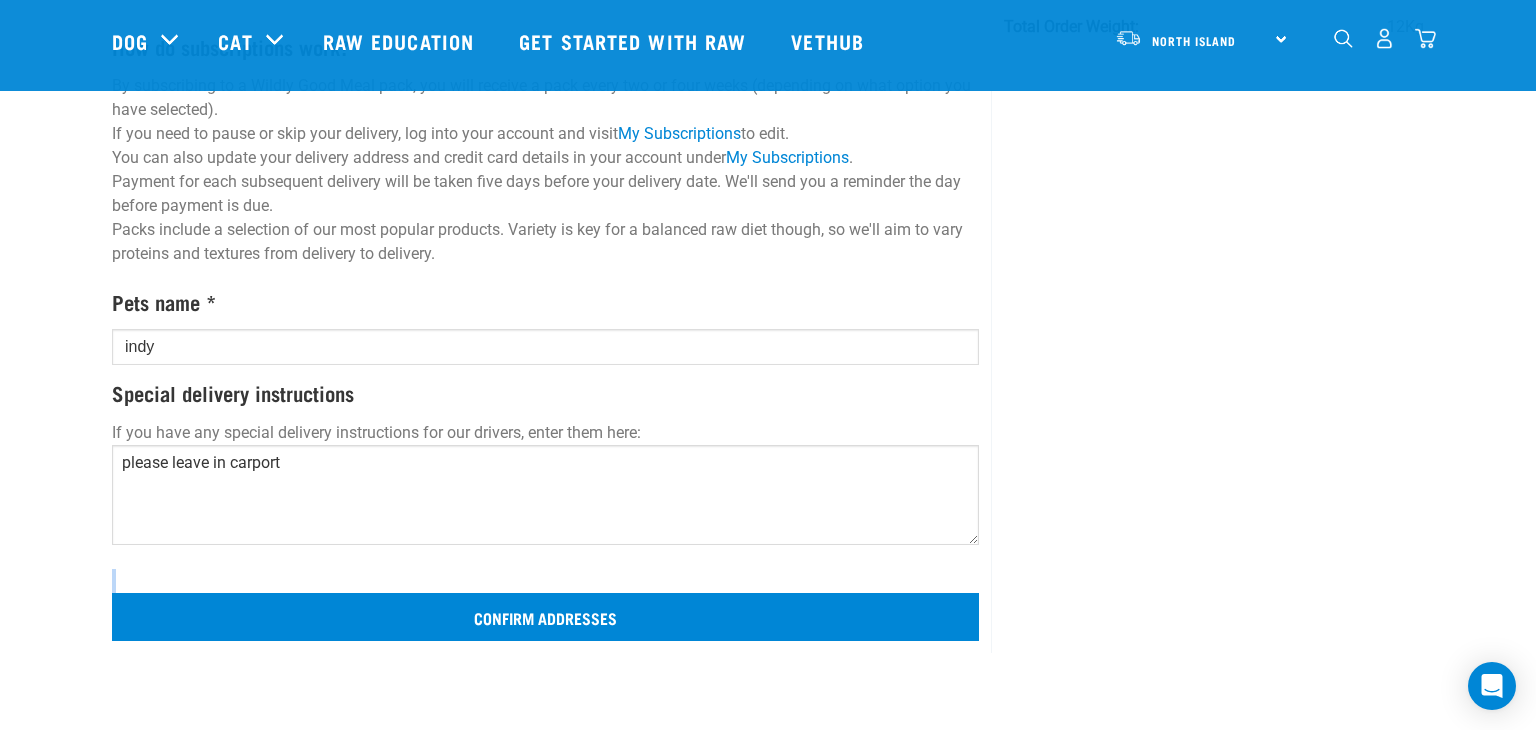 drag, startPoint x: 201, startPoint y: 559, endPoint x: 264, endPoint y: 612, distance: 82.32861 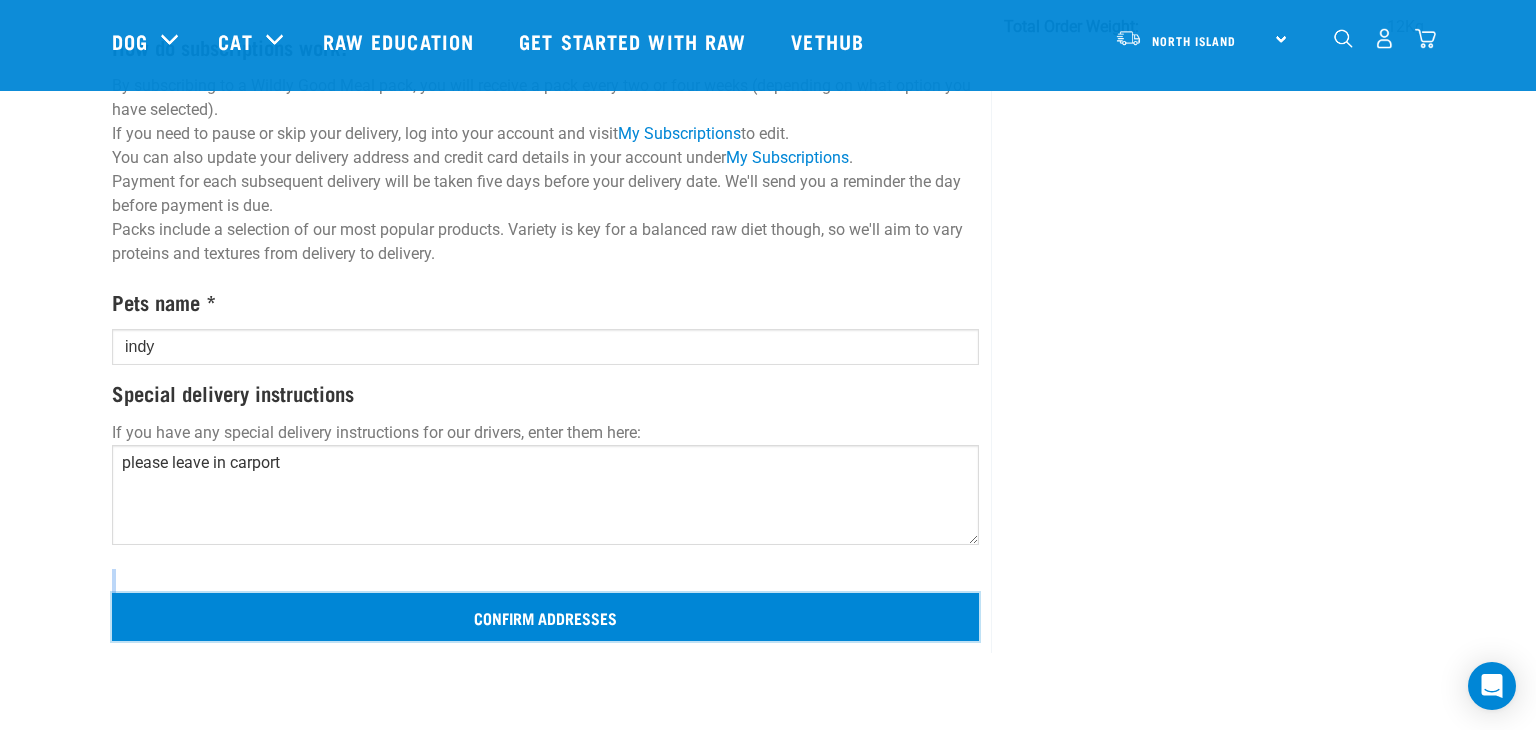 click on "Confirm addresses" at bounding box center (545, 617) 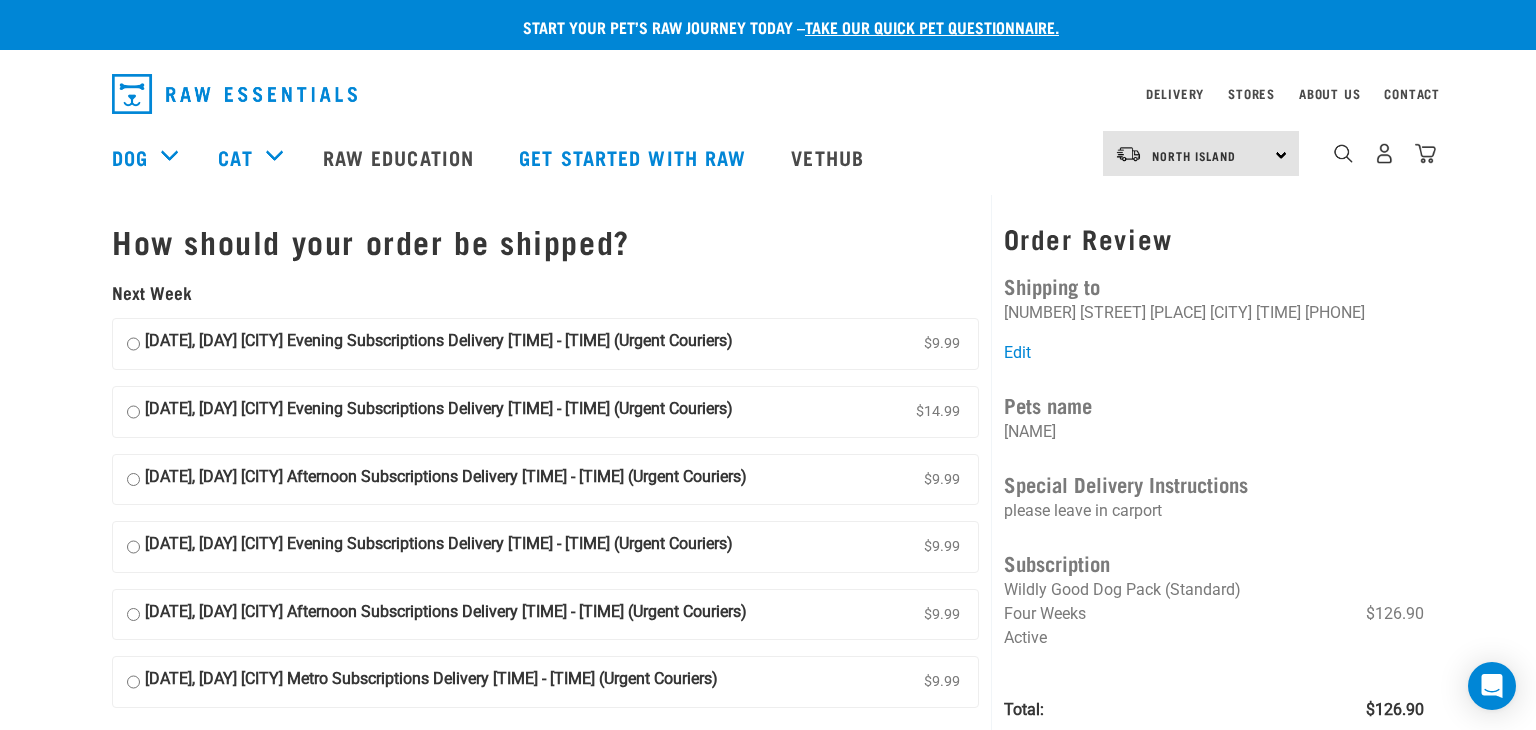 scroll, scrollTop: 0, scrollLeft: 0, axis: both 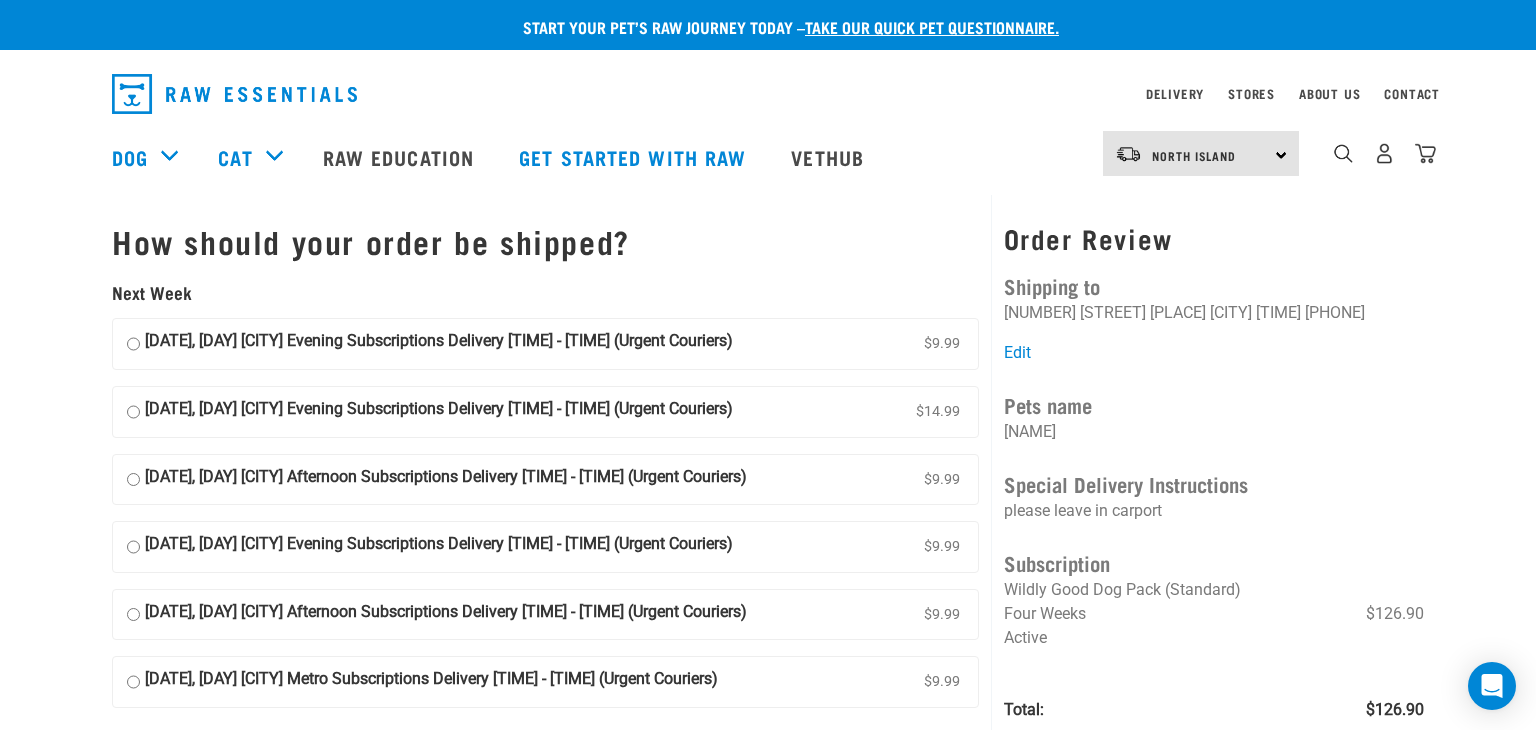 click on "04 August 2025, Monday Auckland  Evening Subscriptions Delivery 6pm - 9pm (Urgent Couriers)
$9.99
5" at bounding box center [133, 344] 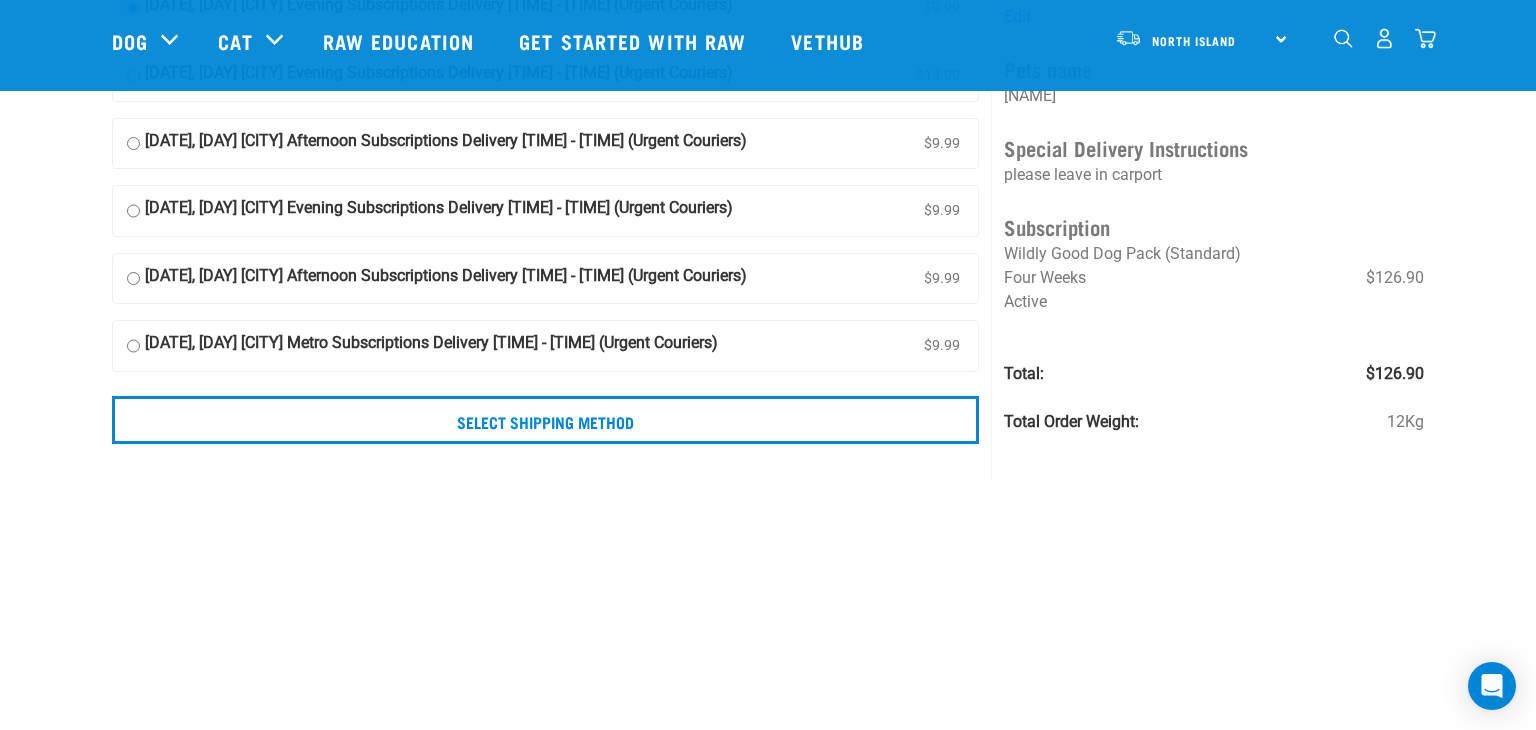 scroll, scrollTop: 191, scrollLeft: 0, axis: vertical 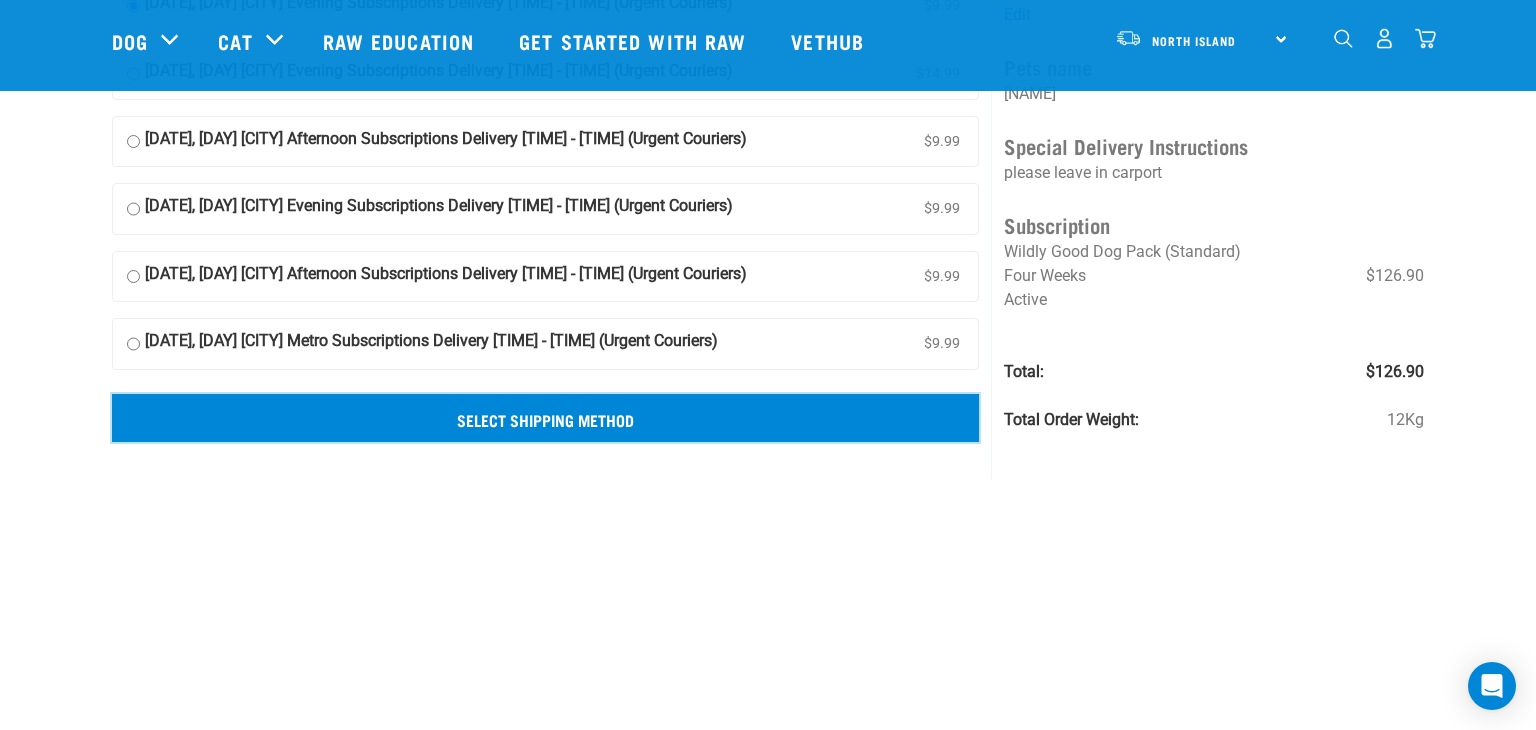 click on "Select Shipping Method" at bounding box center [545, 418] 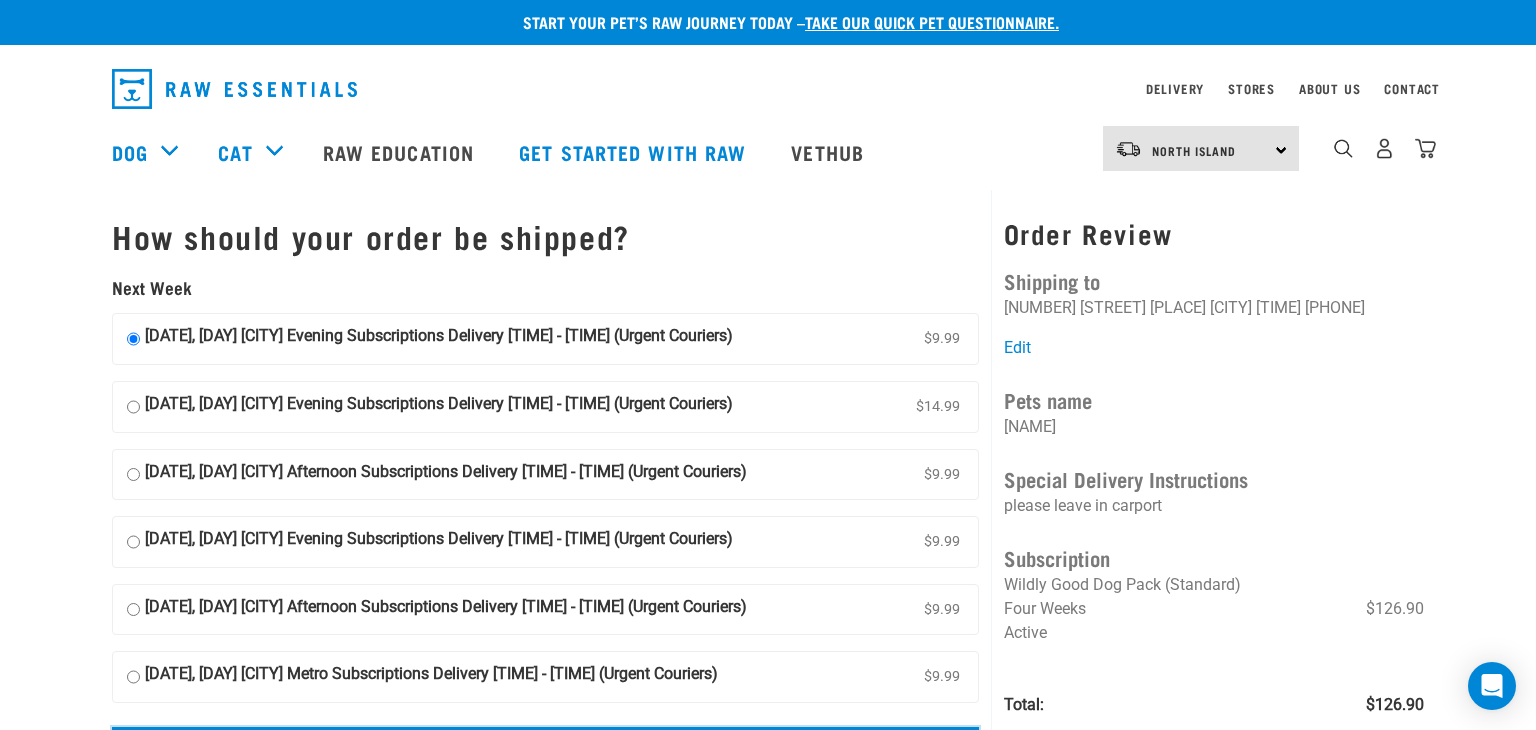 scroll, scrollTop: 0, scrollLeft: 0, axis: both 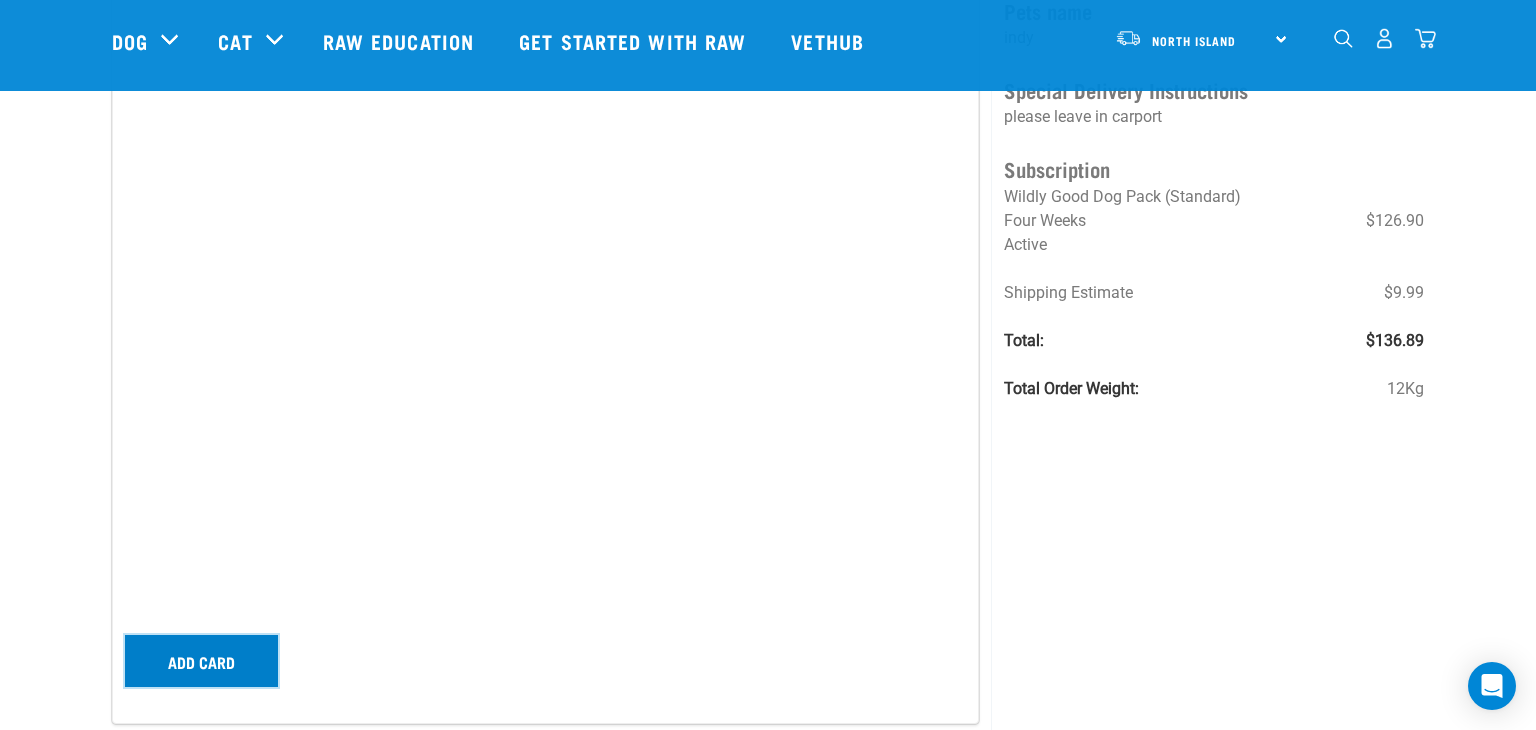 click on "Add card" at bounding box center (201, 661) 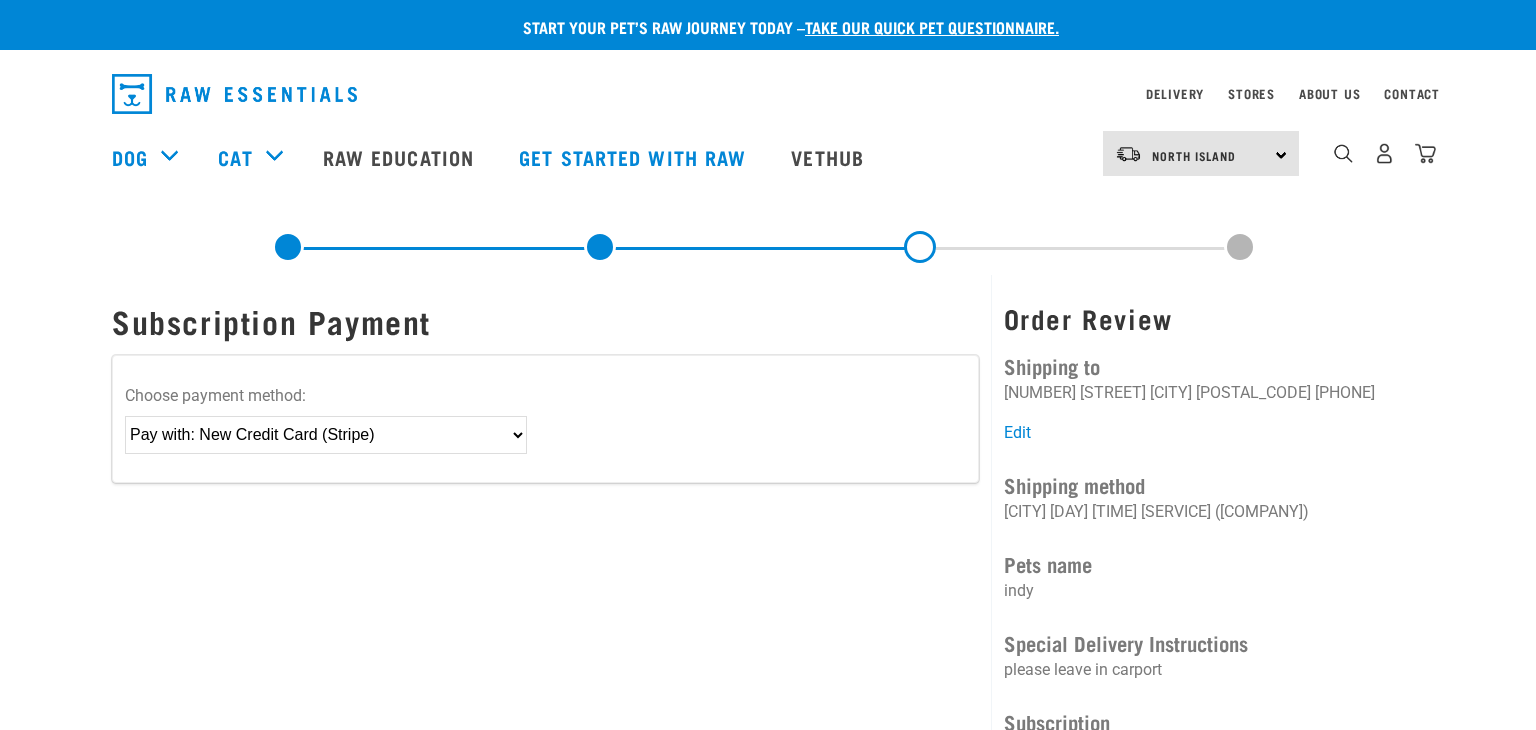 scroll, scrollTop: 0, scrollLeft: 0, axis: both 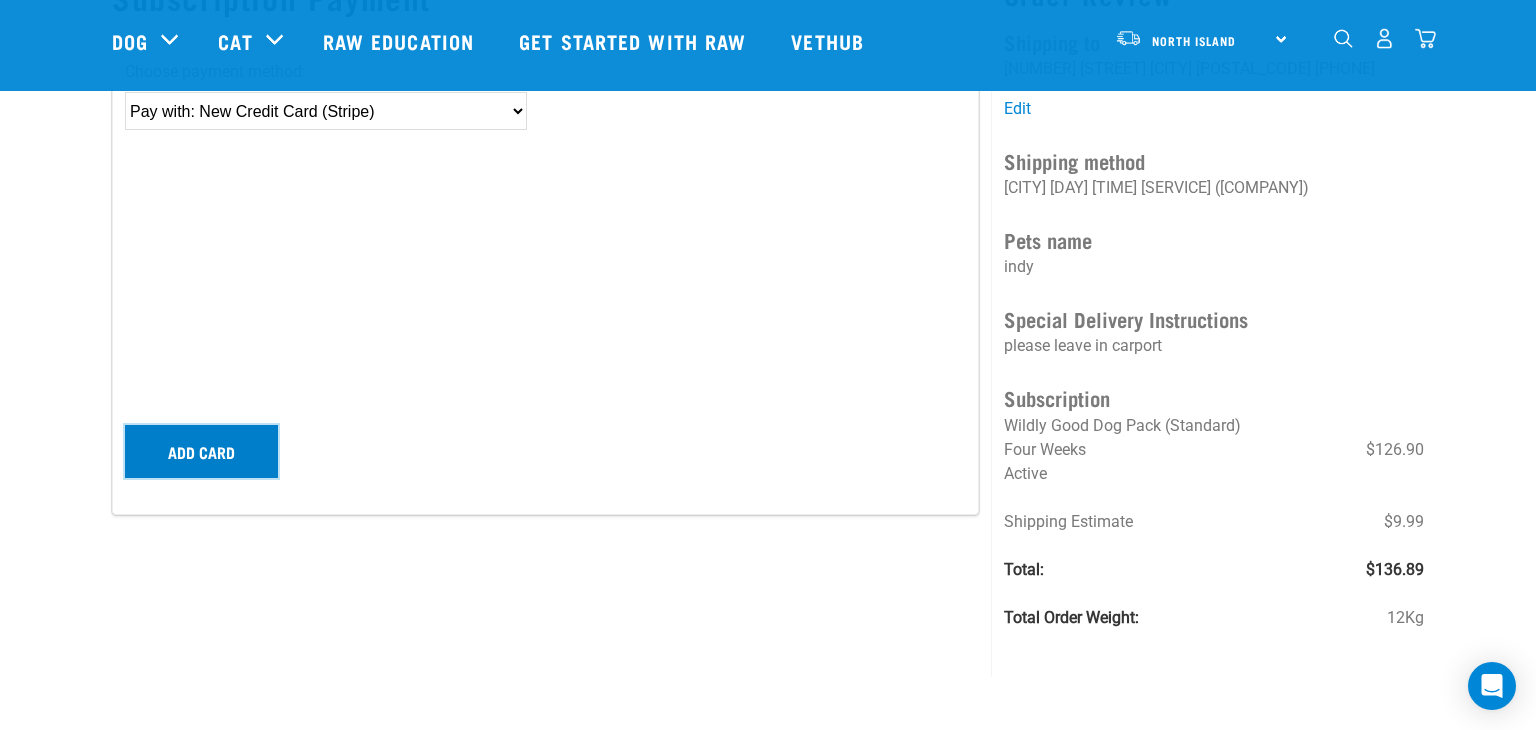click on "Add card" at bounding box center [201, 451] 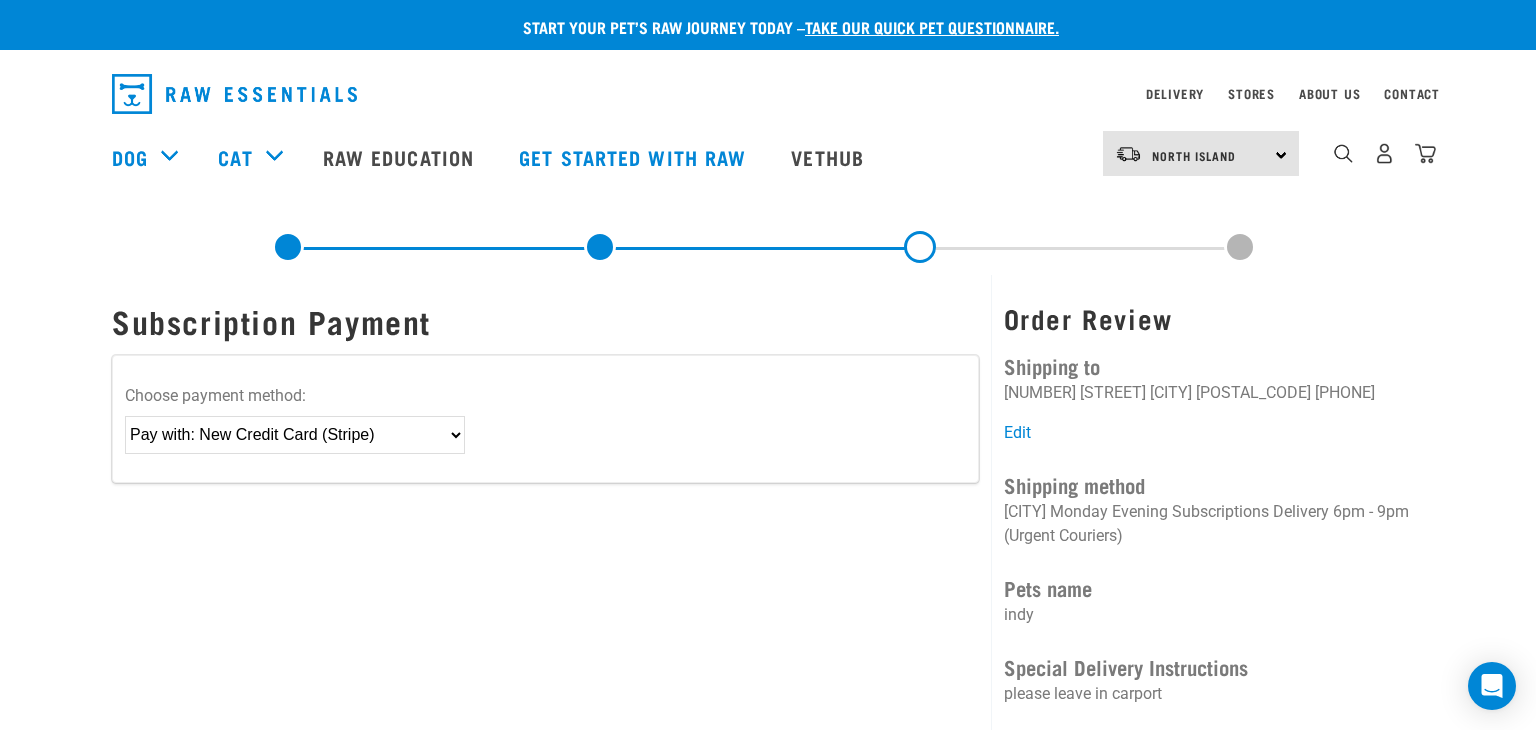 scroll, scrollTop: 0, scrollLeft: 0, axis: both 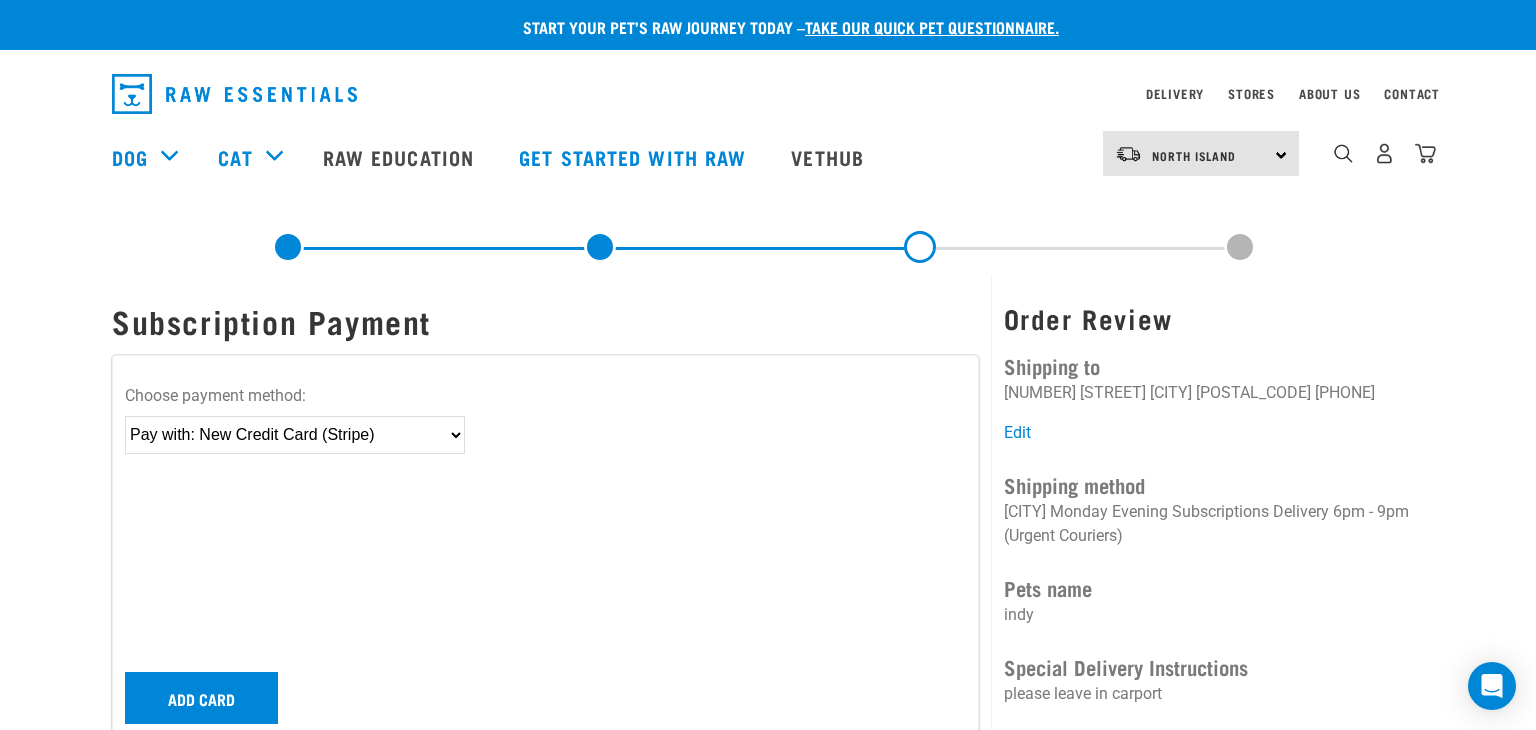 click on "Choose payment method:
Please choose...
Pay with: Visa ending in ••••[LAST_FOUR]
Pay with: link
Pay with: link
Pay with: New Credit Card (Stripe)" at bounding box center [545, 558] 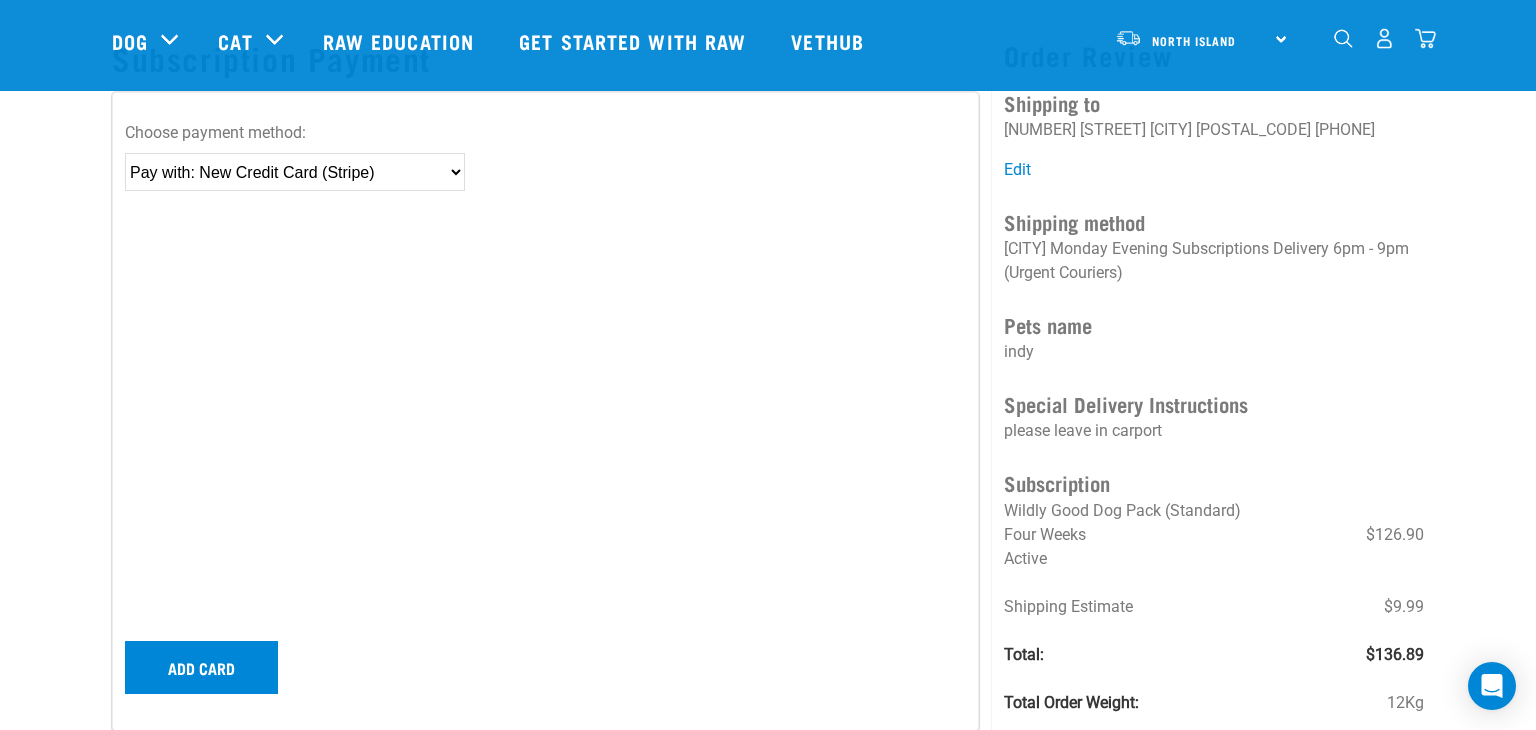 scroll, scrollTop: 110, scrollLeft: 0, axis: vertical 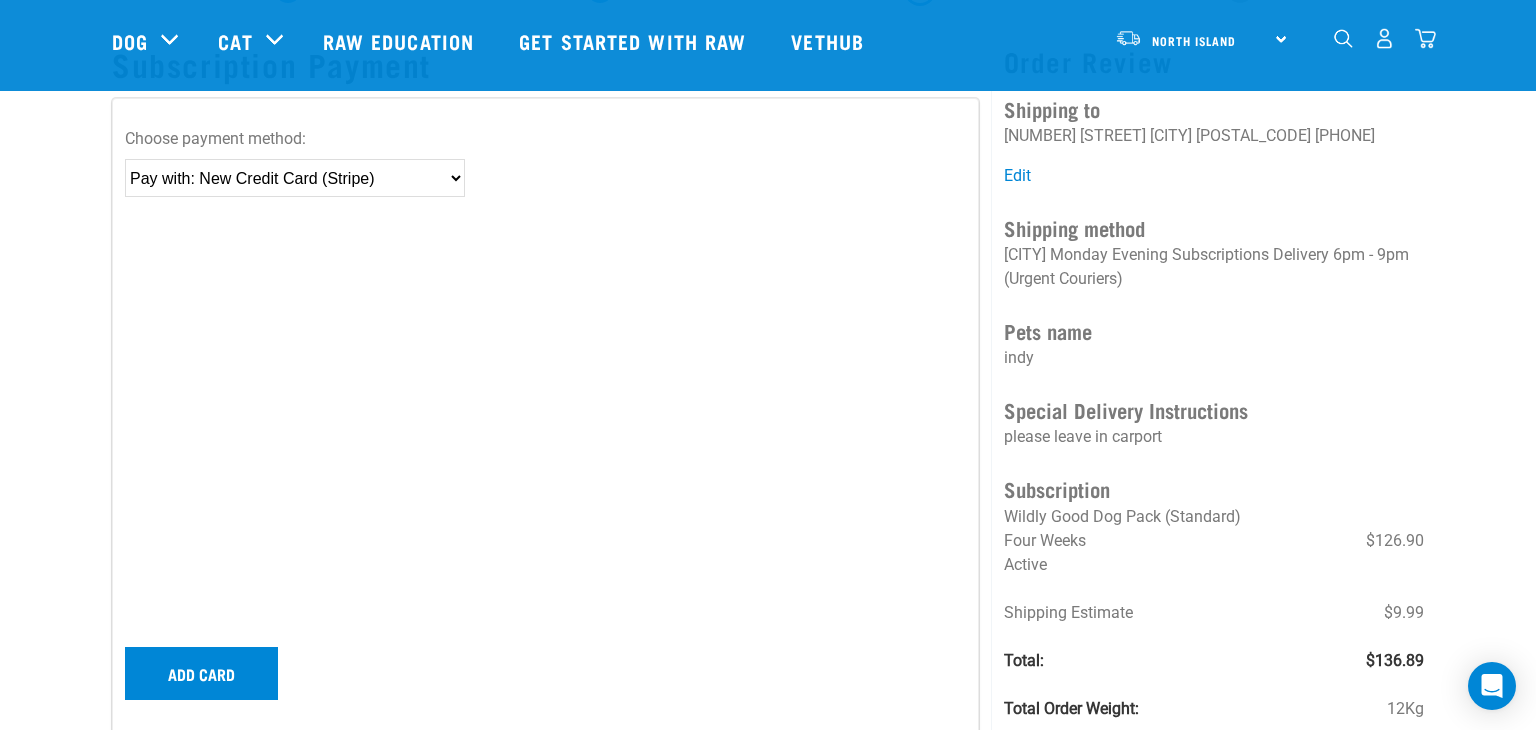 click on "Please choose...
Pay with: Visa ending in ••••0031
Pay with: link
Pay with: link
Pay with: New Credit Card (Stripe)" at bounding box center (295, 178) 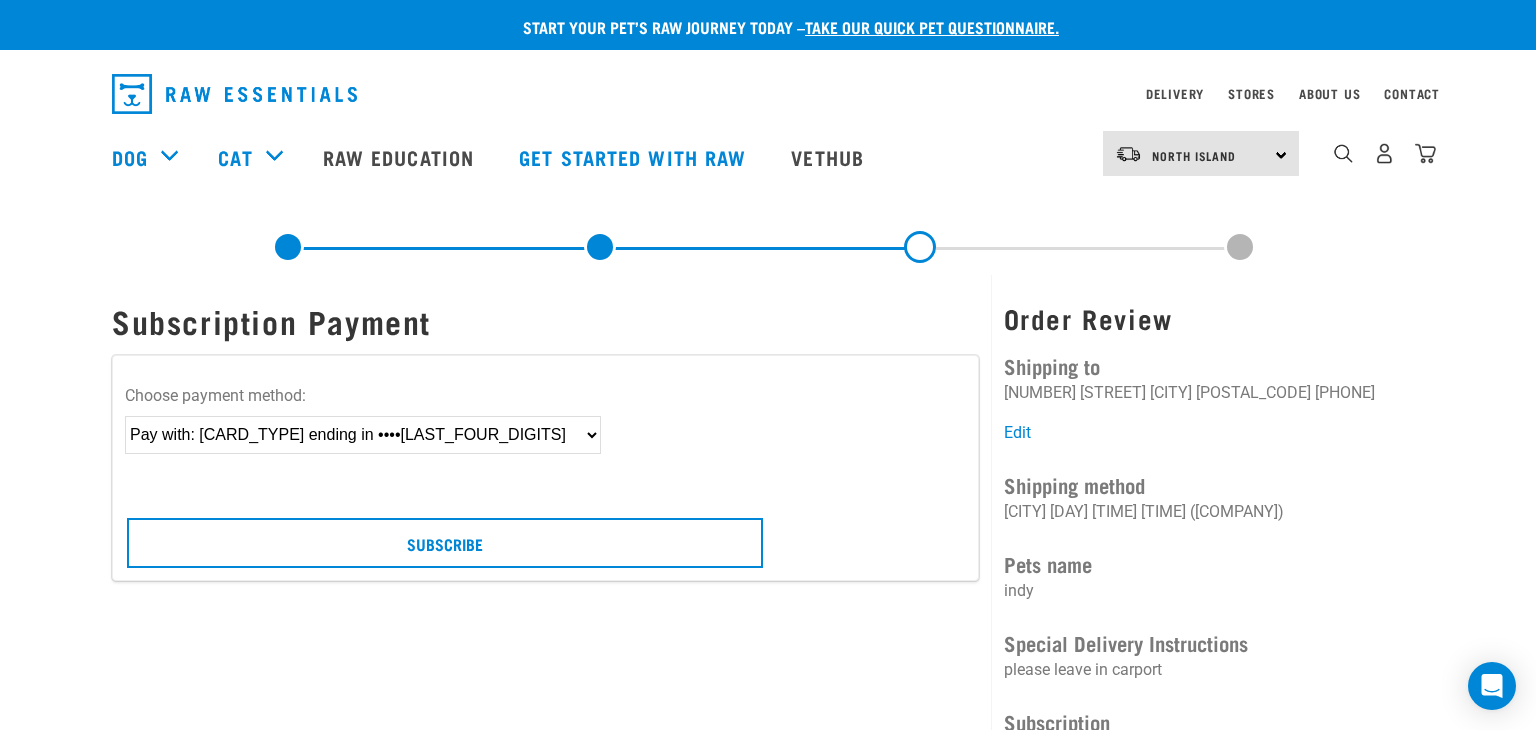 scroll, scrollTop: 0, scrollLeft: 0, axis: both 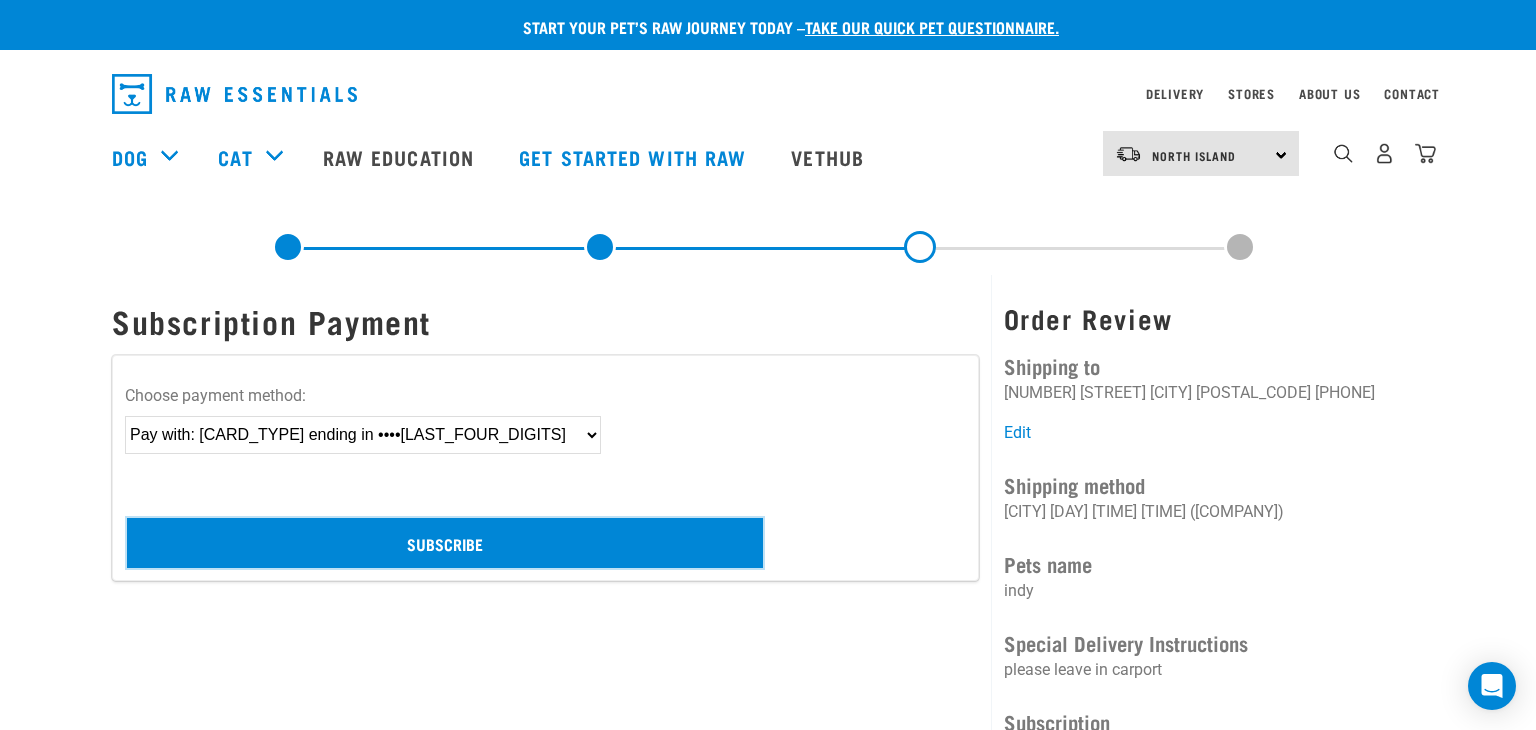 click on "Subscribe" at bounding box center [445, 543] 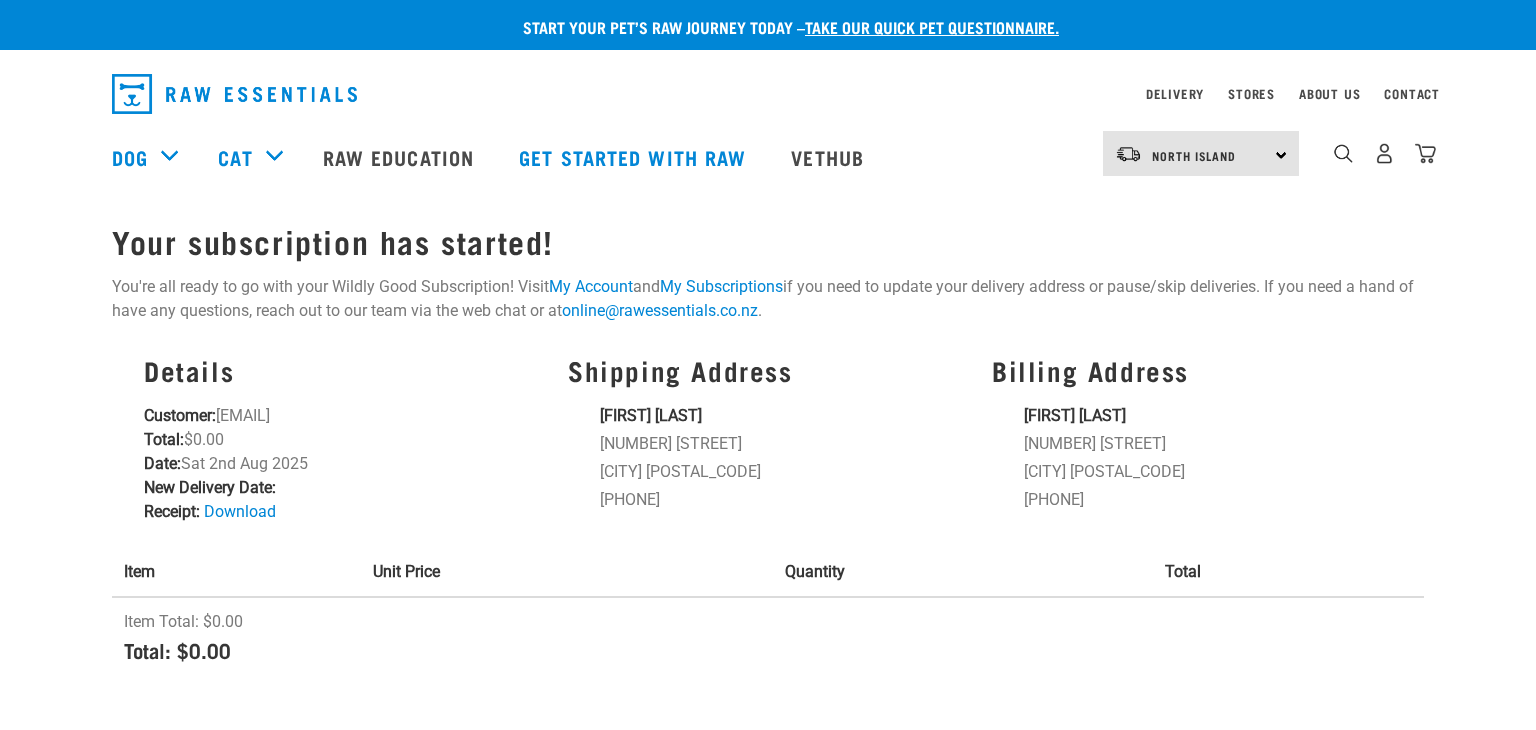 scroll, scrollTop: 0, scrollLeft: 0, axis: both 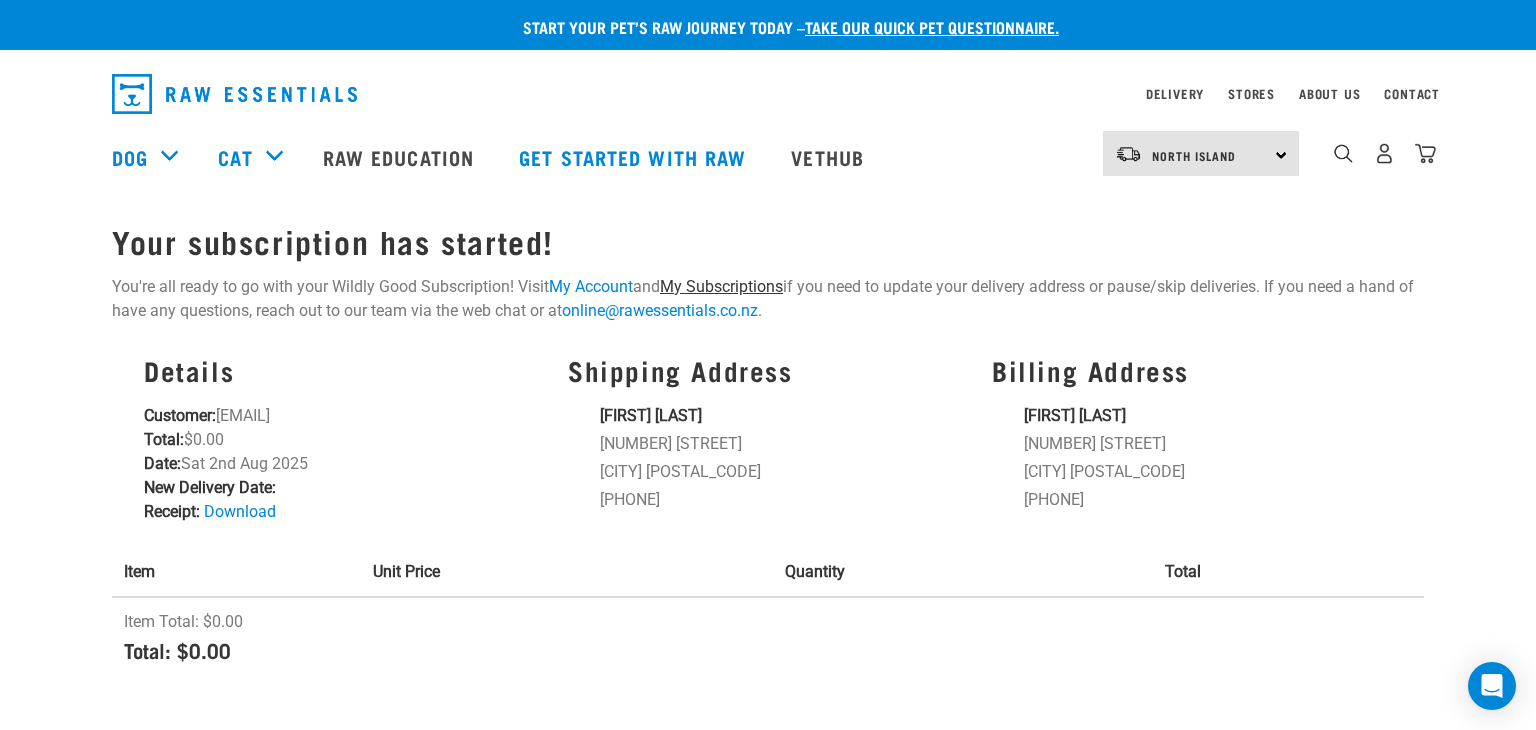 click on "My Subscriptions" at bounding box center [721, 286] 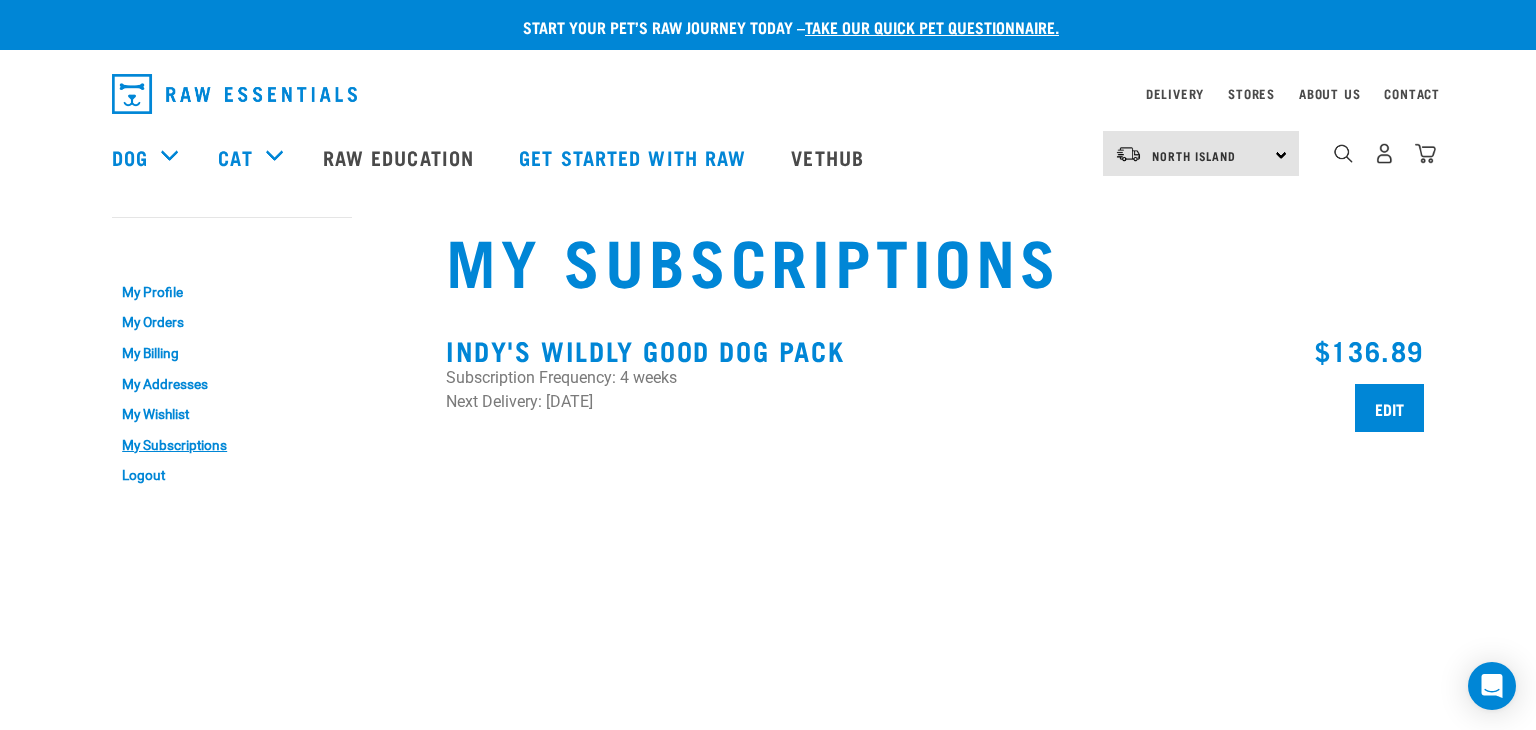 scroll, scrollTop: 0, scrollLeft: 0, axis: both 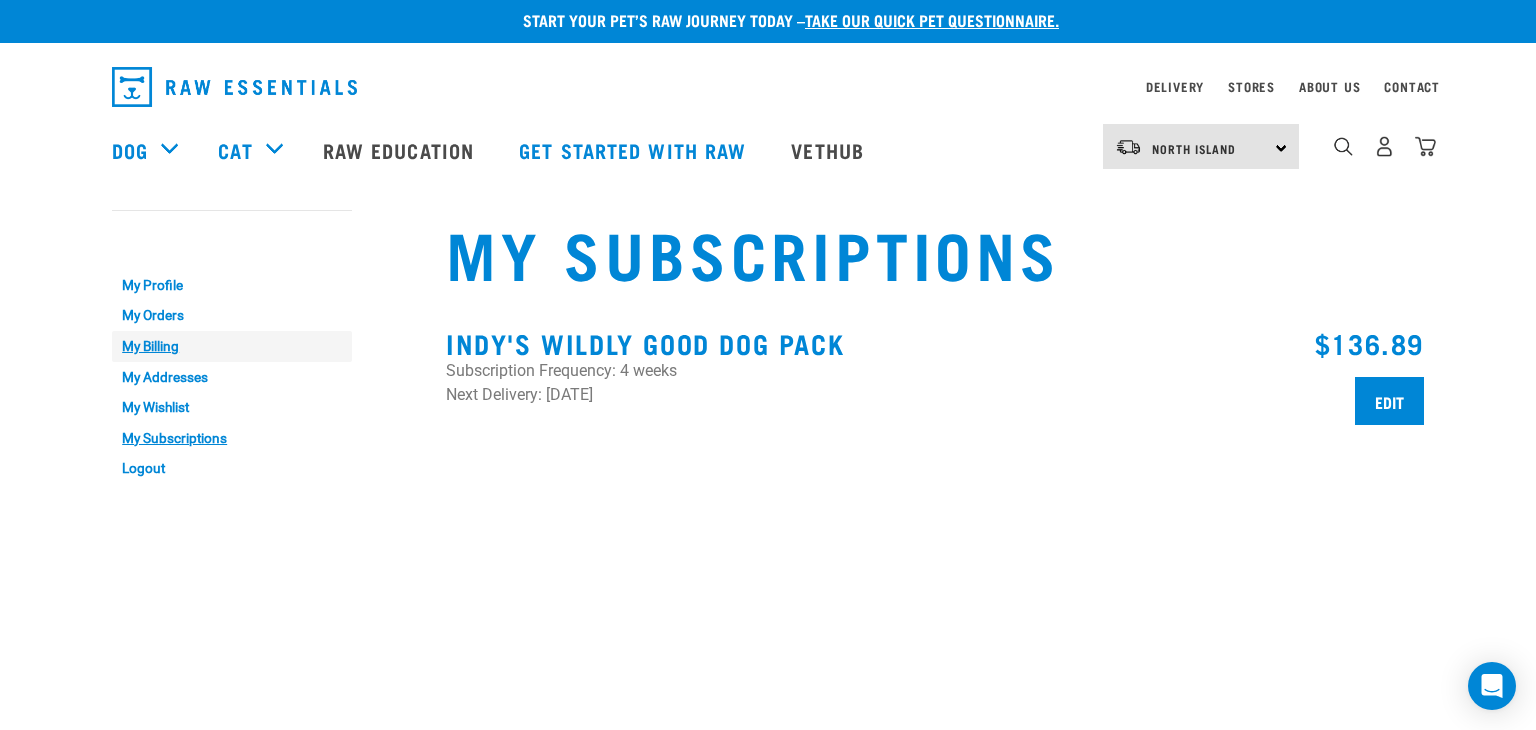 click on "My Billing" at bounding box center [232, 346] 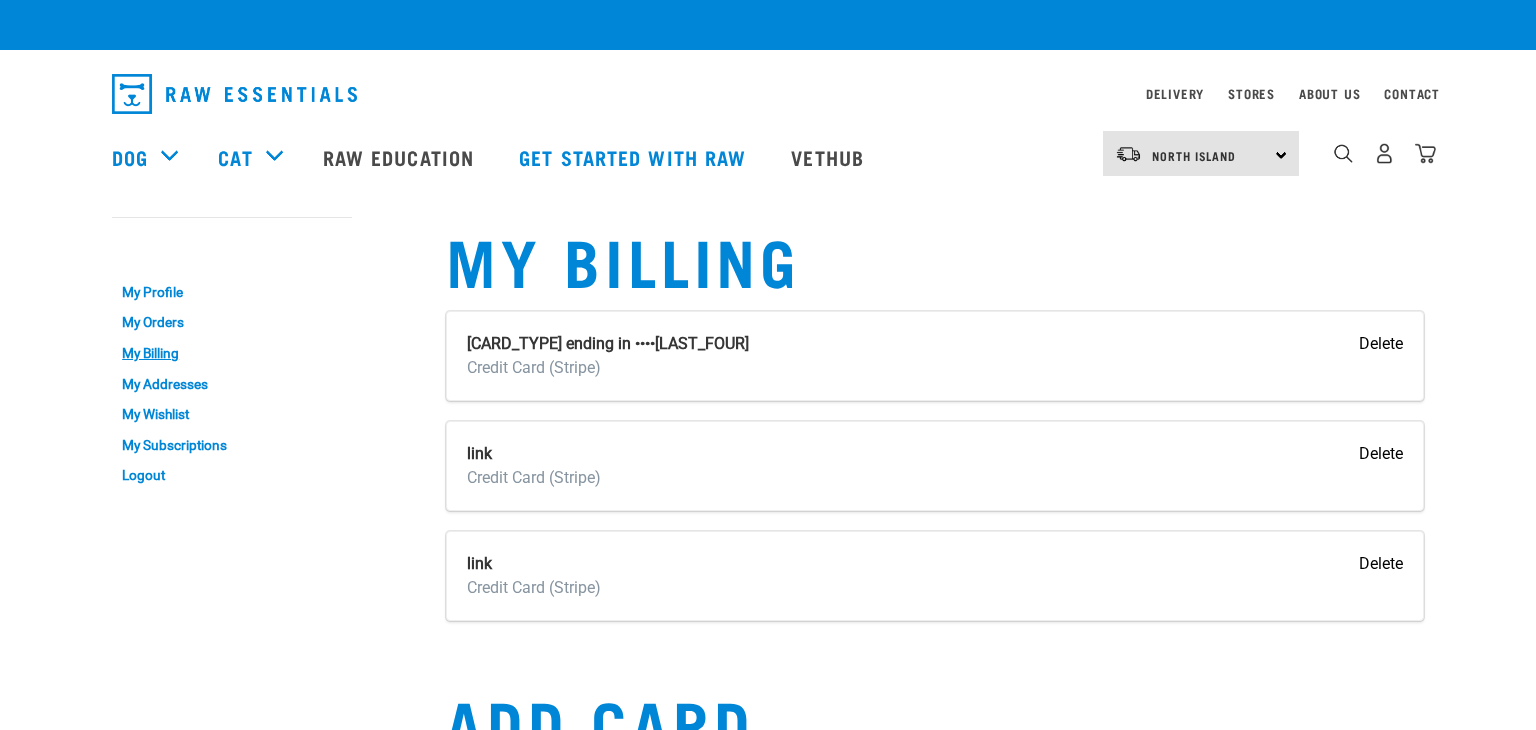 scroll, scrollTop: 0, scrollLeft: 0, axis: both 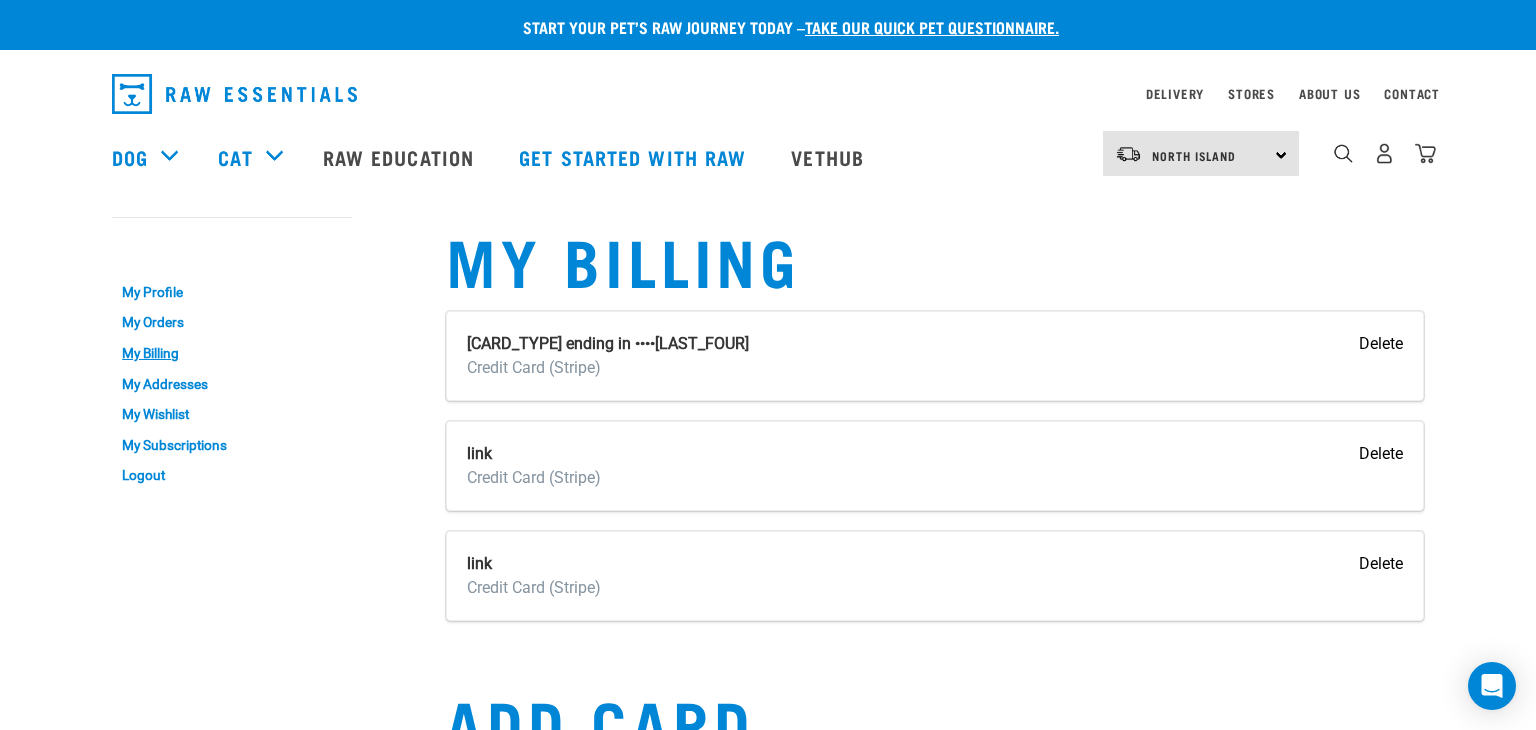 click on "Delete" at bounding box center (1381, 454) 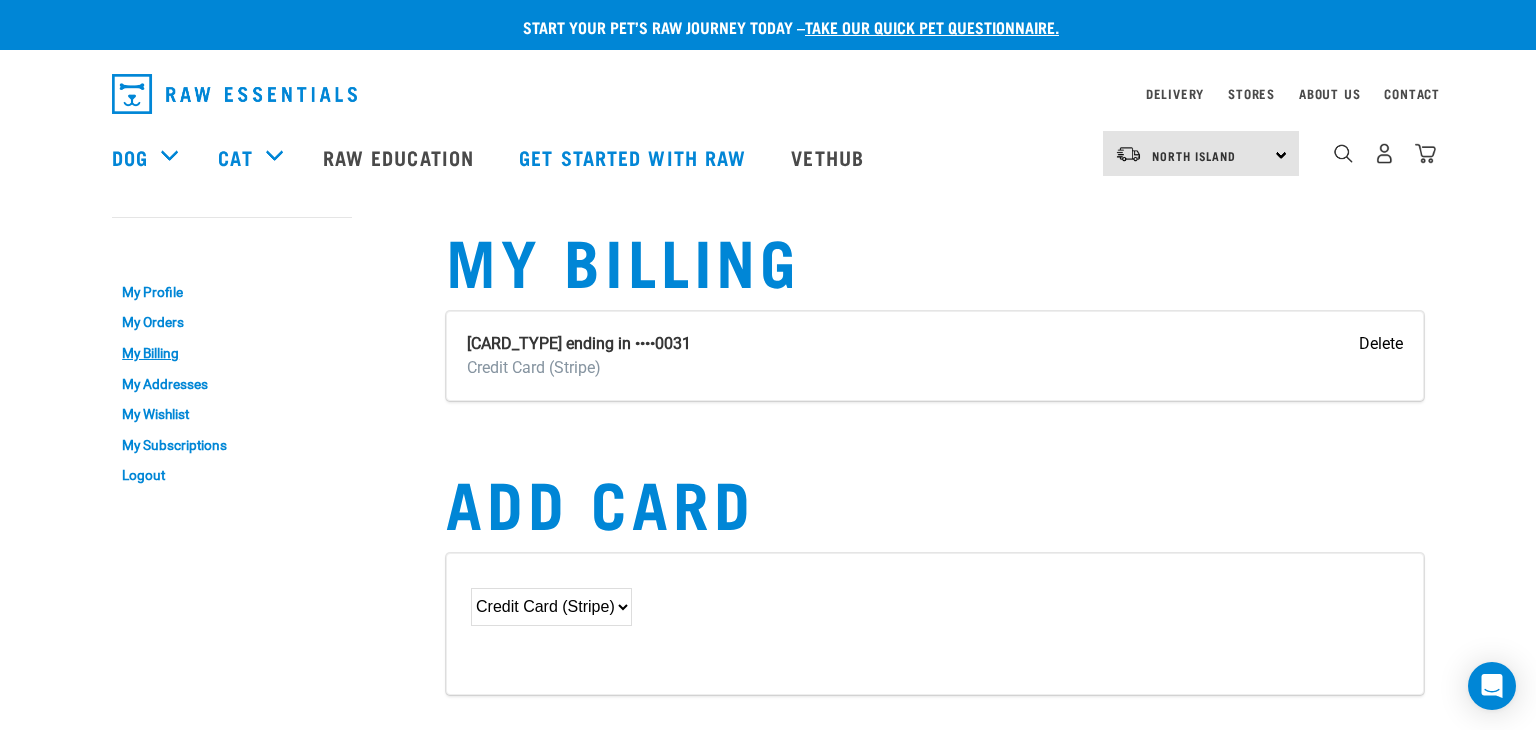 scroll, scrollTop: 0, scrollLeft: 0, axis: both 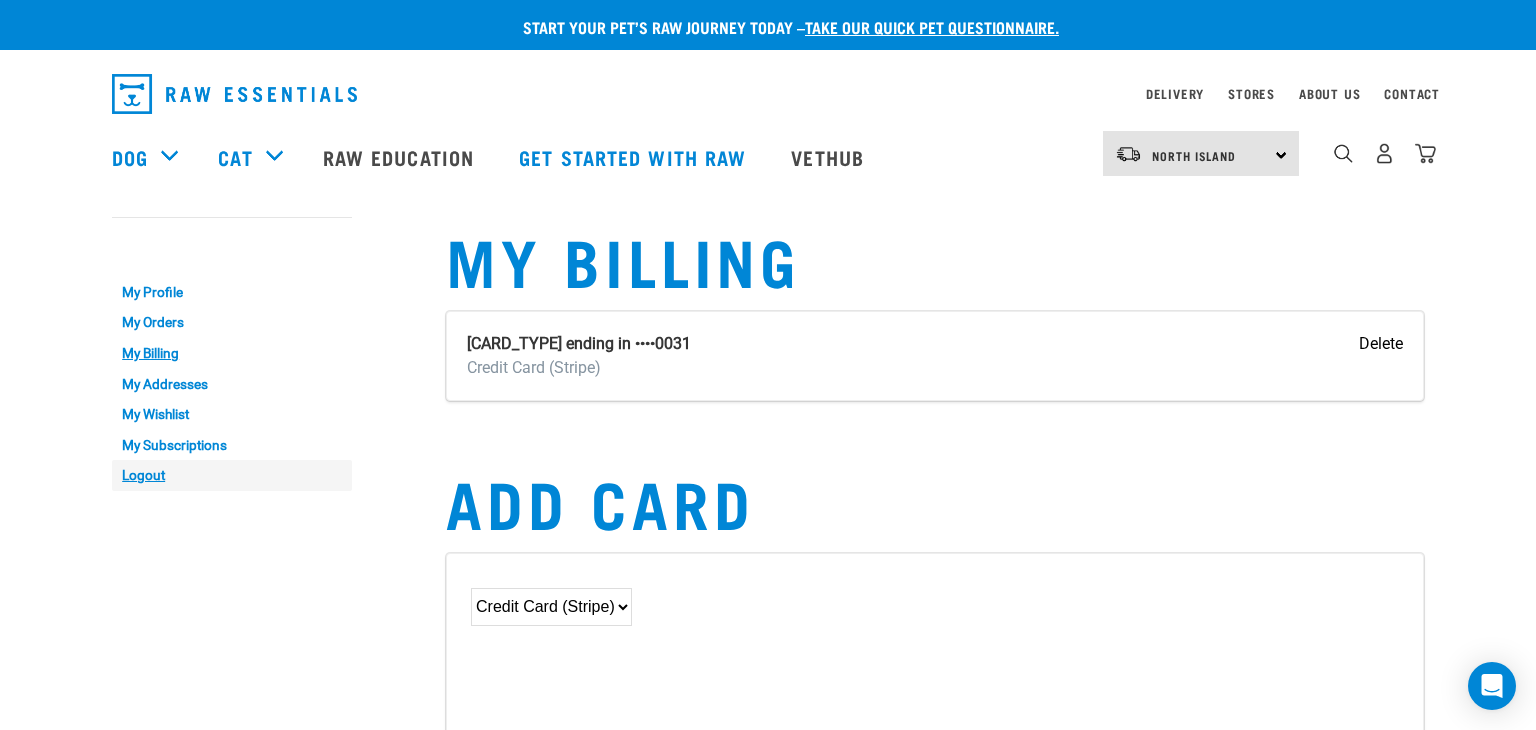 click on "Logout" at bounding box center (232, 475) 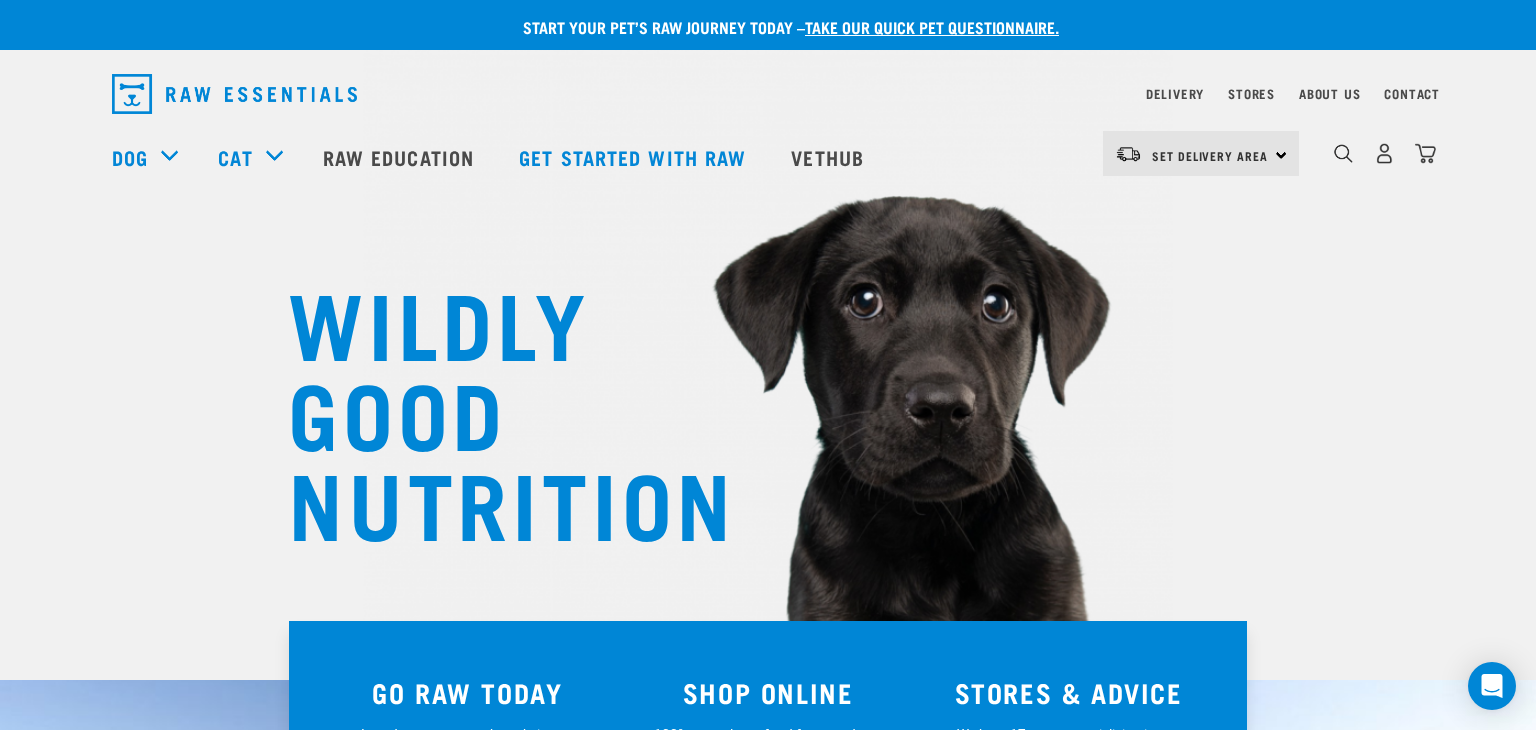 scroll, scrollTop: 0, scrollLeft: 0, axis: both 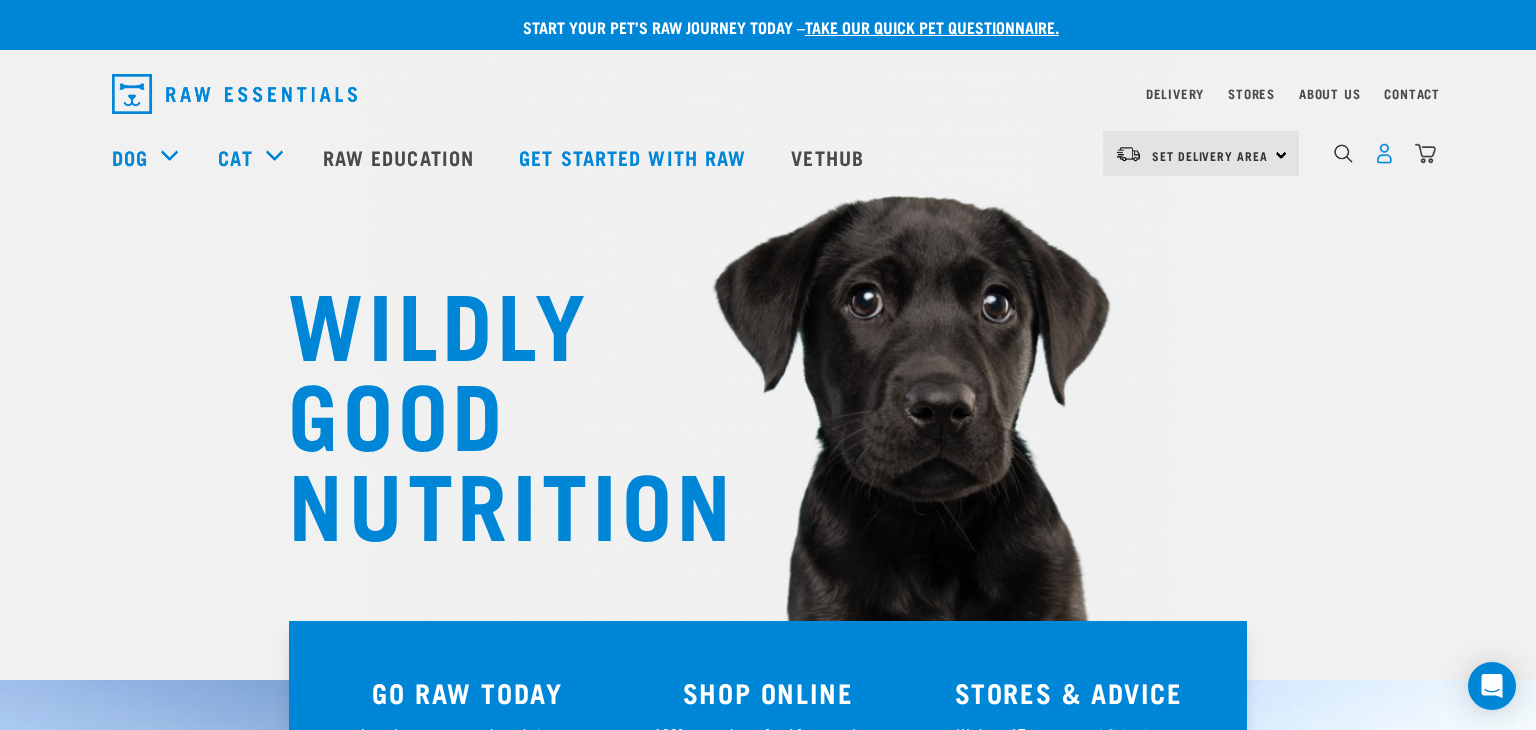 click at bounding box center [1384, 153] 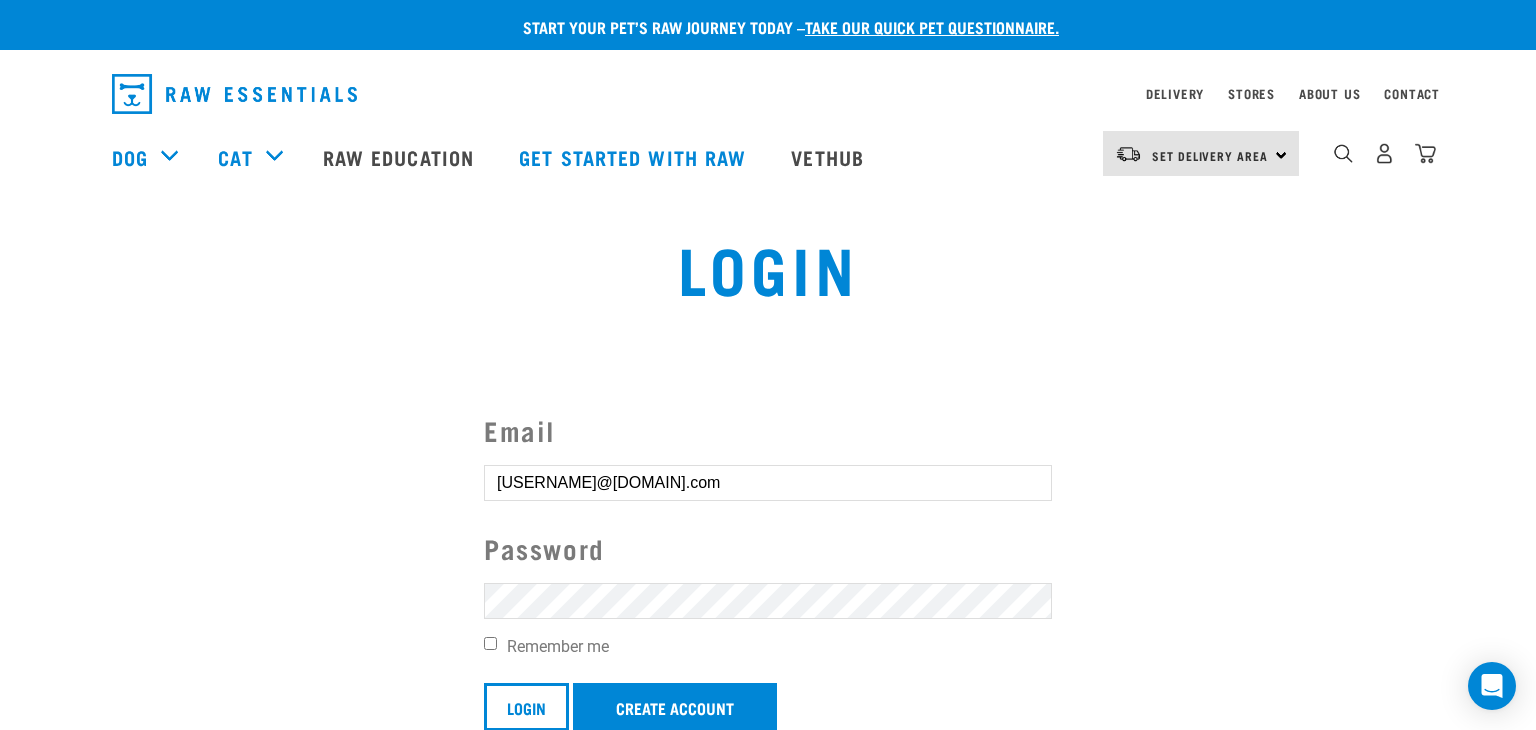 scroll, scrollTop: 0, scrollLeft: 0, axis: both 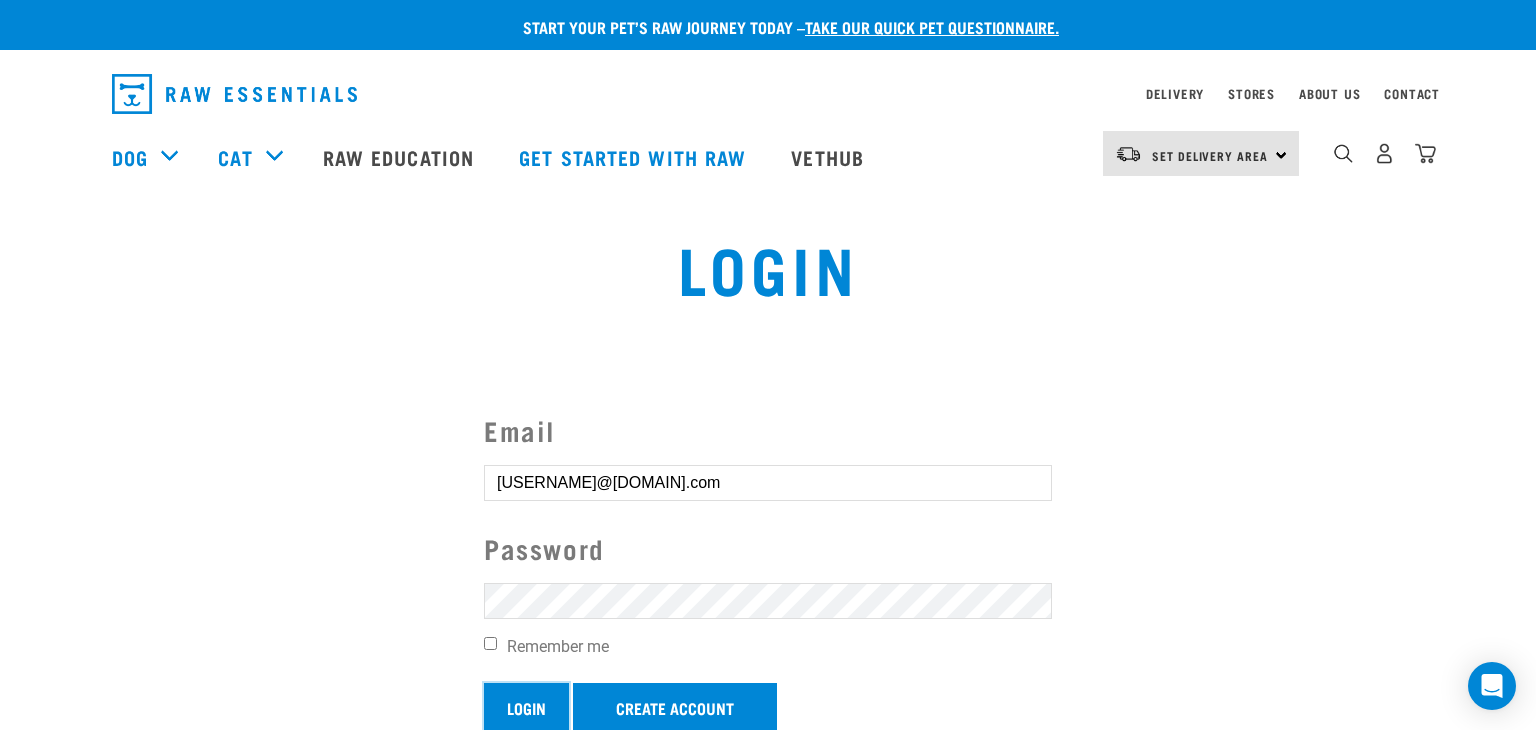 click on "Login" at bounding box center [526, 707] 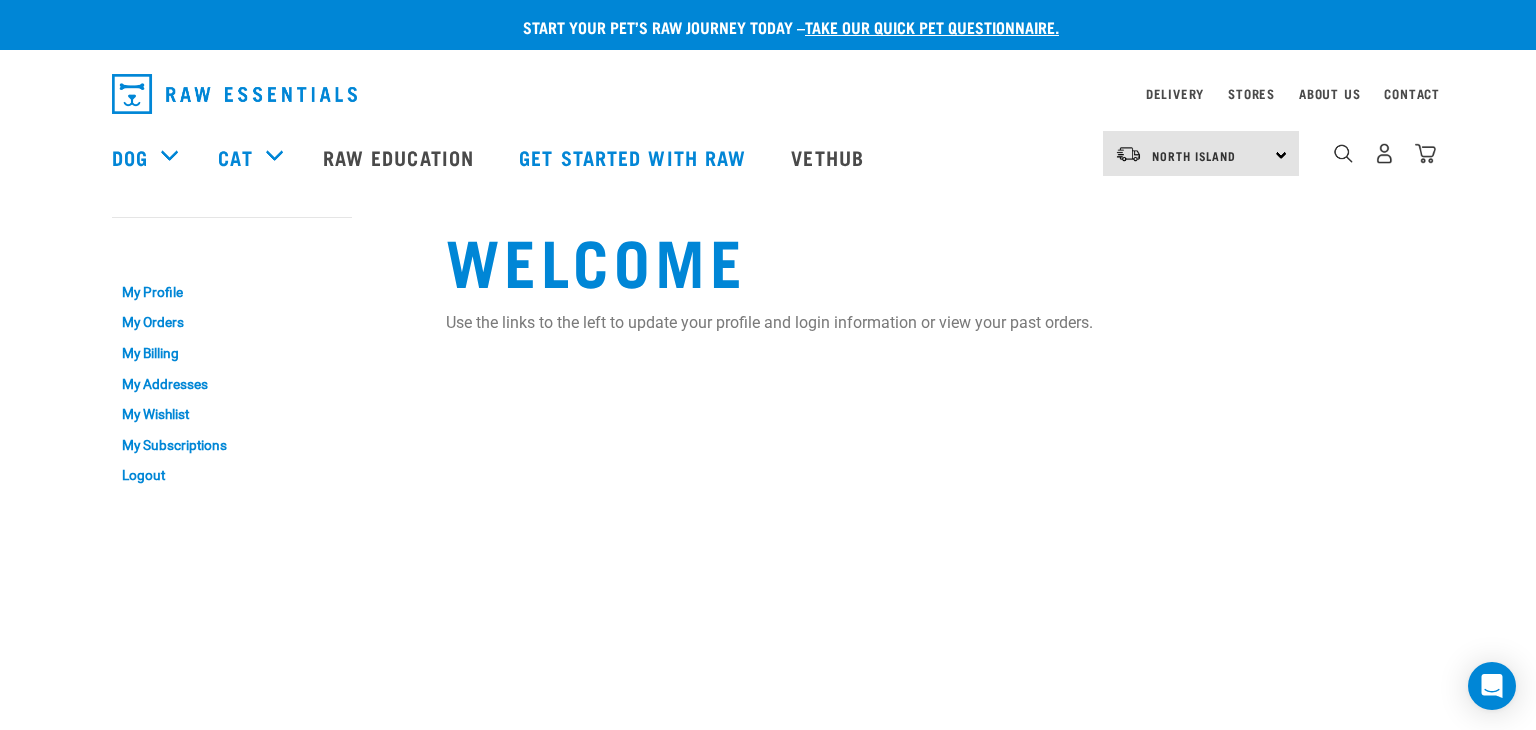scroll, scrollTop: 0, scrollLeft: 0, axis: both 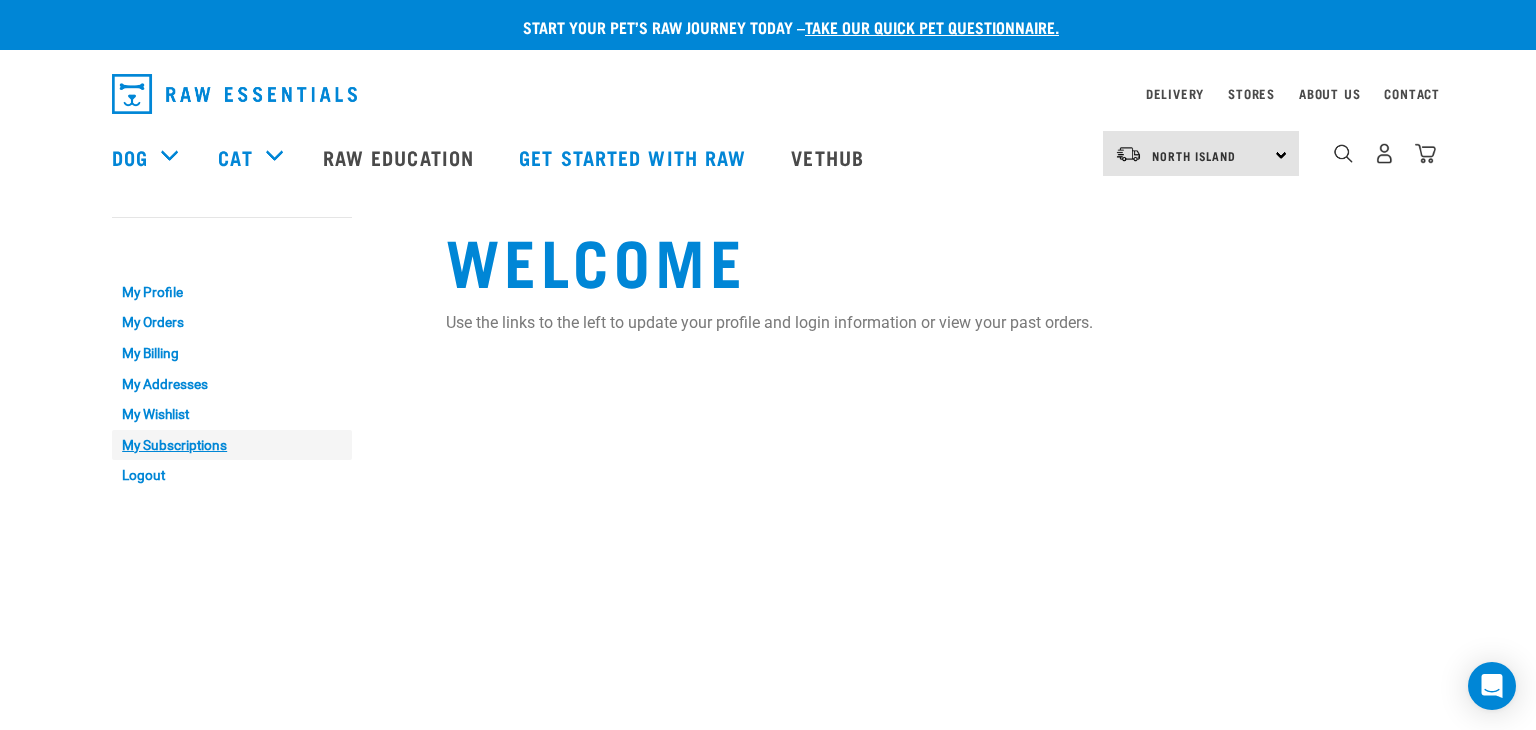 click on "My Subscriptions" at bounding box center [232, 445] 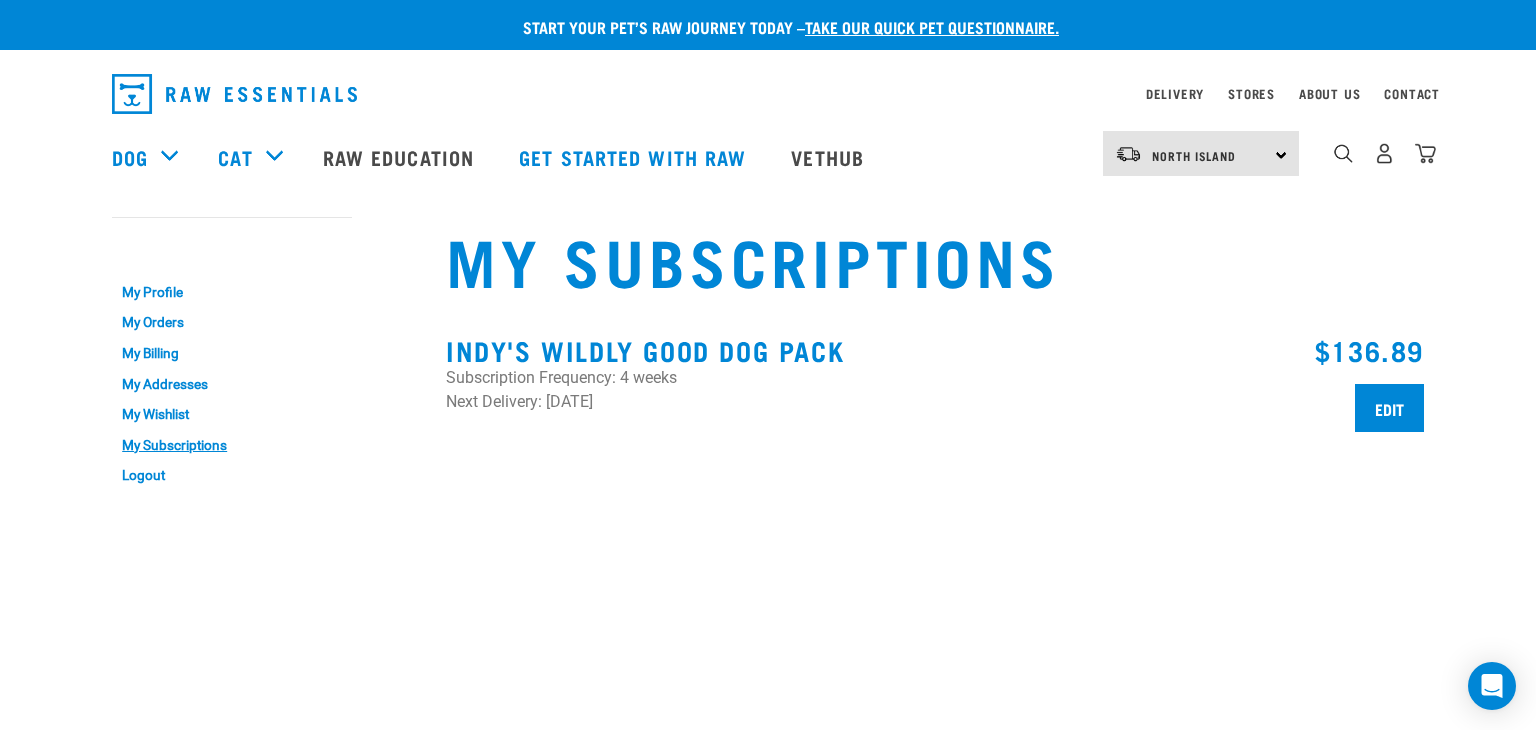 scroll, scrollTop: 0, scrollLeft: 0, axis: both 